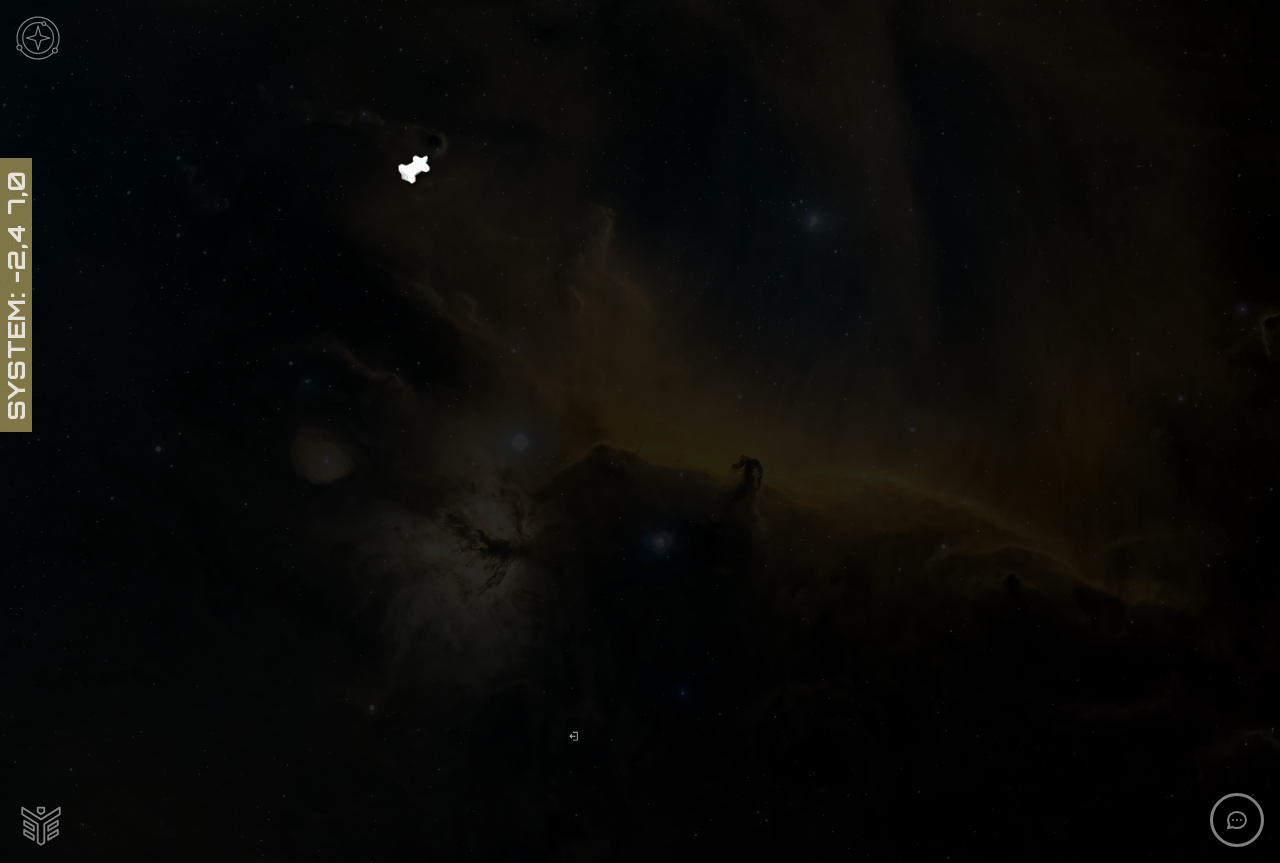 scroll, scrollTop: 0, scrollLeft: 0, axis: both 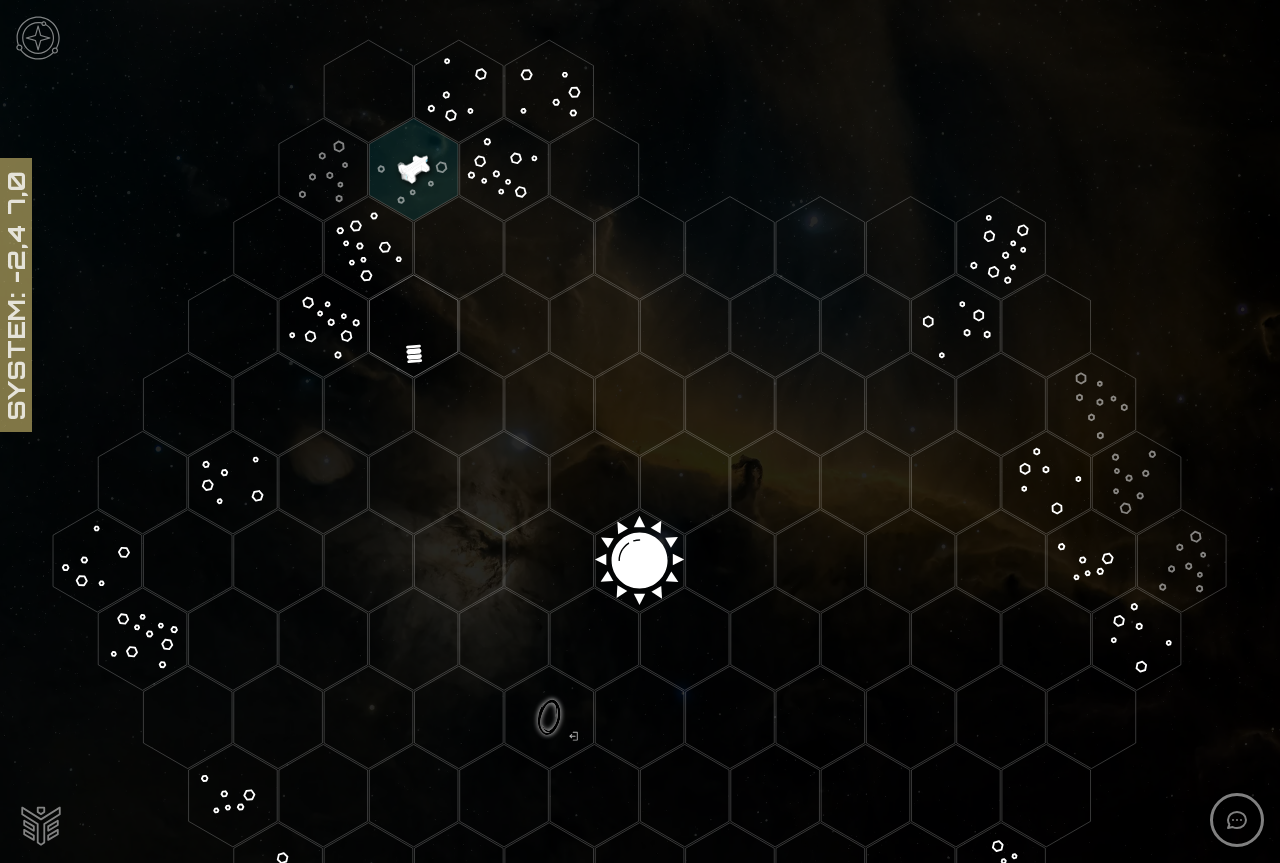 click 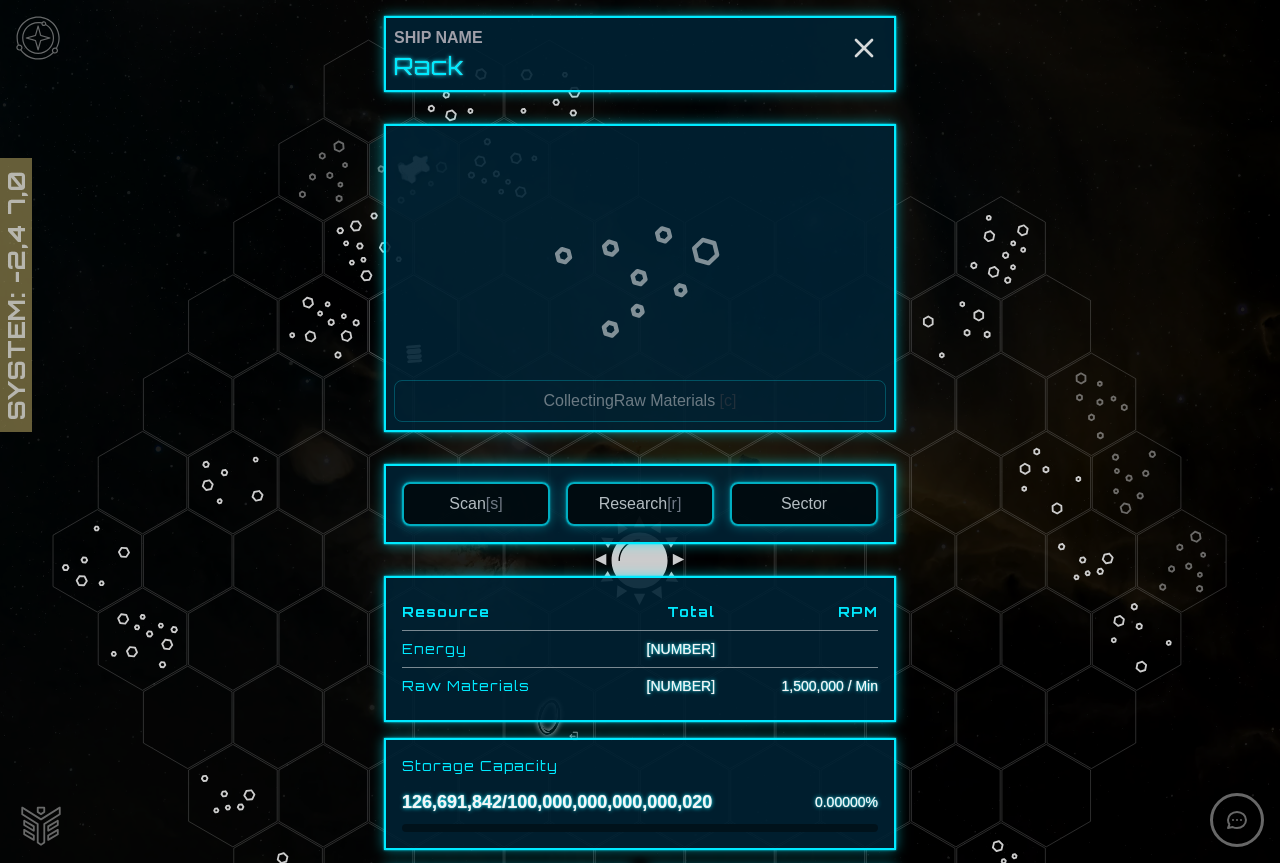 click at bounding box center (640, 431) 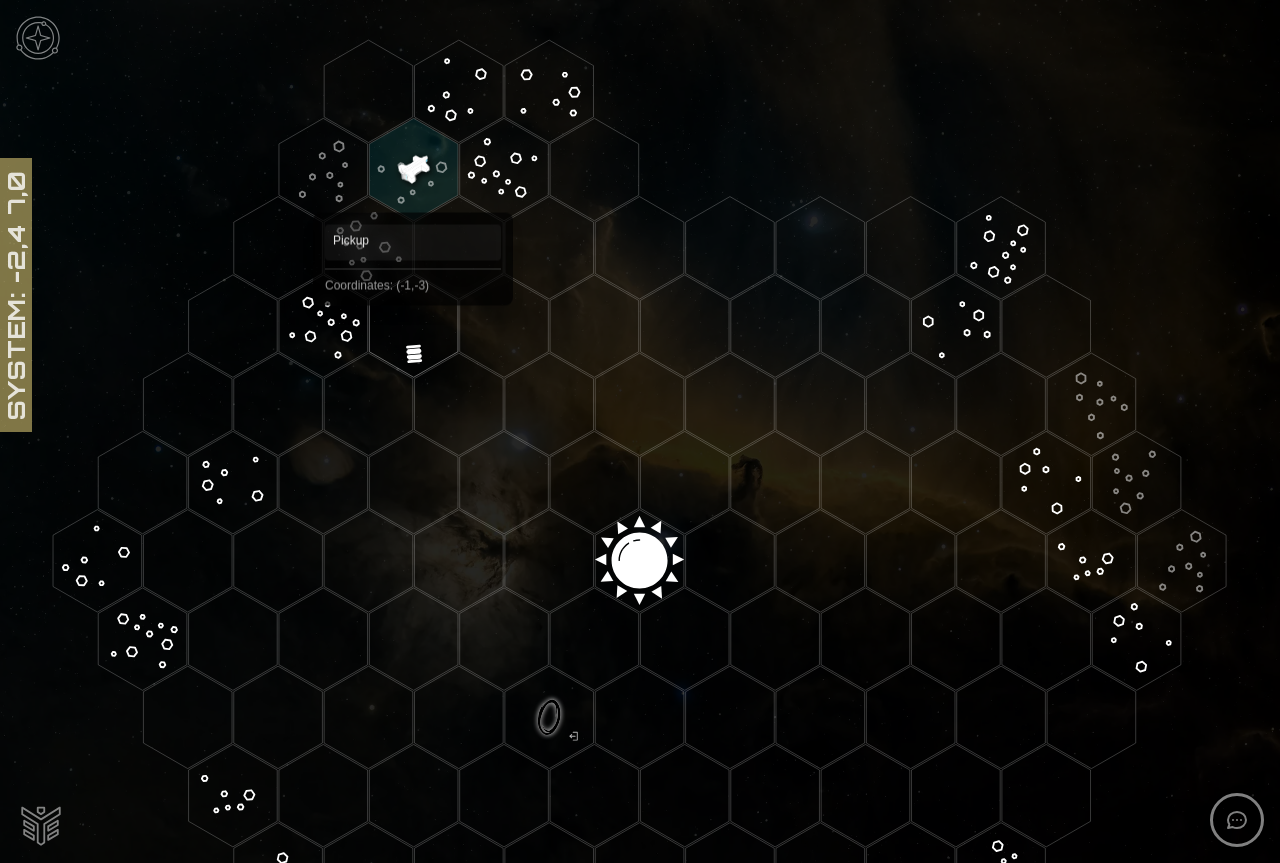 click 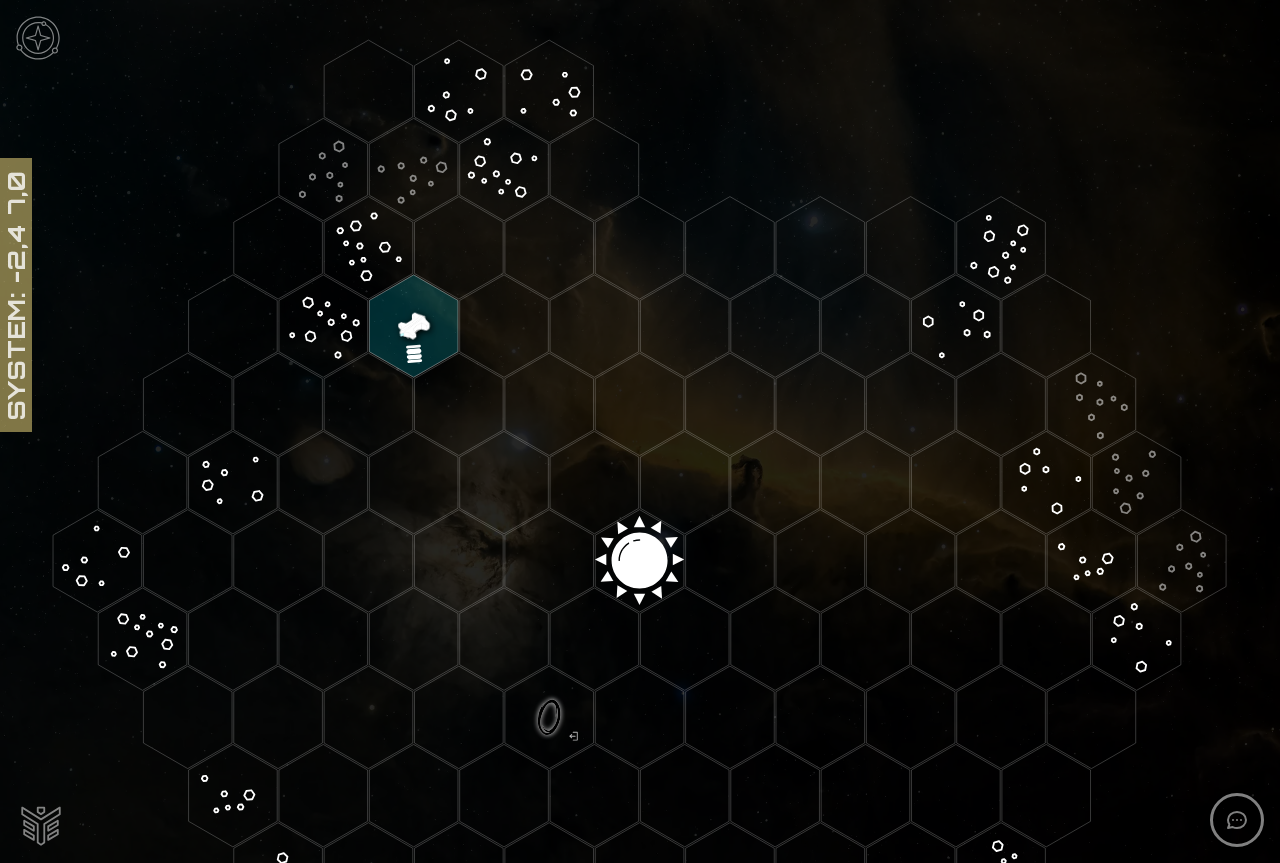 click 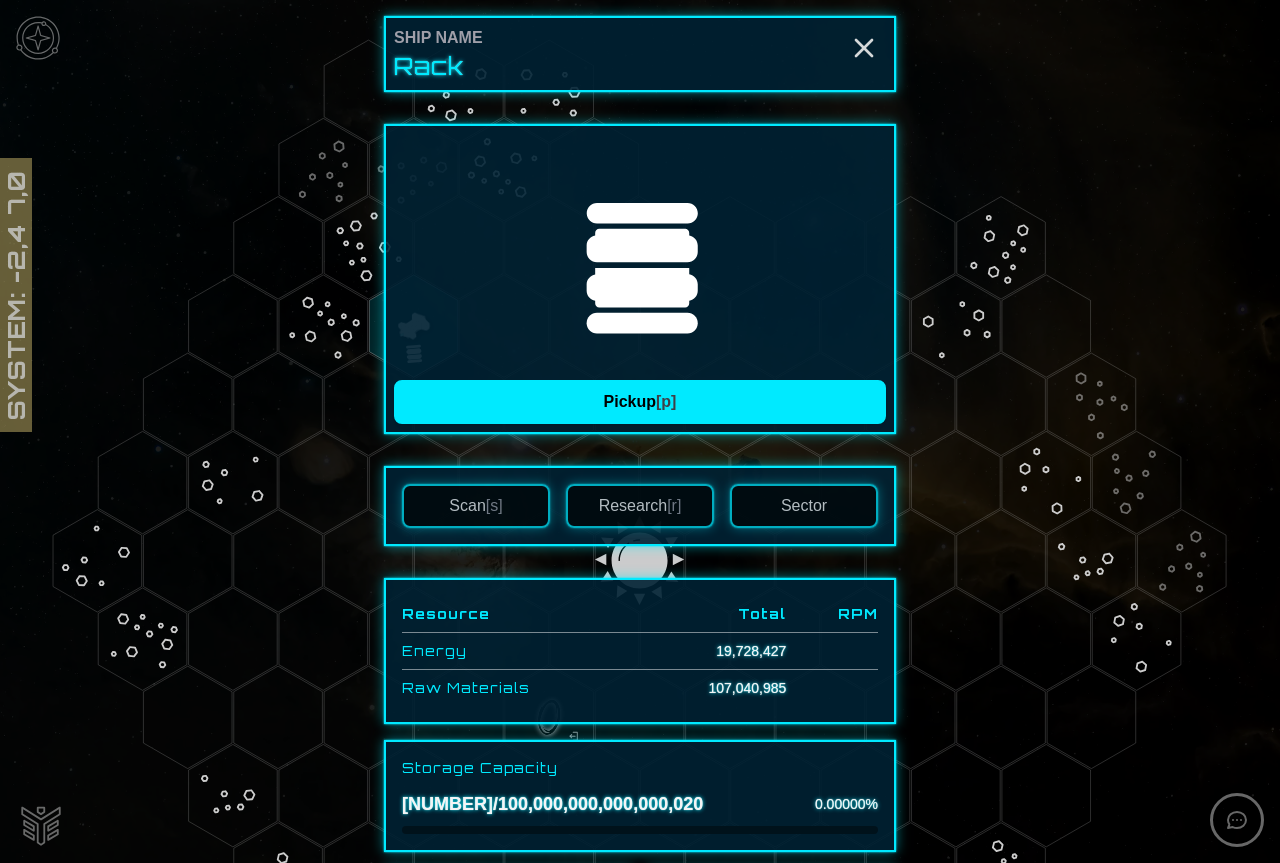 click at bounding box center (640, 257) 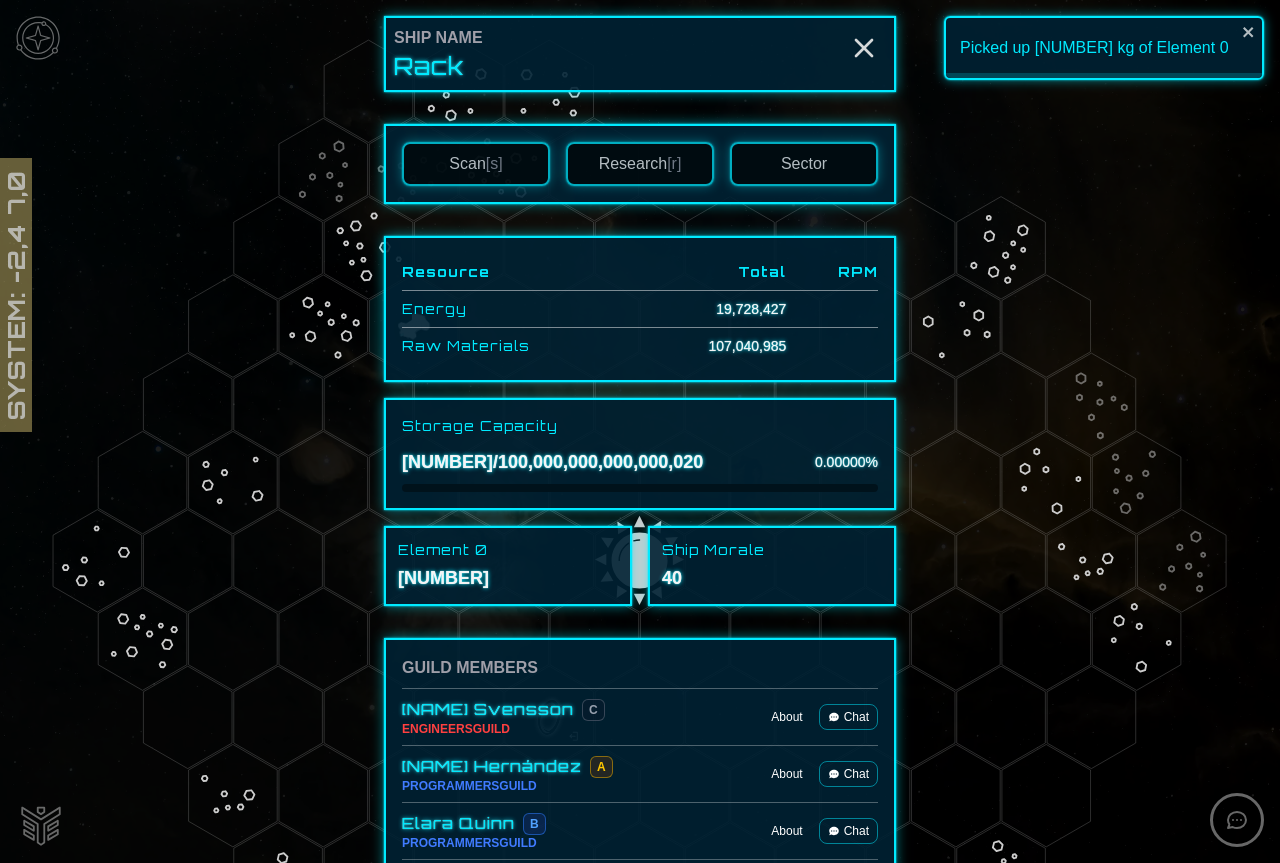 click at bounding box center [640, 431] 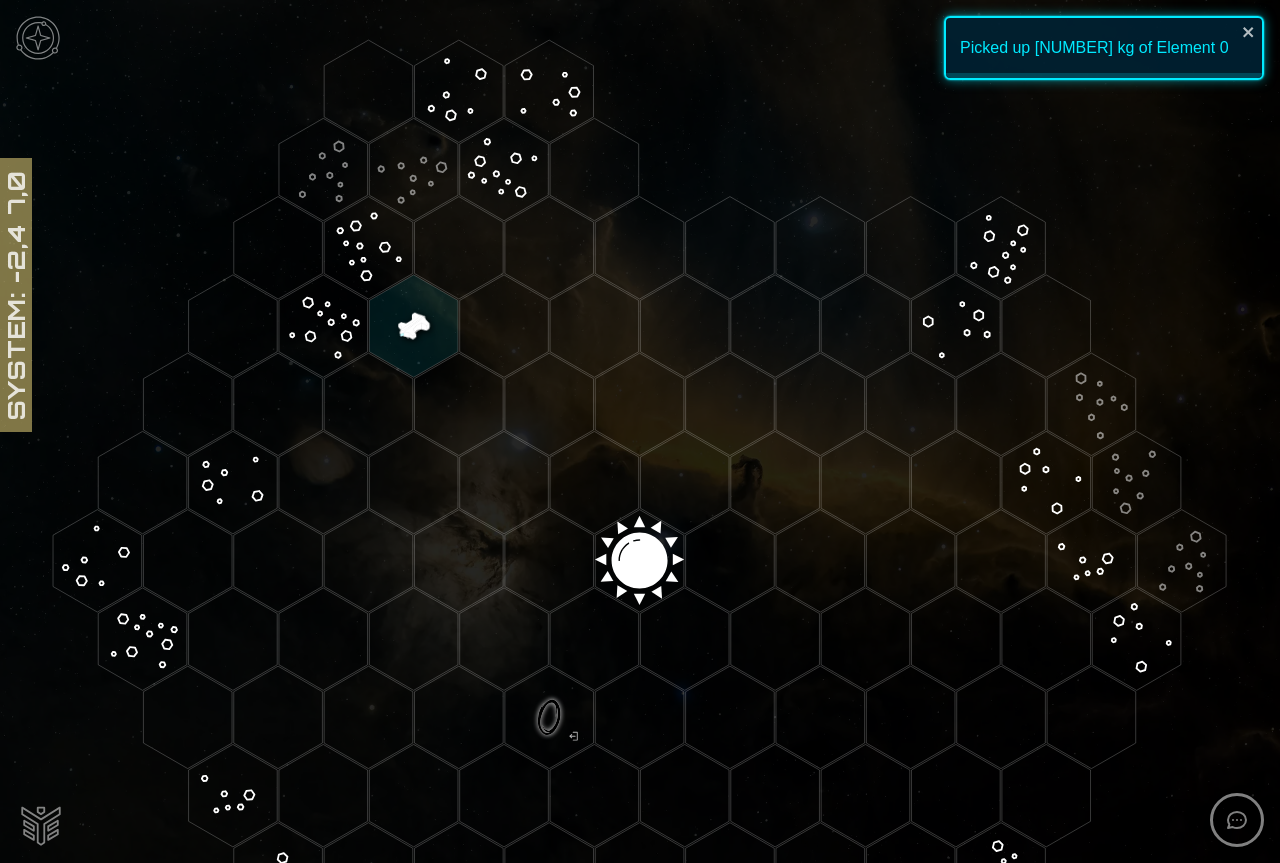 click 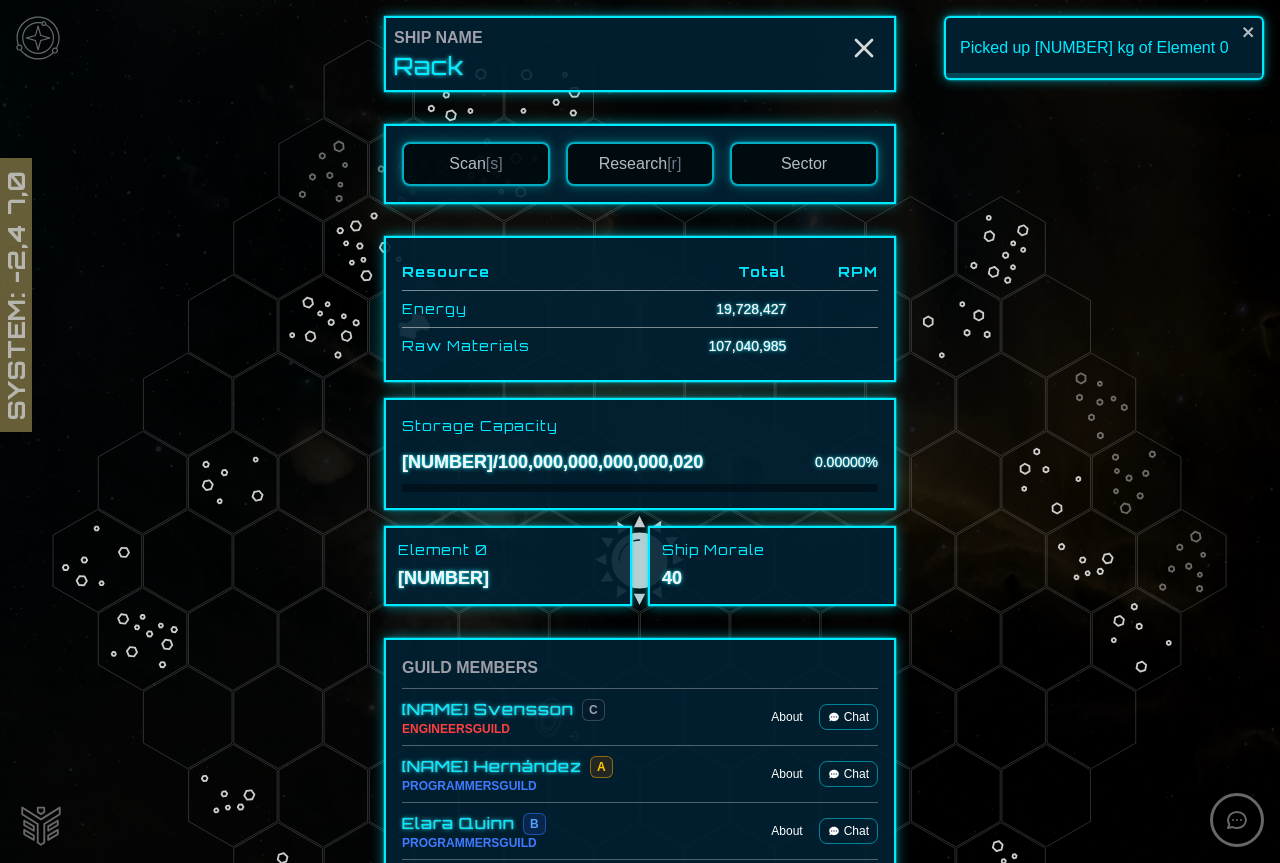 click on "Sector" at bounding box center [804, 164] 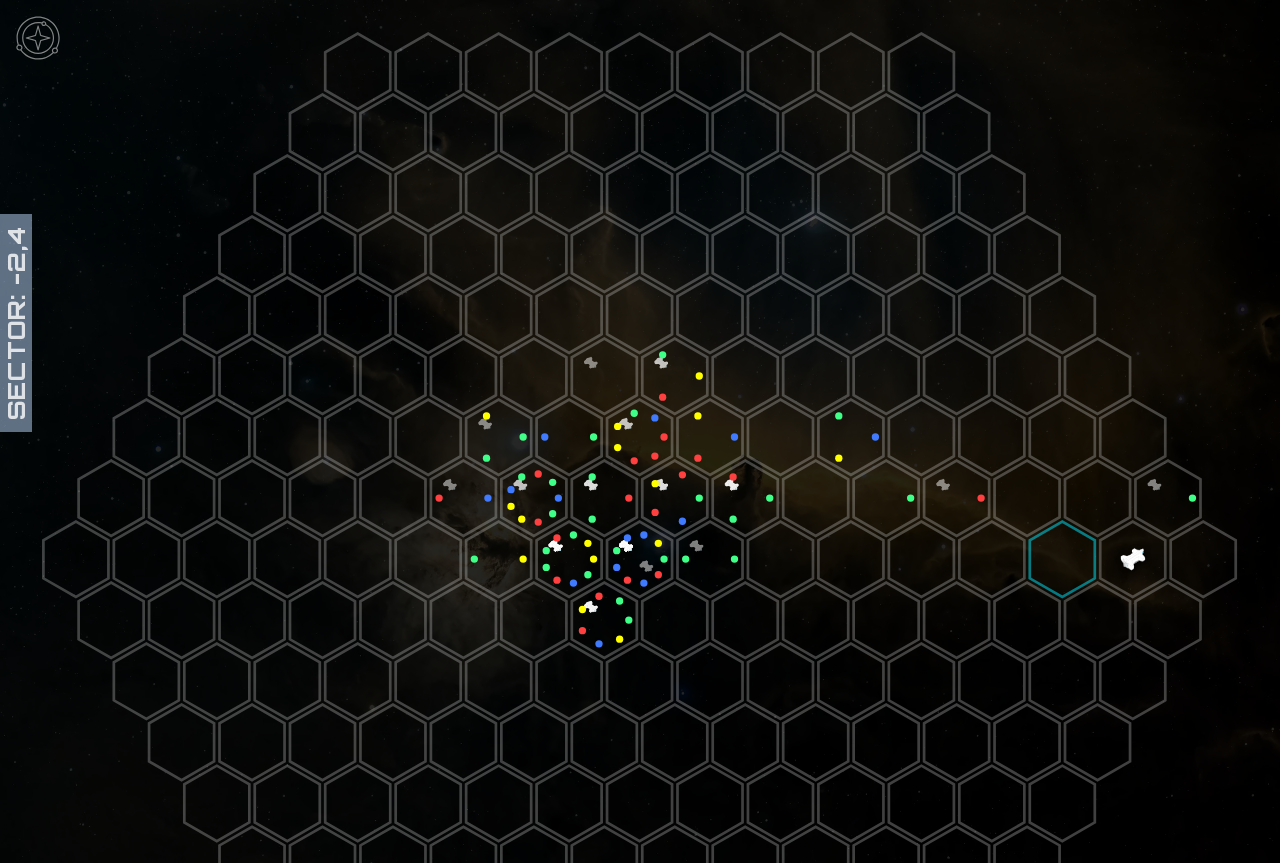 click 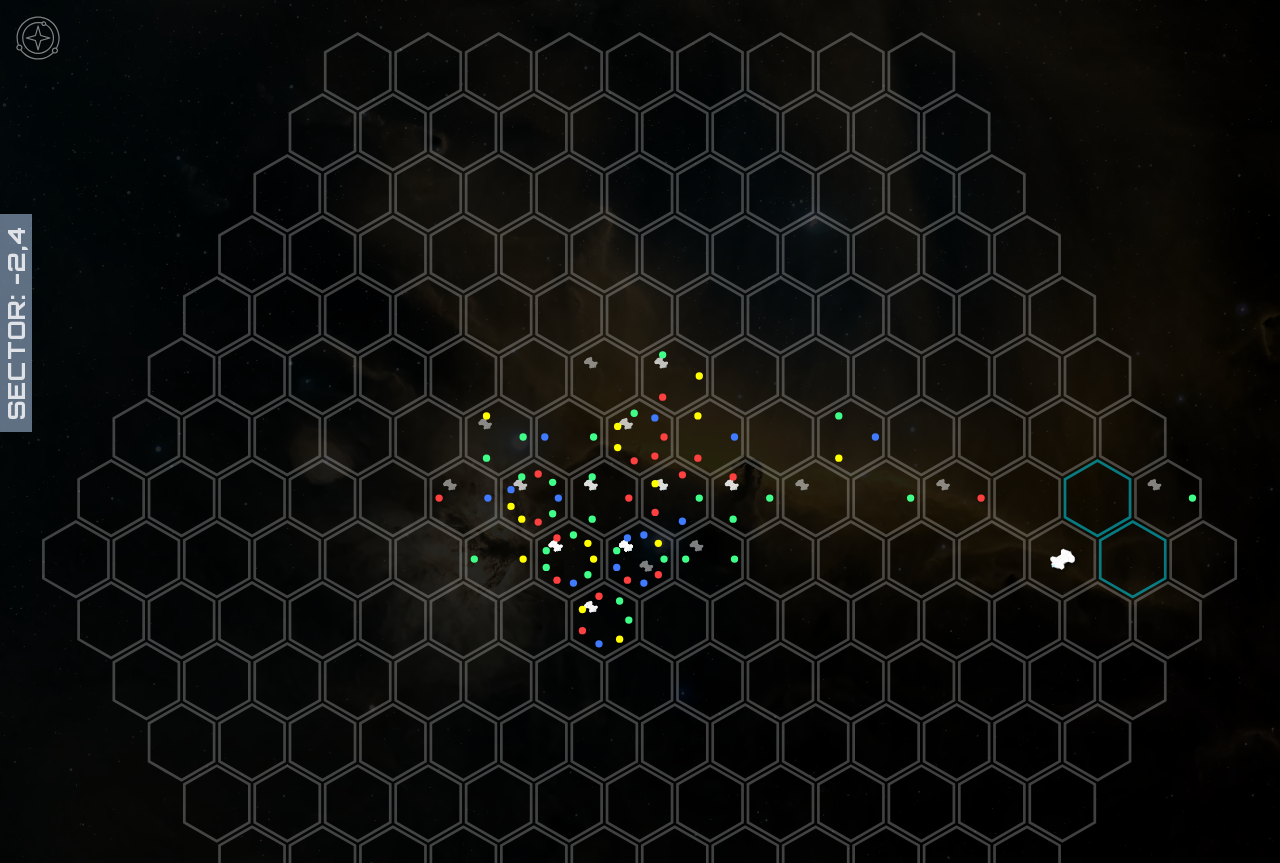 click 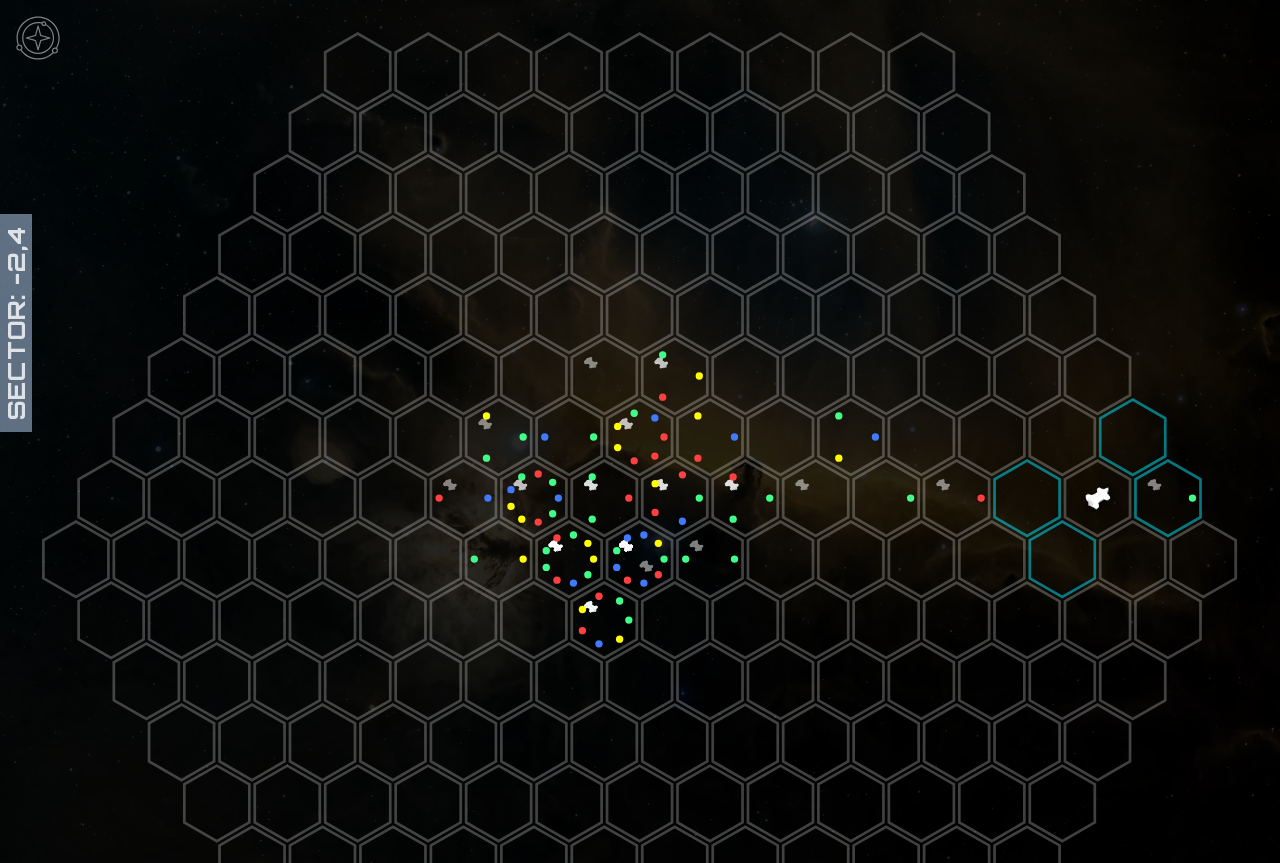 click 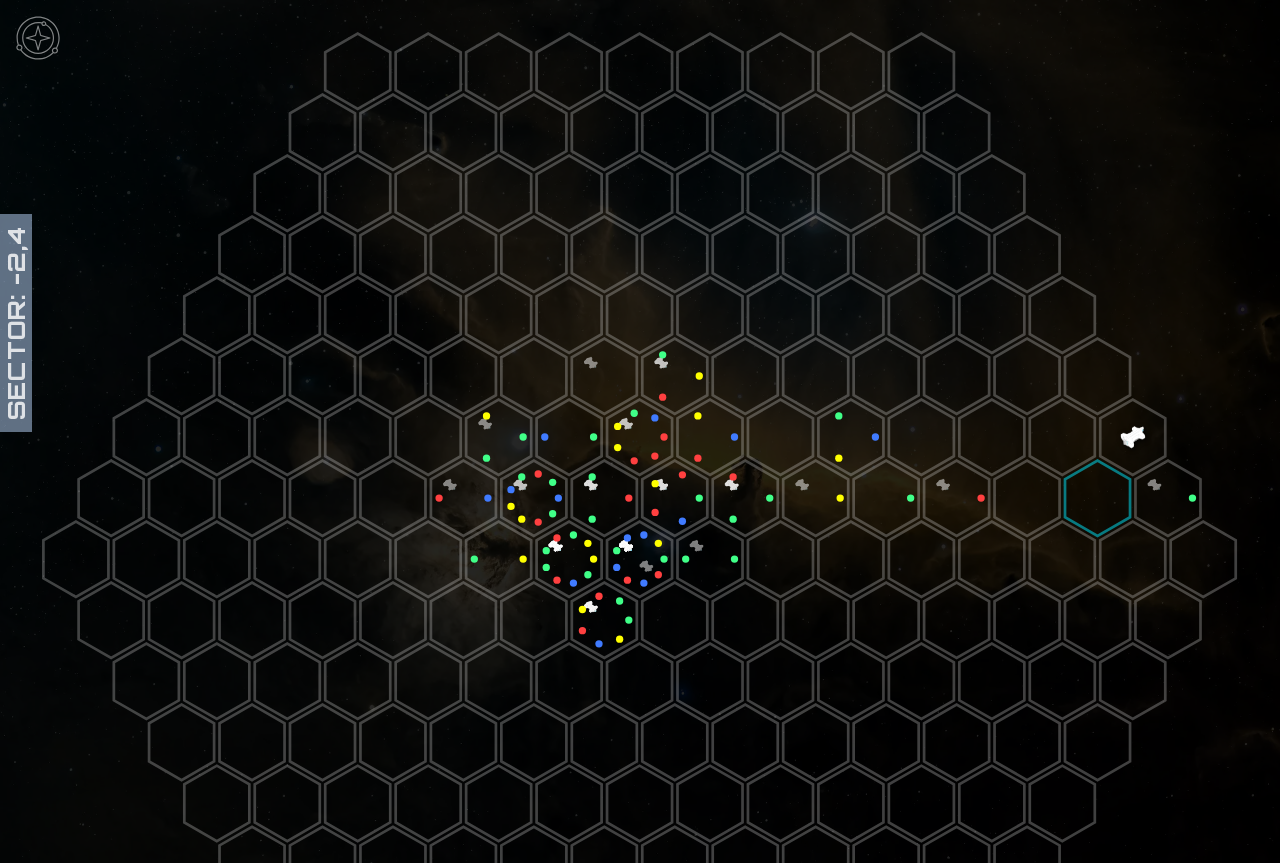 click 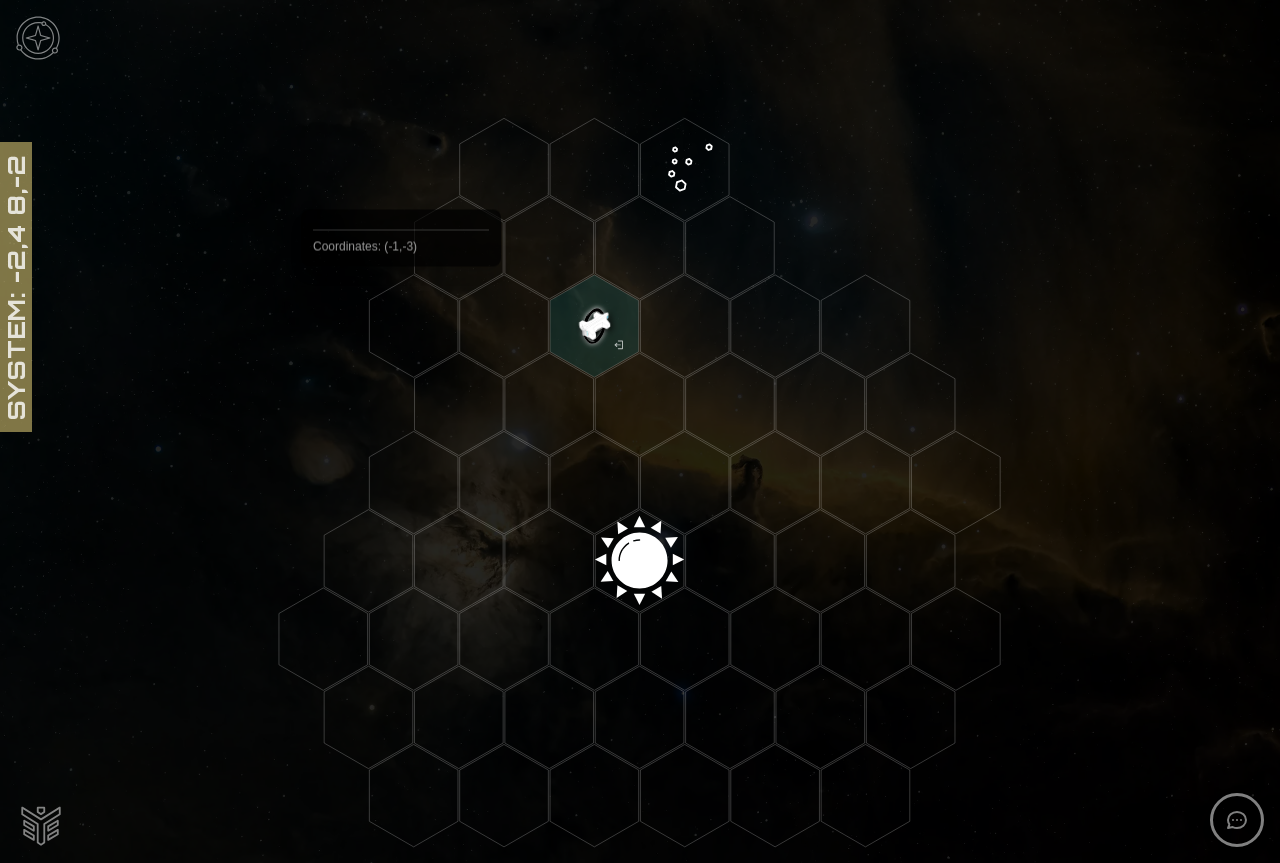 click 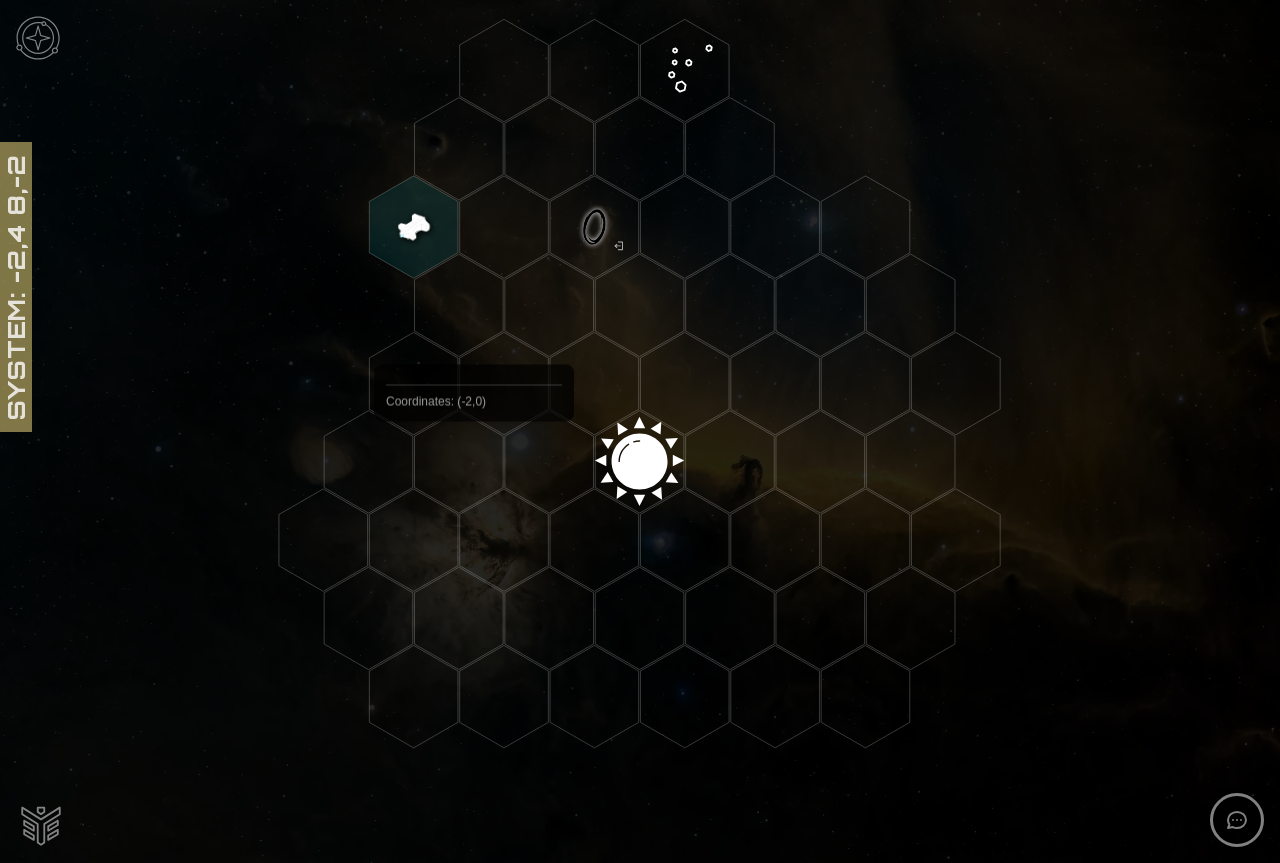 scroll, scrollTop: 100, scrollLeft: 0, axis: vertical 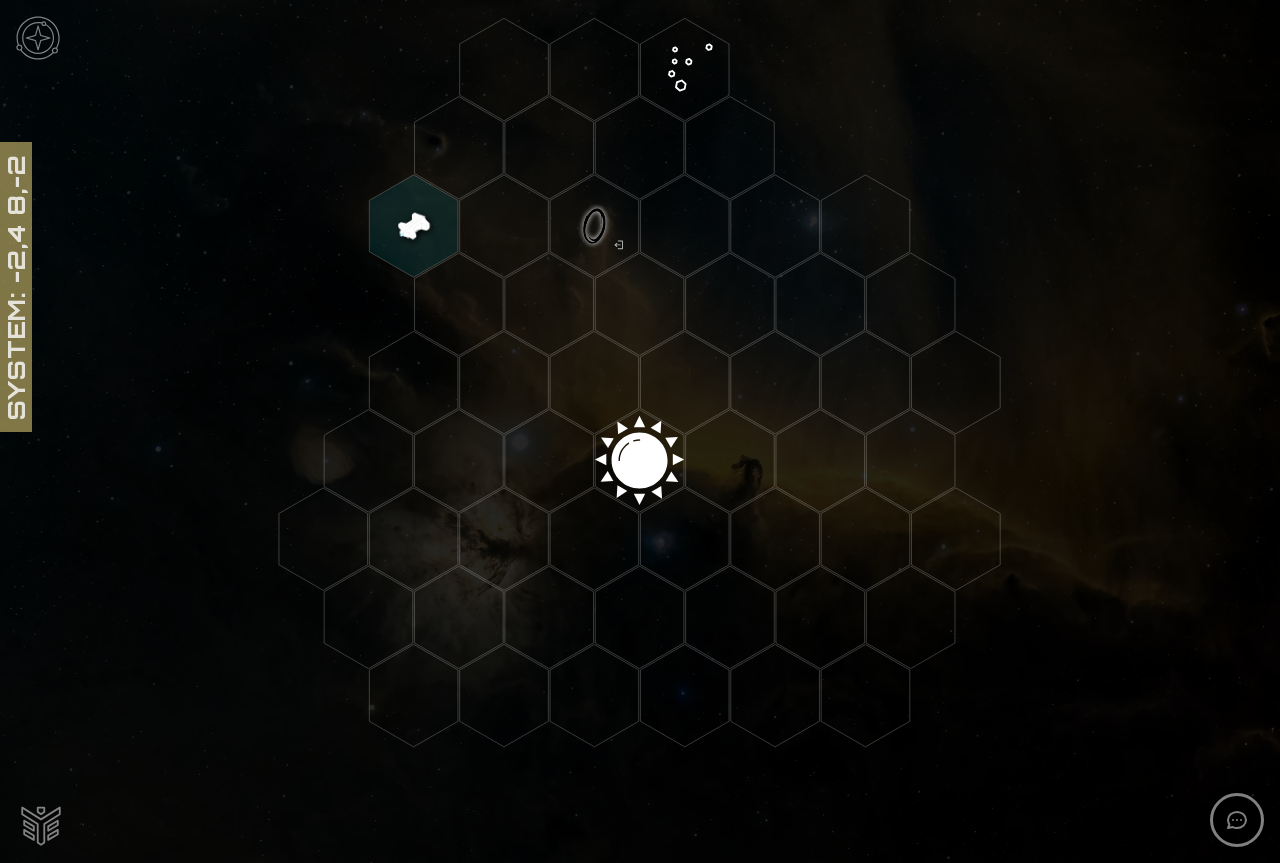 click 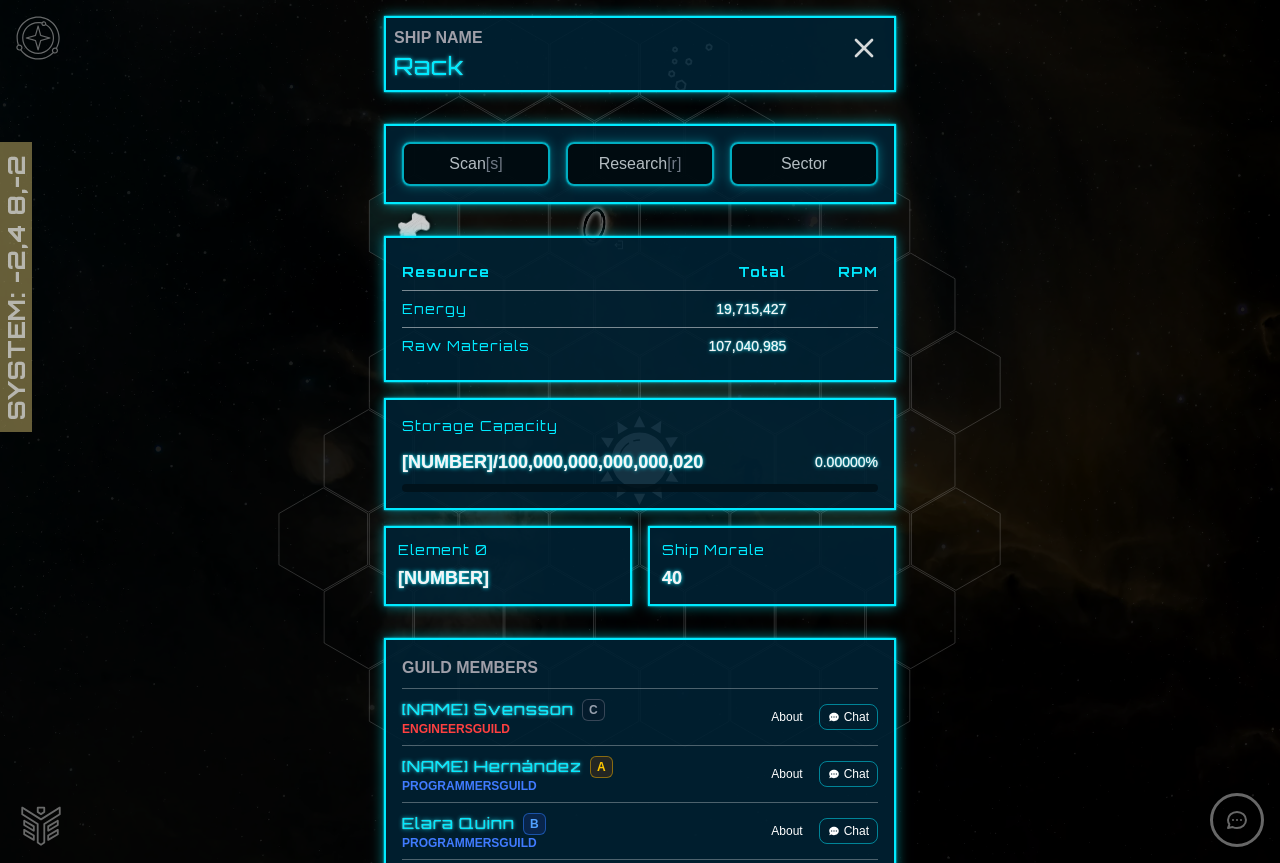 click on "Scan  [s]" at bounding box center [475, 163] 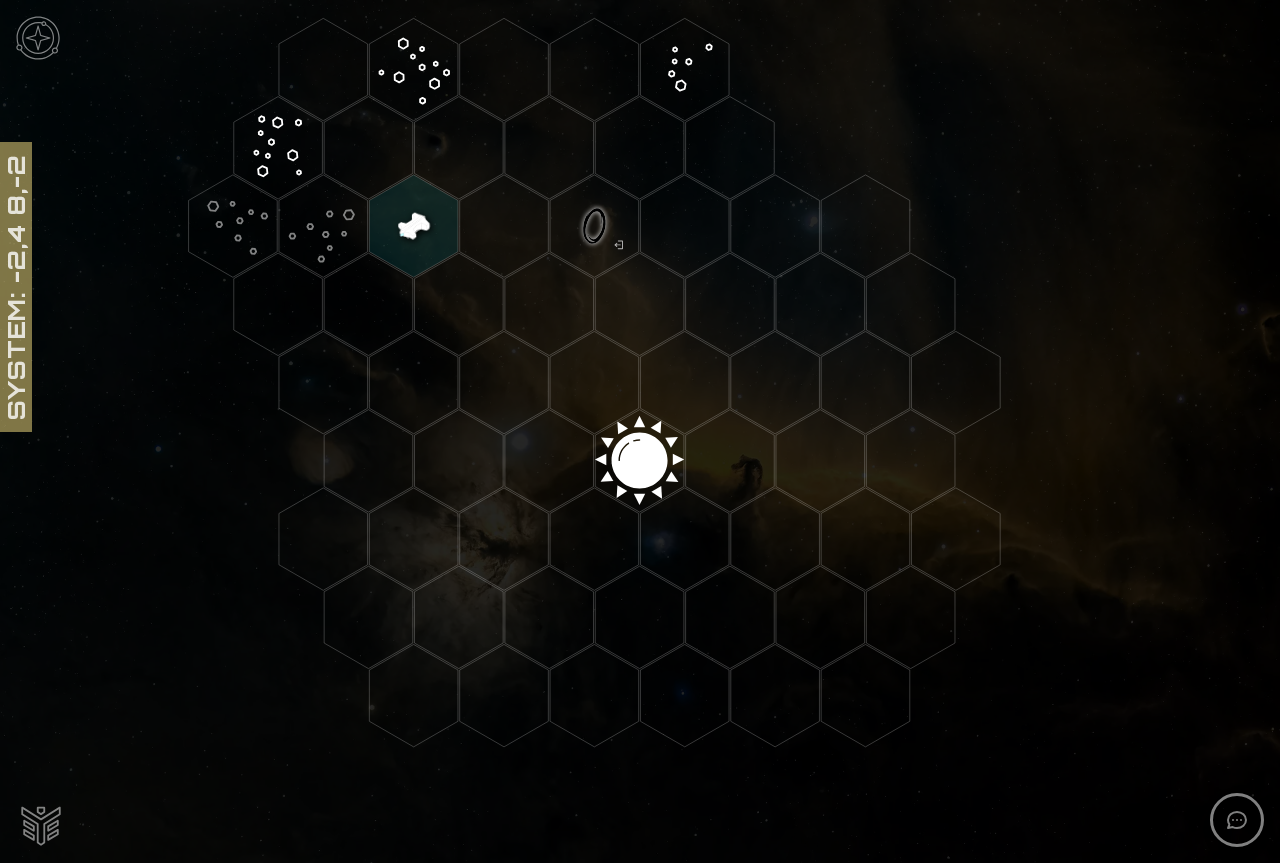 click 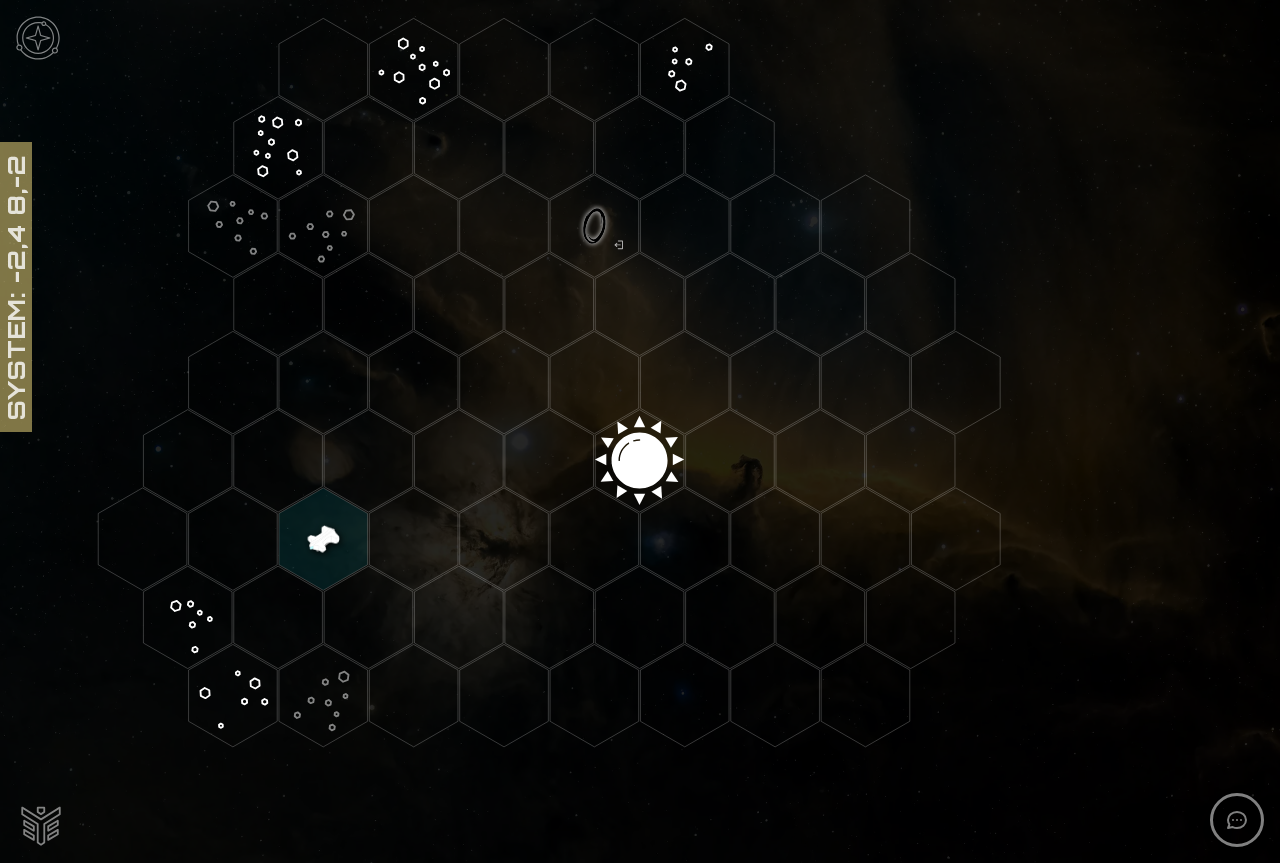 click 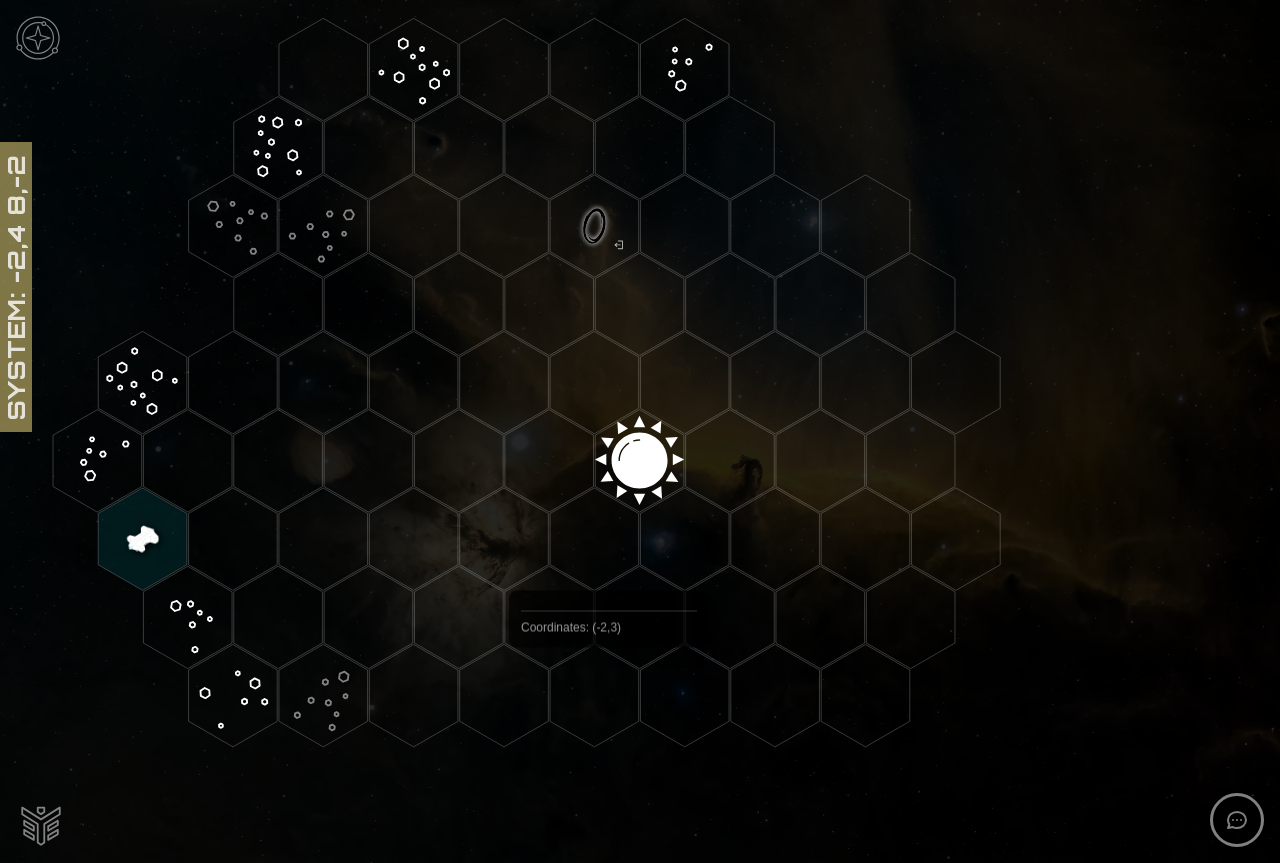 click 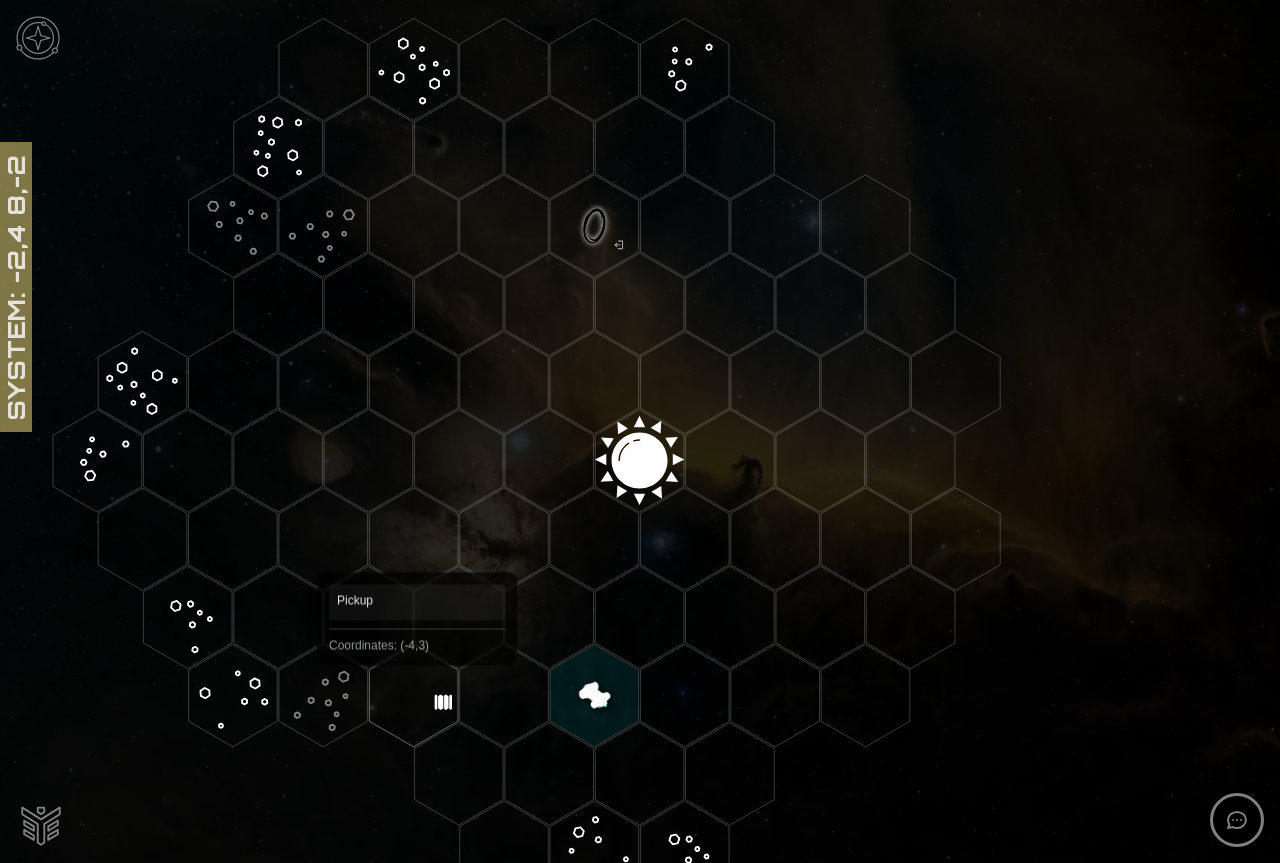 click 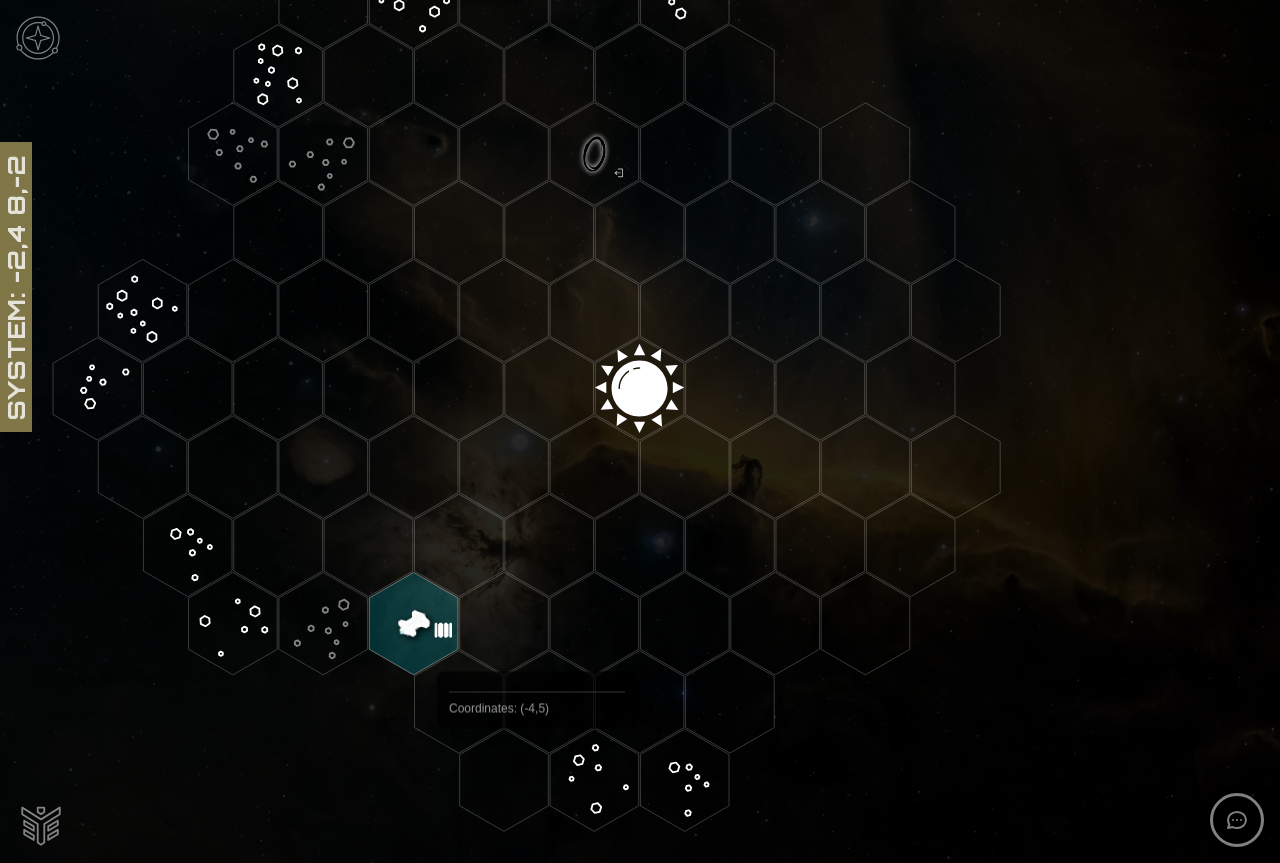 scroll, scrollTop: 246, scrollLeft: 0, axis: vertical 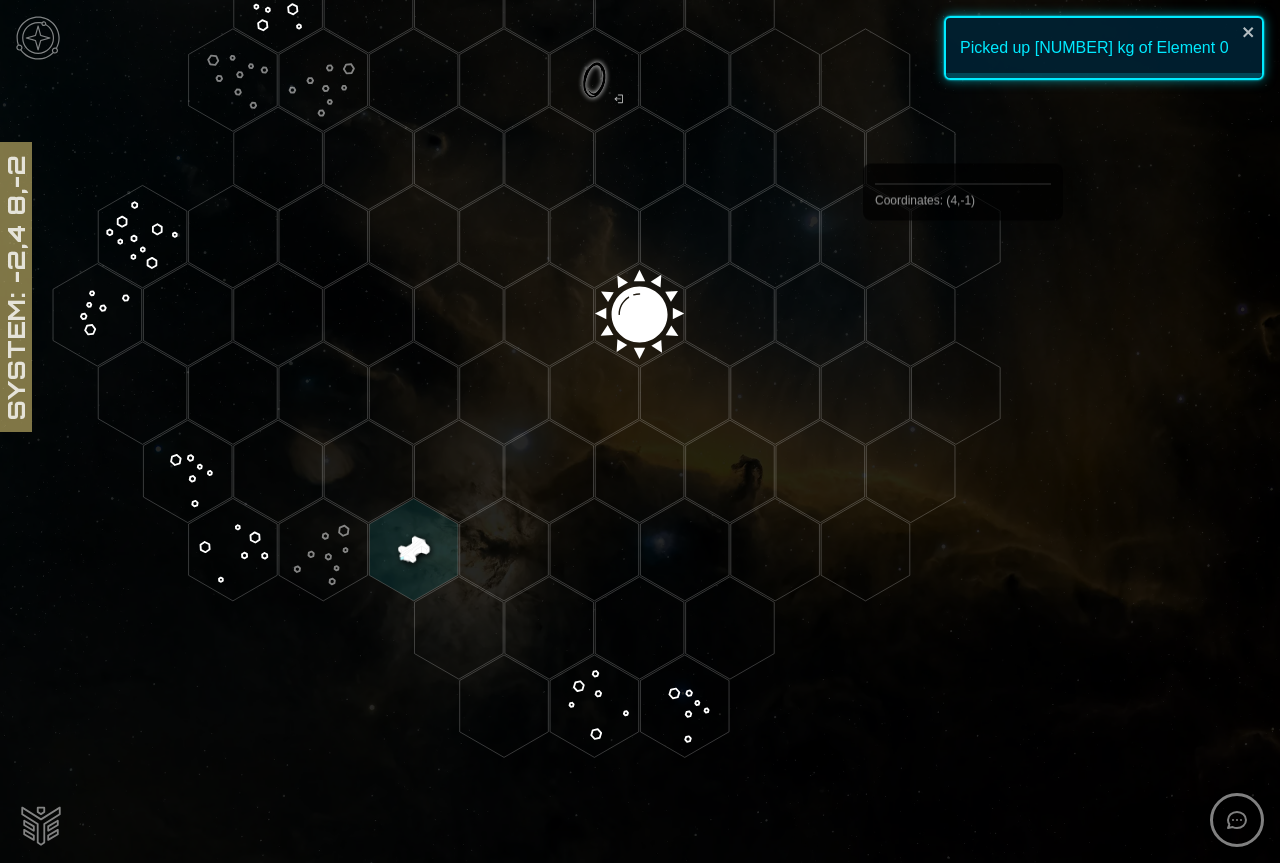 click 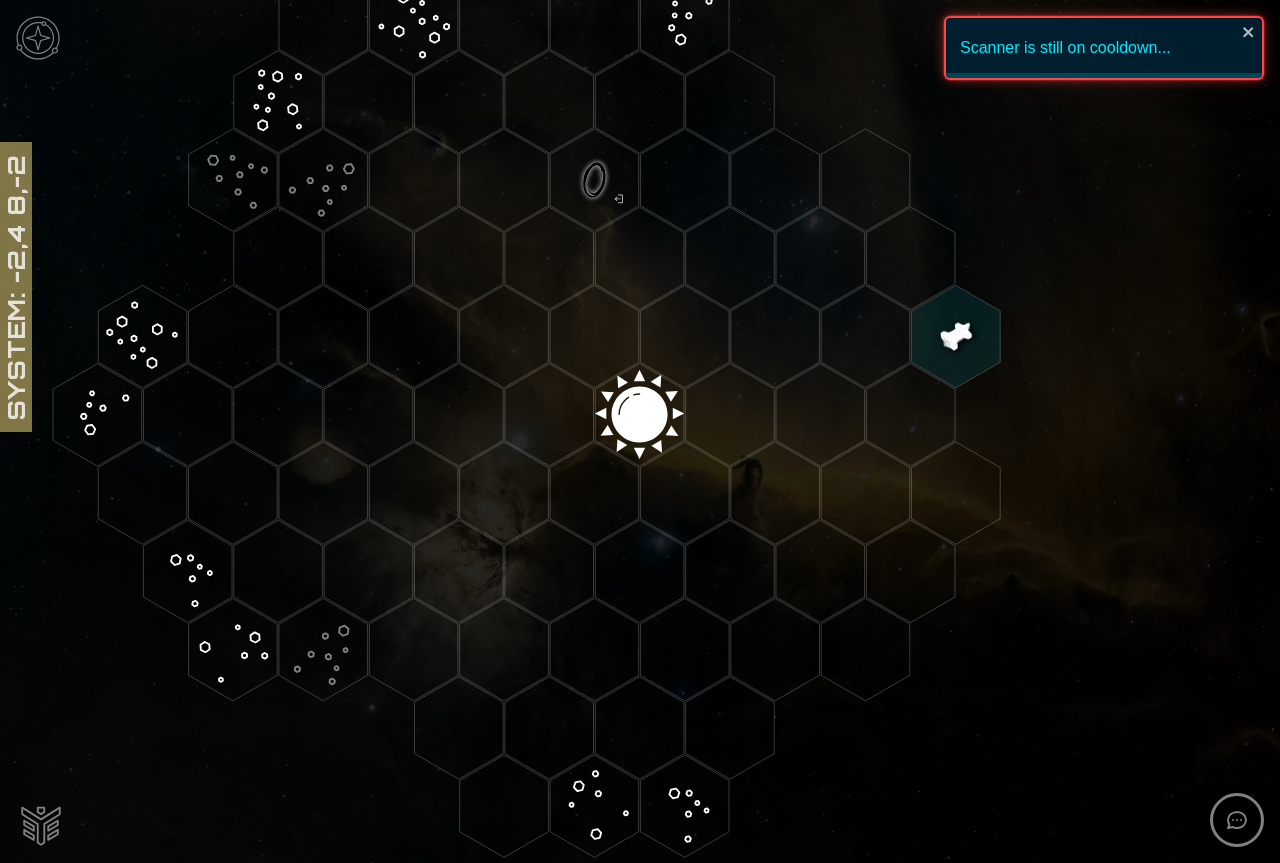 scroll, scrollTop: 46, scrollLeft: 0, axis: vertical 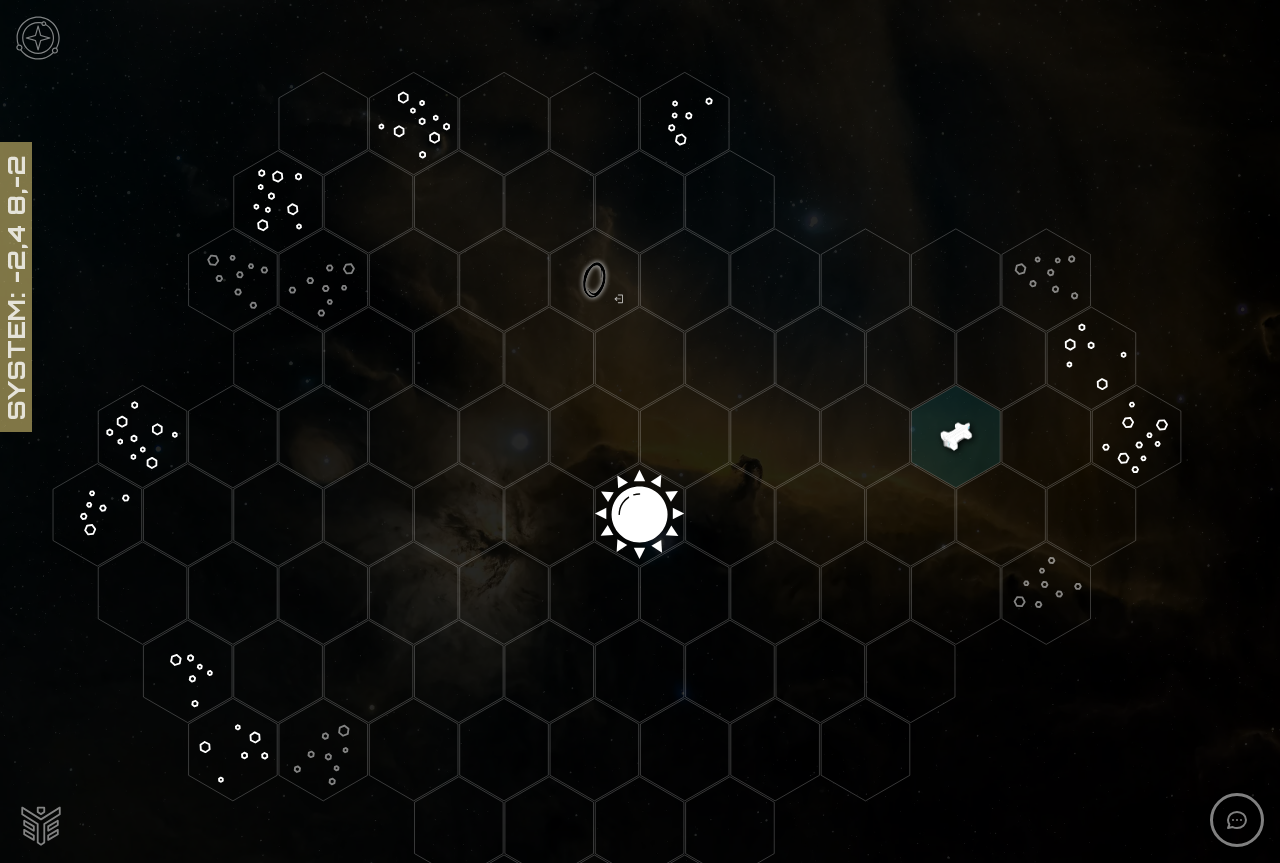 click 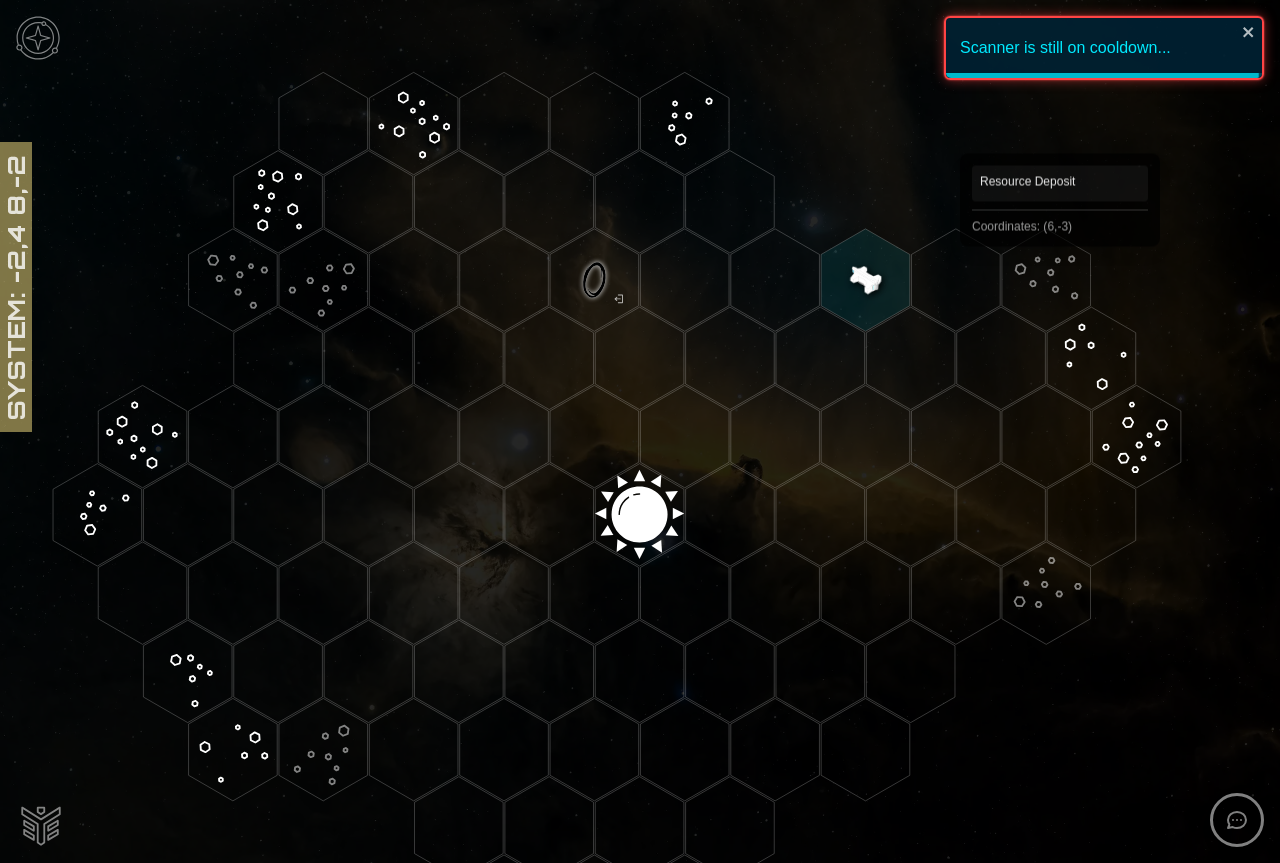 click 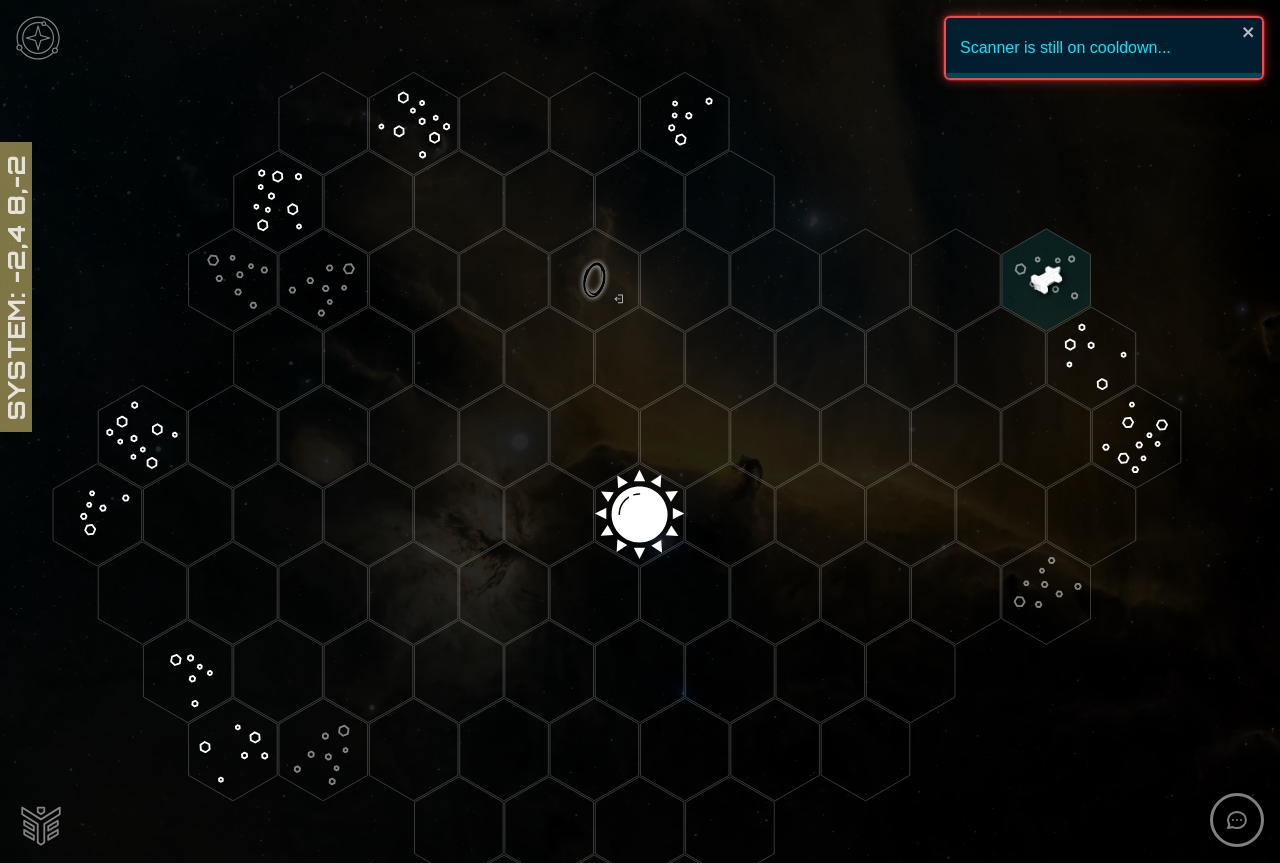 click 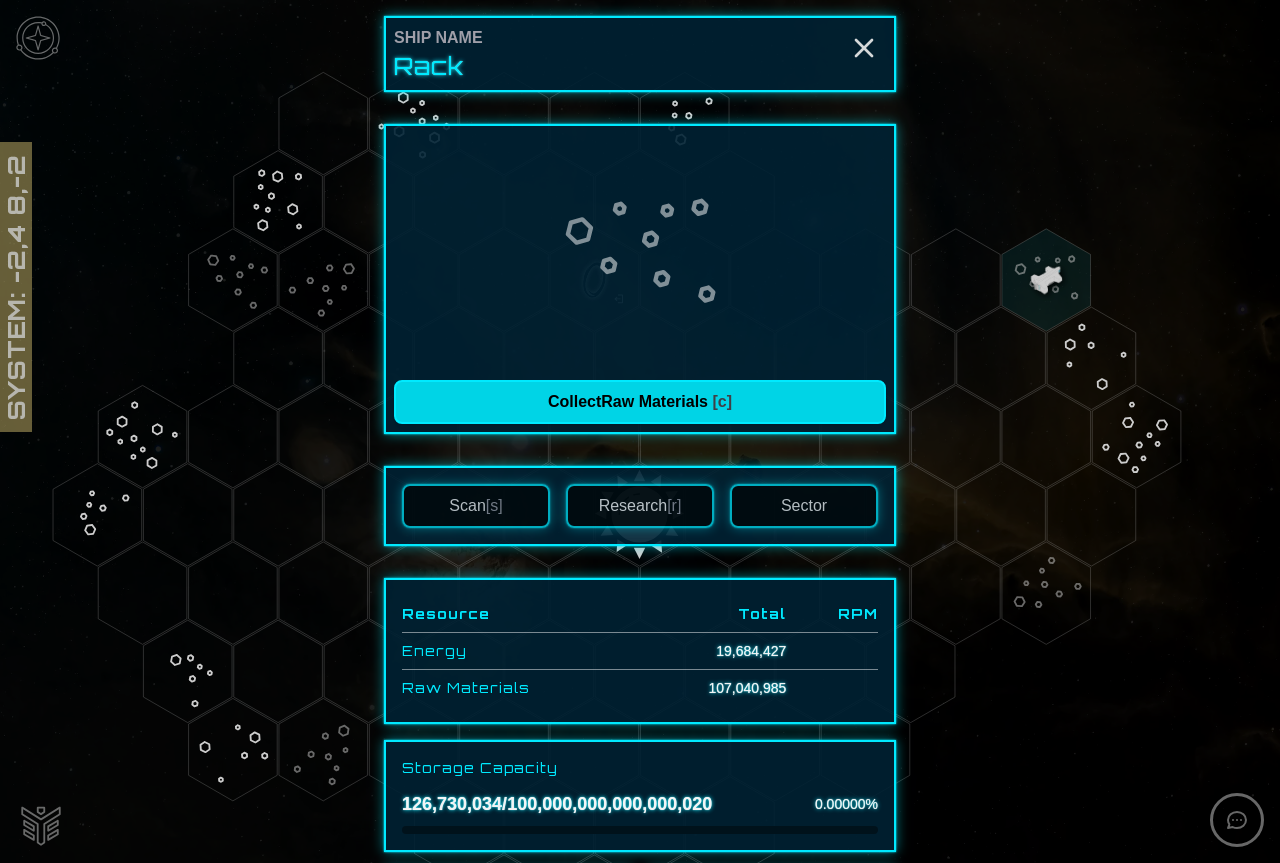 click on "Collect  Raw Materials   [c]" at bounding box center (640, 402) 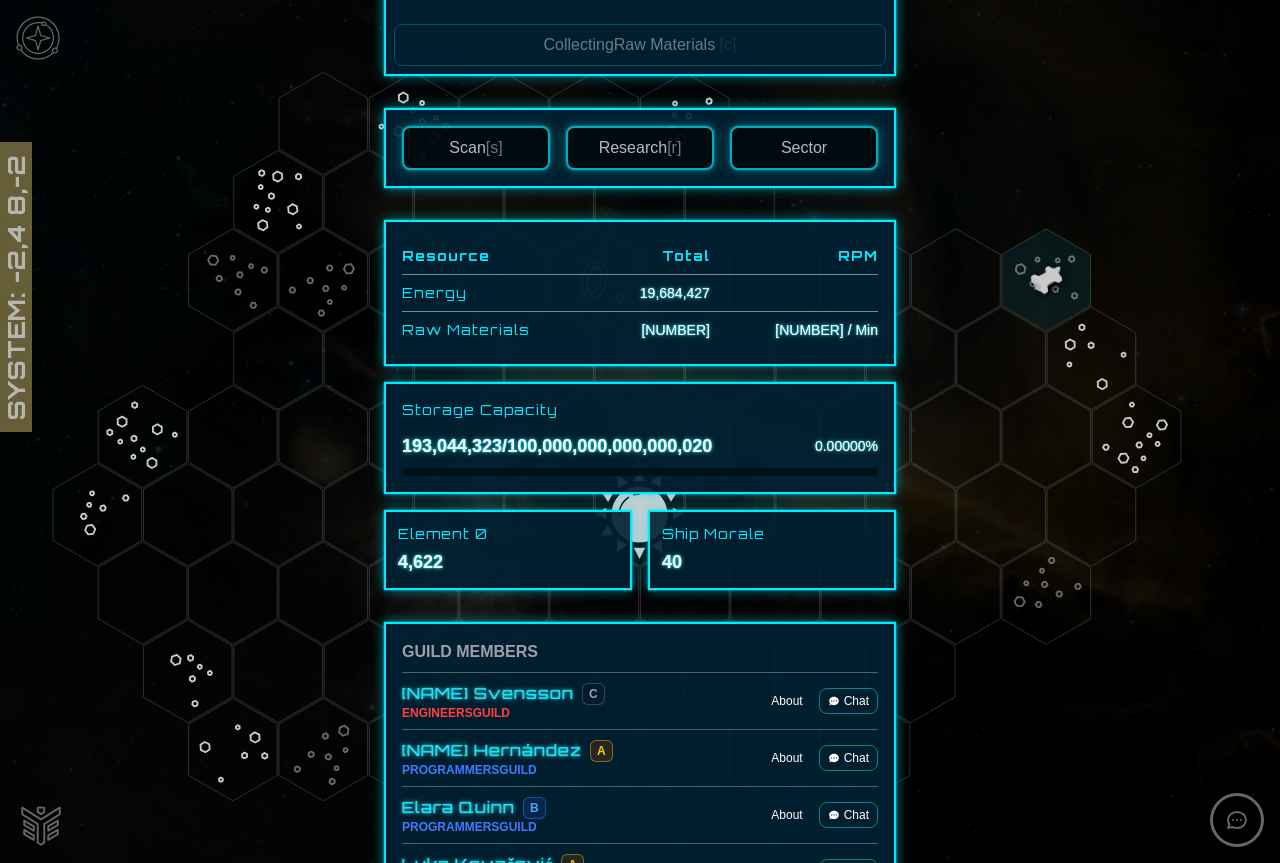 scroll, scrollTop: 256, scrollLeft: 0, axis: vertical 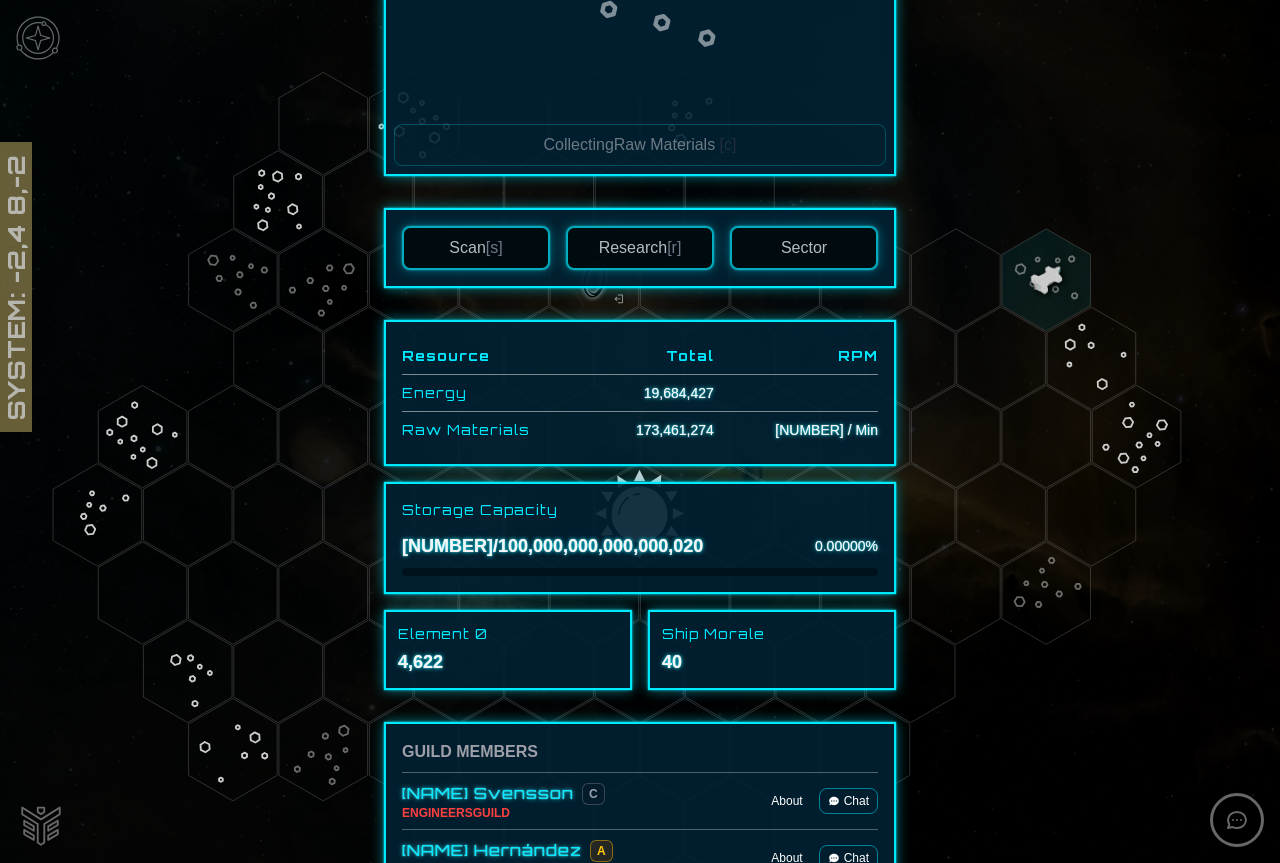 click at bounding box center [640, 431] 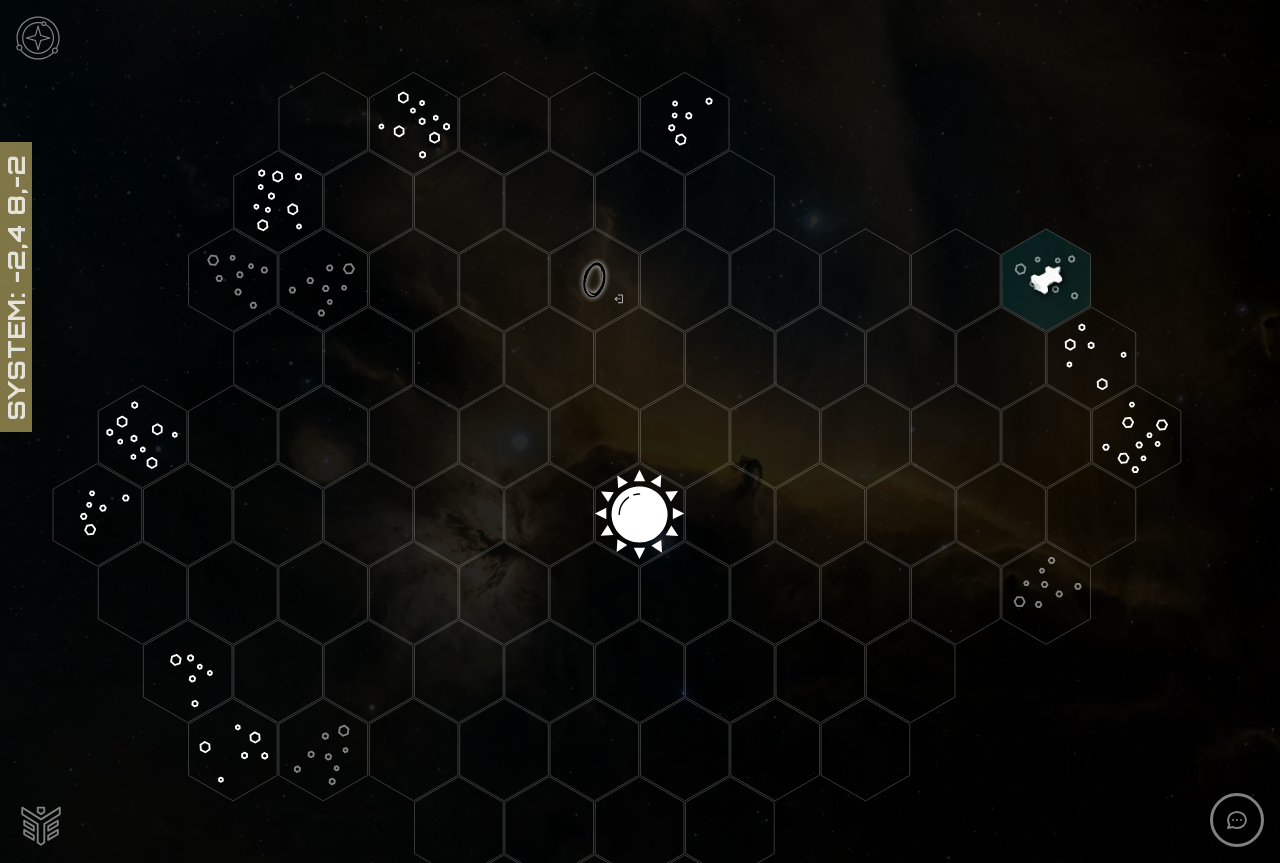 click 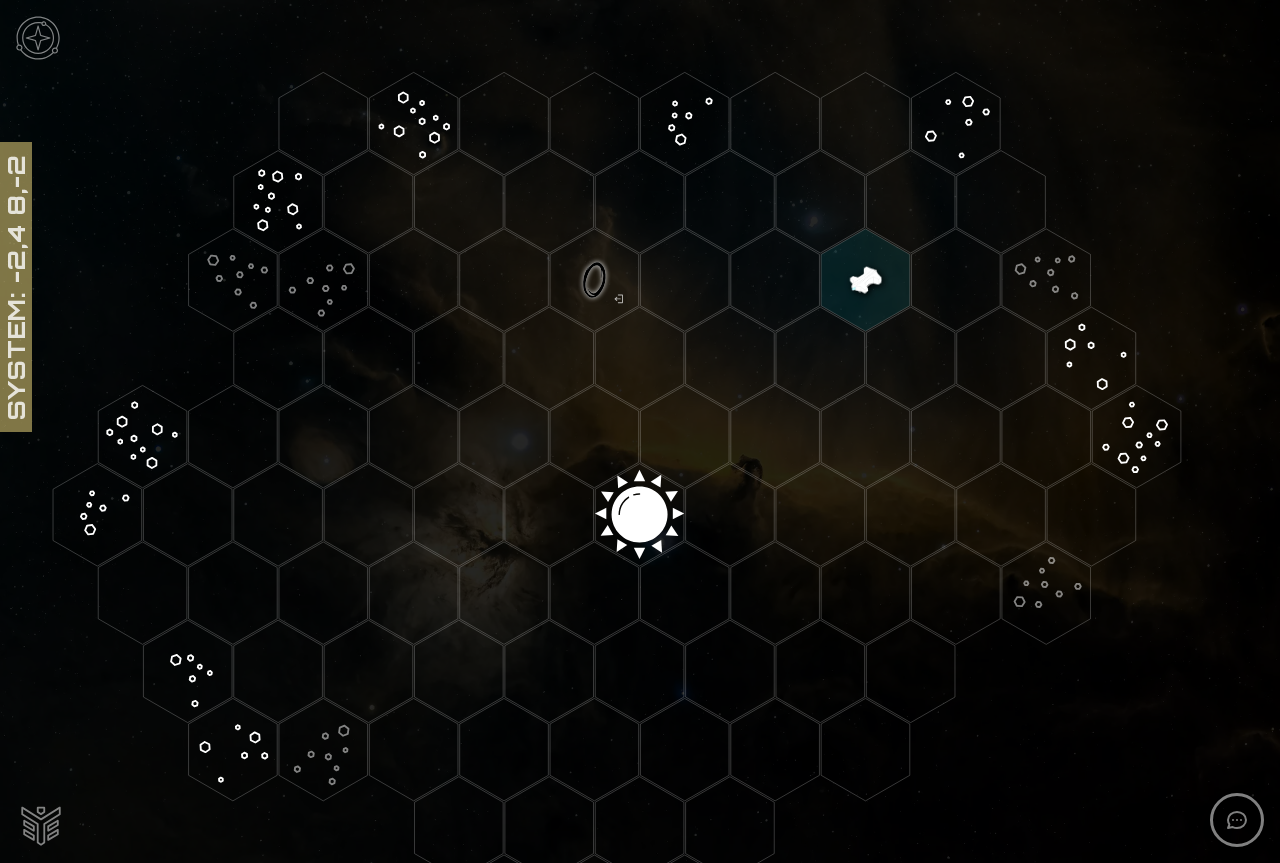 click 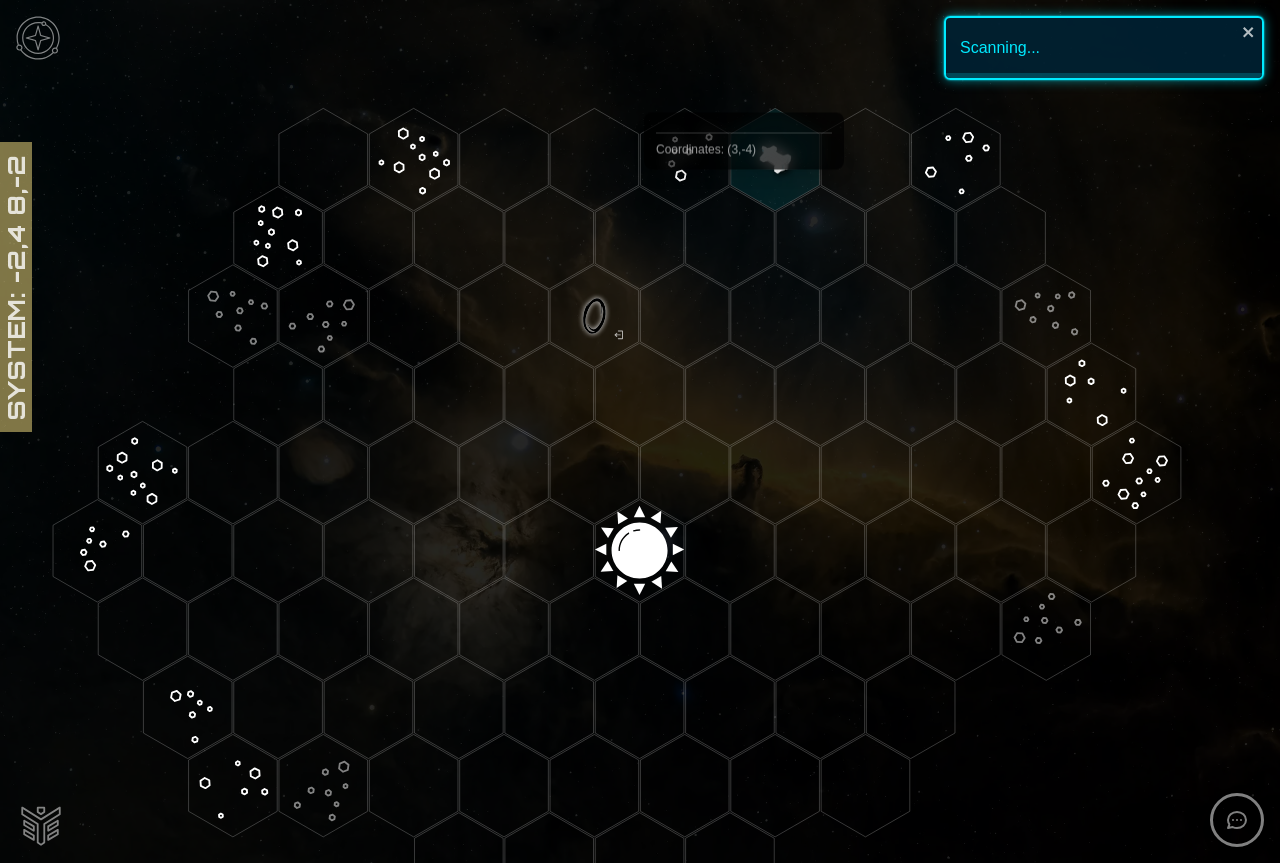 scroll, scrollTop: 0, scrollLeft: 0, axis: both 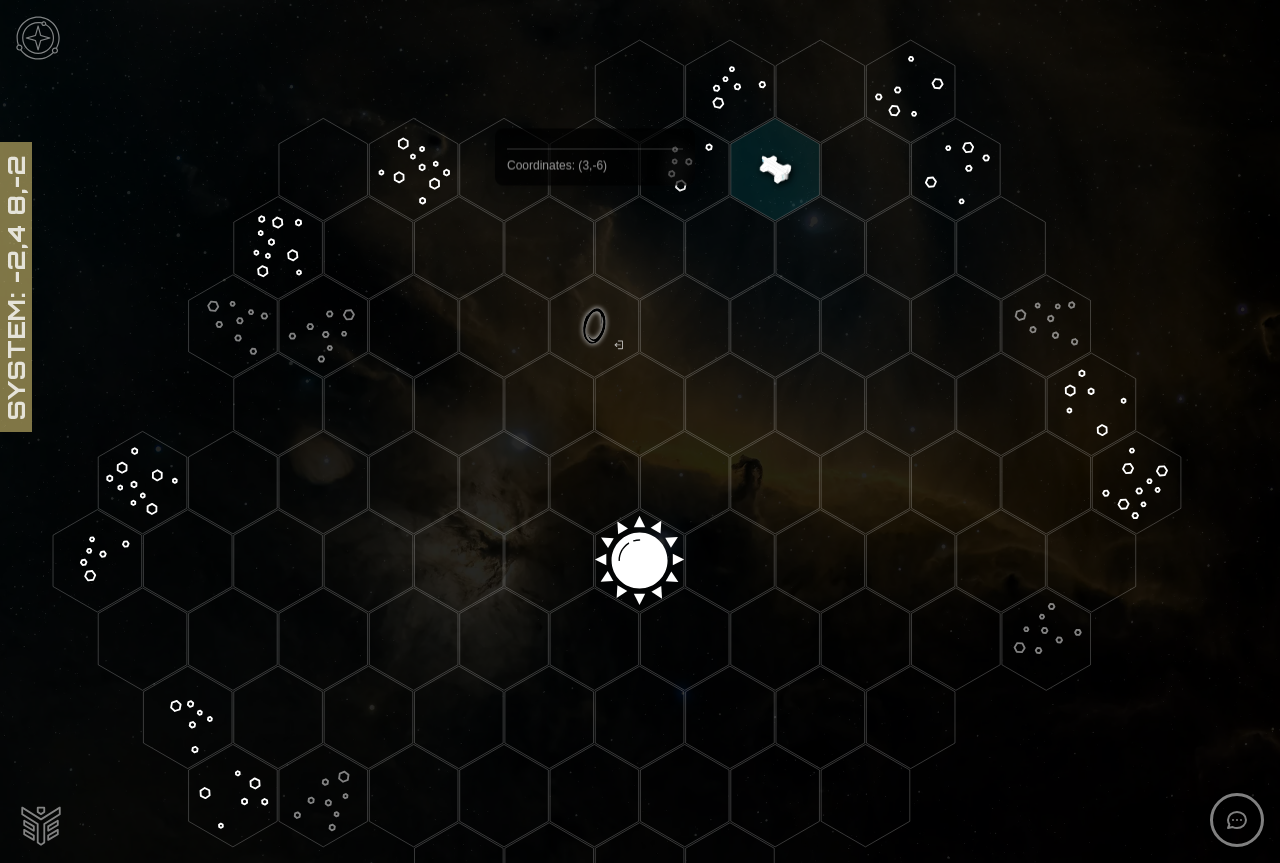 click 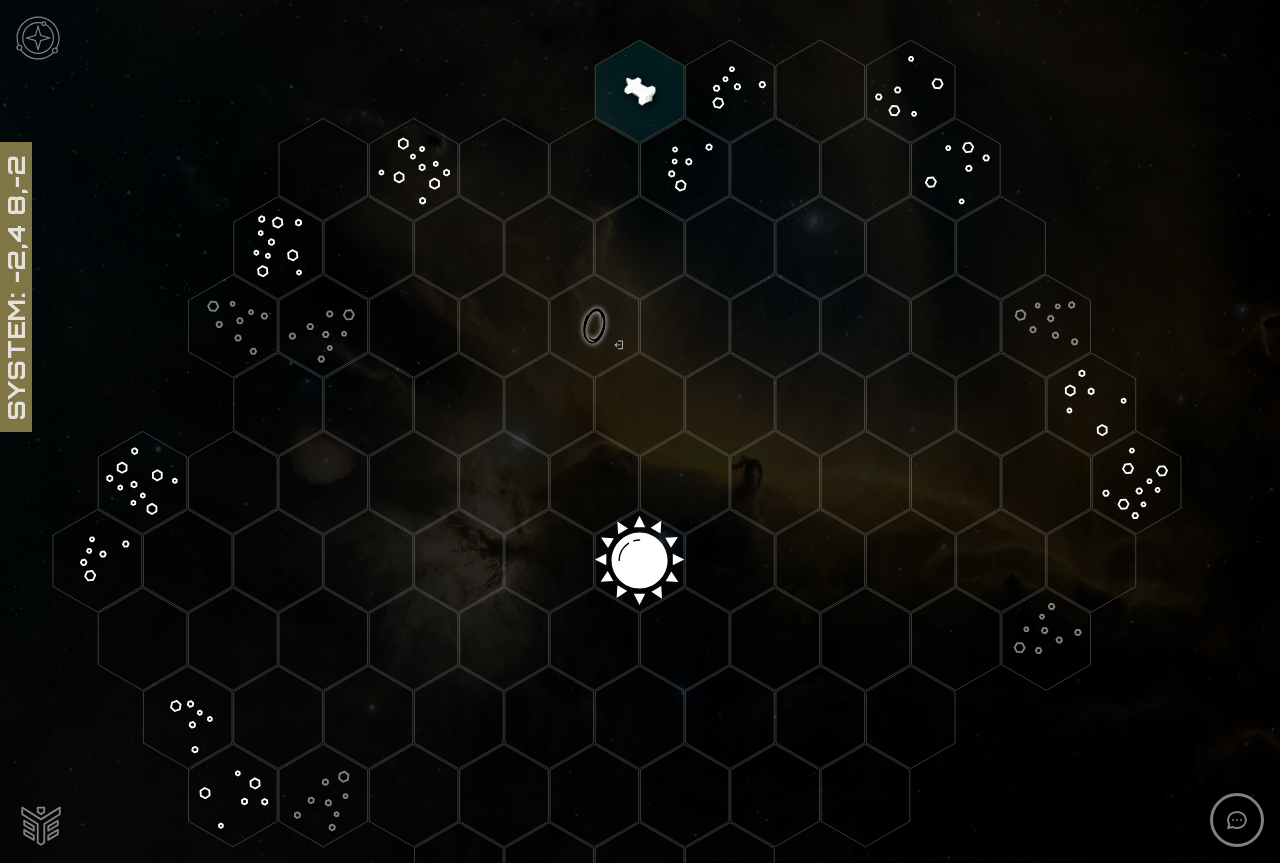 click 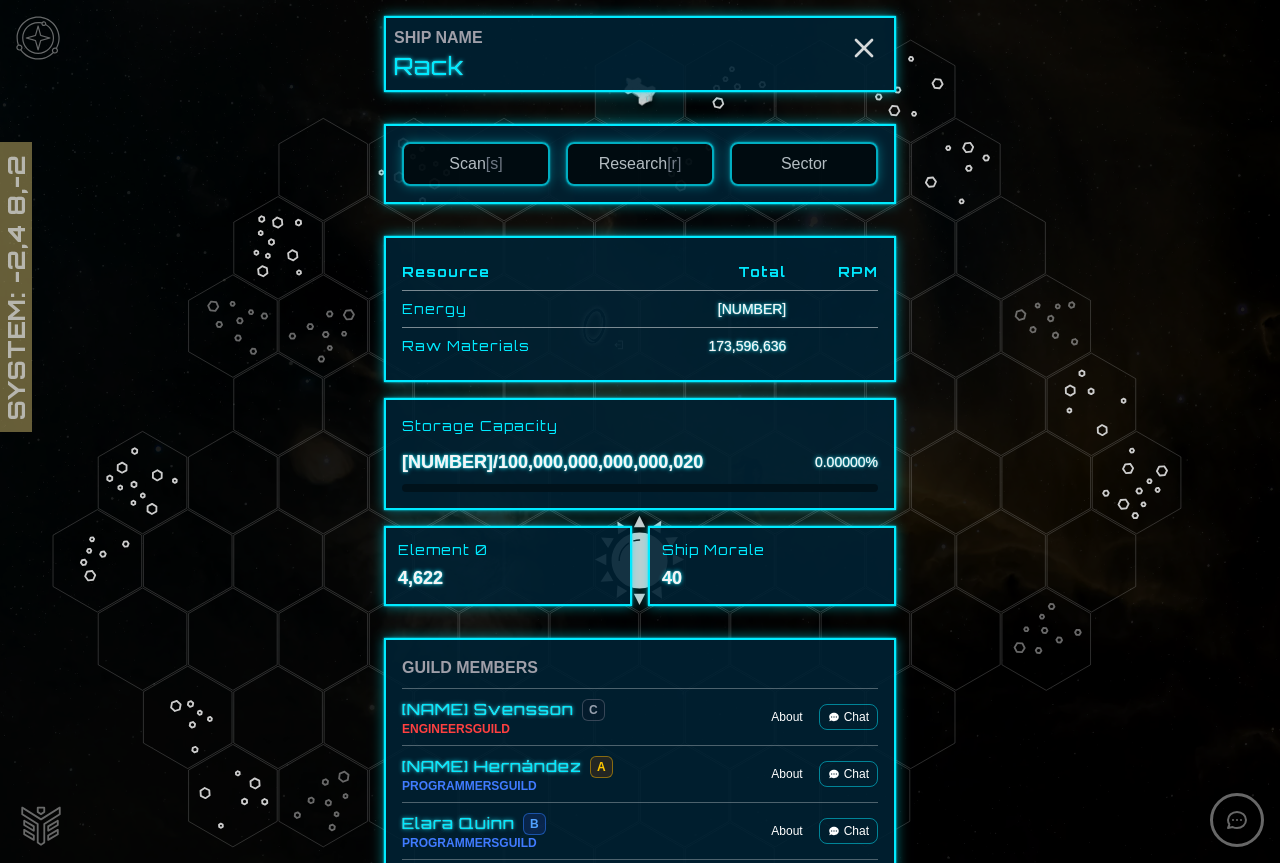click on "Scan  [s]" at bounding box center (476, 164) 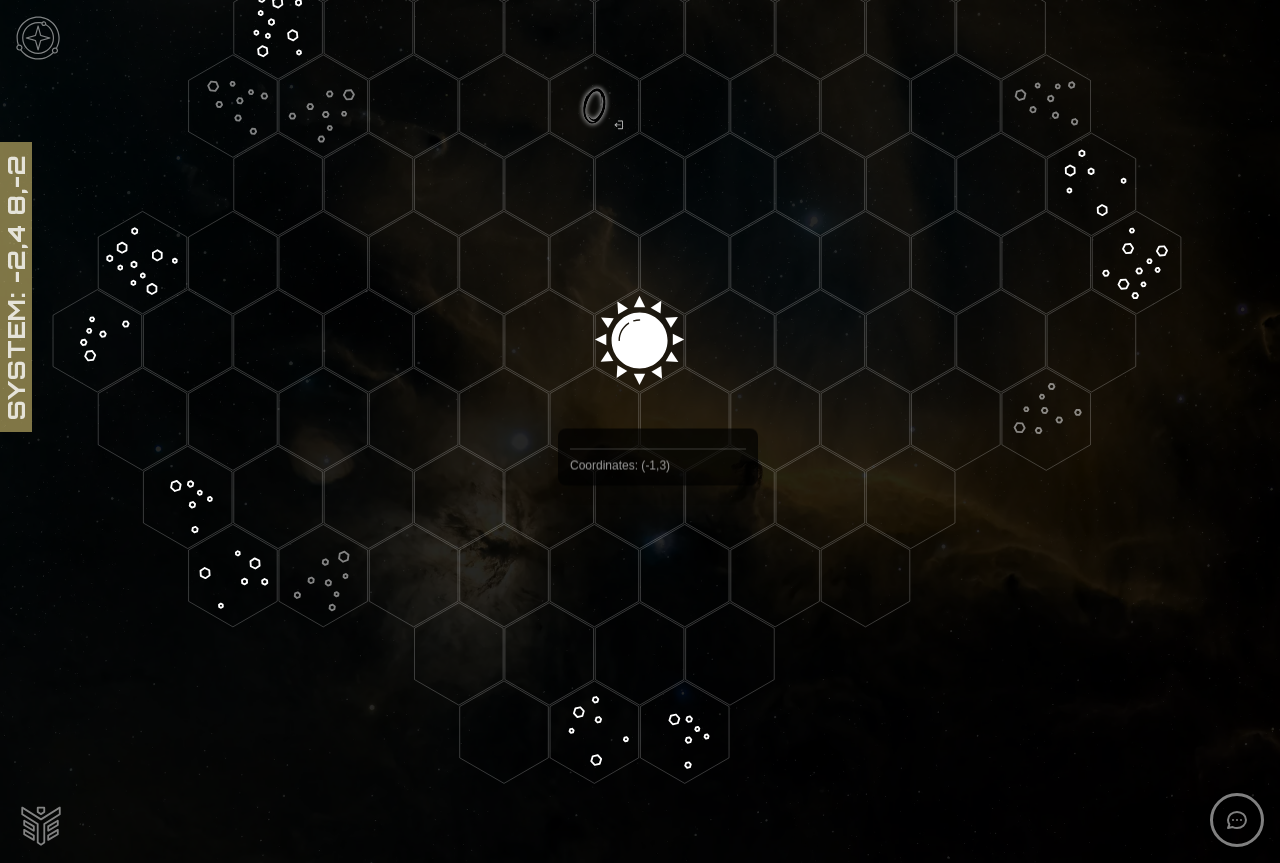 scroll, scrollTop: 246, scrollLeft: 0, axis: vertical 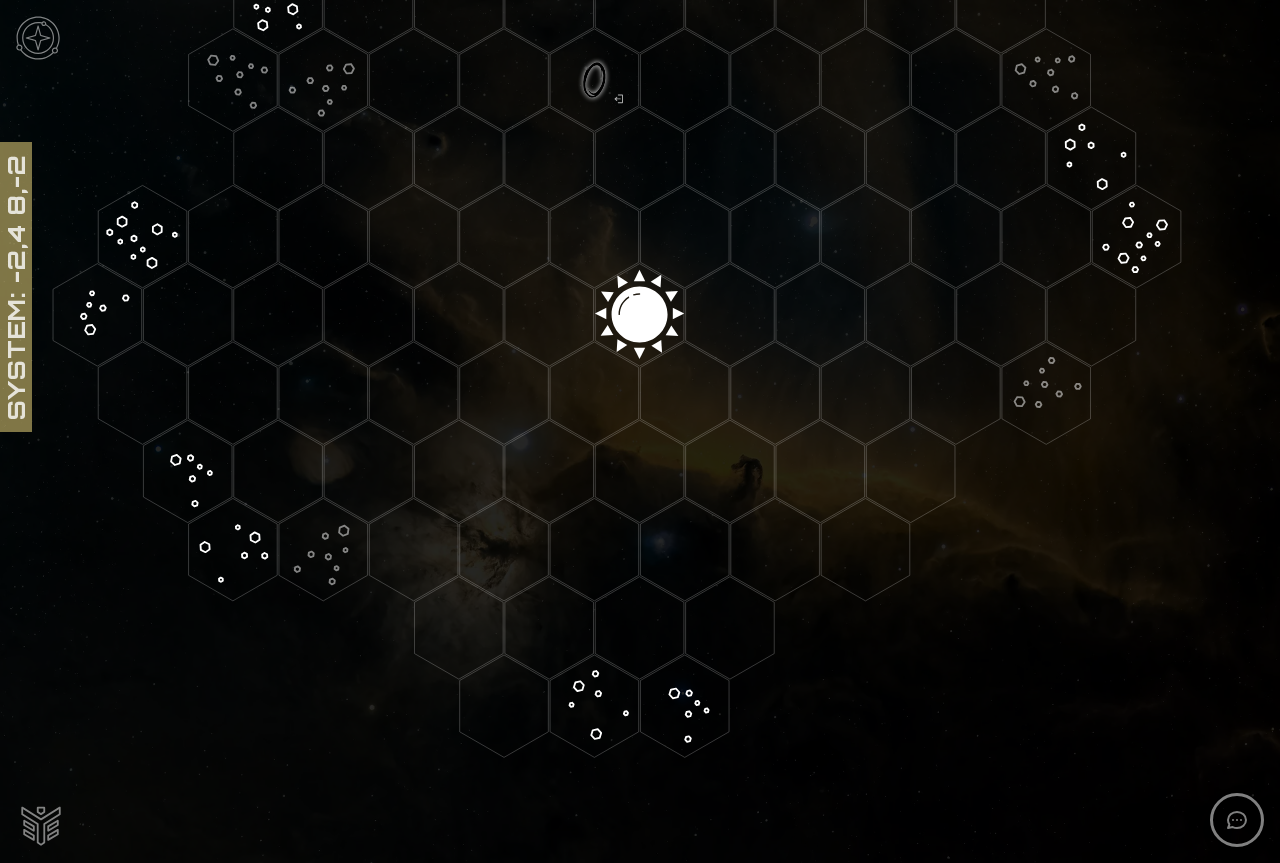 click 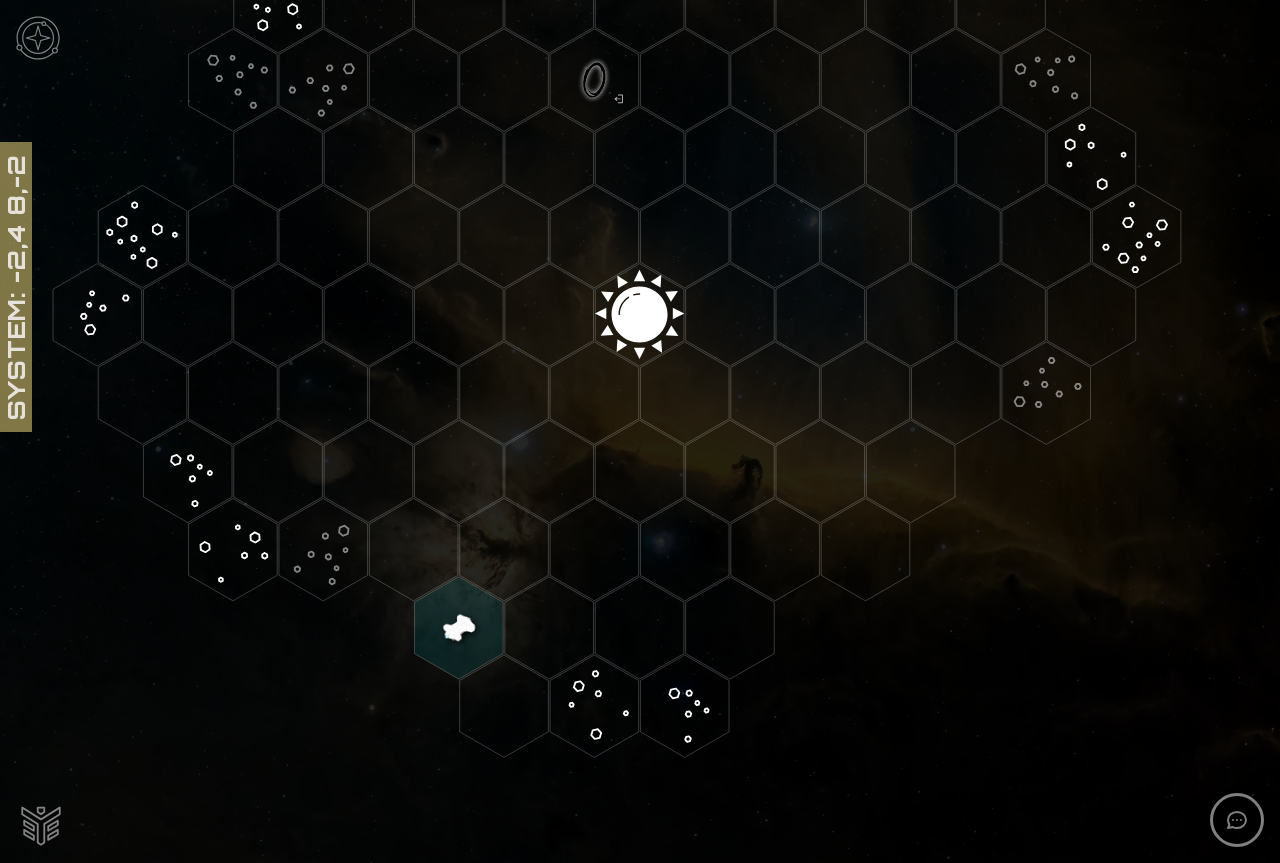 click 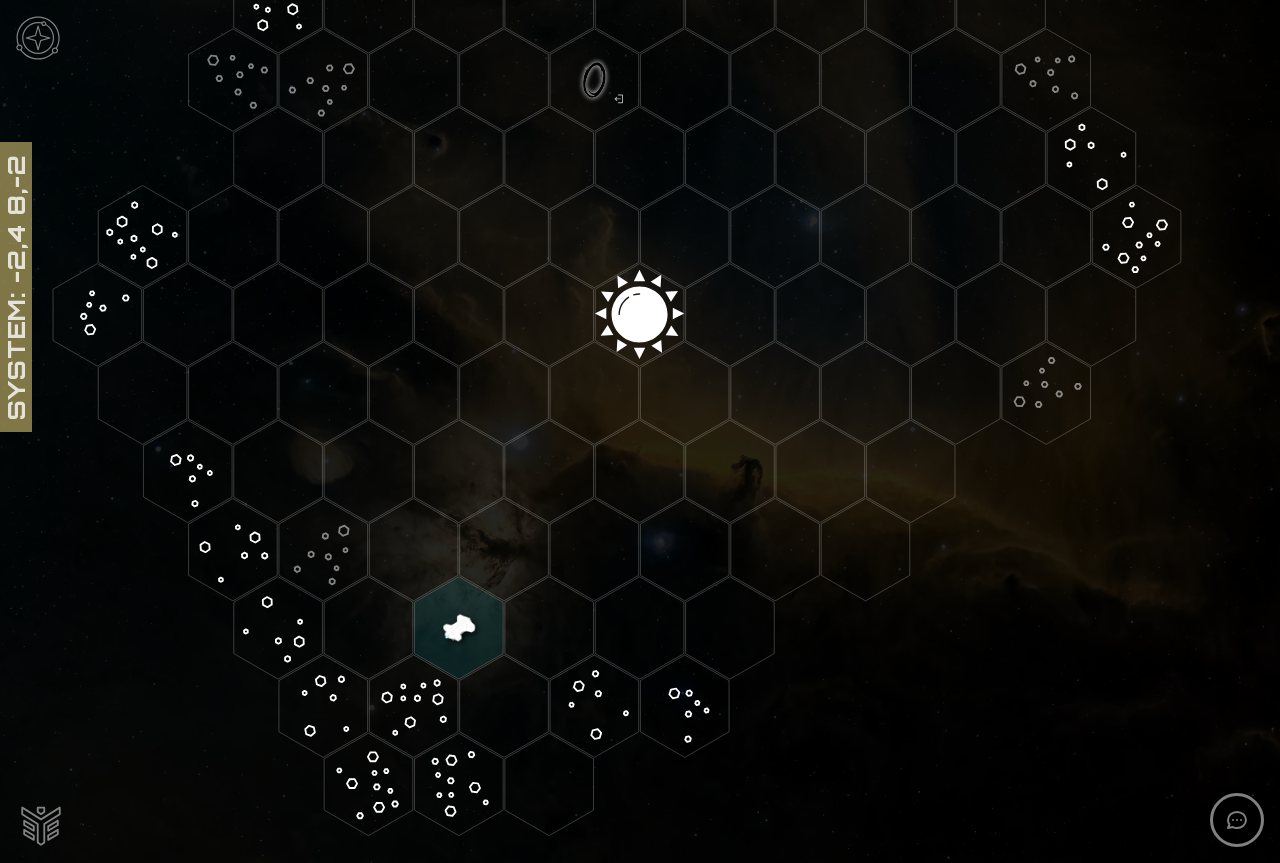 click 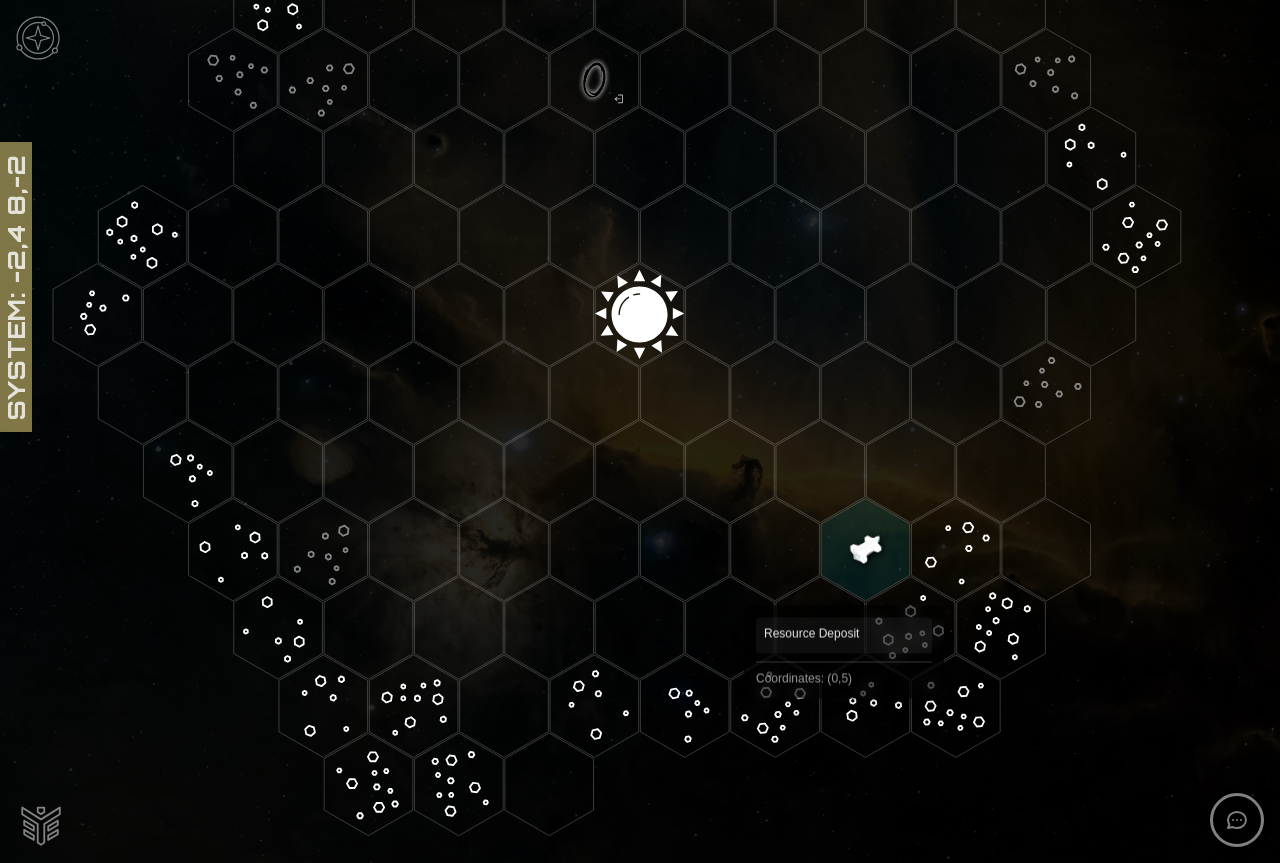 click 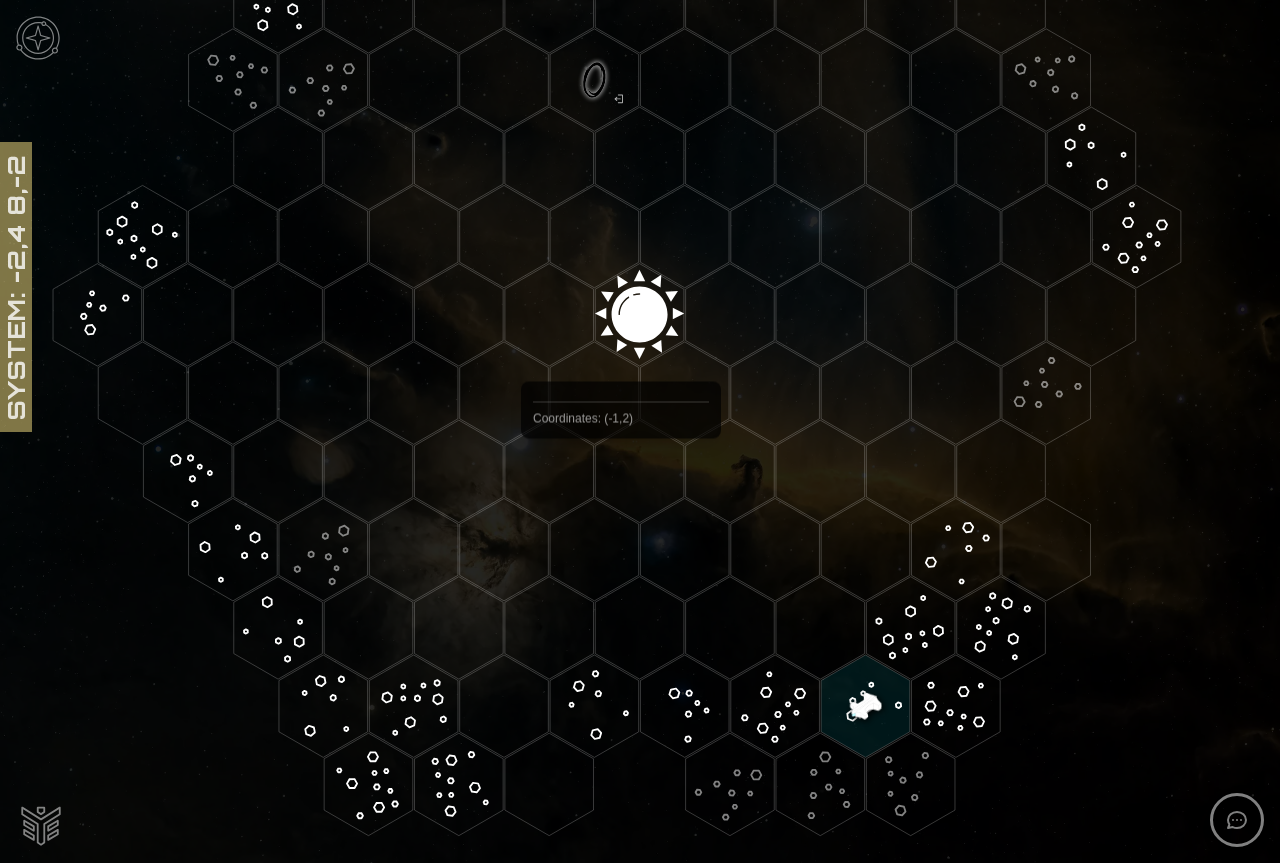click 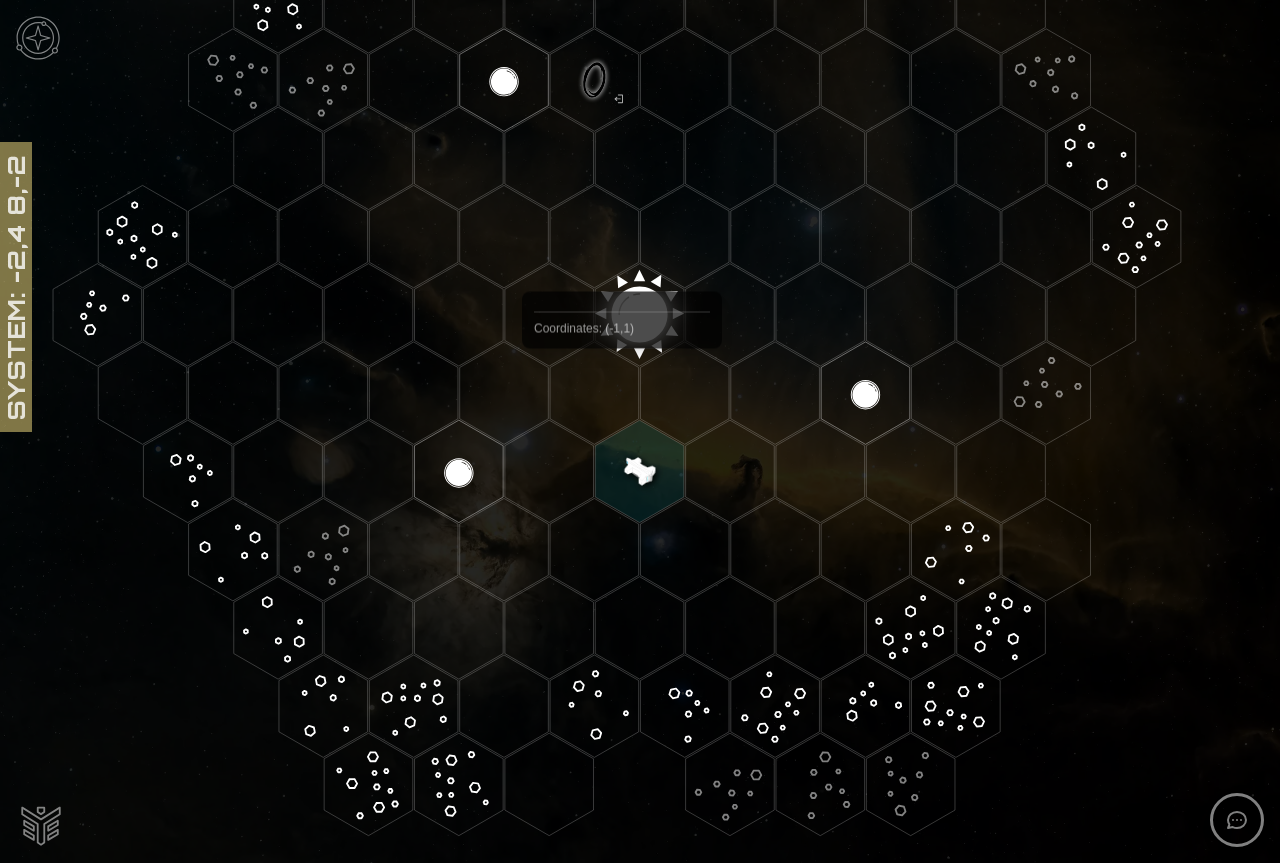 scroll, scrollTop: 146, scrollLeft: 0, axis: vertical 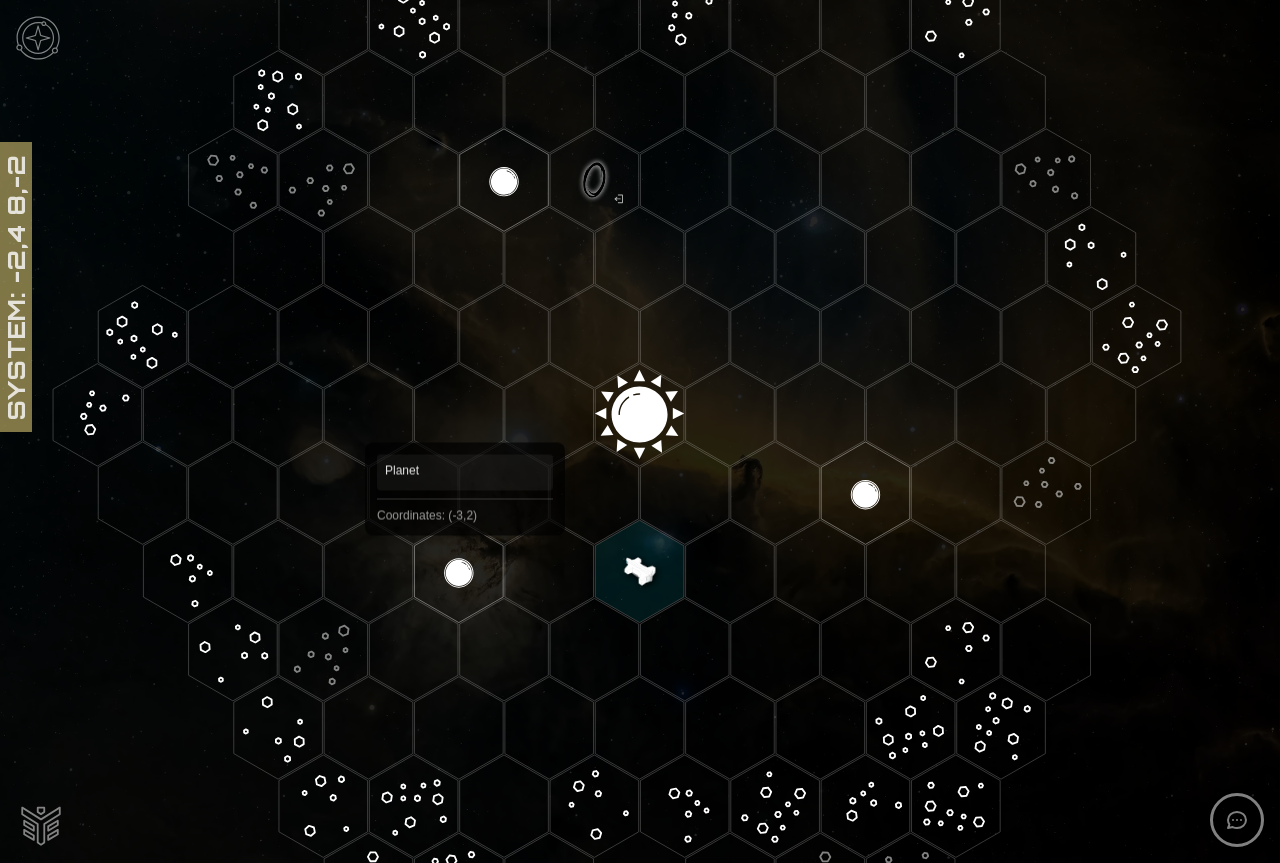 click 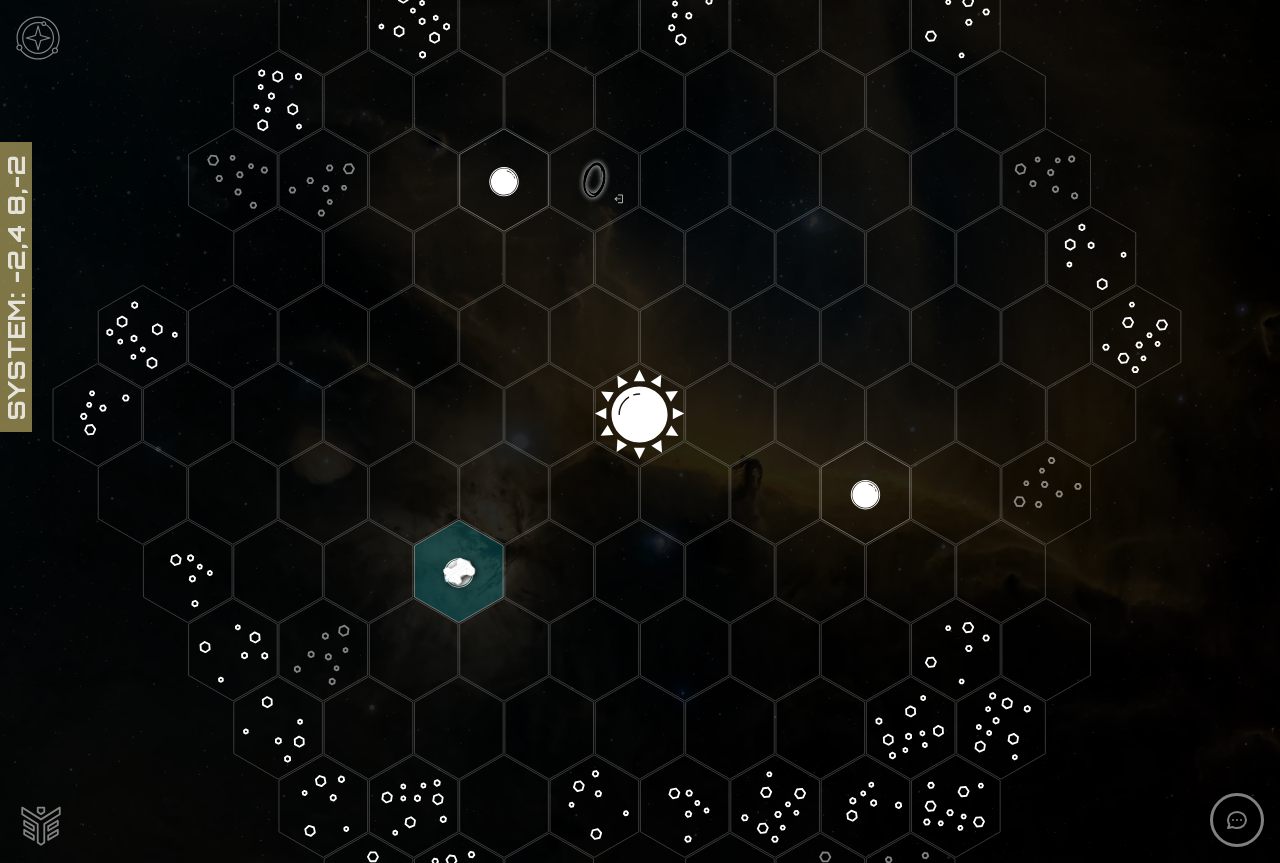 click 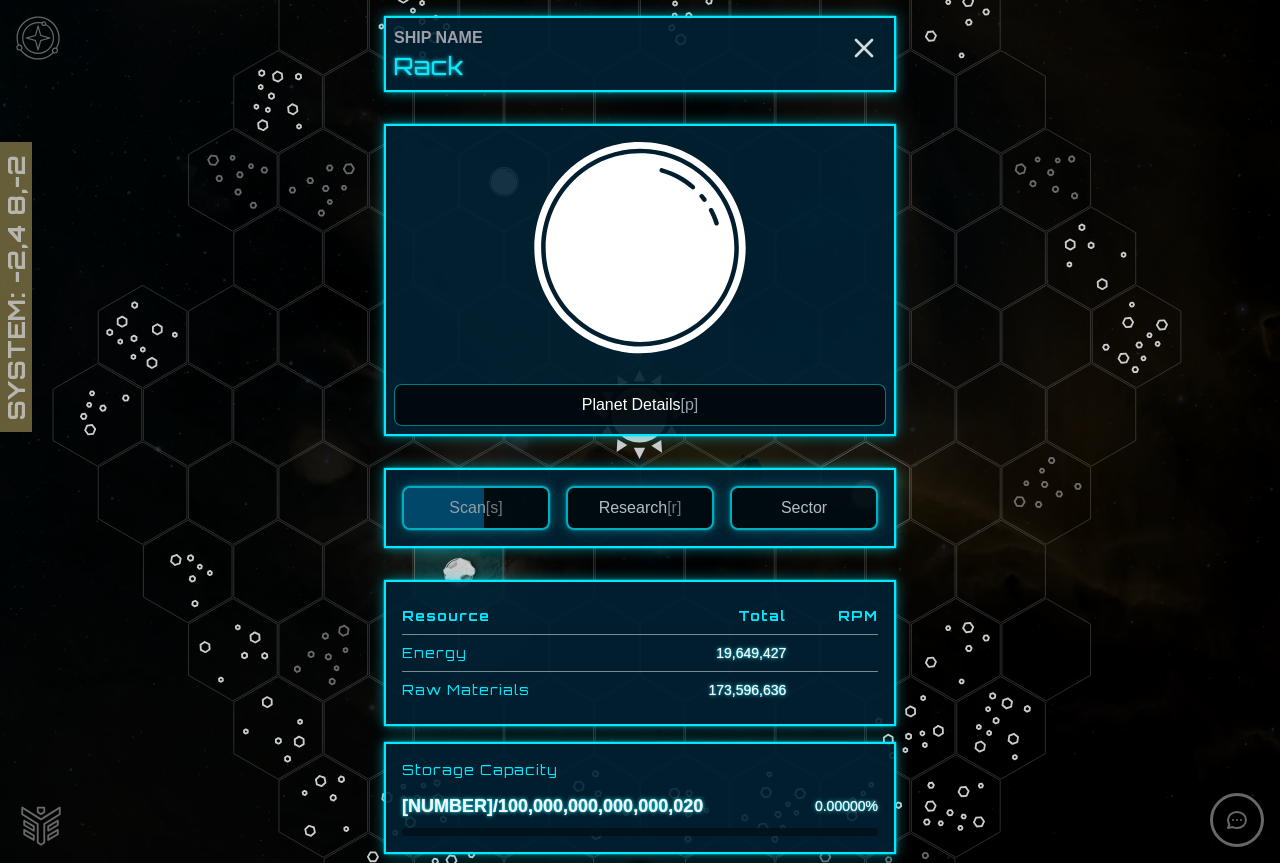 click on "Planet Details  [p]" at bounding box center [640, 405] 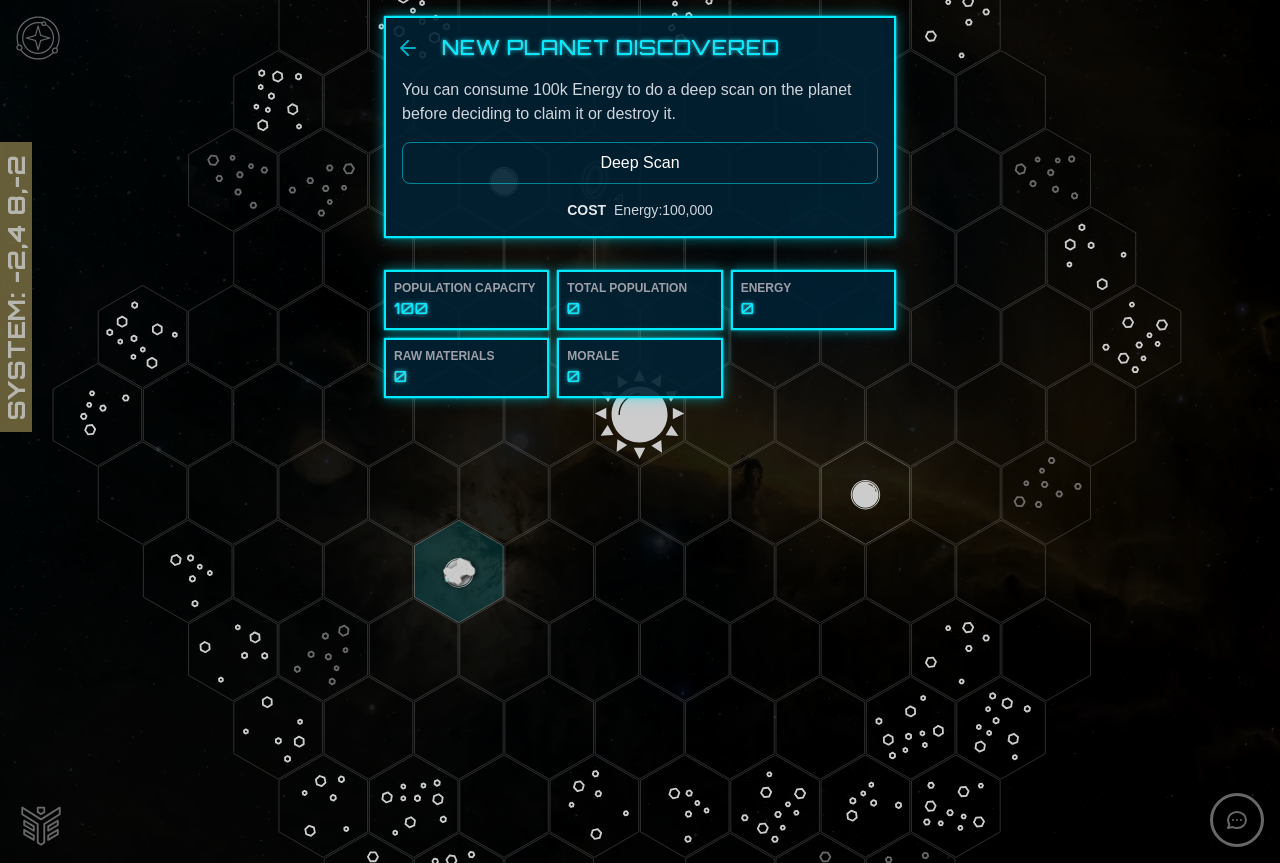 click on "Deep Scan" at bounding box center (640, 163) 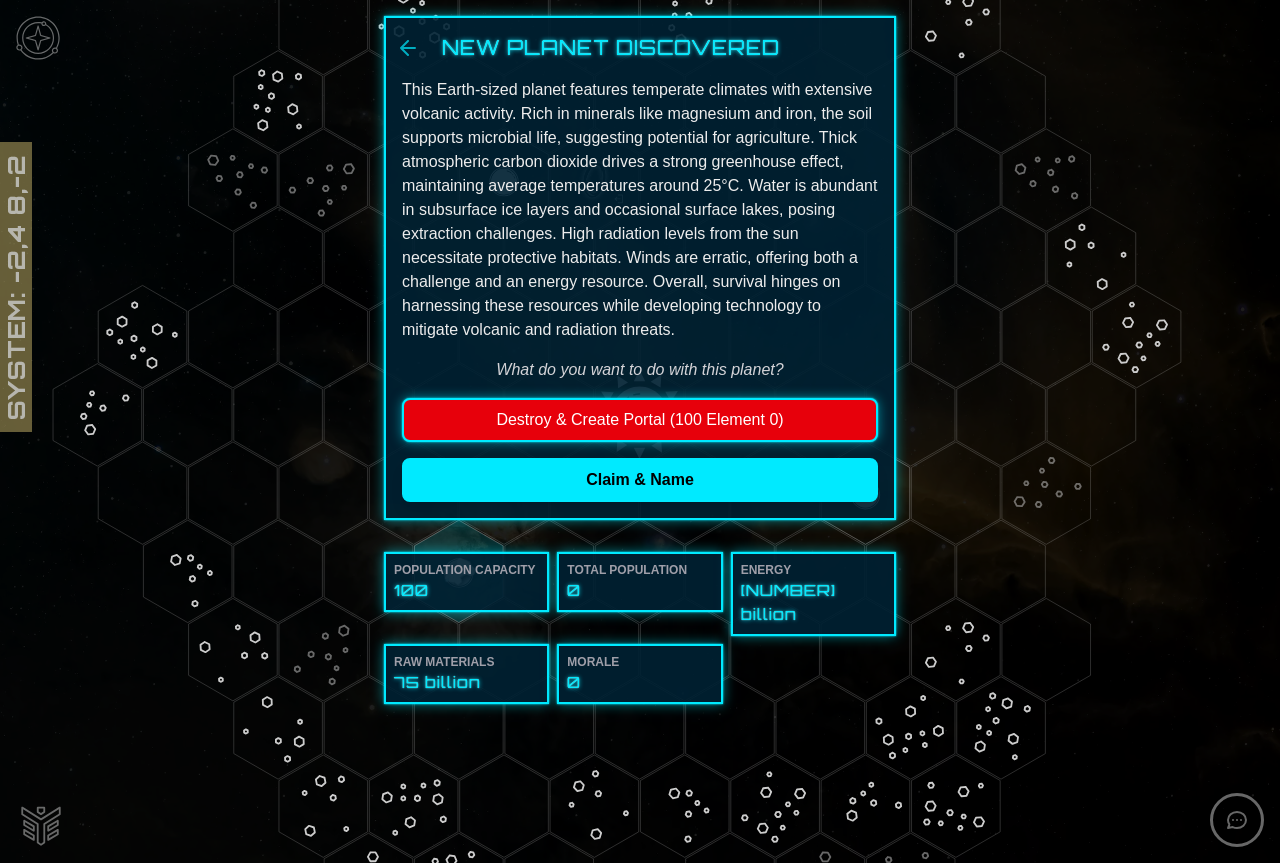 click on "Destroy & Create Portal (100 Element 0)" at bounding box center (640, 420) 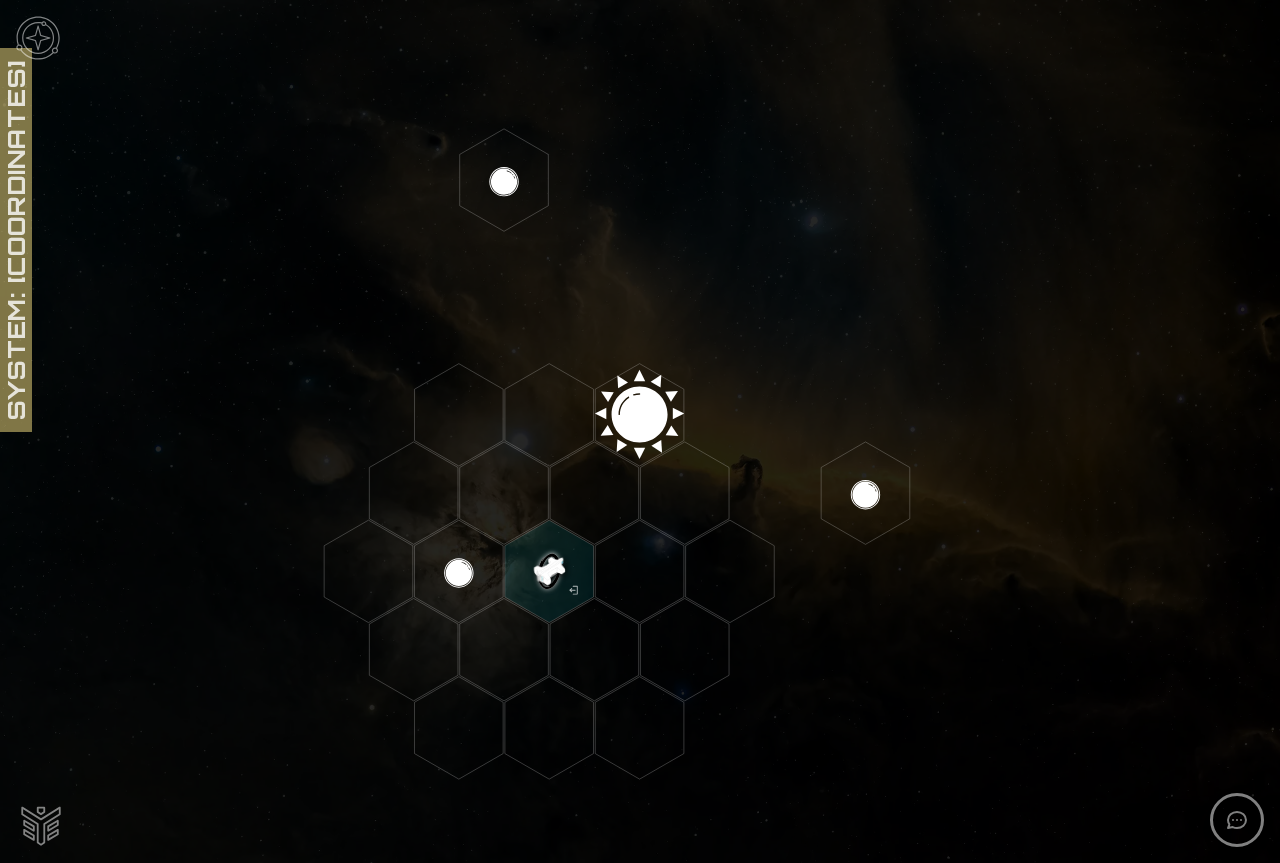 click 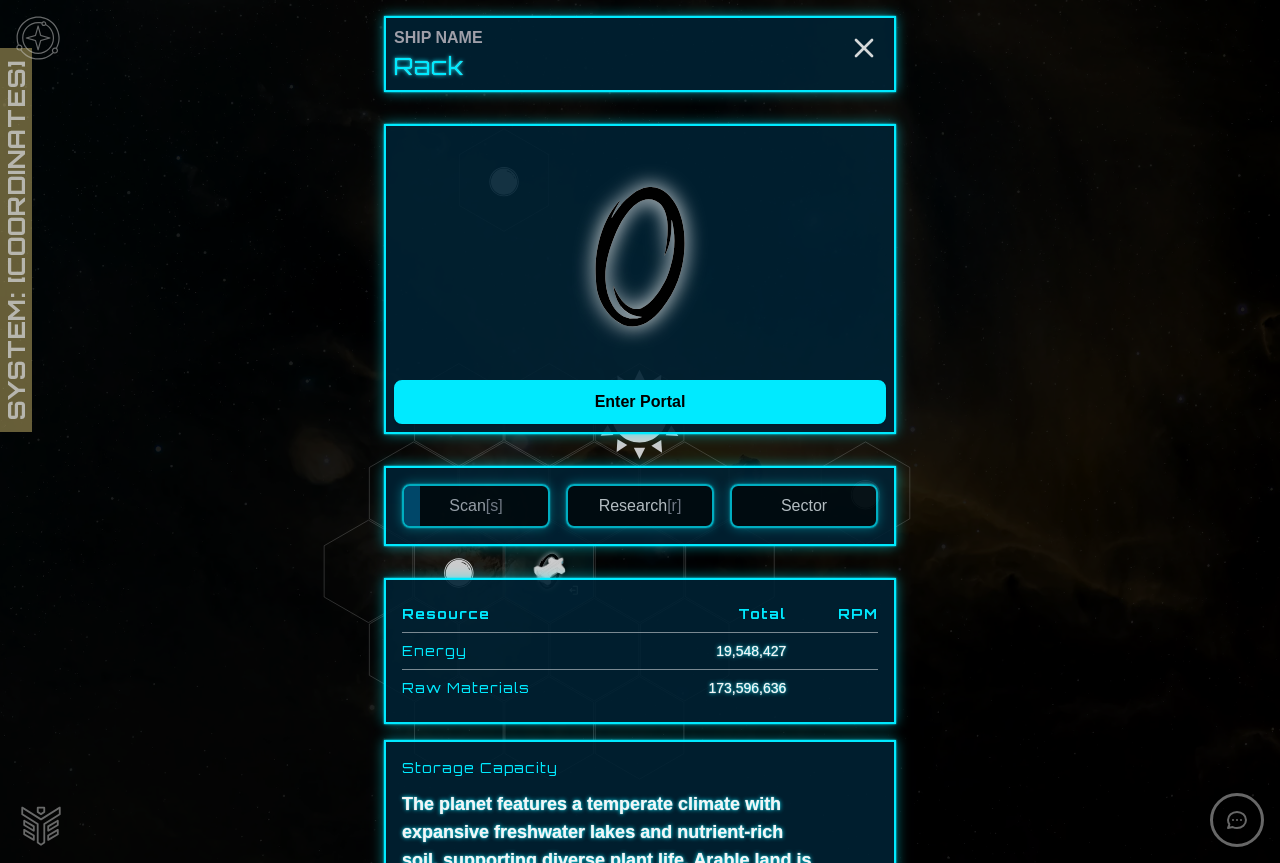 click on "Sector" at bounding box center (804, 506) 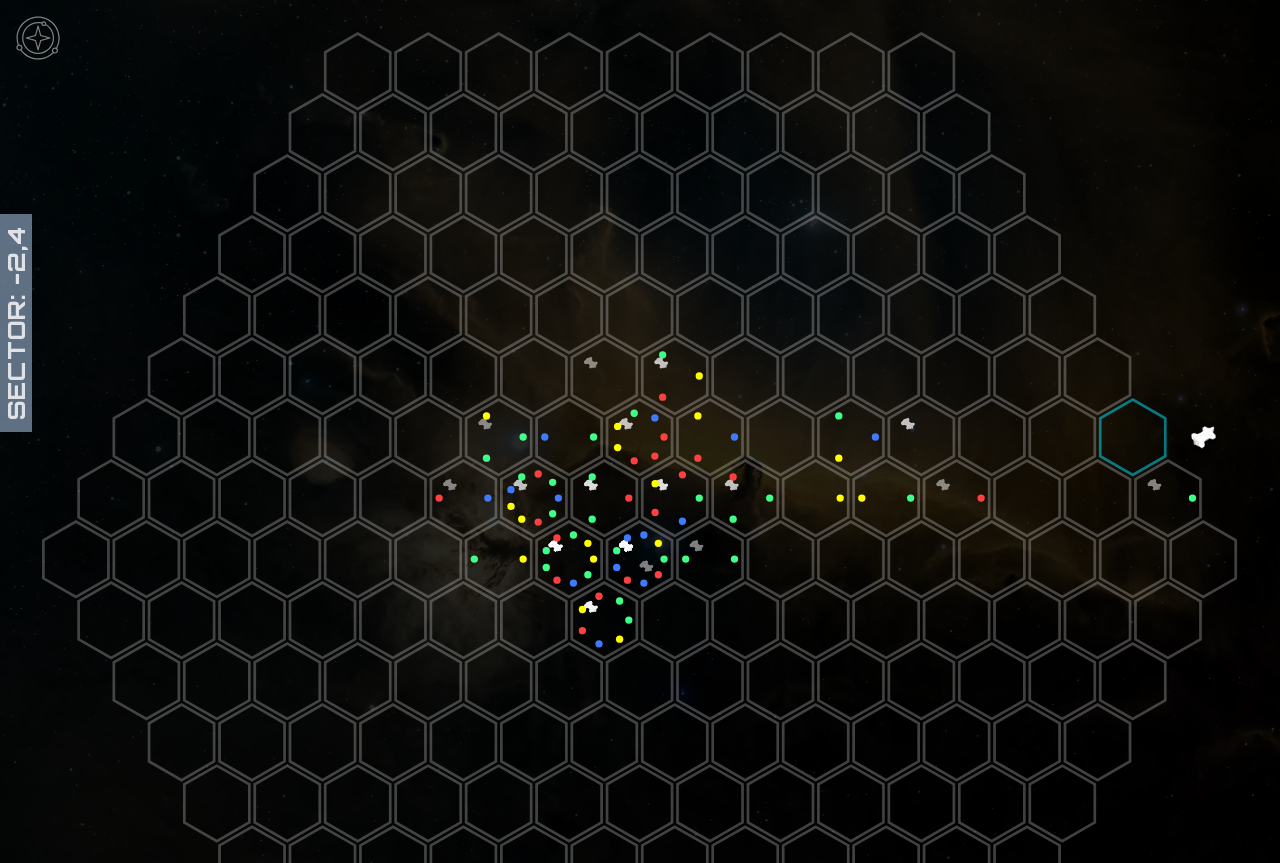 click 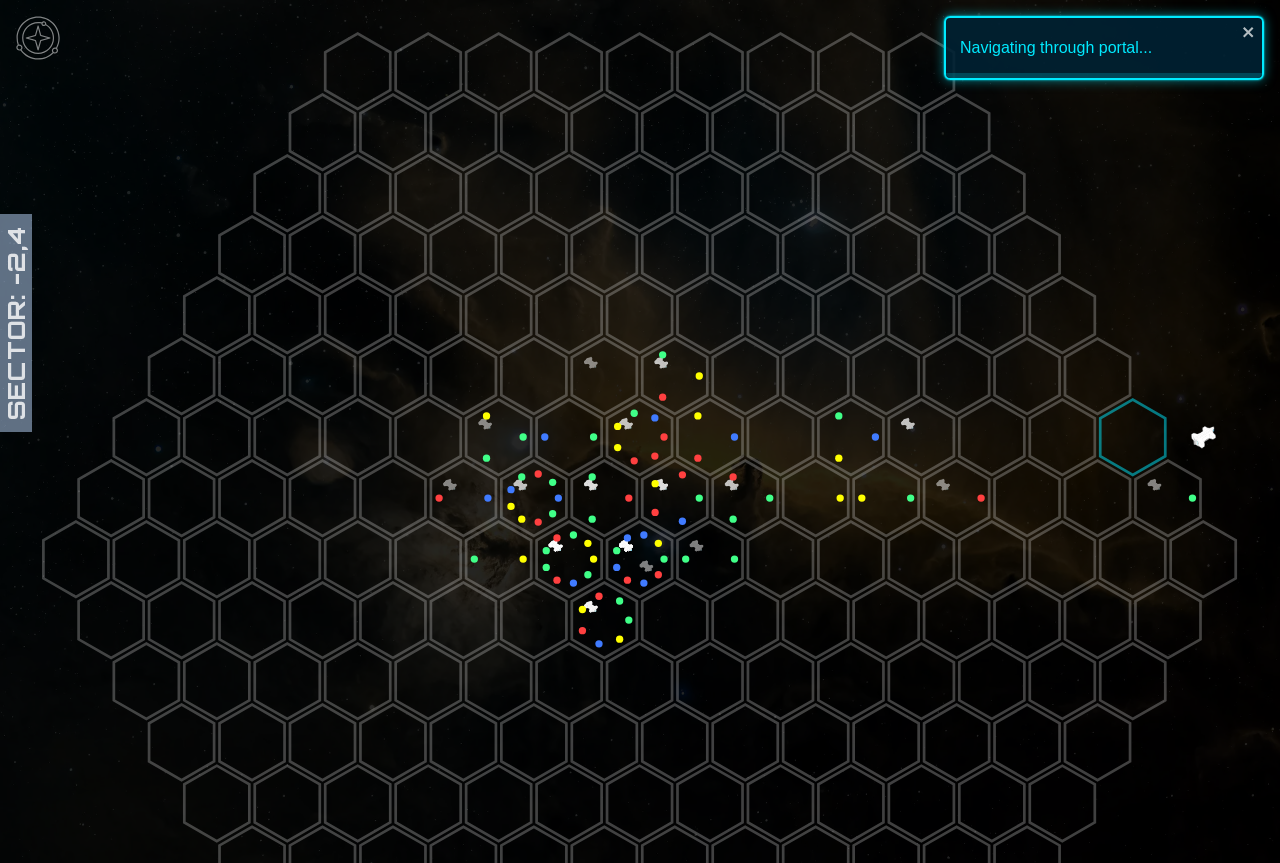 click 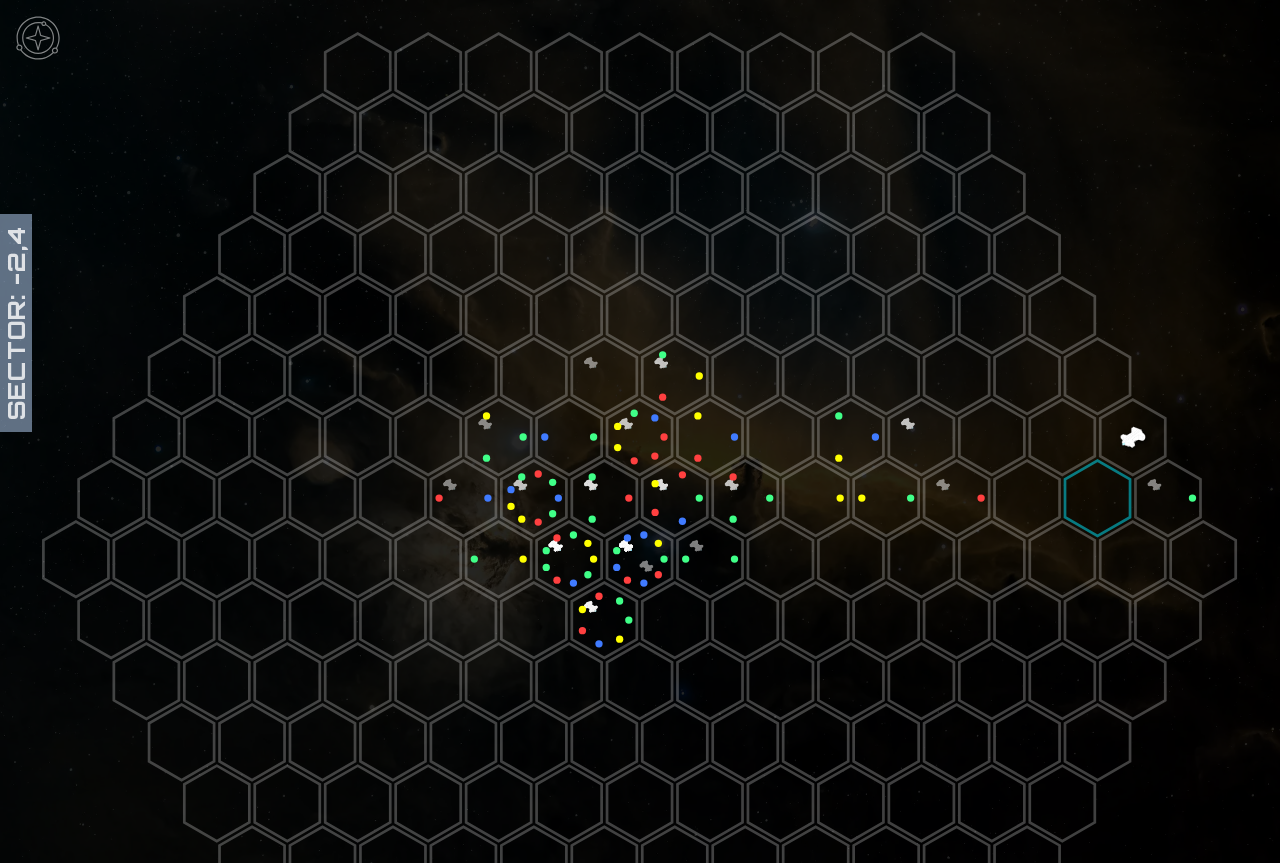 click 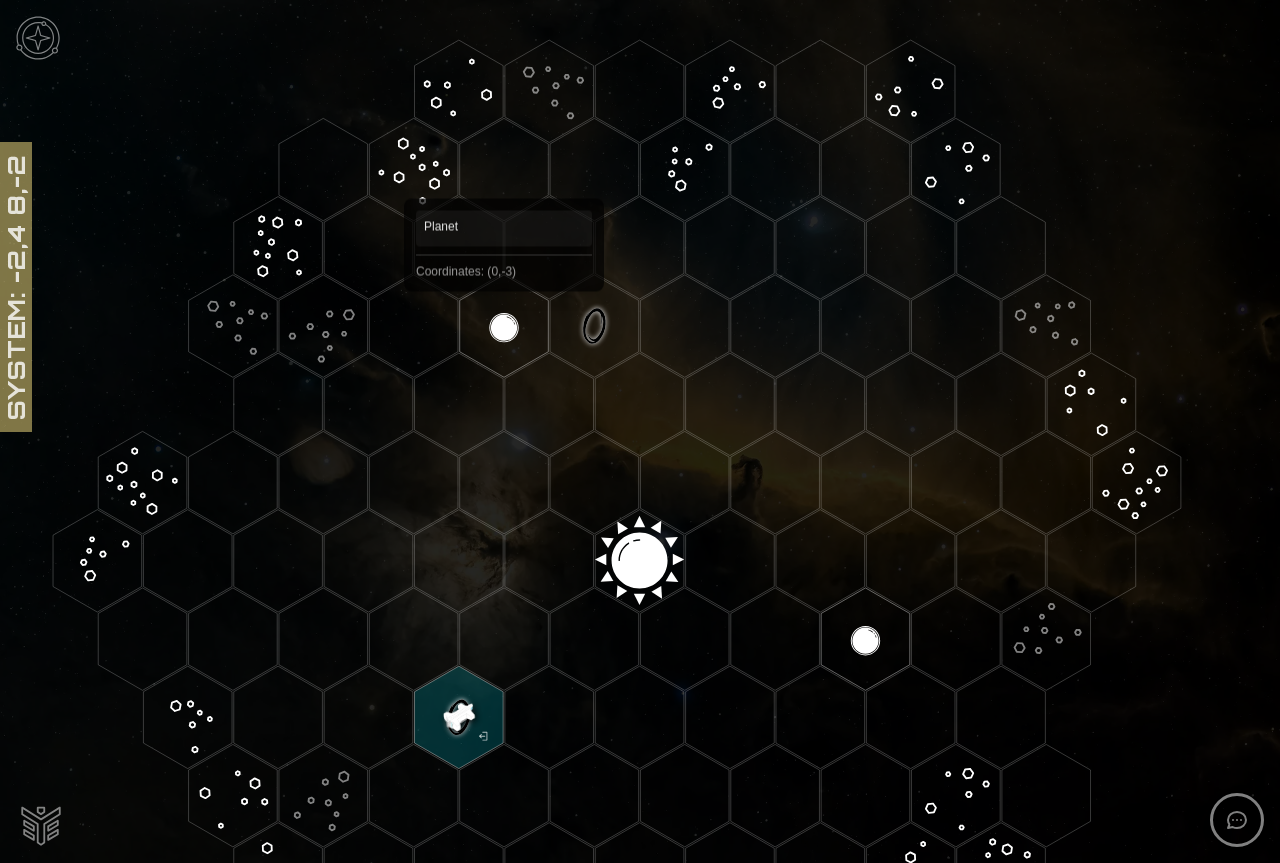 click 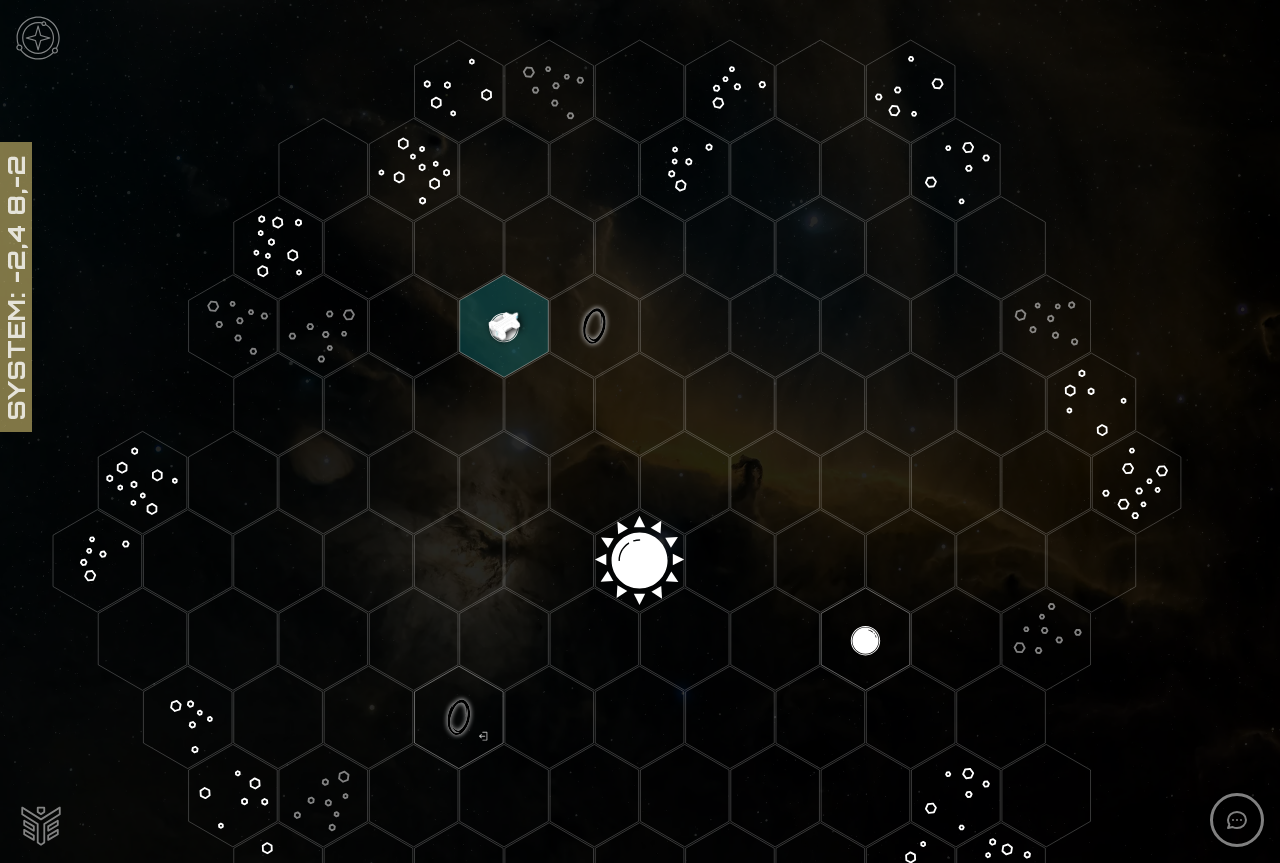 click 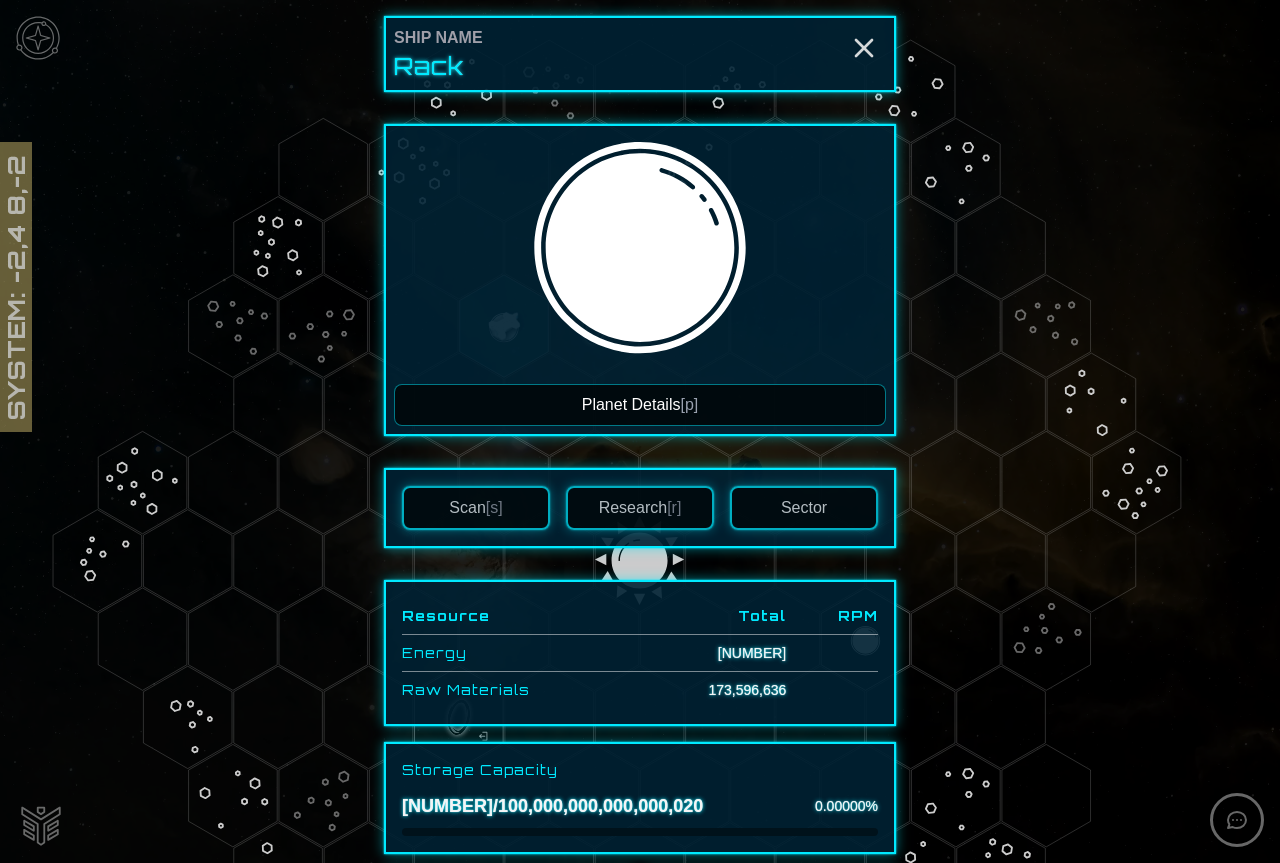 click on "Planet Details  [p]" at bounding box center [640, 405] 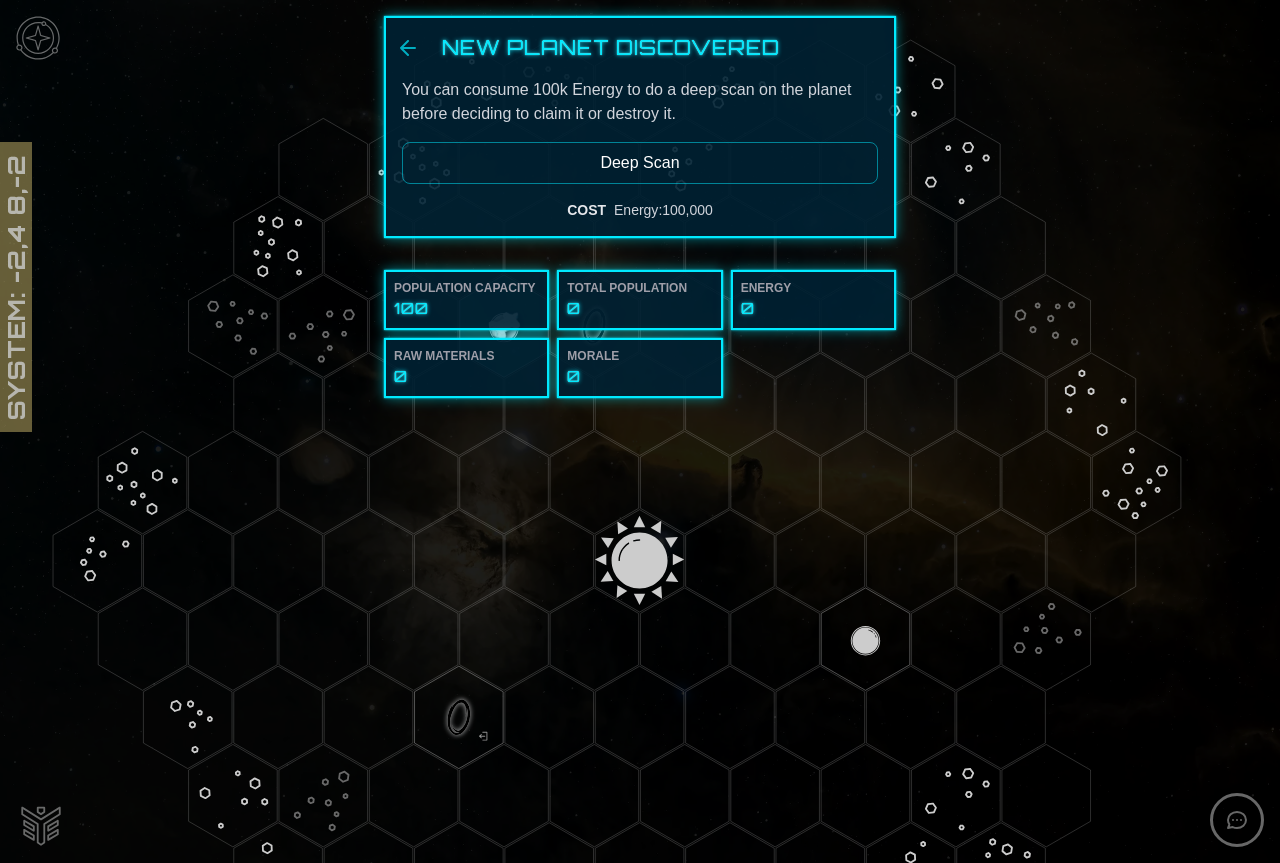 click on "Deep Scan" at bounding box center [640, 163] 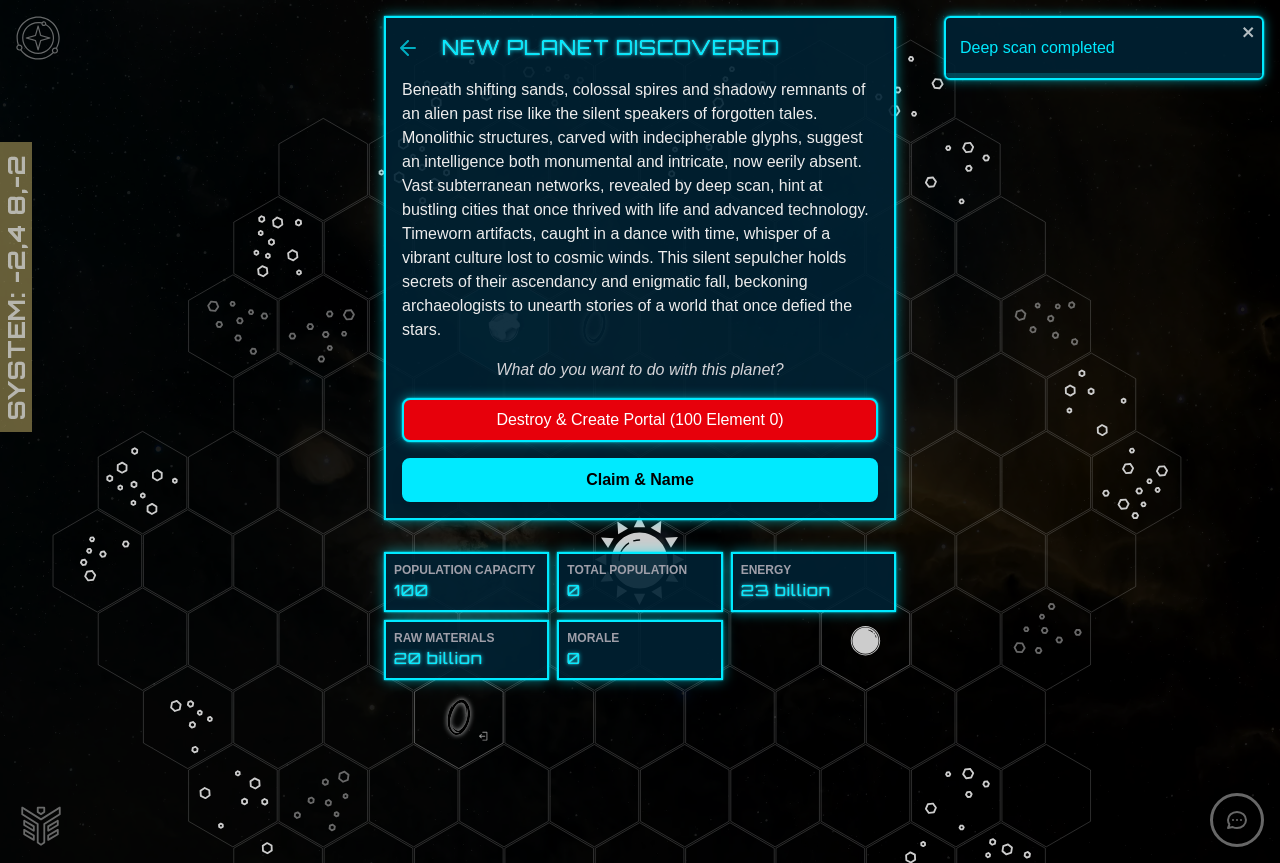 click on "Destroy & Create Portal (100 Element 0)" at bounding box center (640, 420) 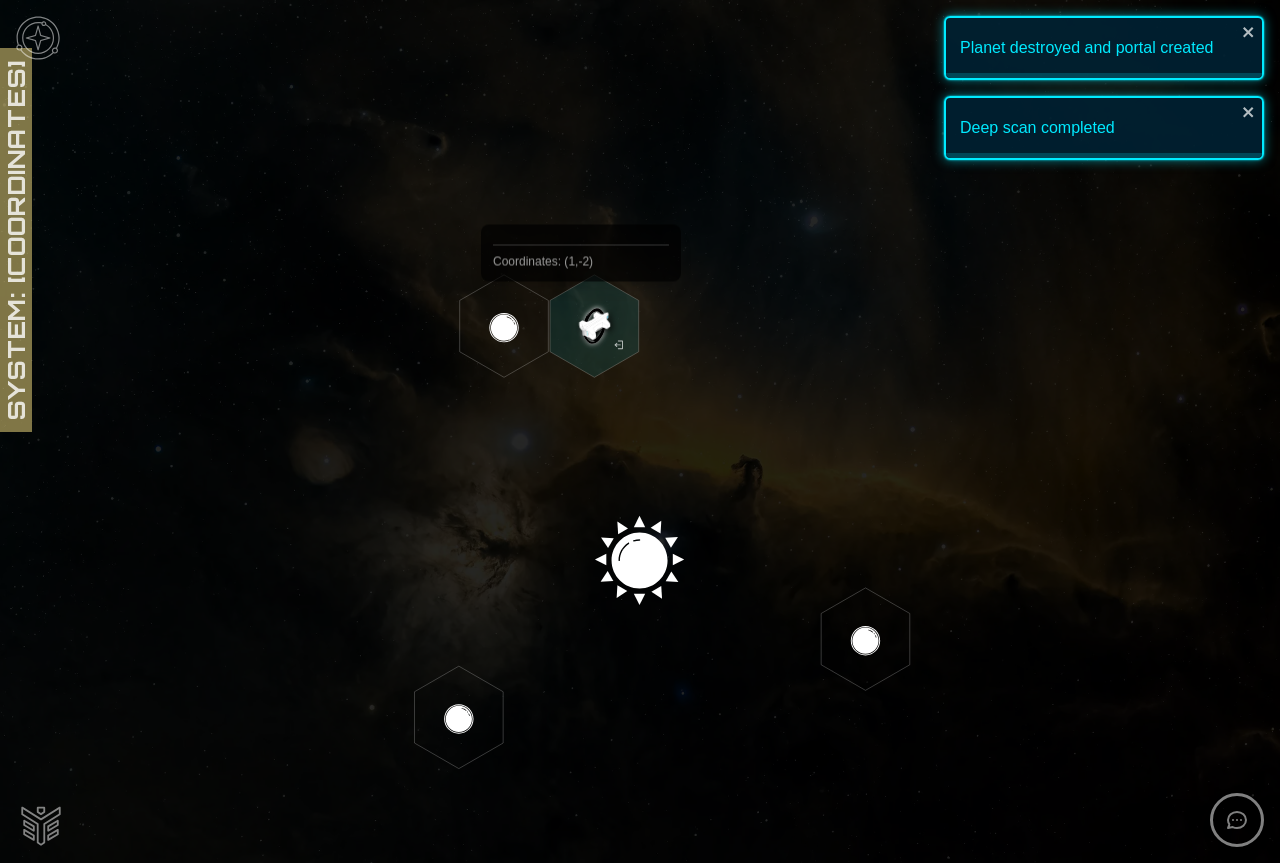 click 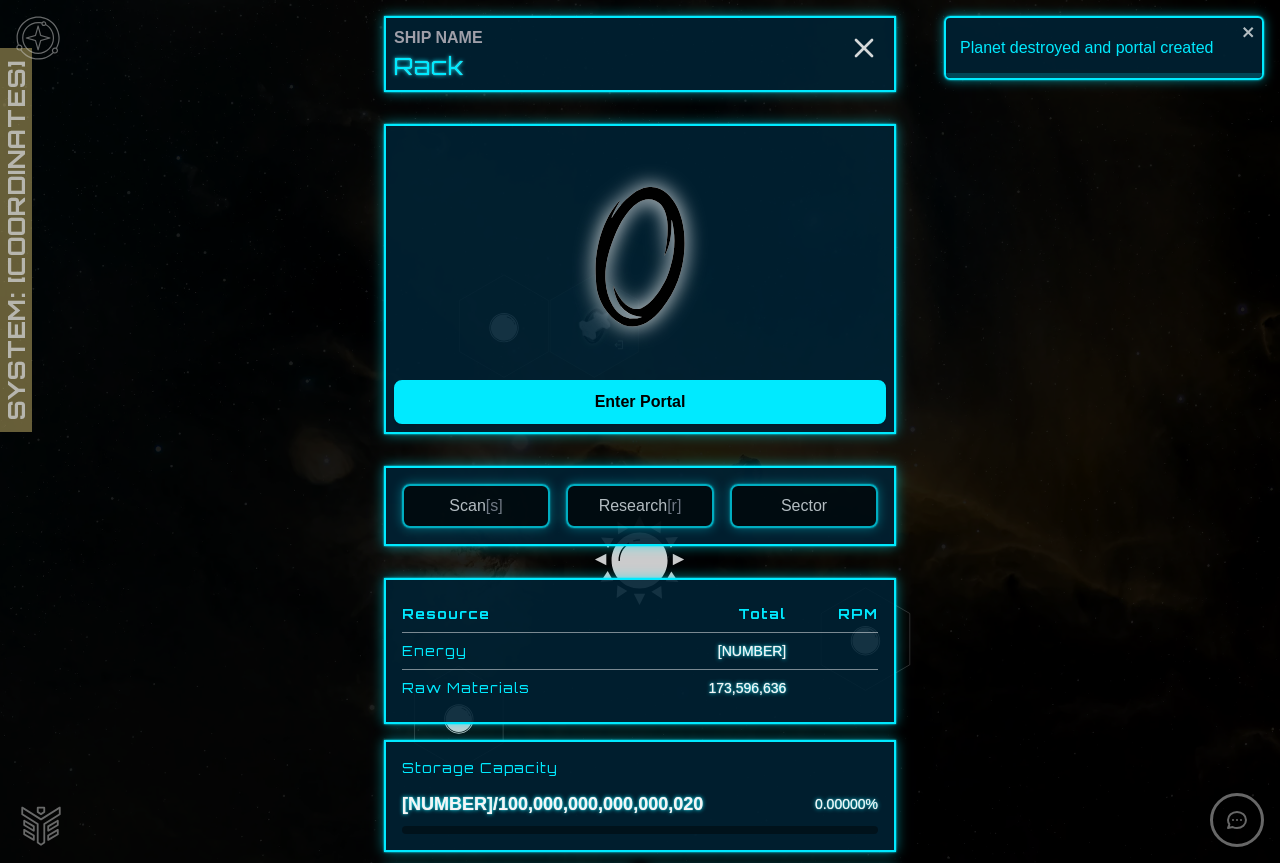 click on "Sector" at bounding box center (804, 506) 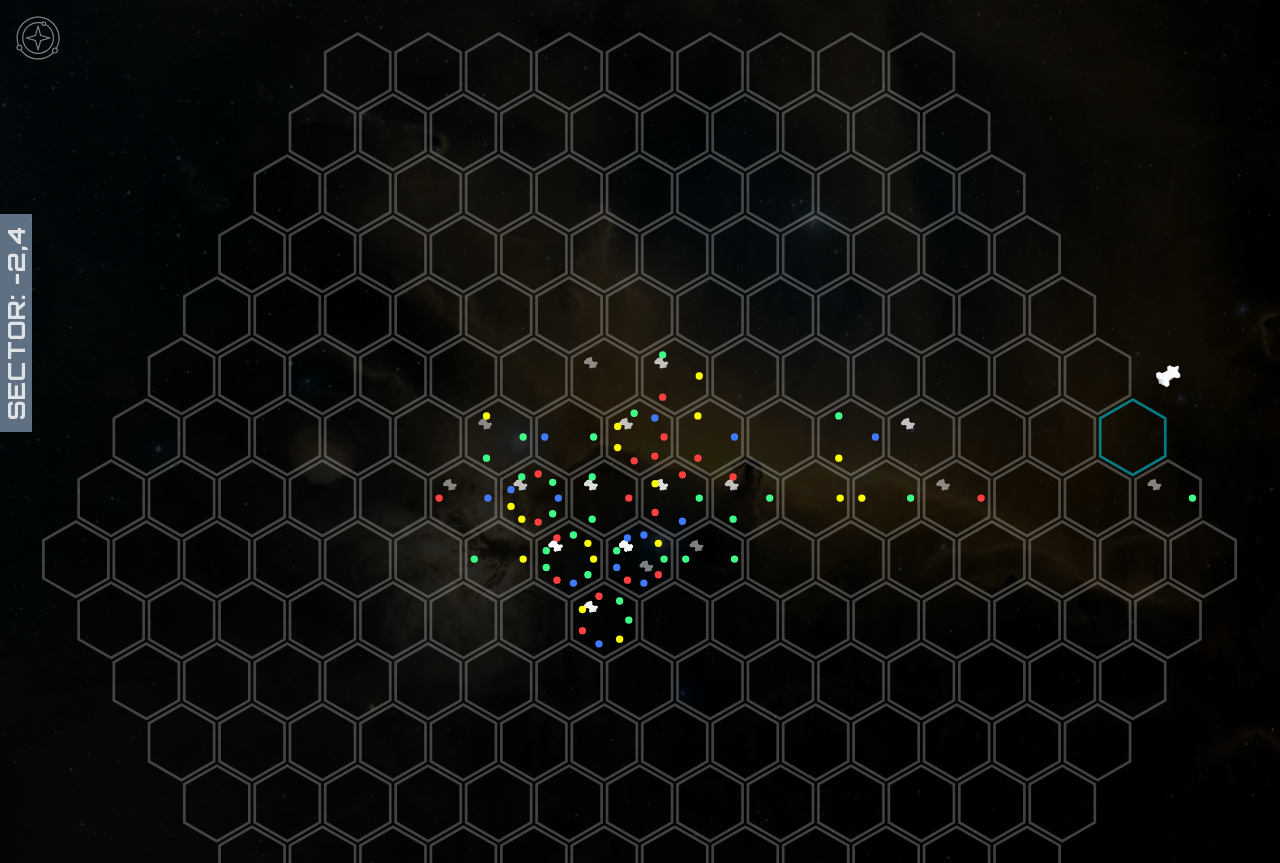 click 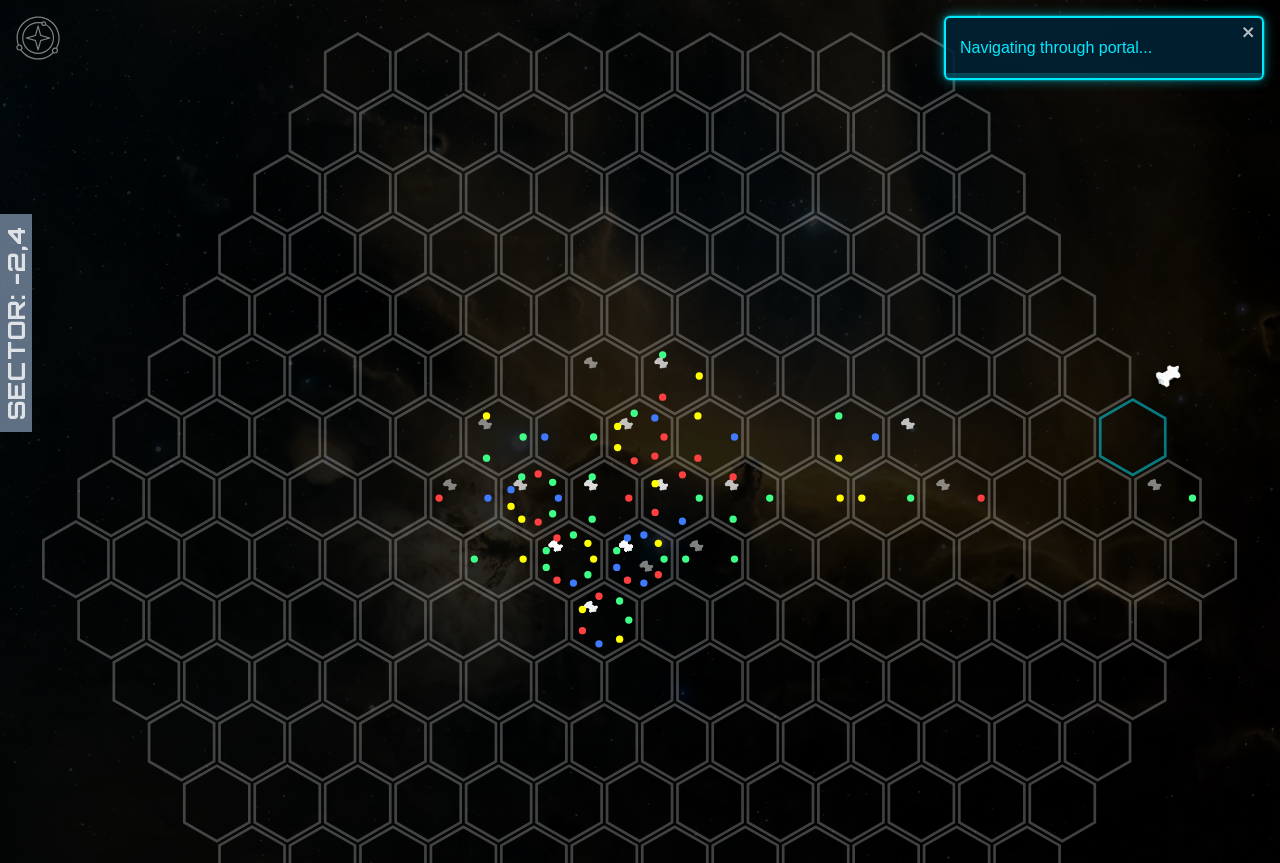 click 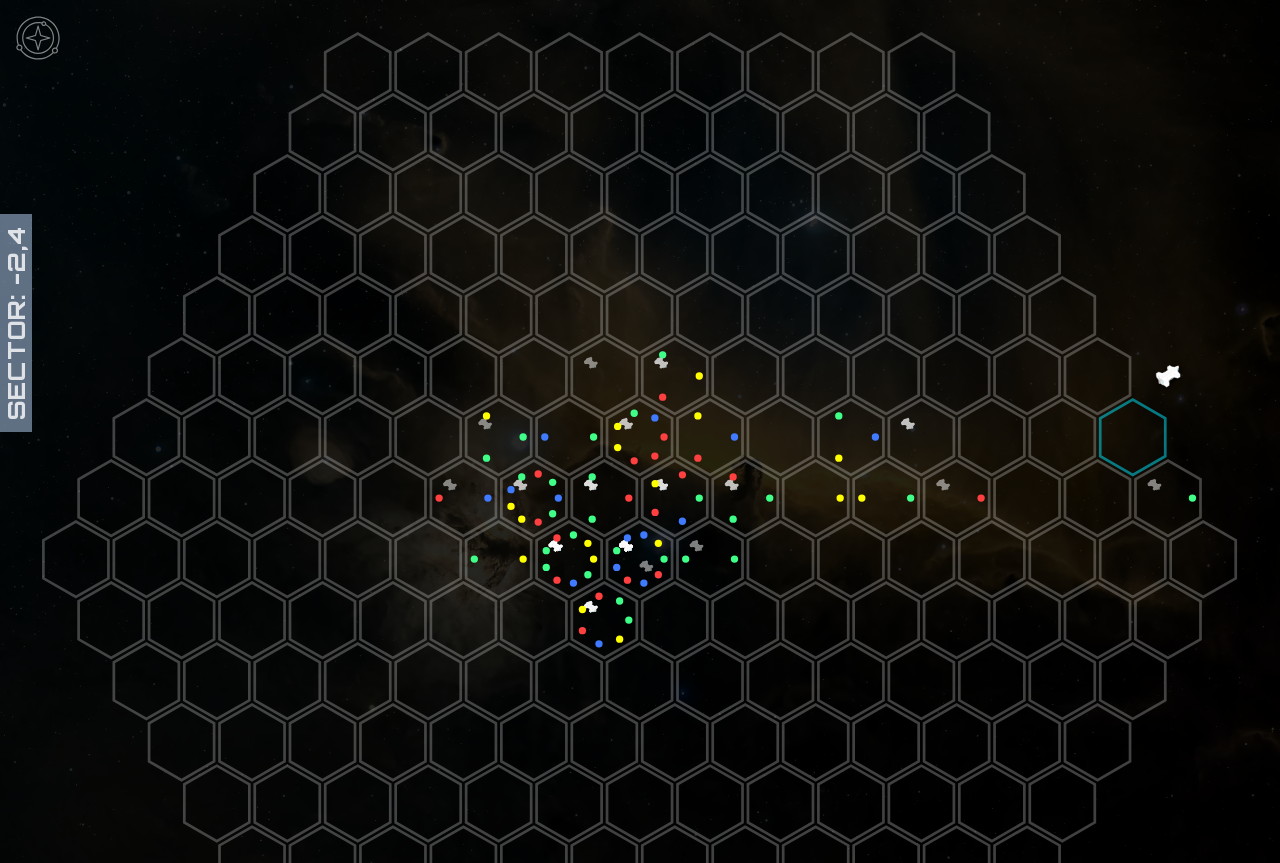 click 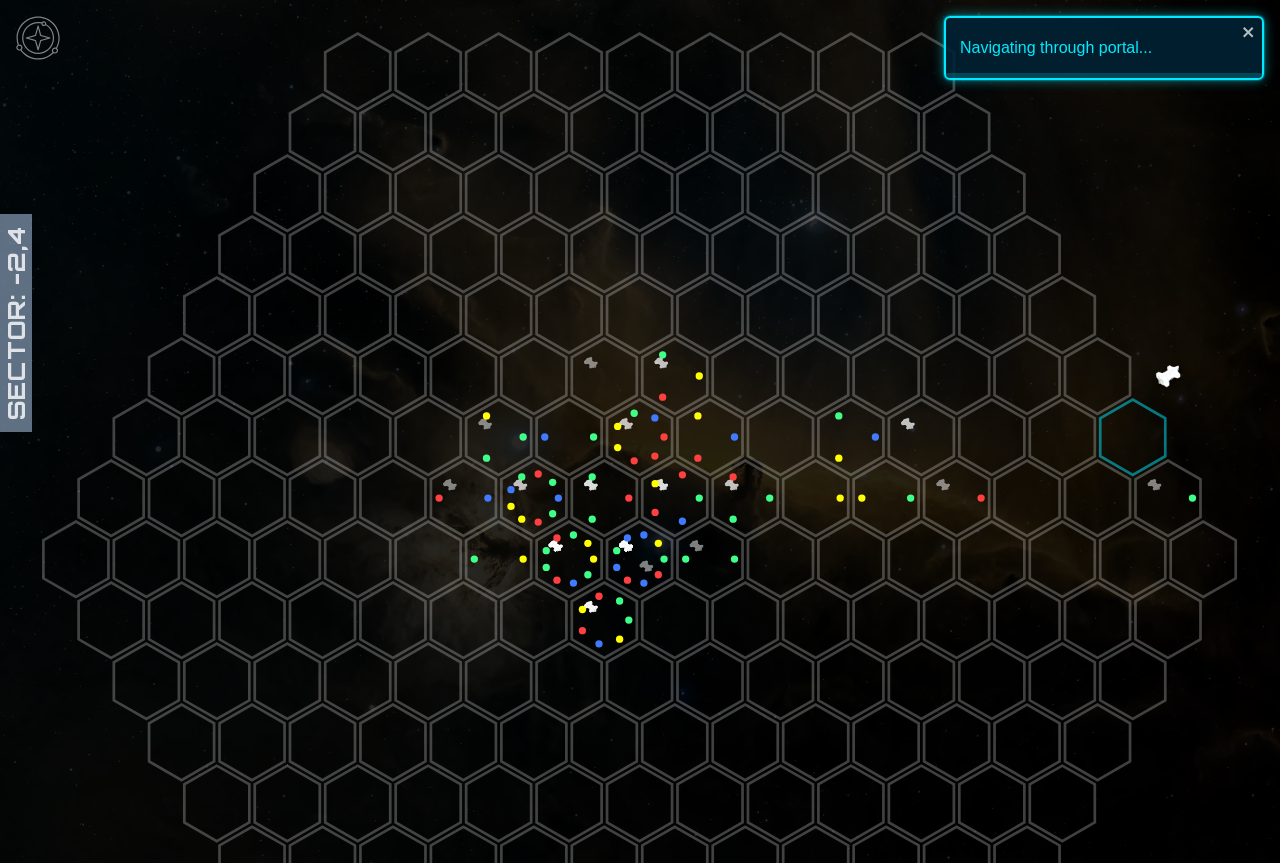 click 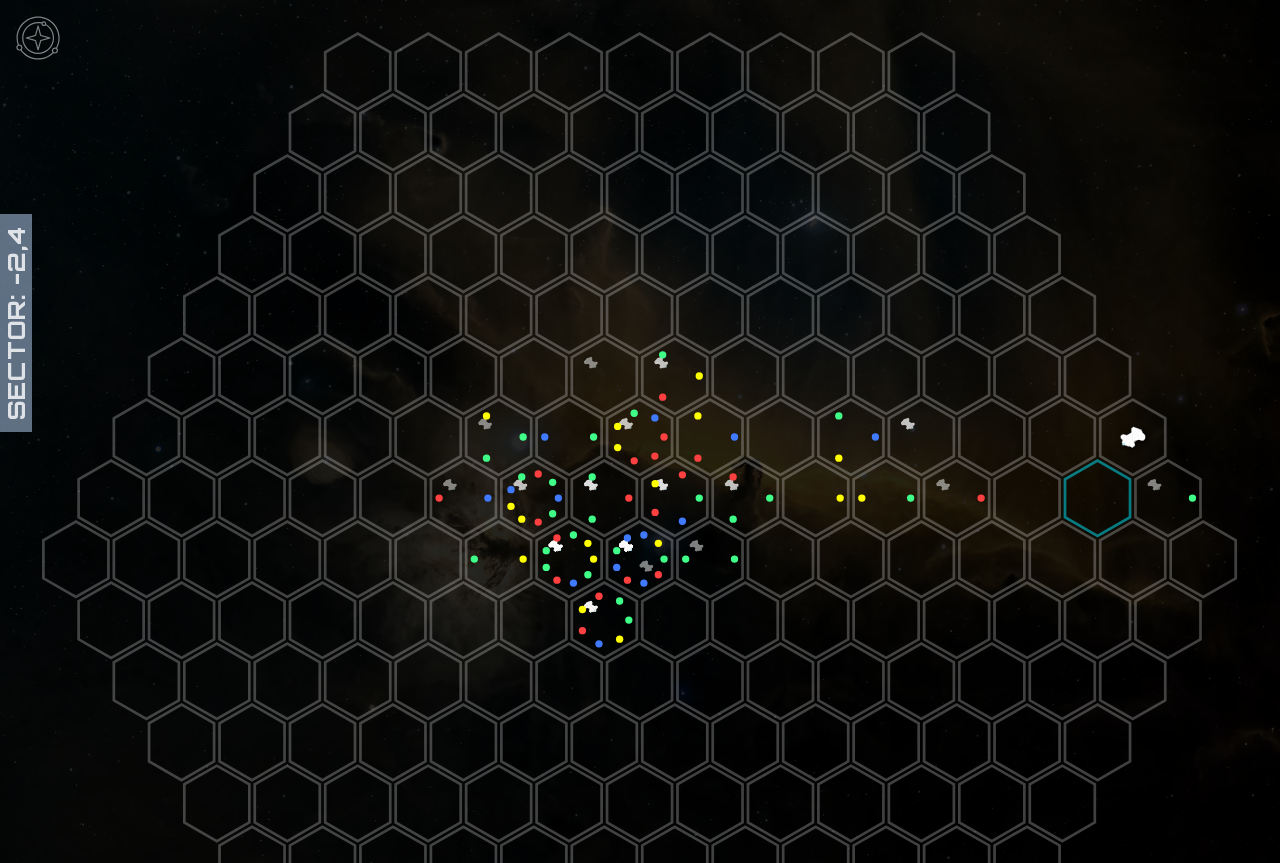 click 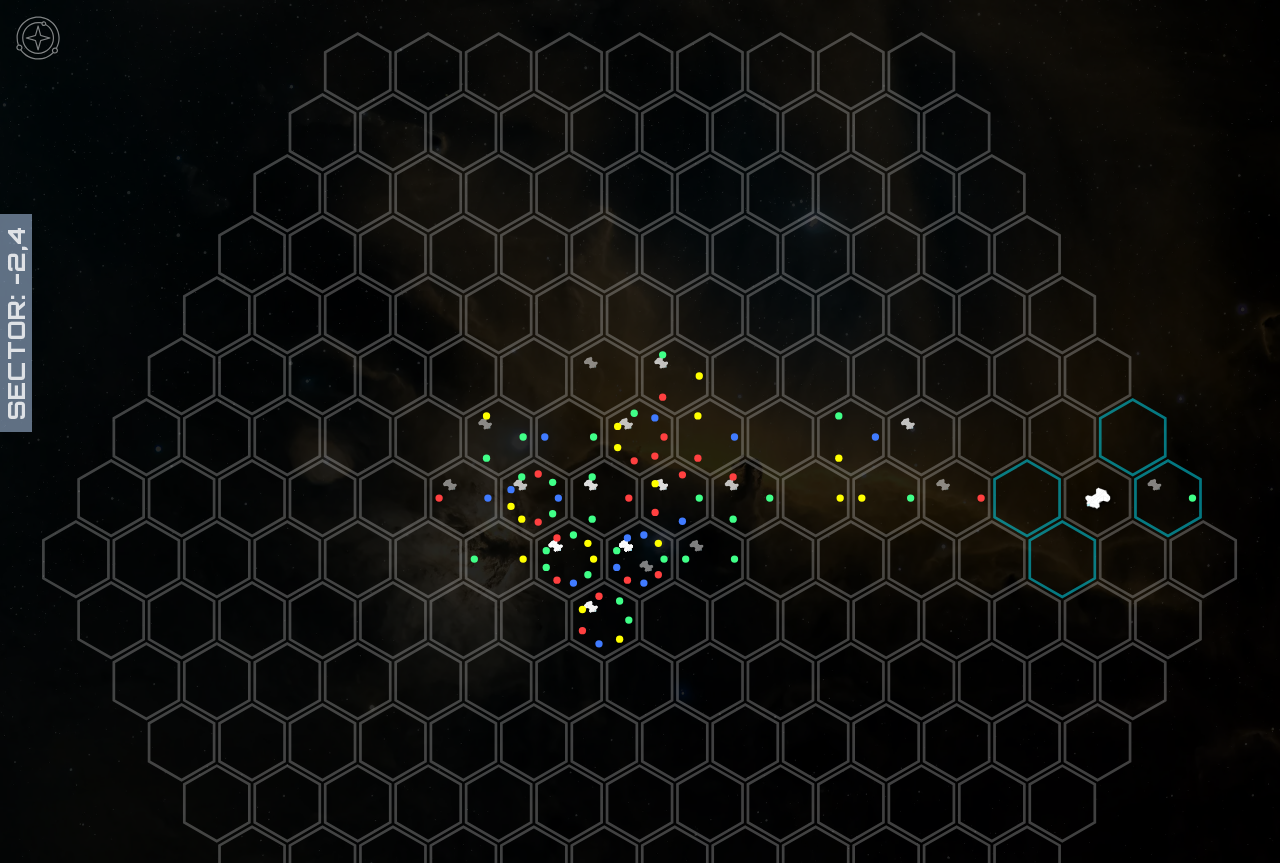 click 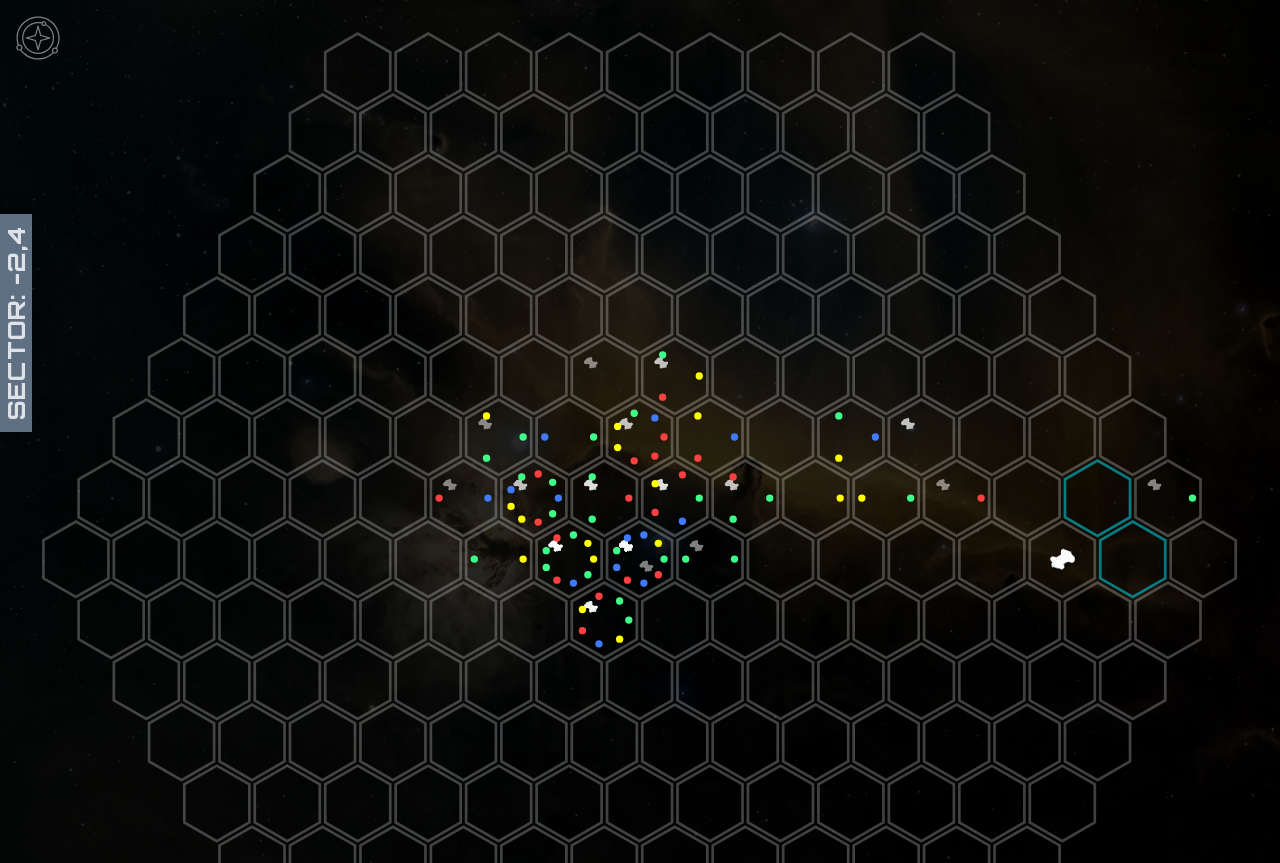 click 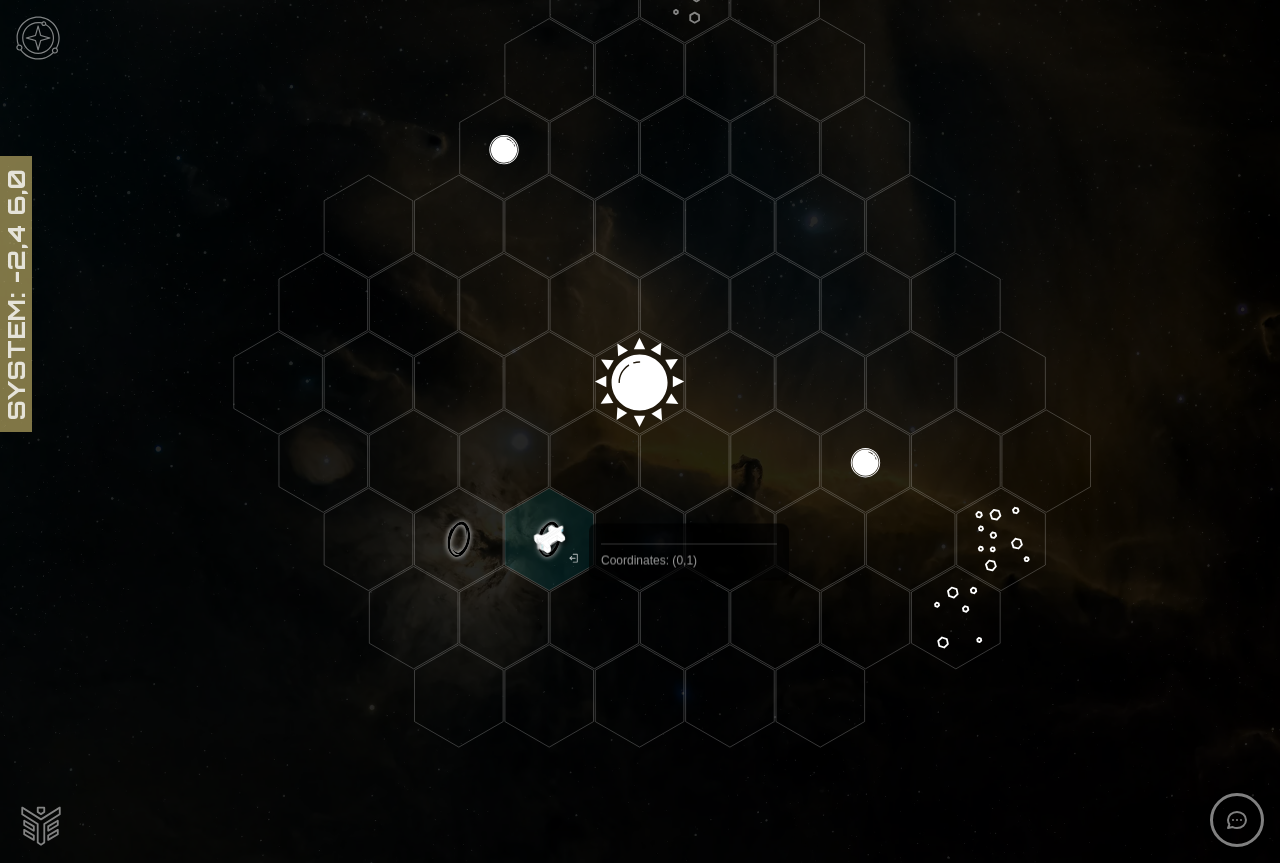 scroll, scrollTop: 200, scrollLeft: 0, axis: vertical 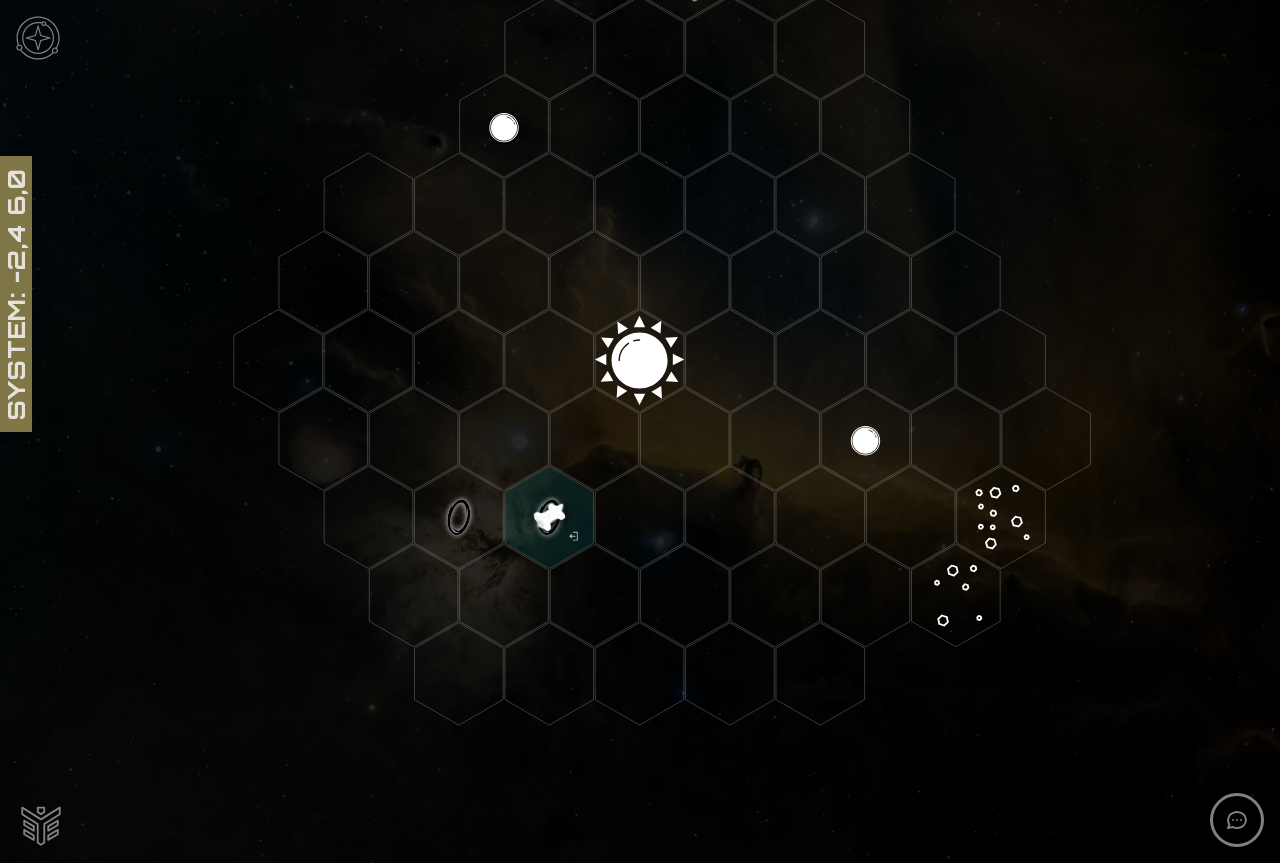 click 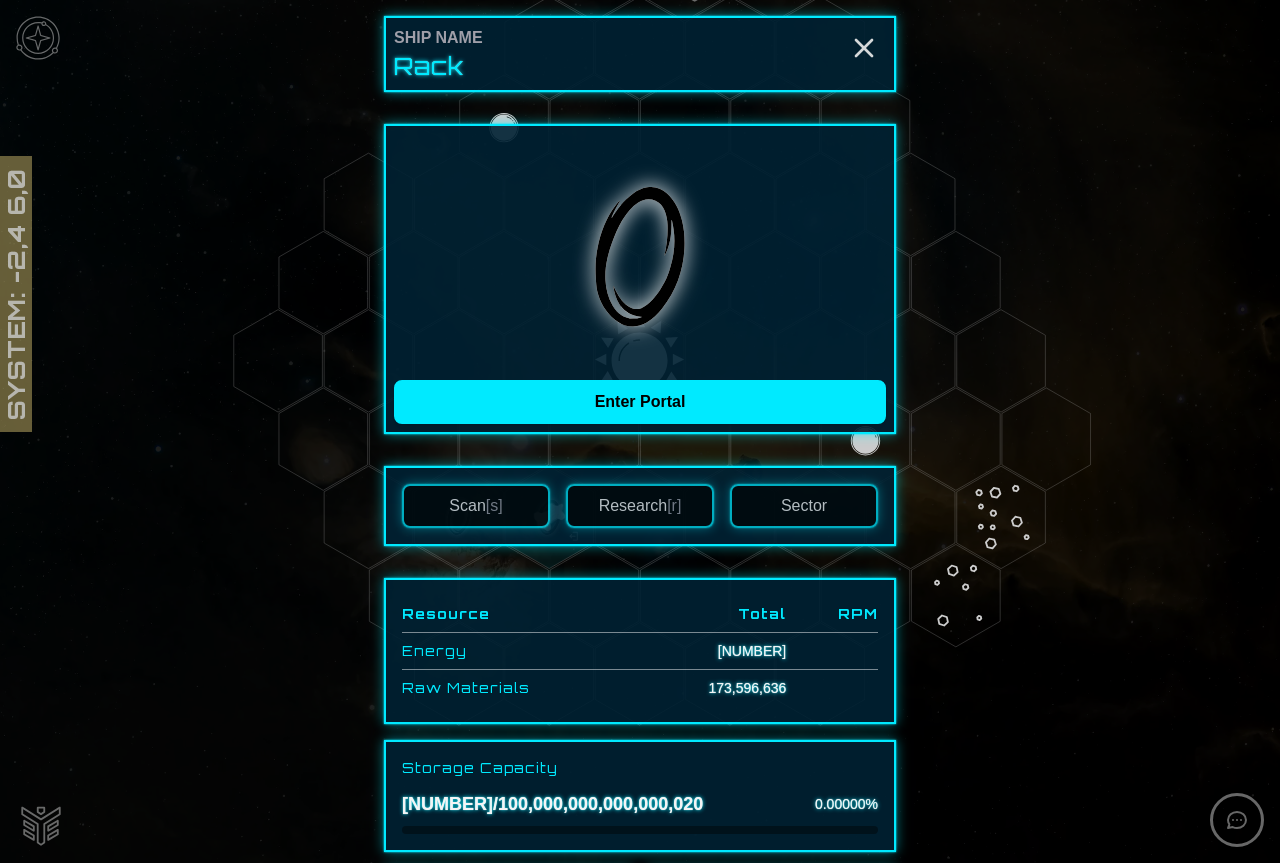 click on "Sector" at bounding box center [804, 506] 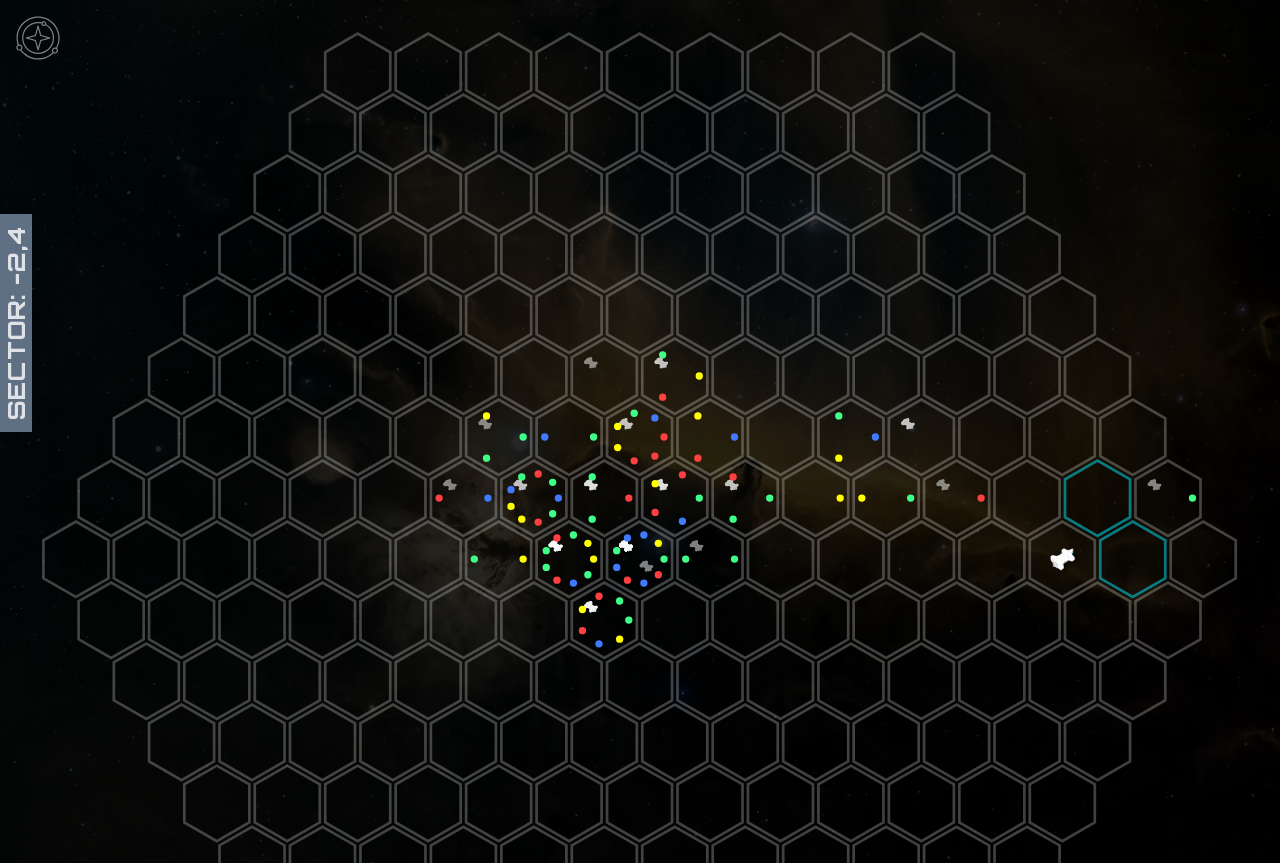 click 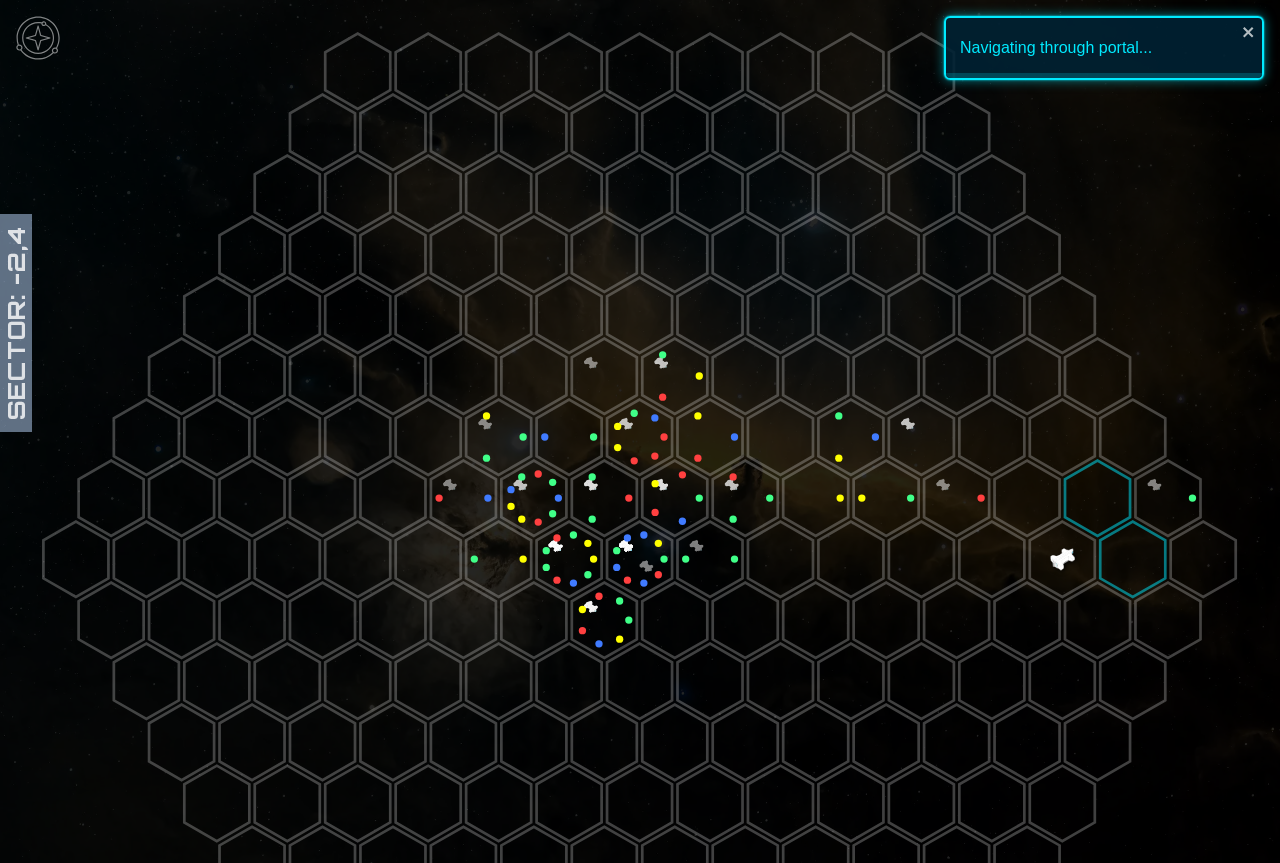 click 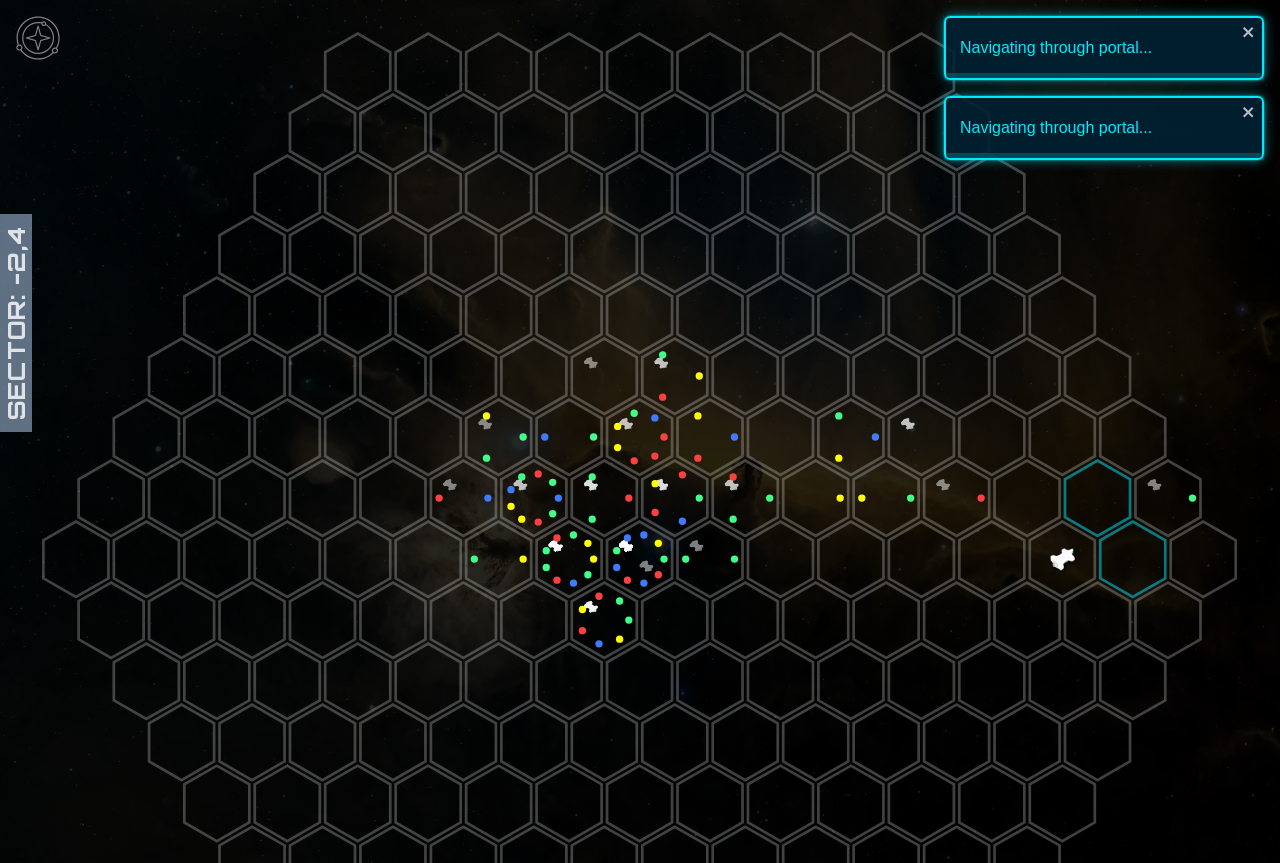 click 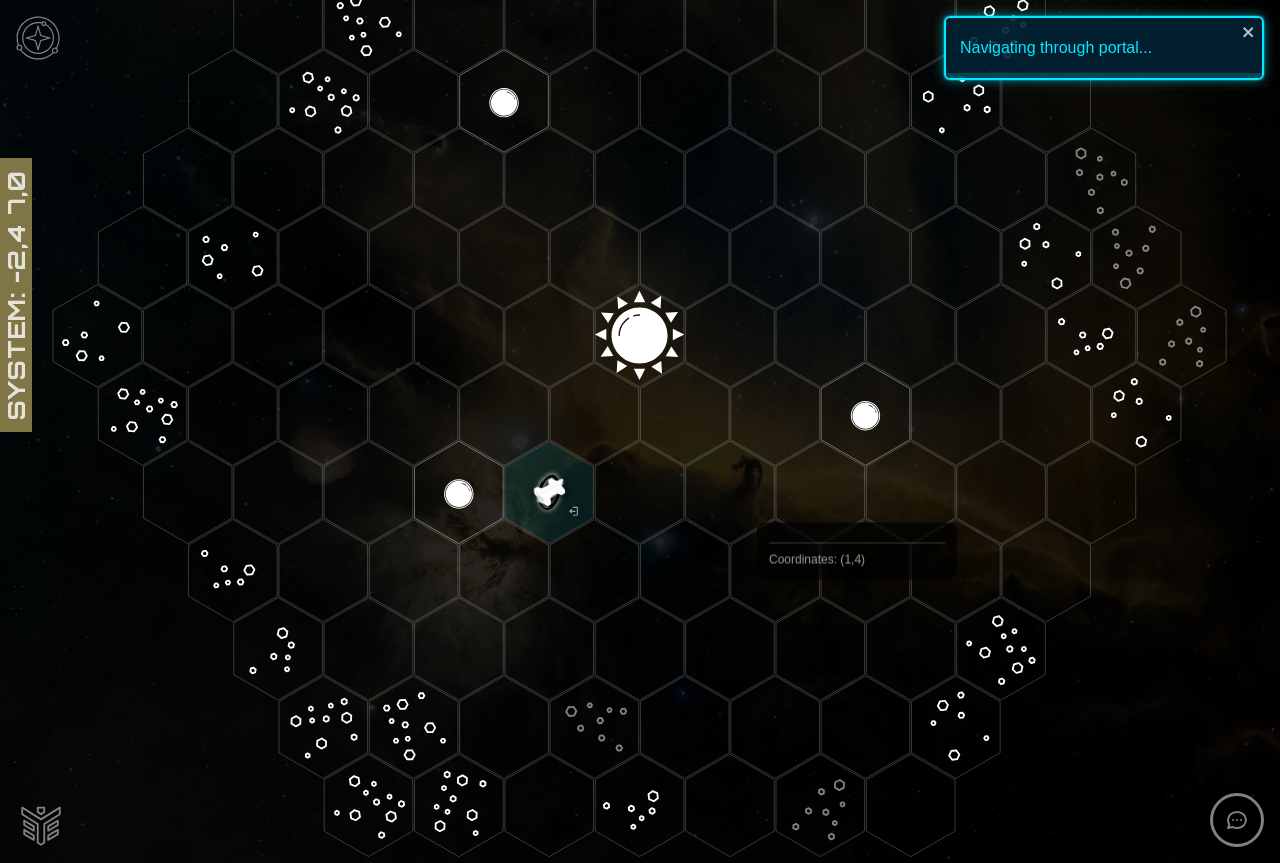 scroll, scrollTop: 246, scrollLeft: 0, axis: vertical 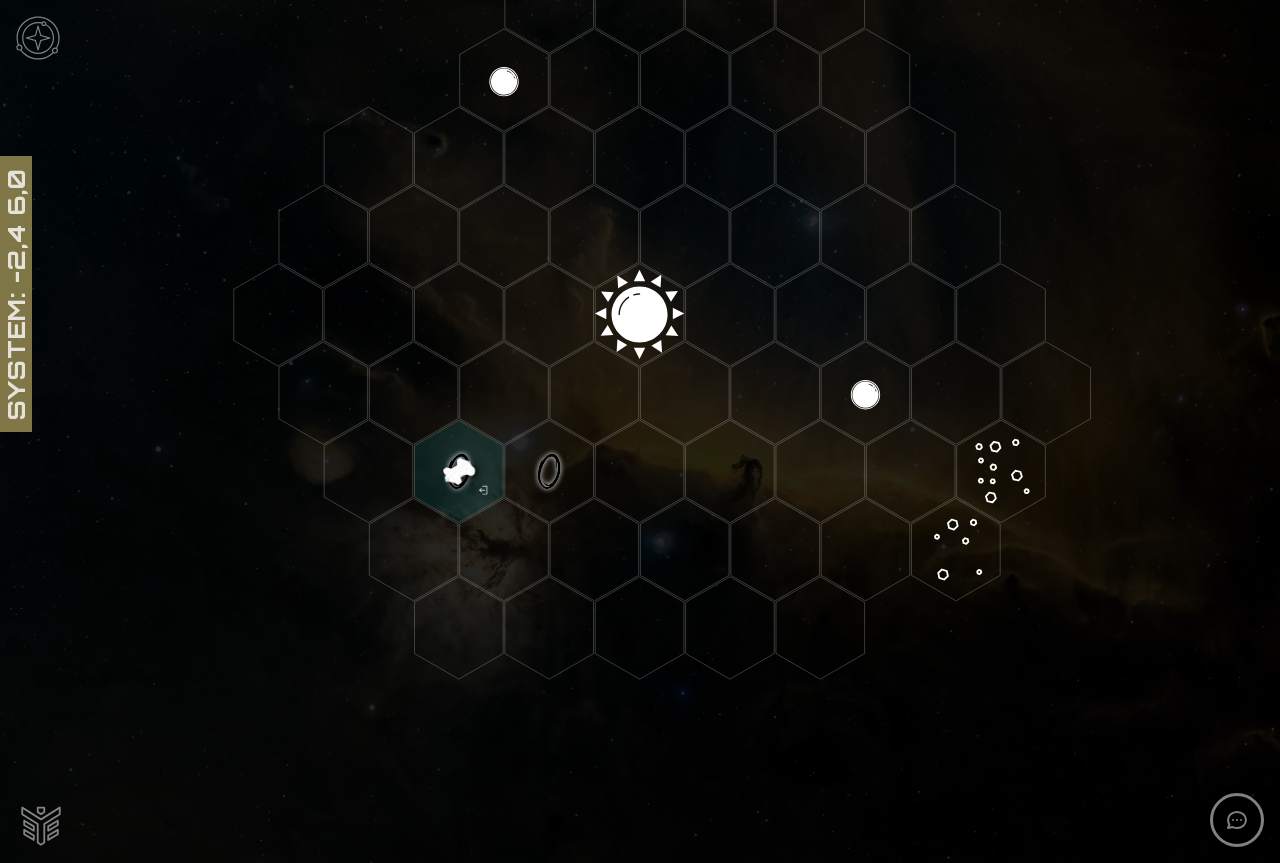 click 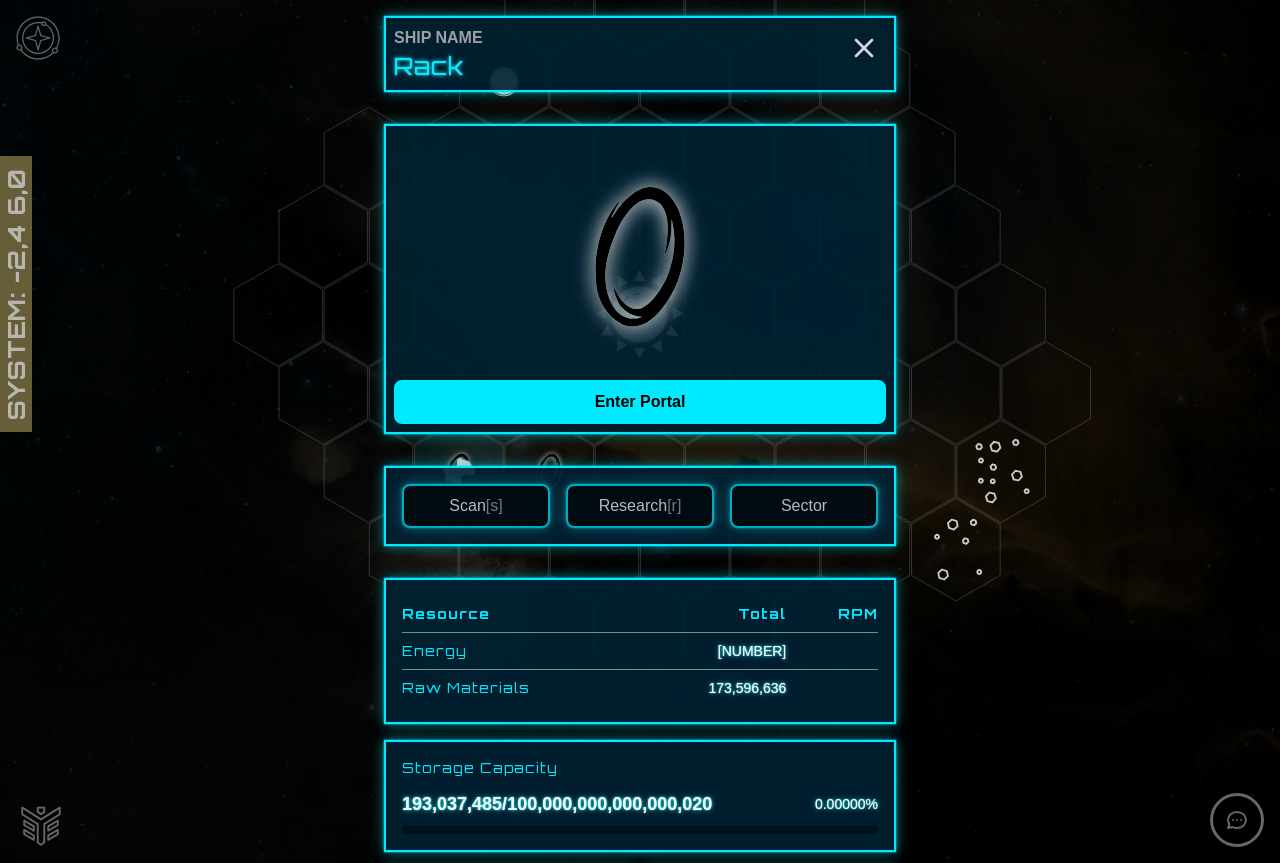 click on "Sector" at bounding box center (804, 506) 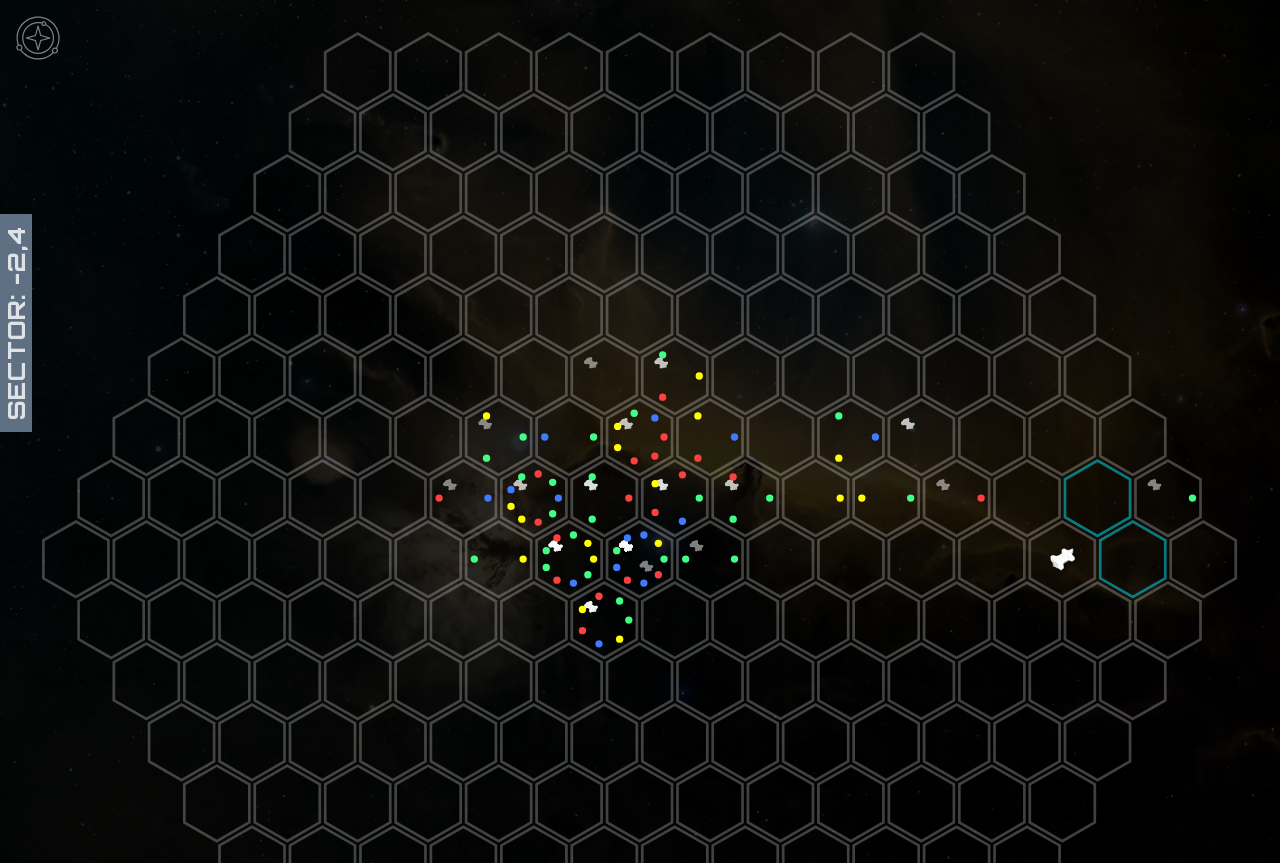 click 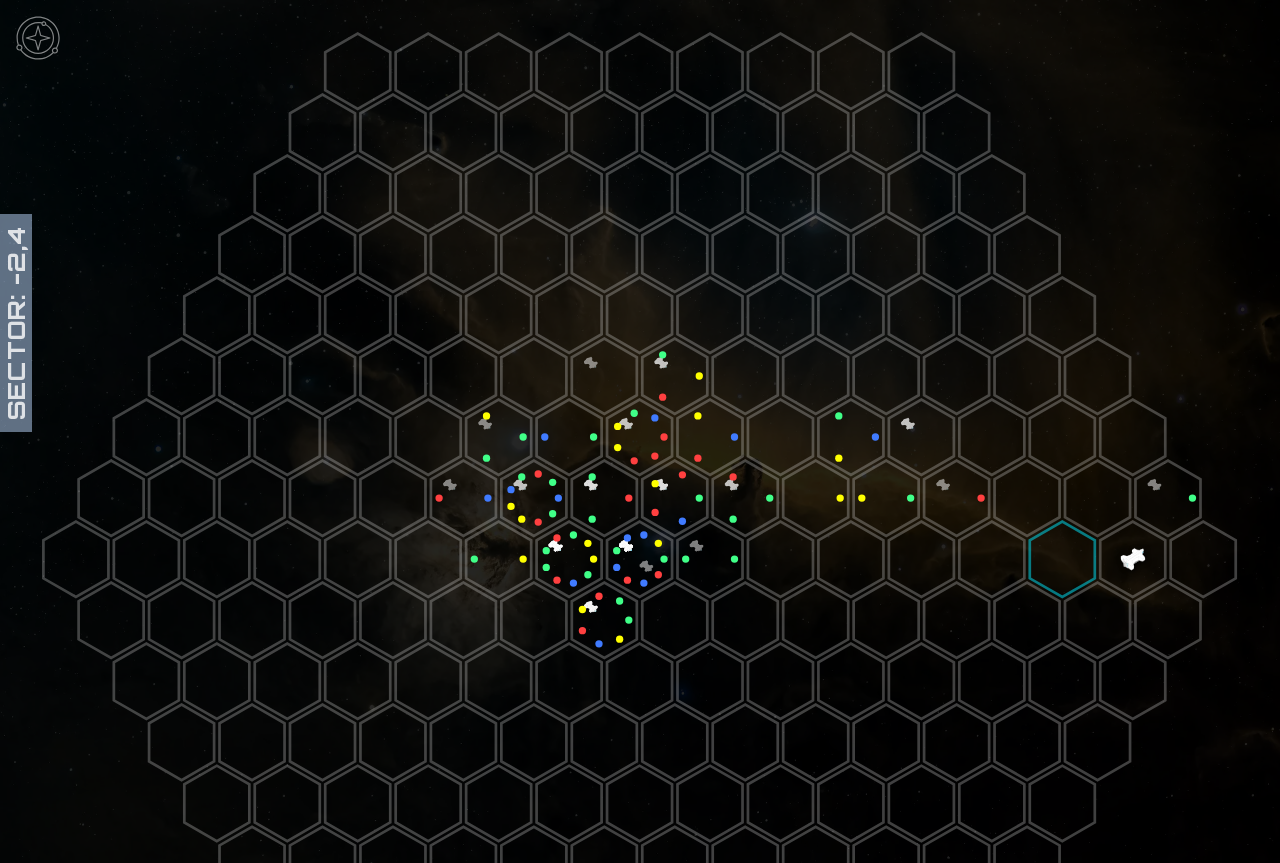 click 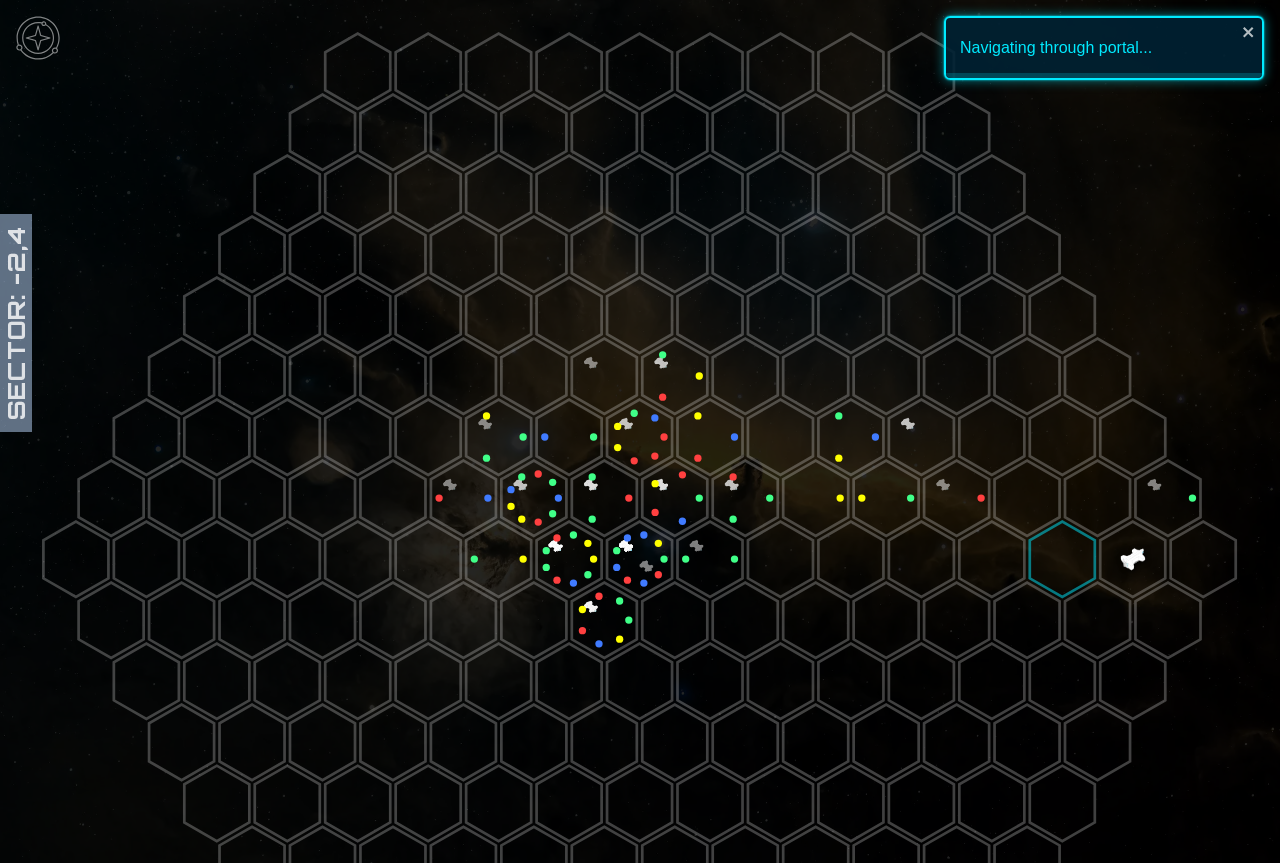 click 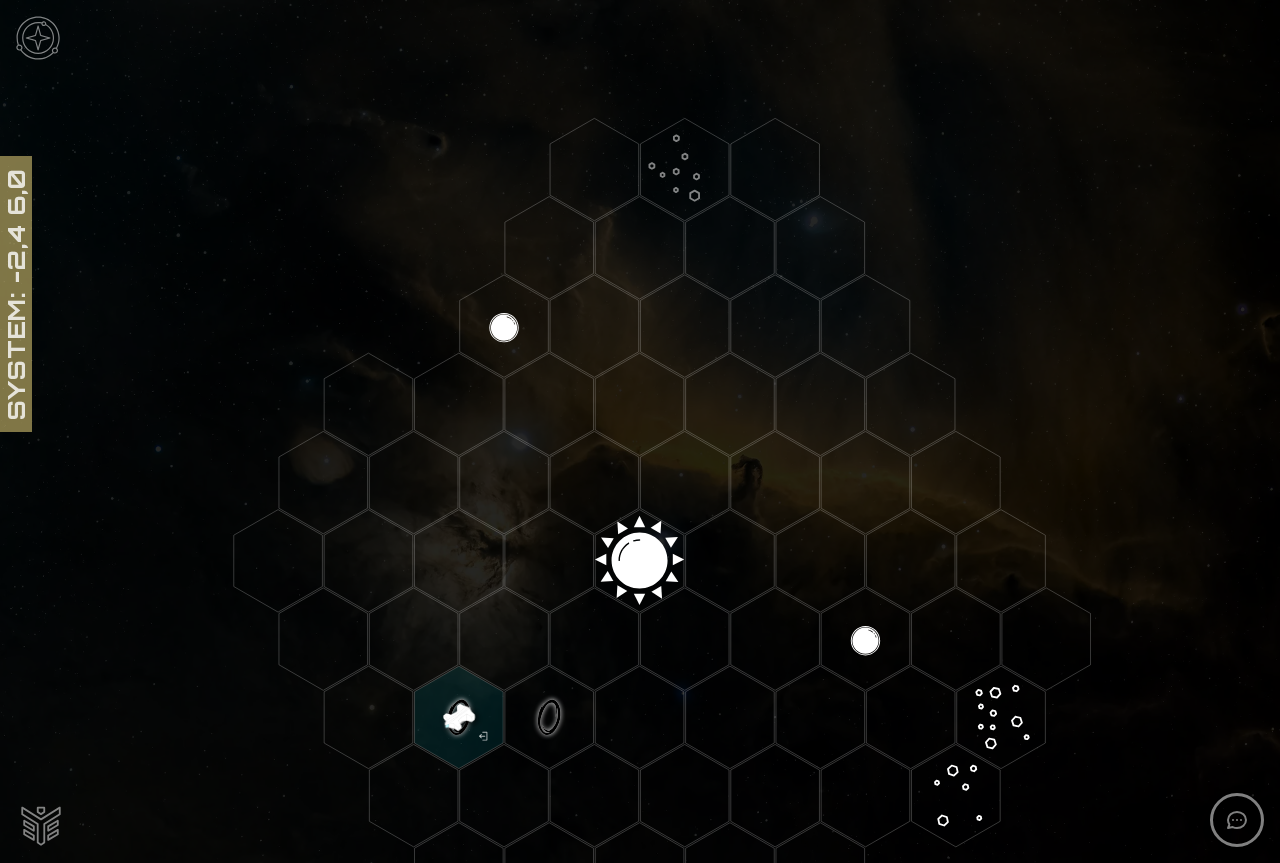 click 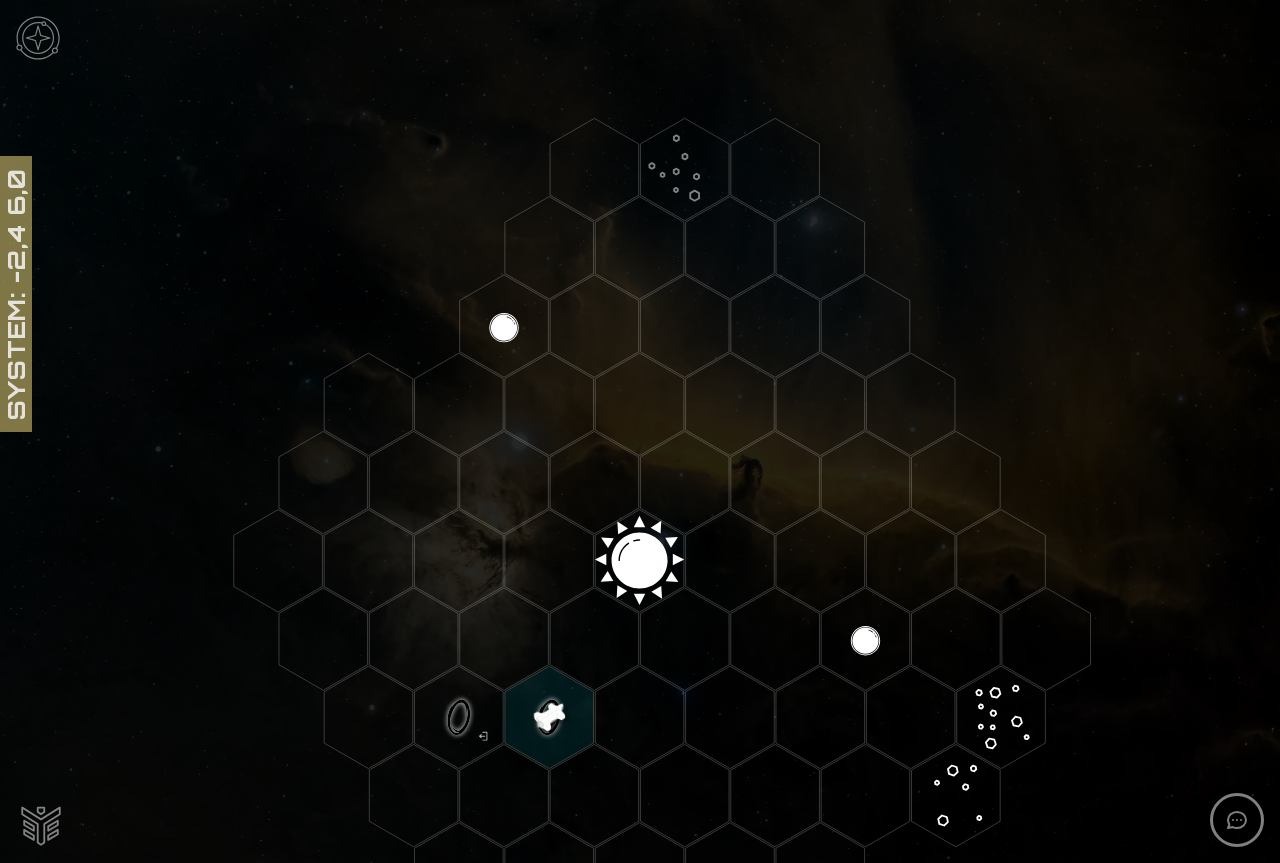 click 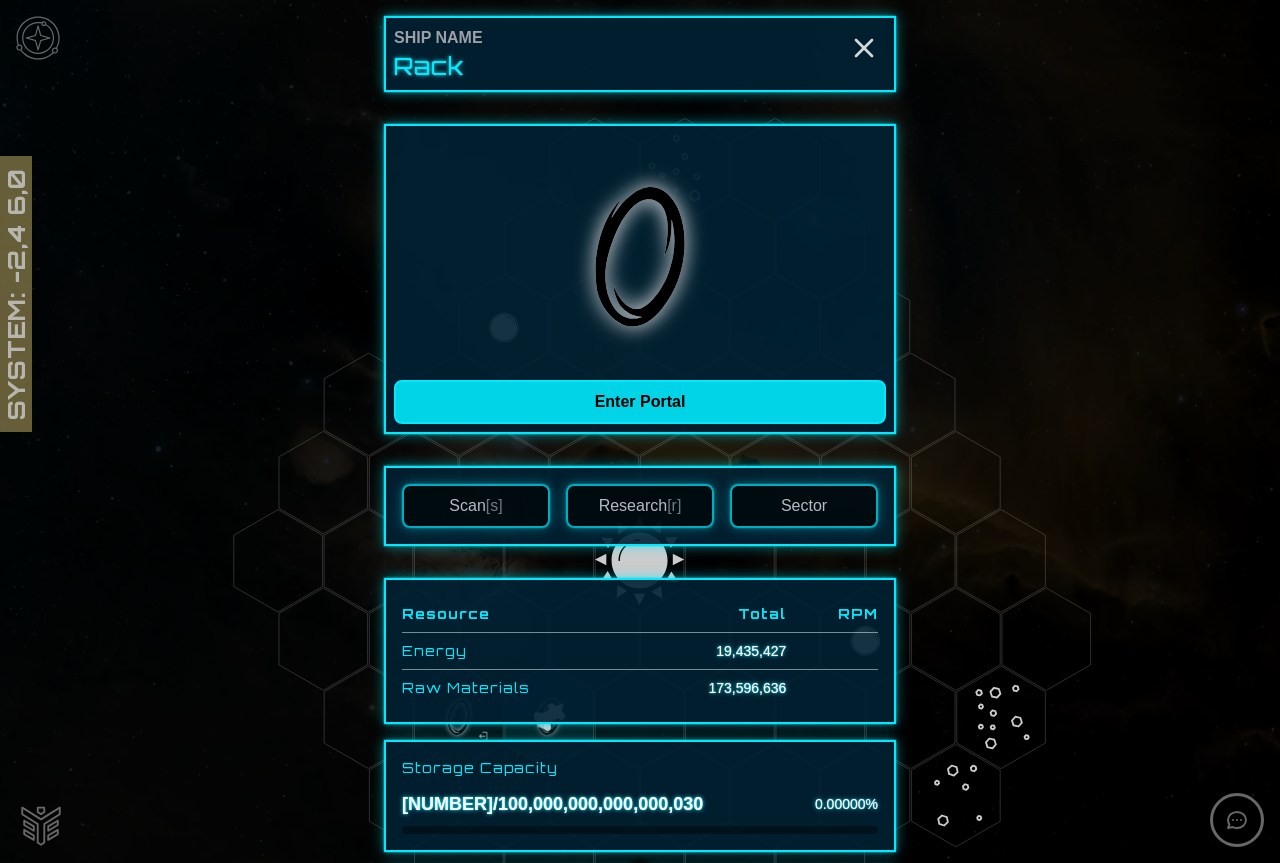 click on "Enter Portal" at bounding box center (640, 402) 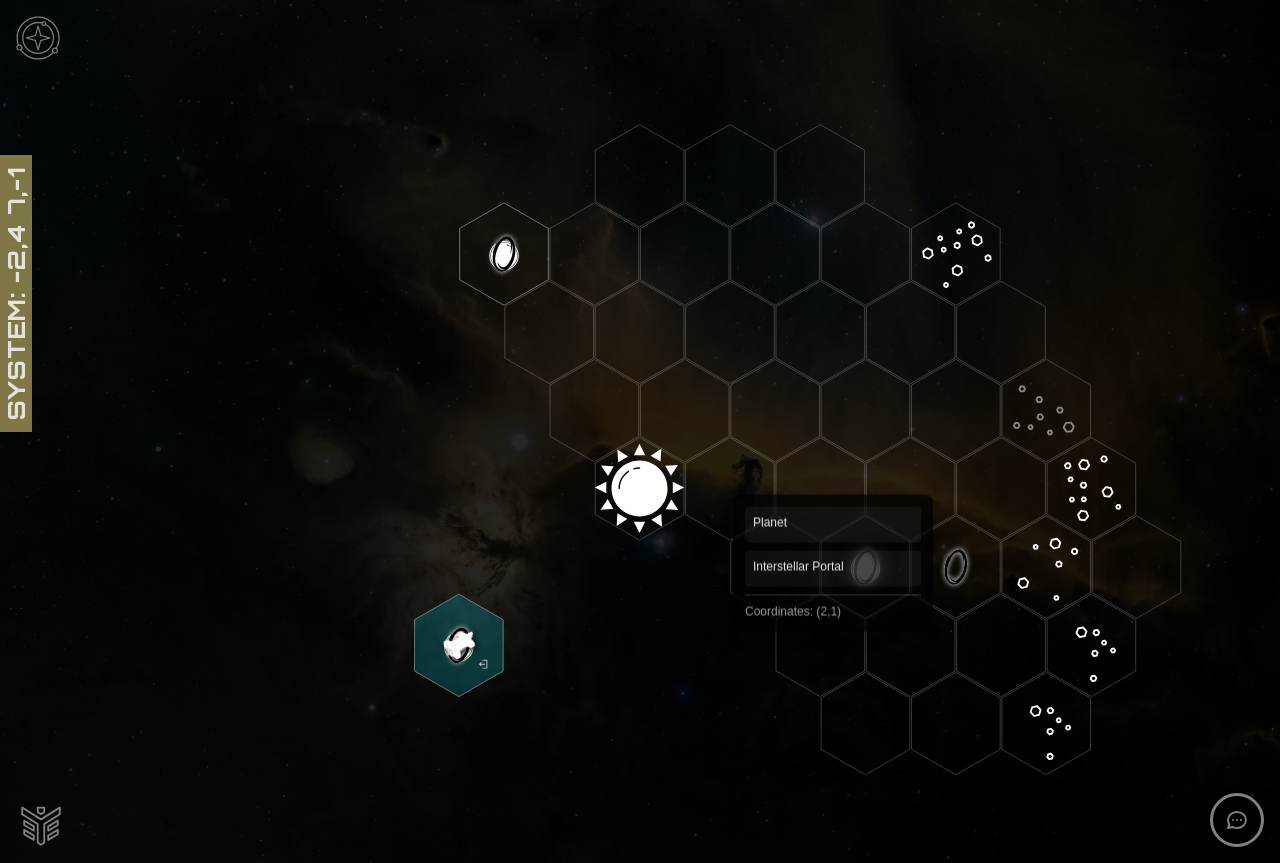 scroll, scrollTop: 200, scrollLeft: 0, axis: vertical 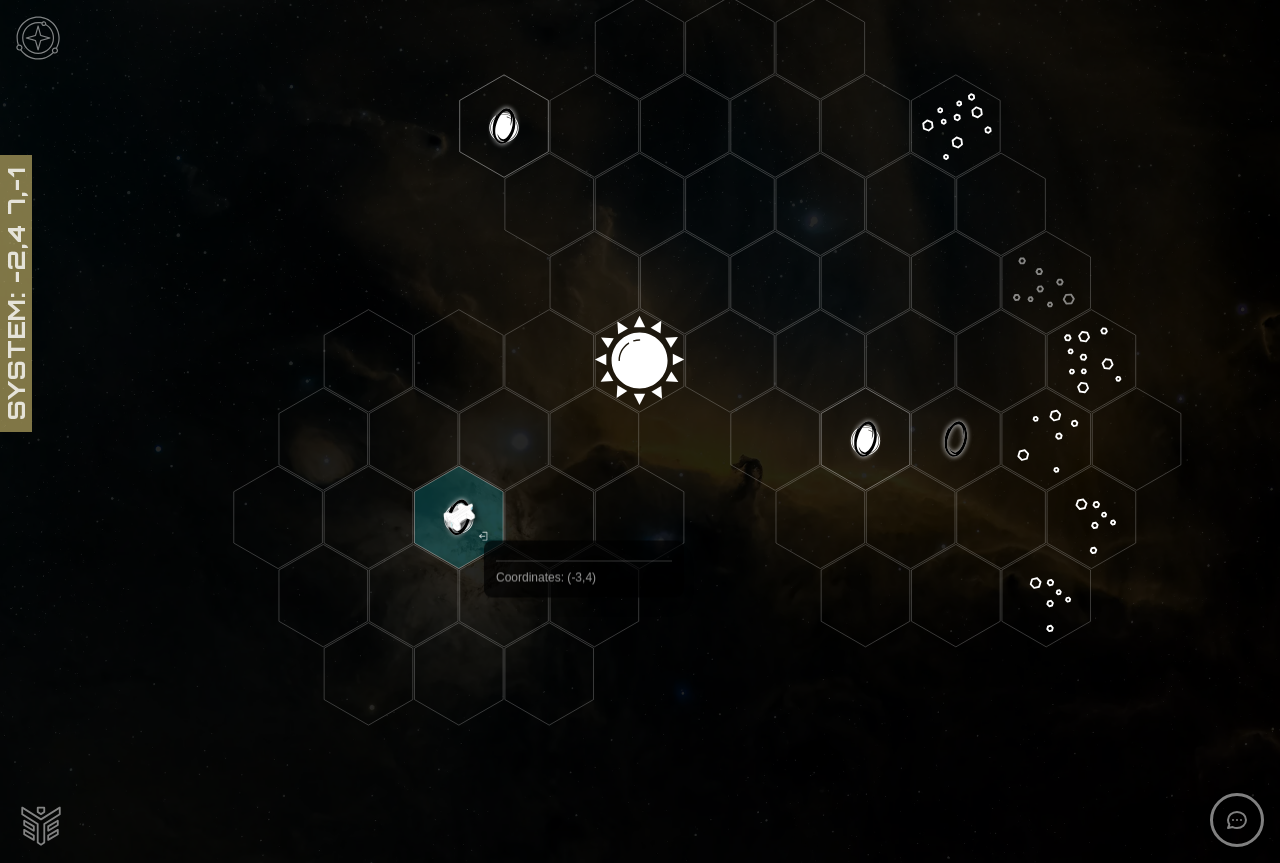 click 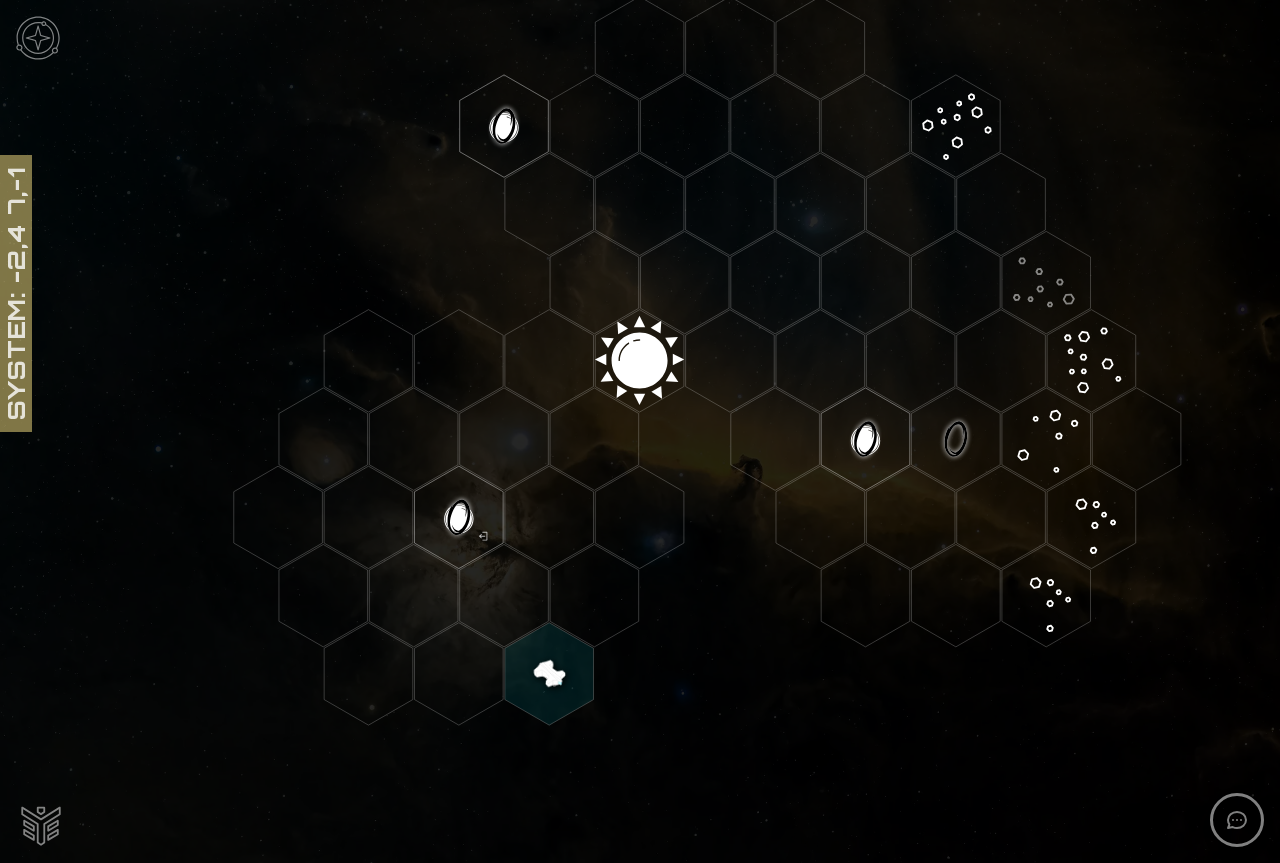click 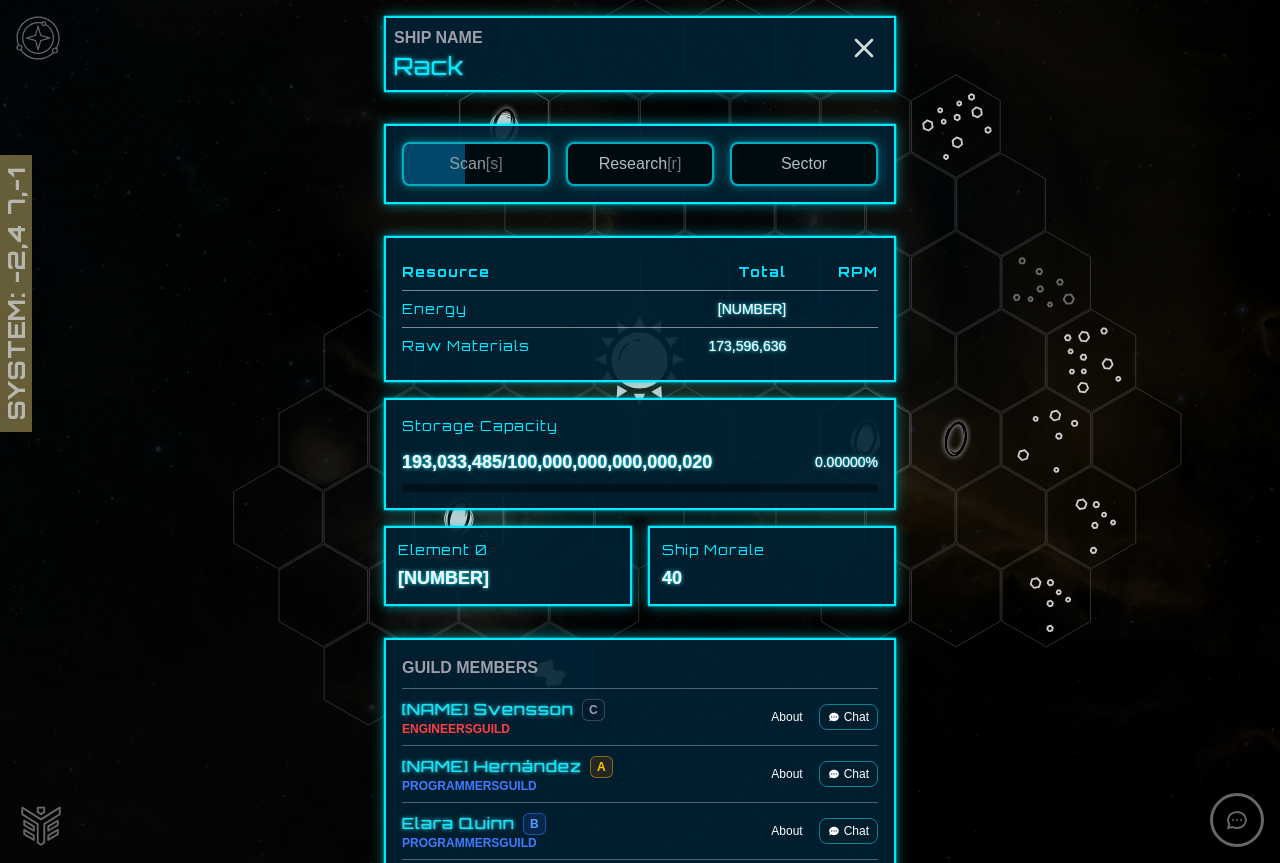 click on "Sector" at bounding box center [804, 164] 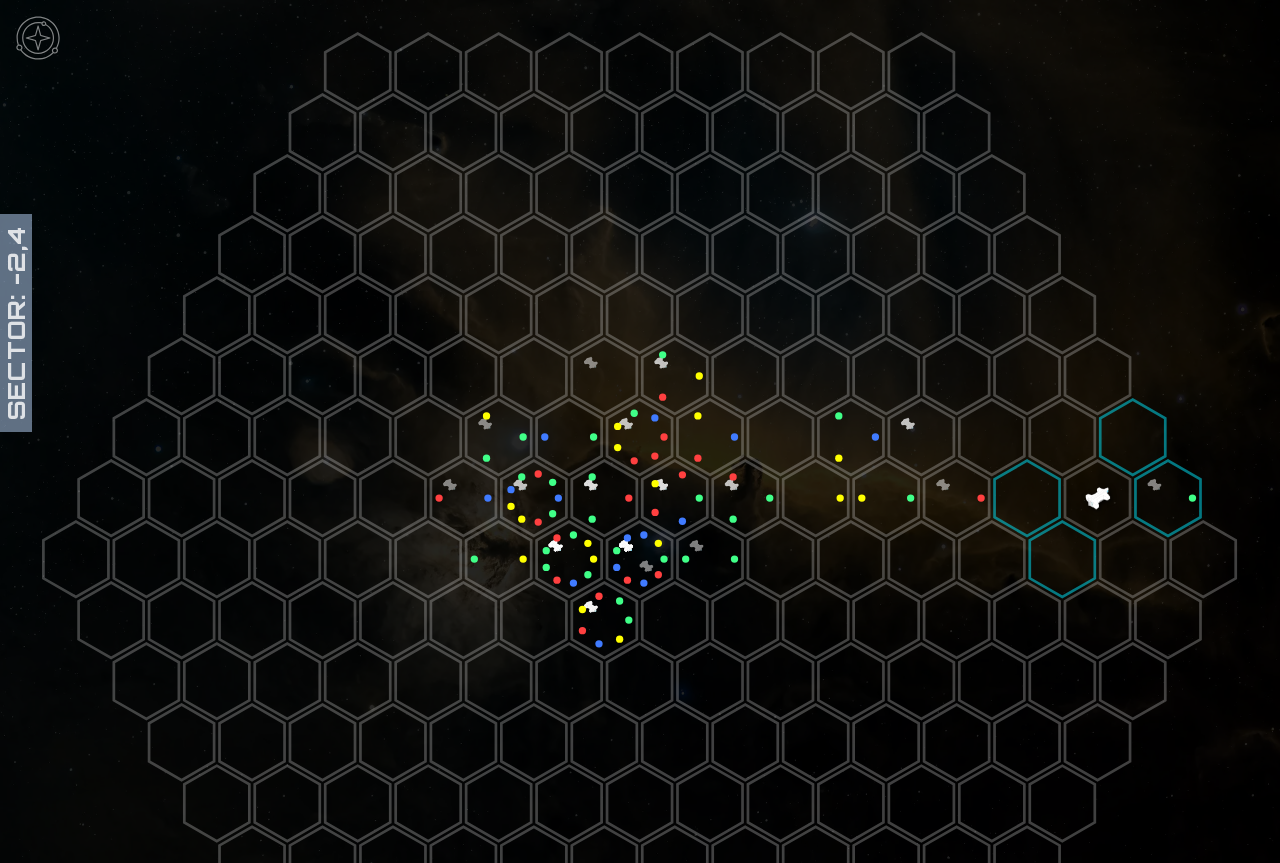 click 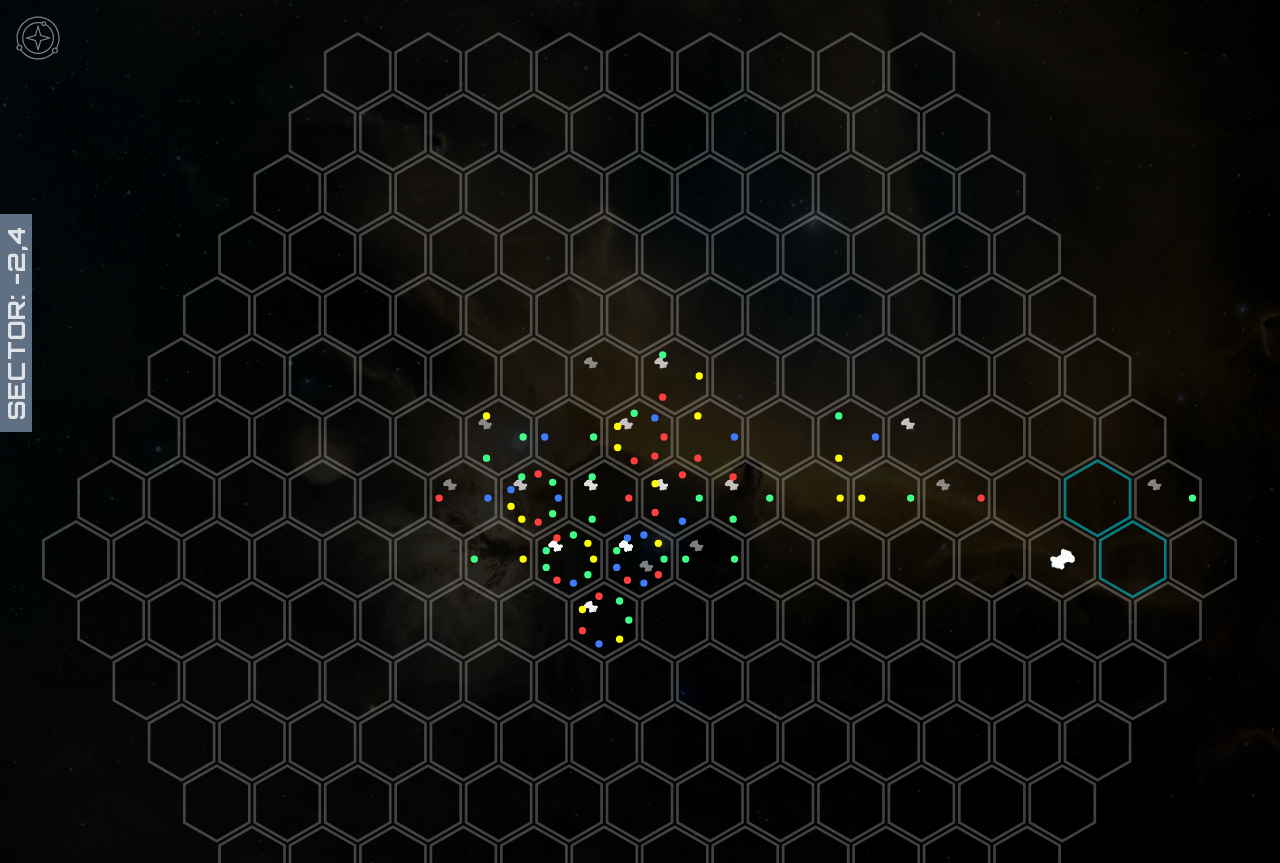 click 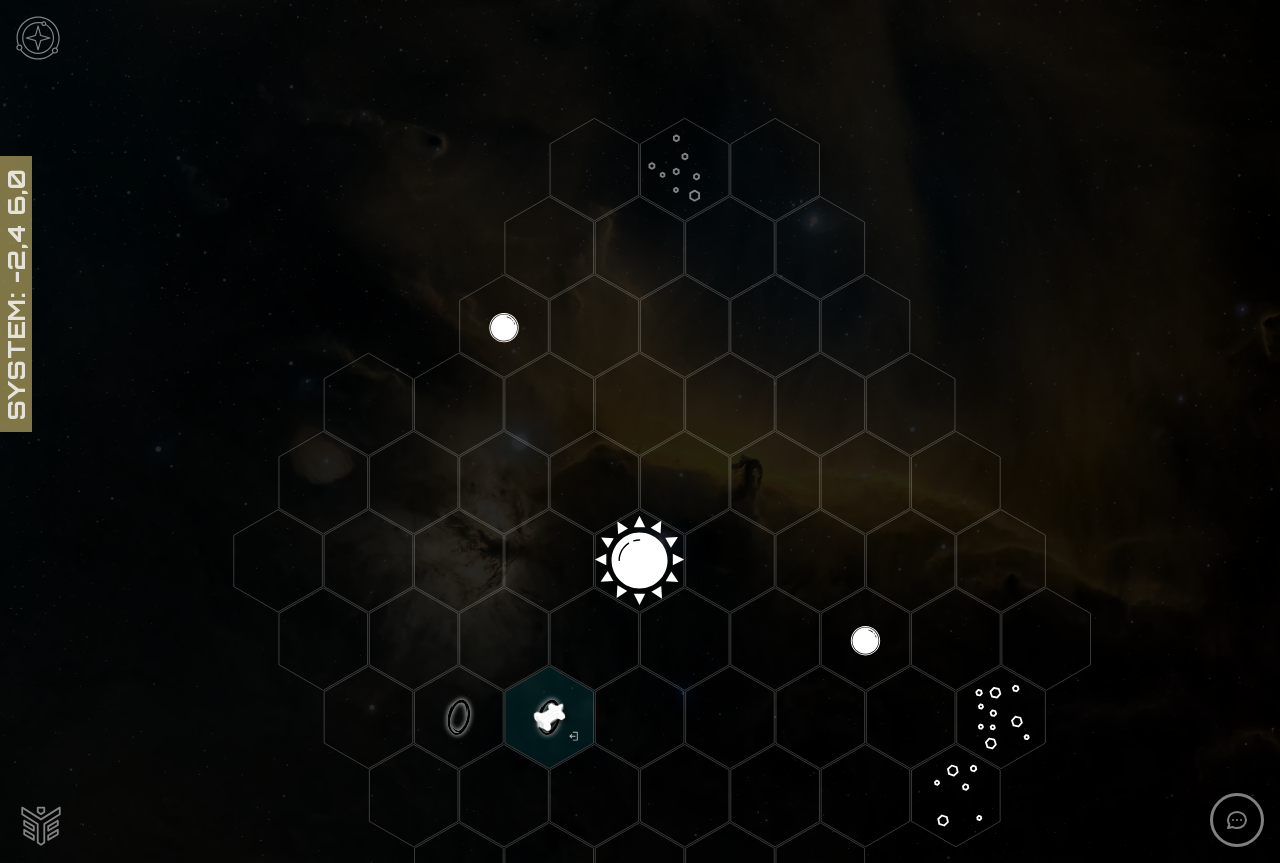 click 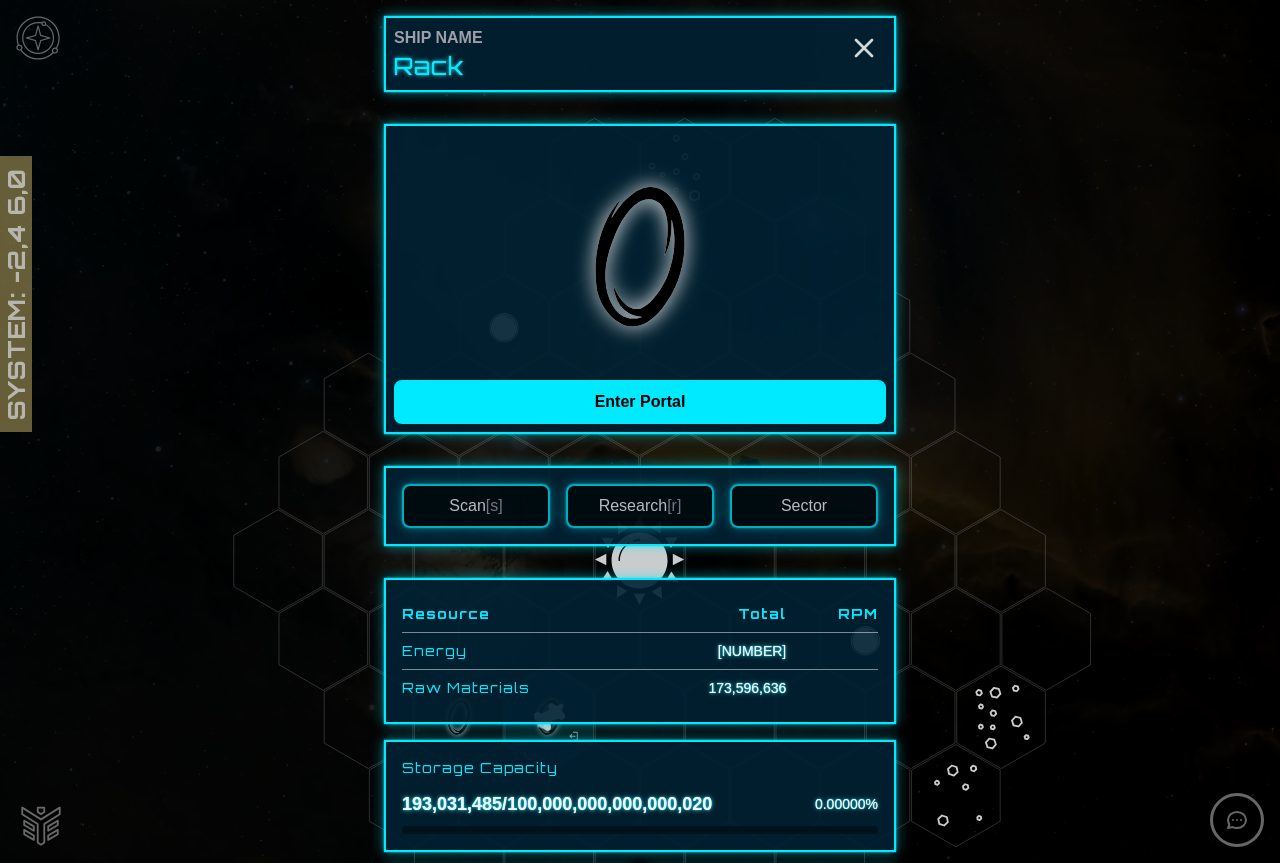 click on "Sector" at bounding box center (804, 506) 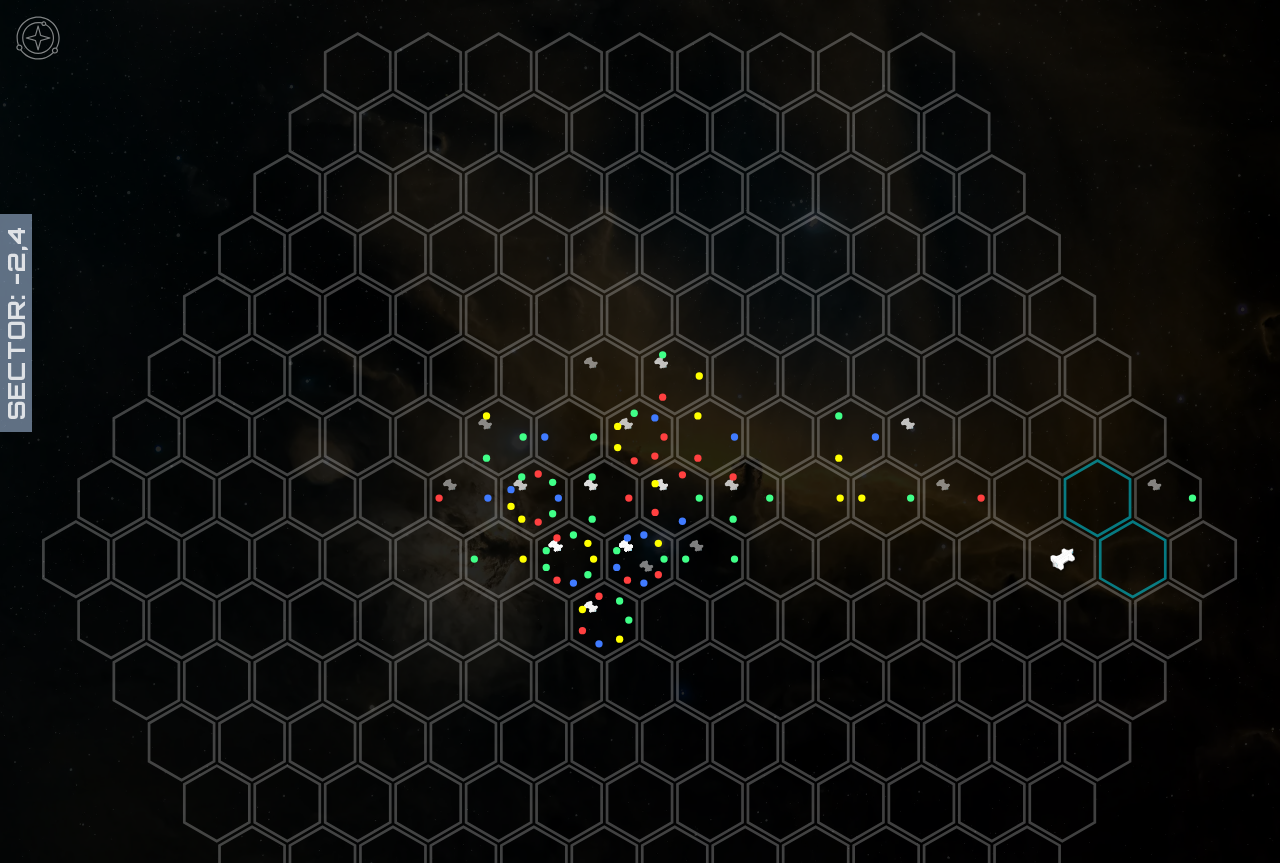 click 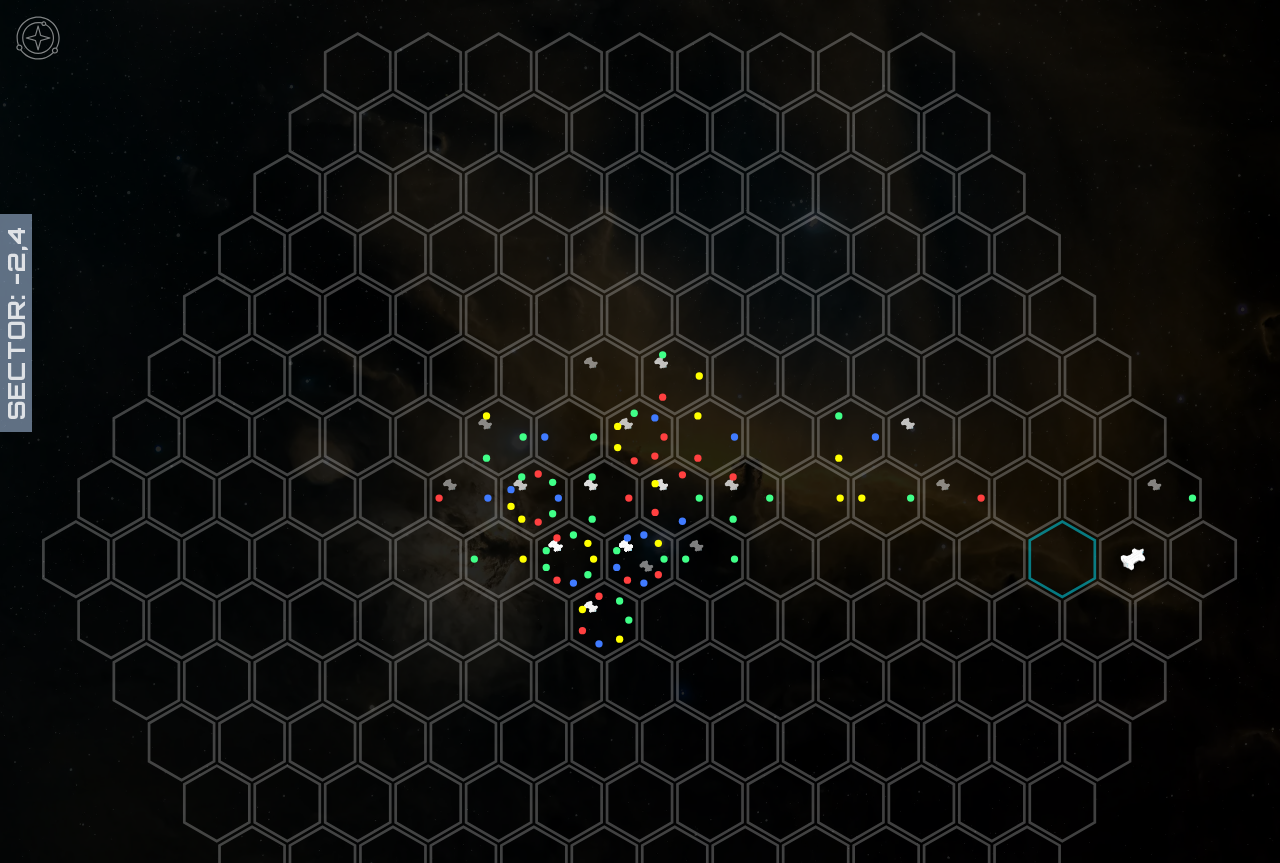 click 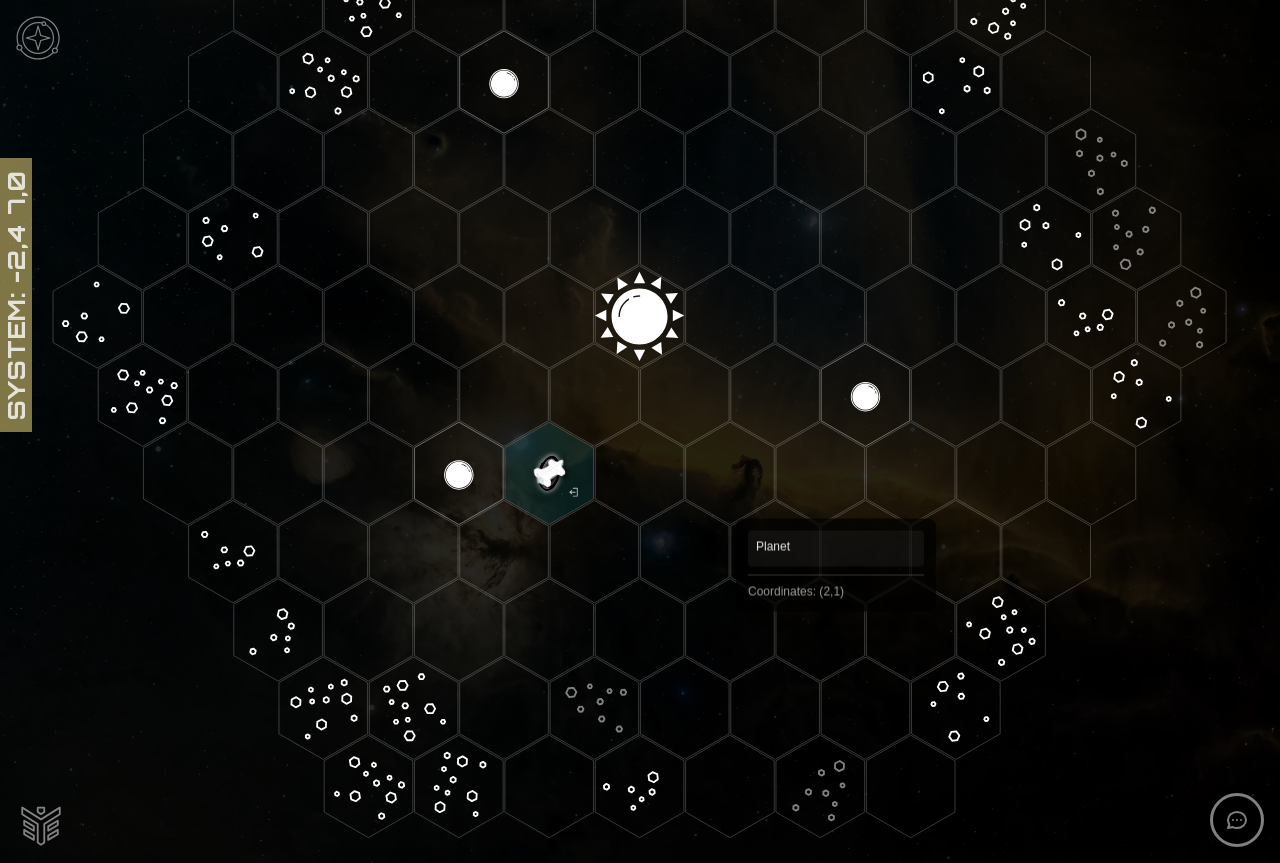 scroll, scrollTop: 246, scrollLeft: 0, axis: vertical 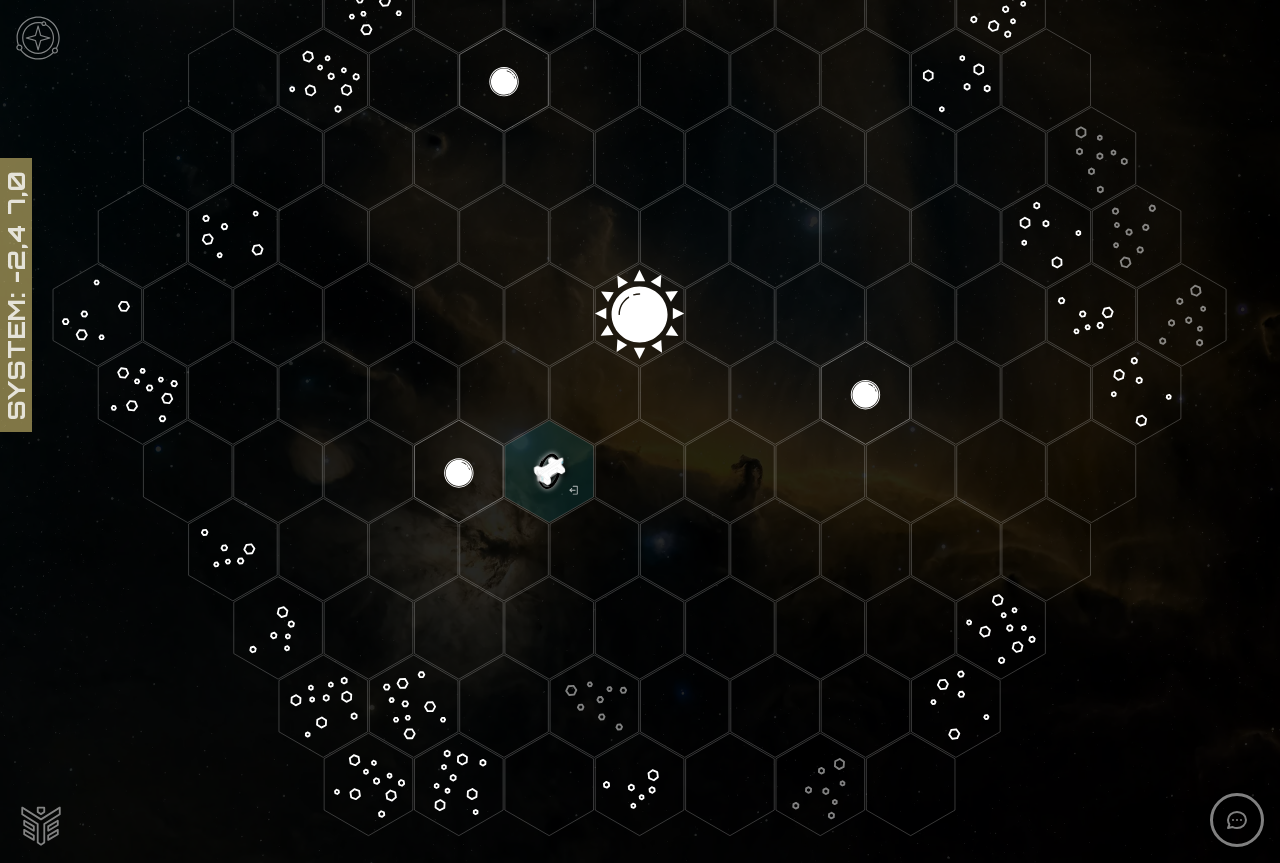 click 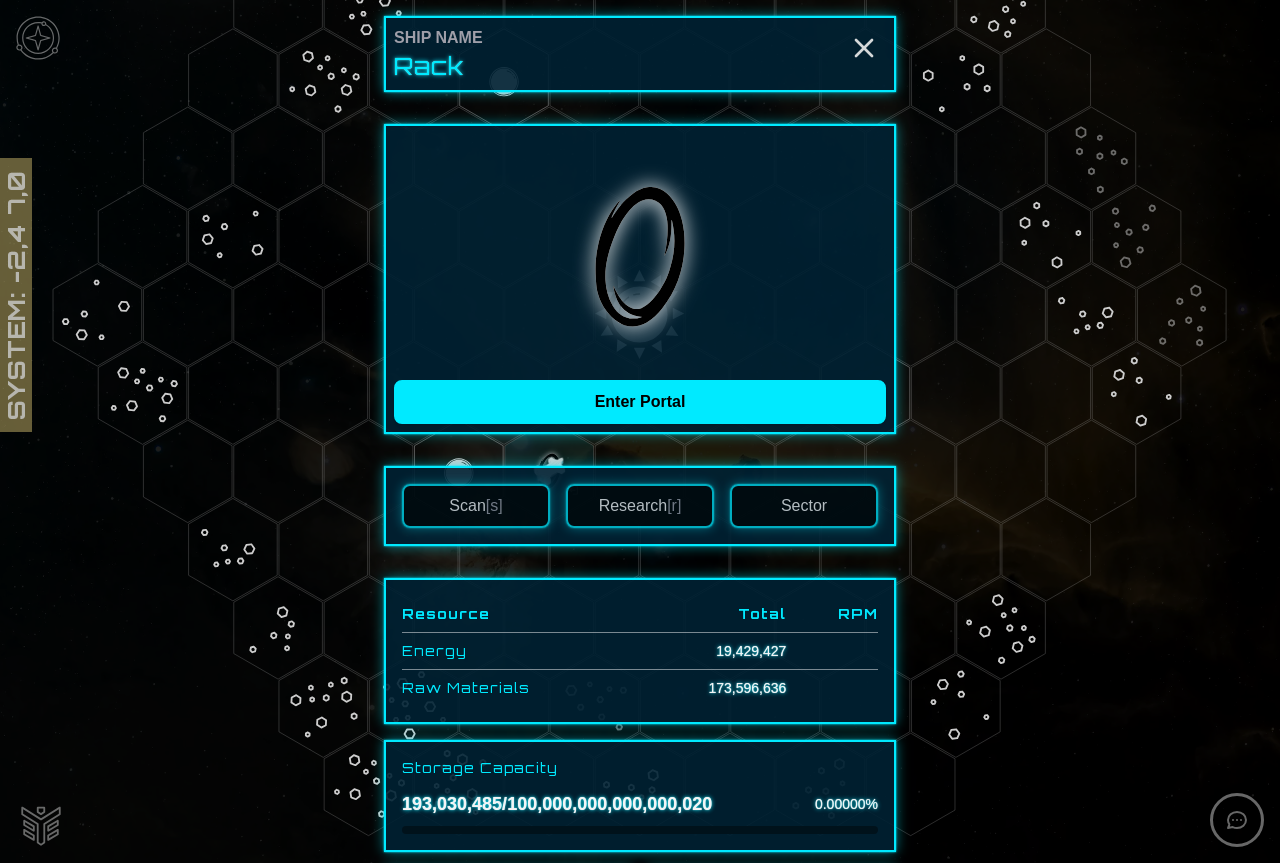 click on "Sector" at bounding box center [804, 506] 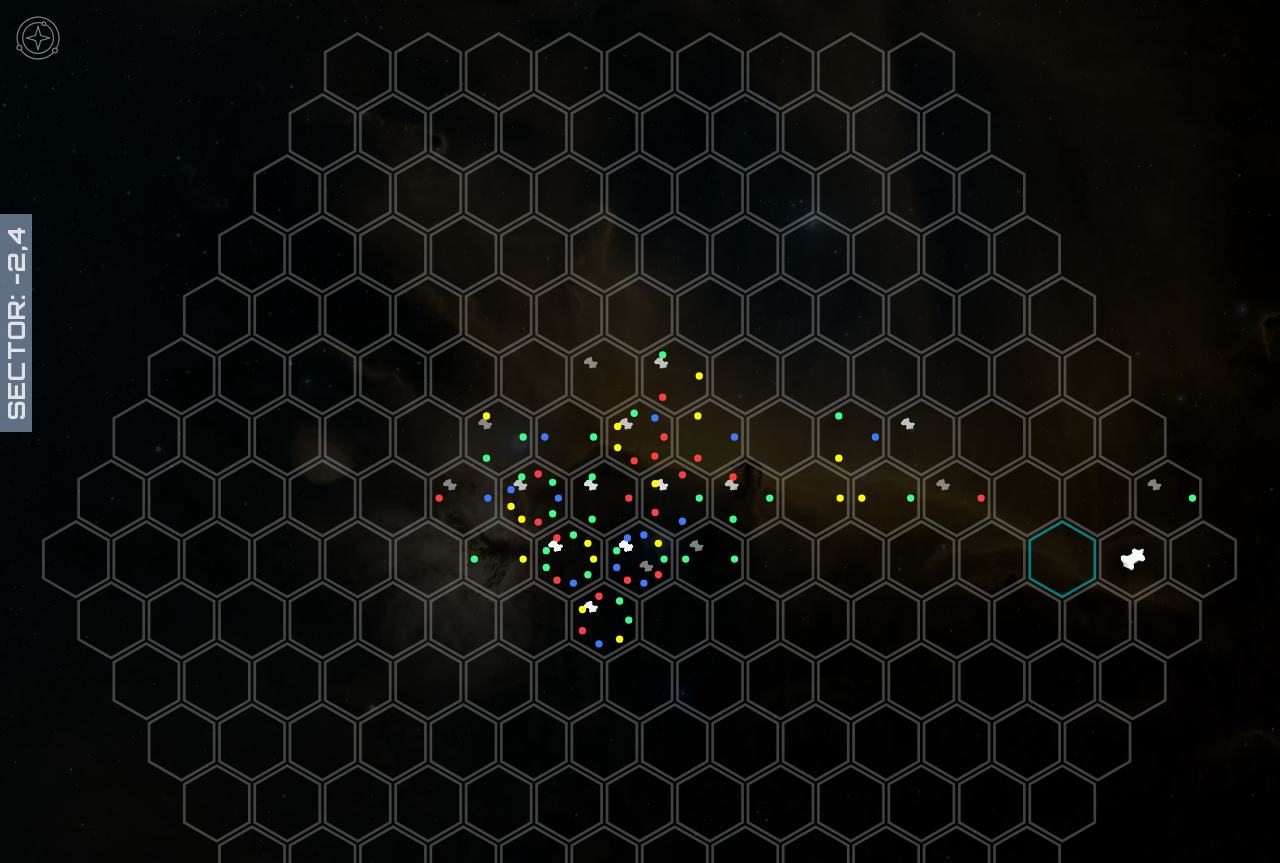 click 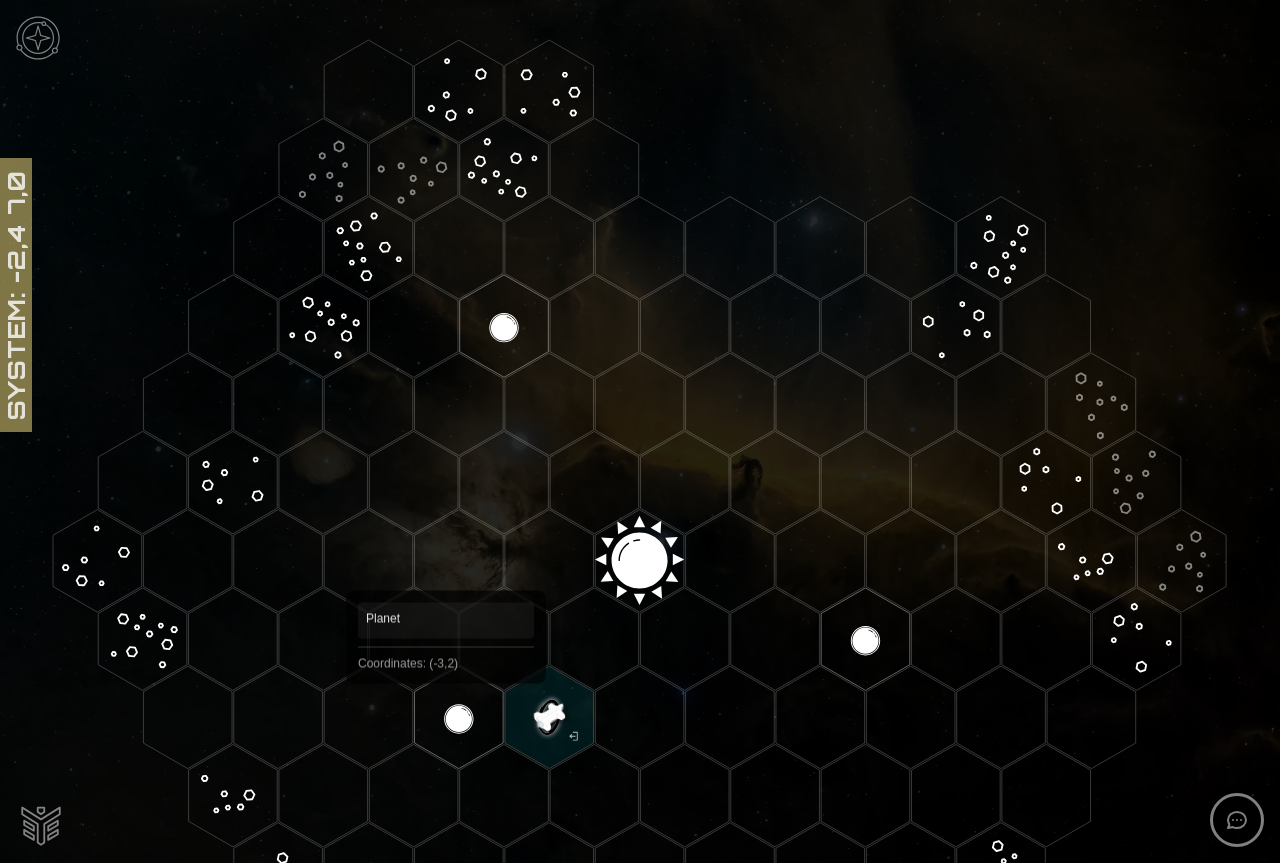 click 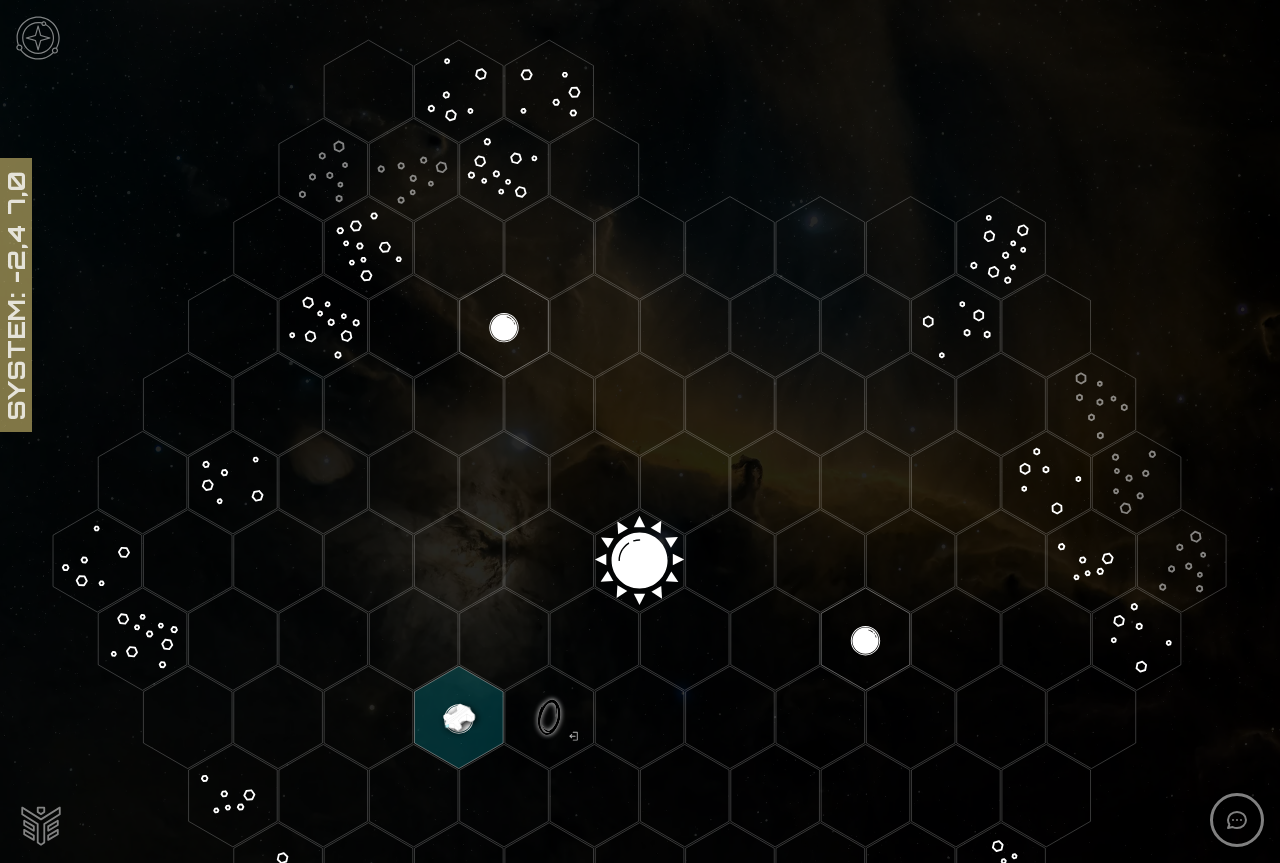 click 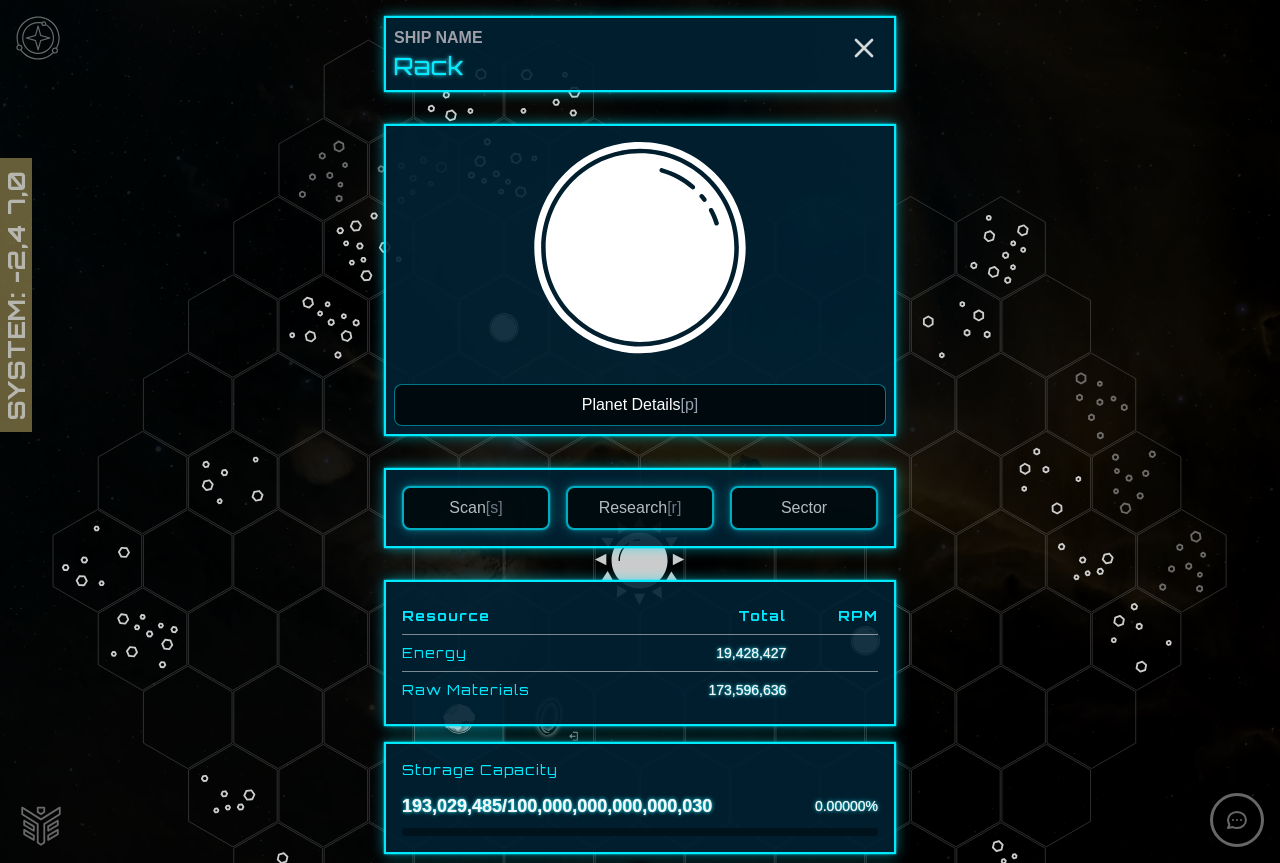 click on "Planet Details  [p]" at bounding box center [640, 405] 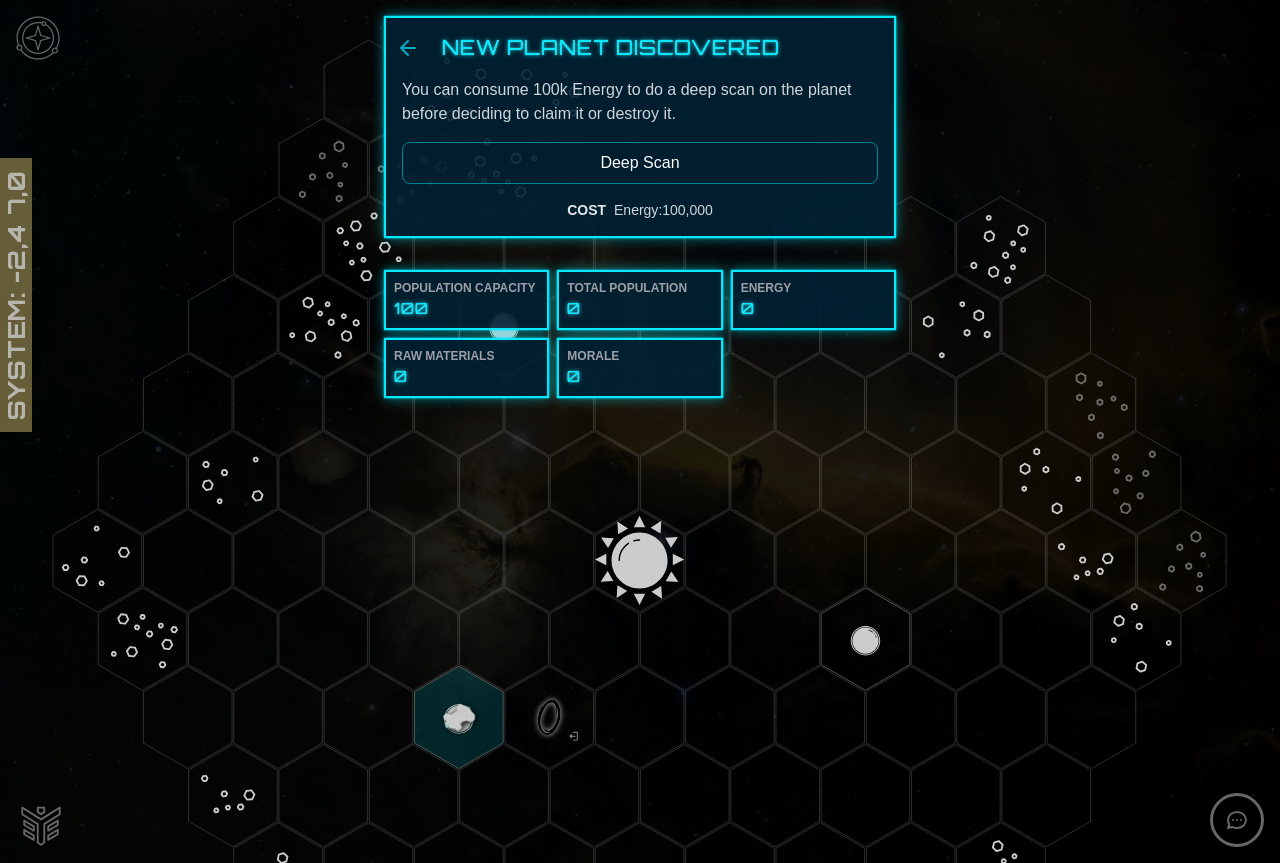 click on "Deep Scan" at bounding box center [640, 163] 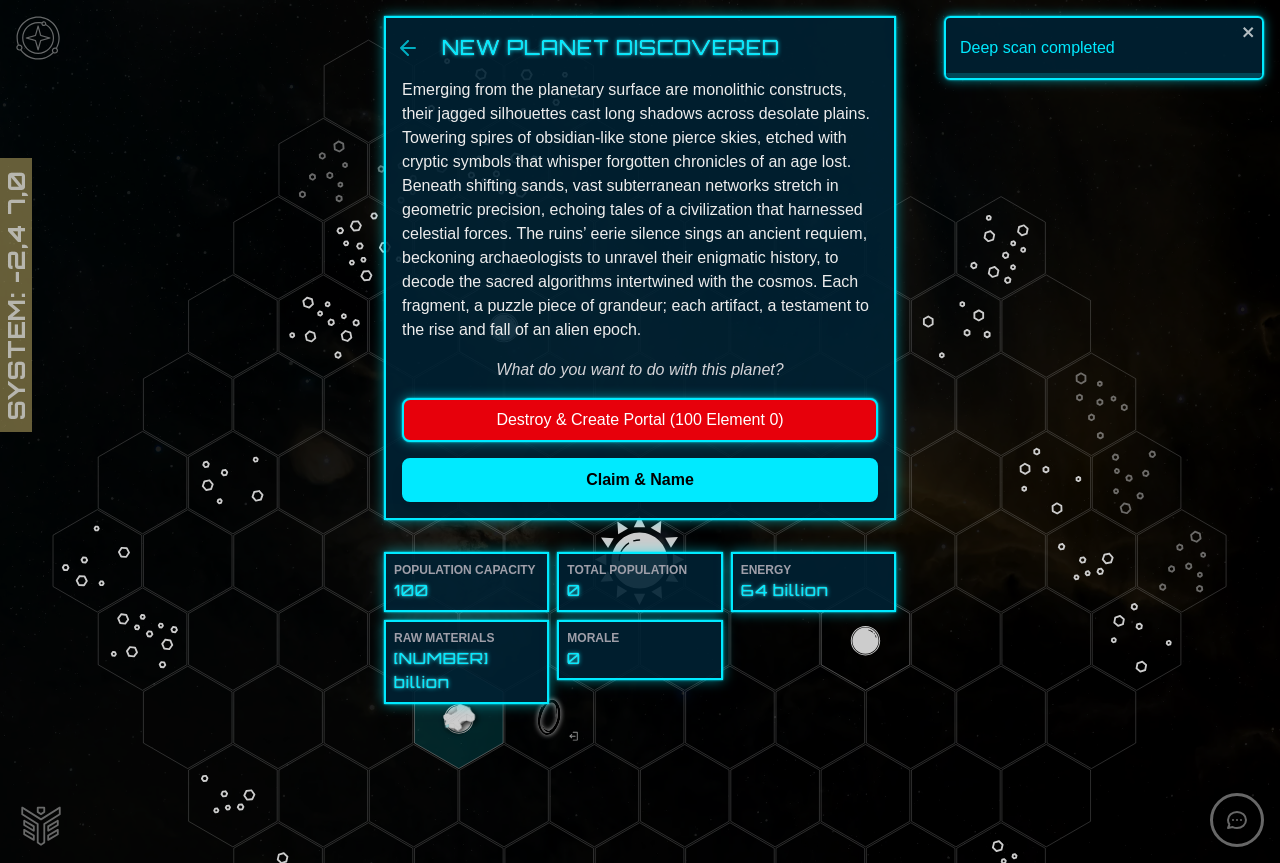 click on "Destroy & Create Portal (100 Element 0)" at bounding box center [640, 420] 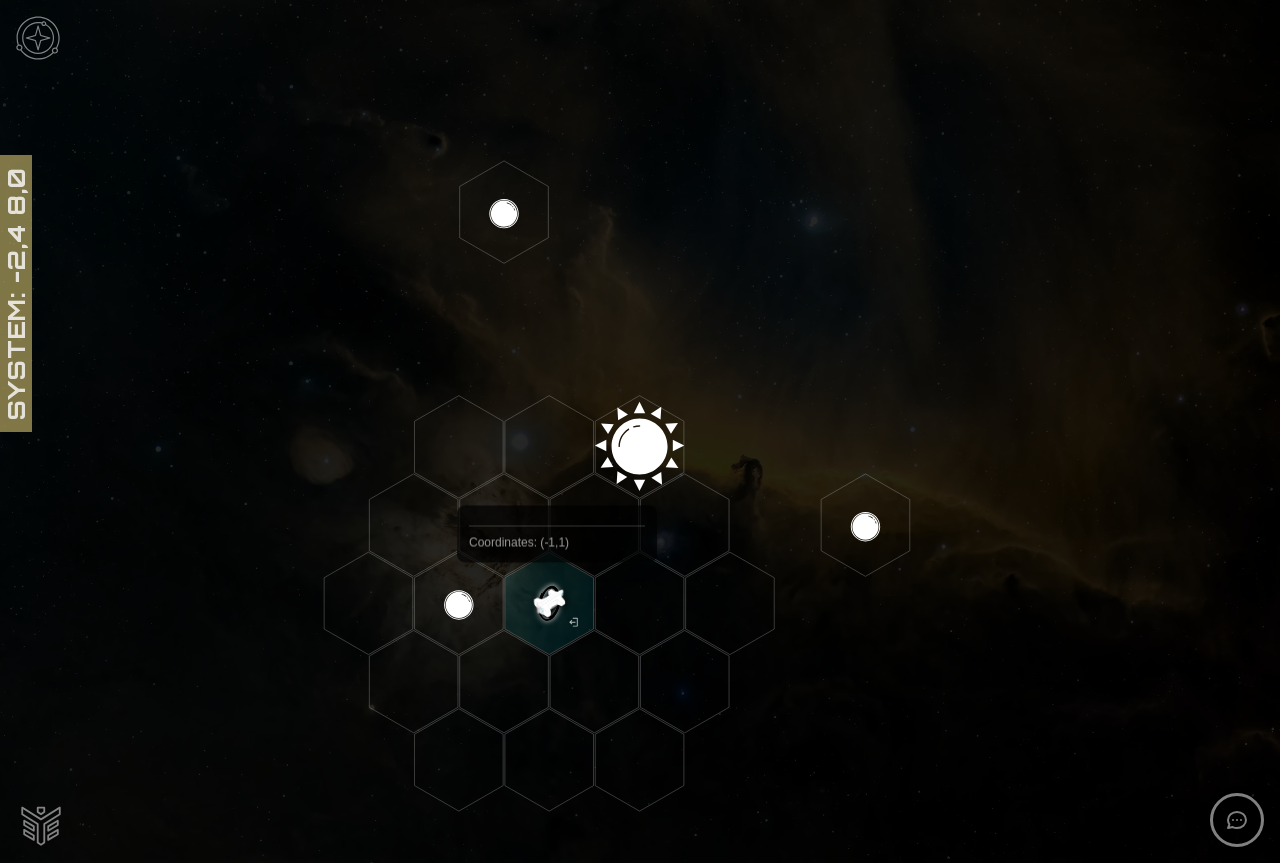 scroll, scrollTop: 246, scrollLeft: 0, axis: vertical 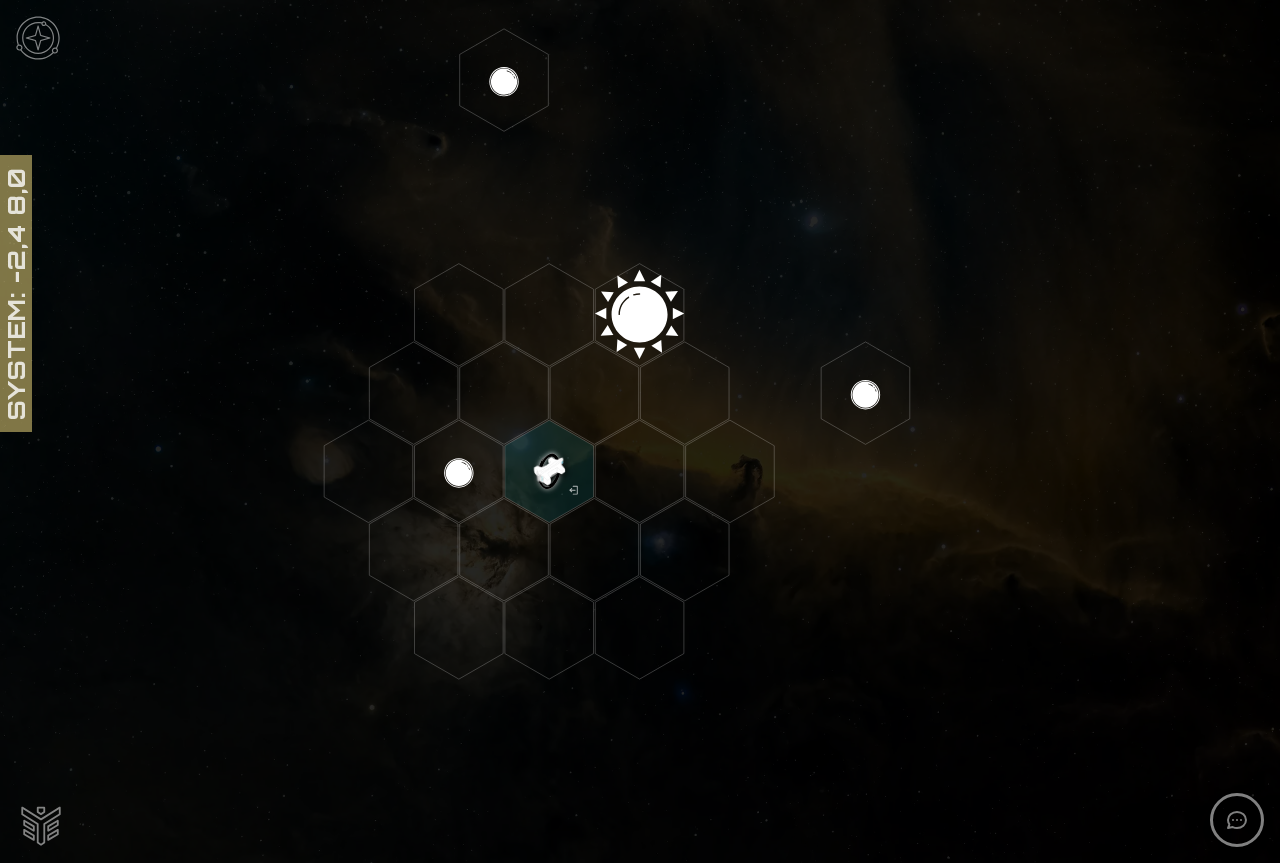 click 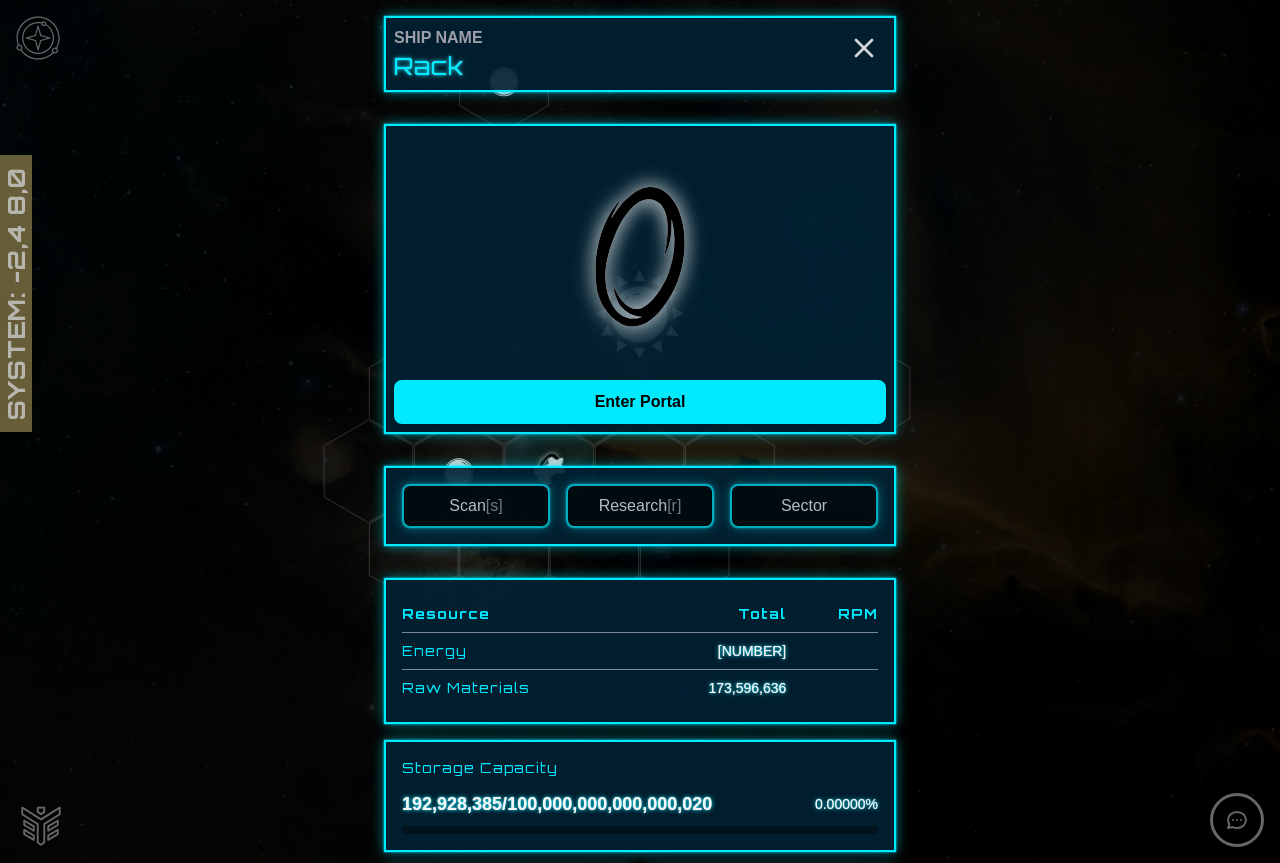 click on "Sector" at bounding box center (804, 506) 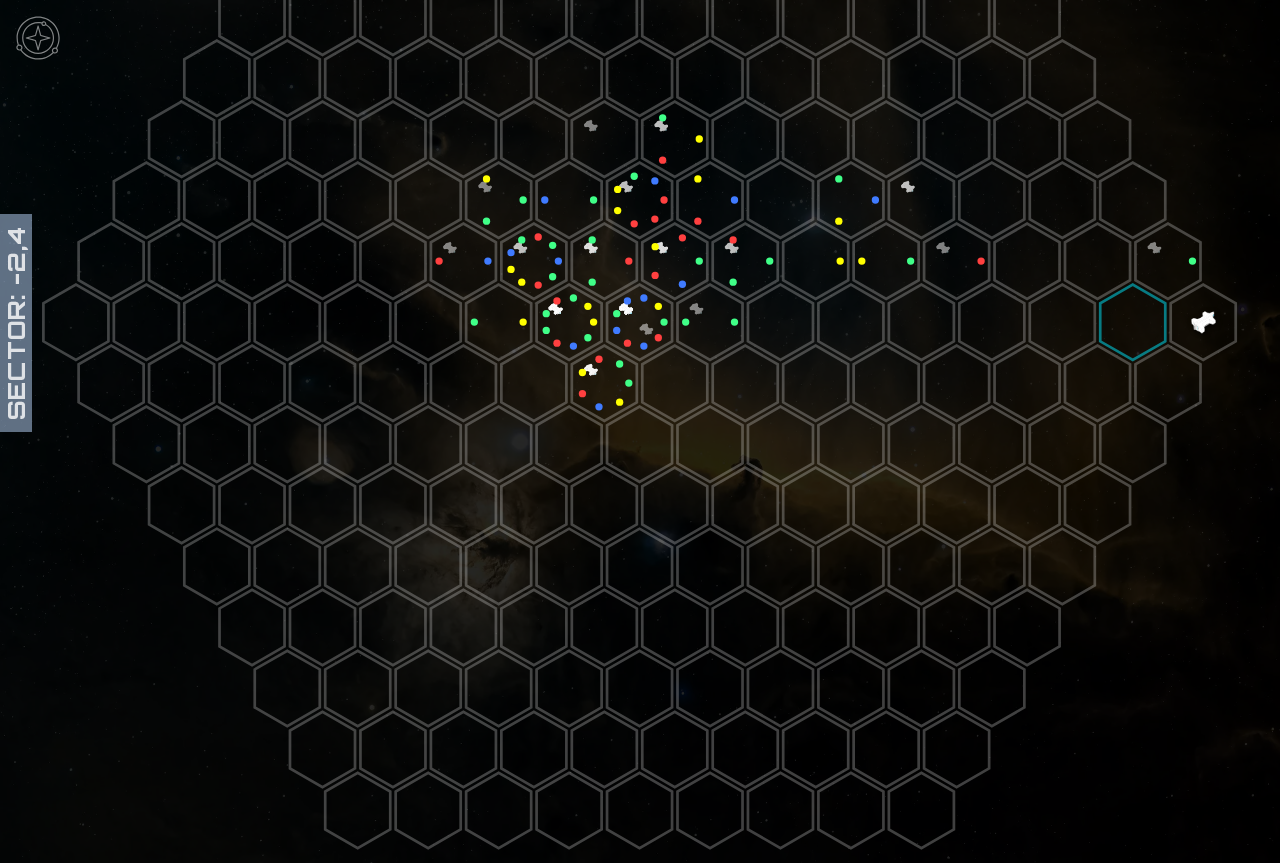 scroll, scrollTop: 243, scrollLeft: 0, axis: vertical 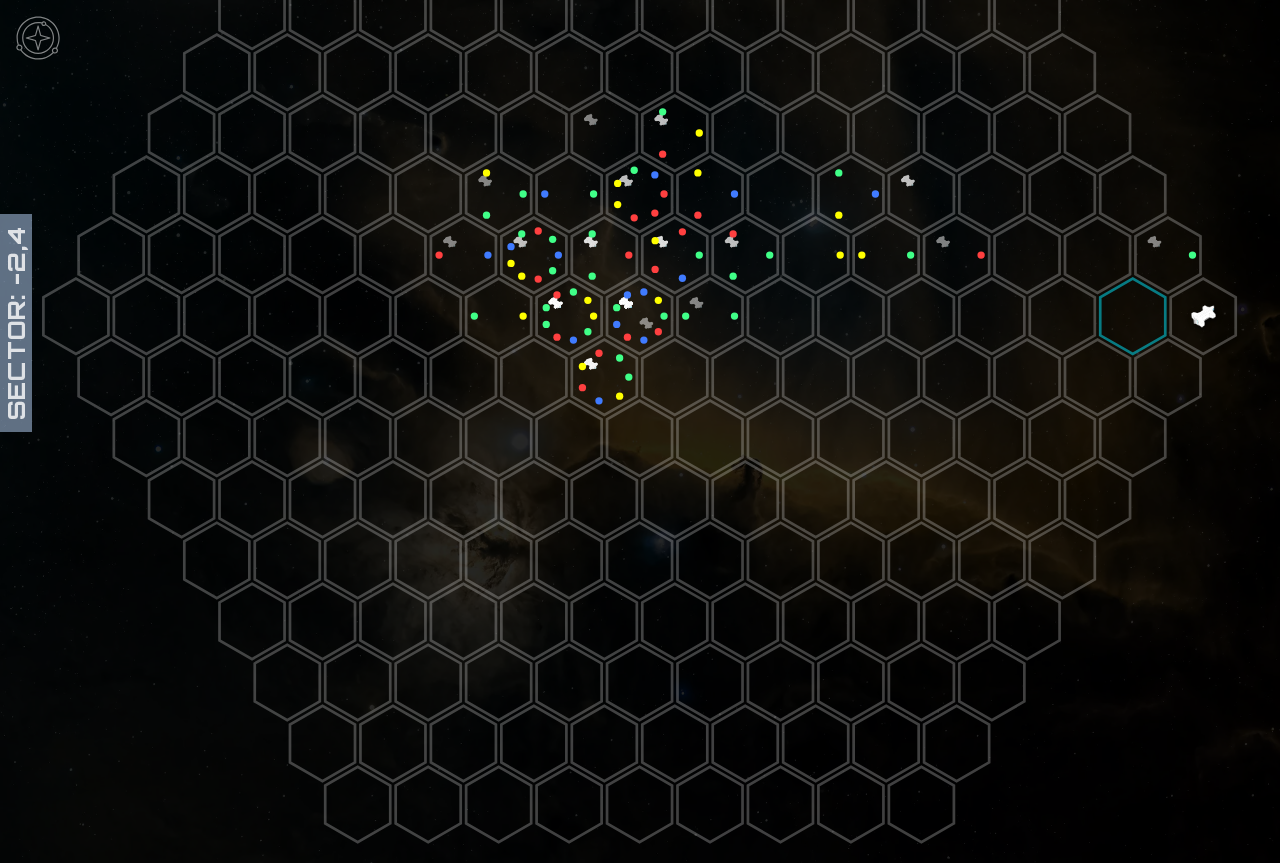 click 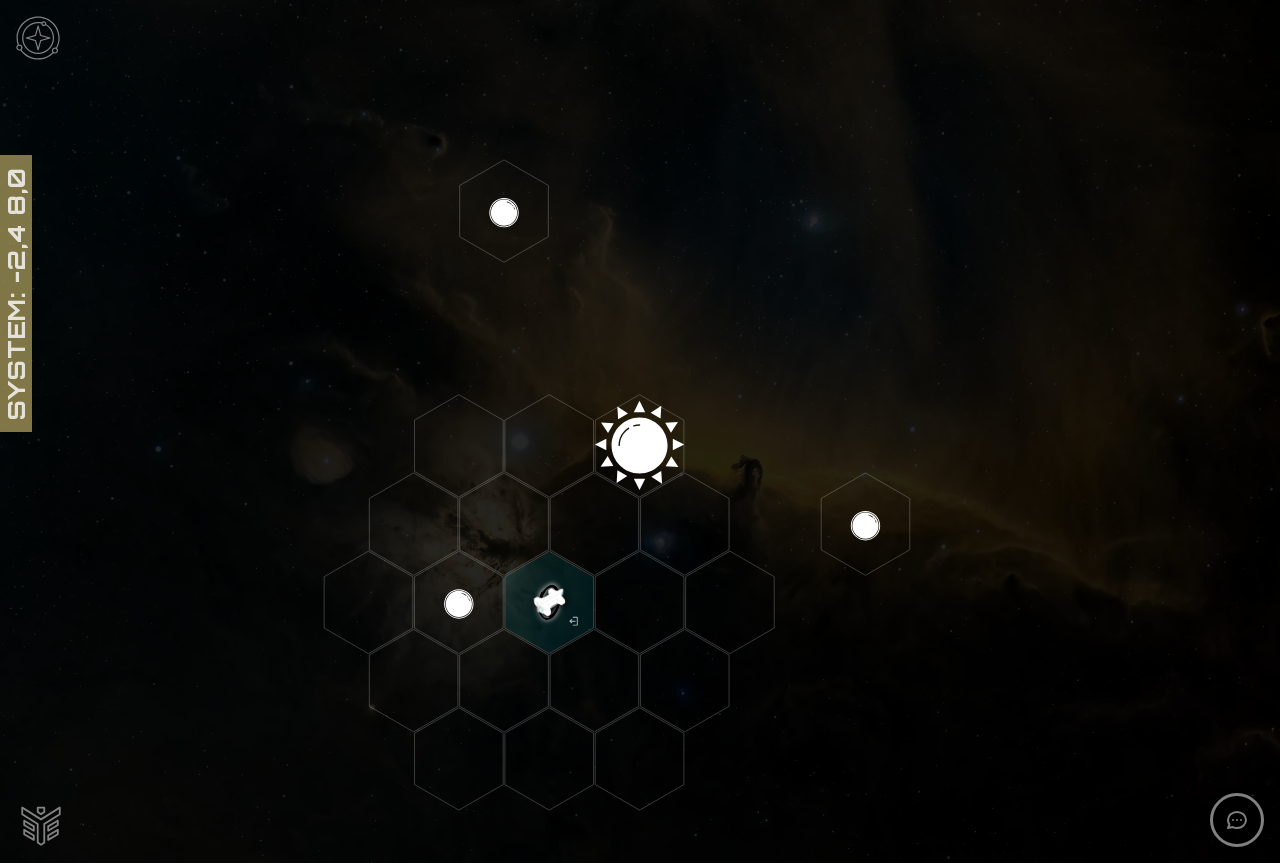scroll, scrollTop: 246, scrollLeft: 0, axis: vertical 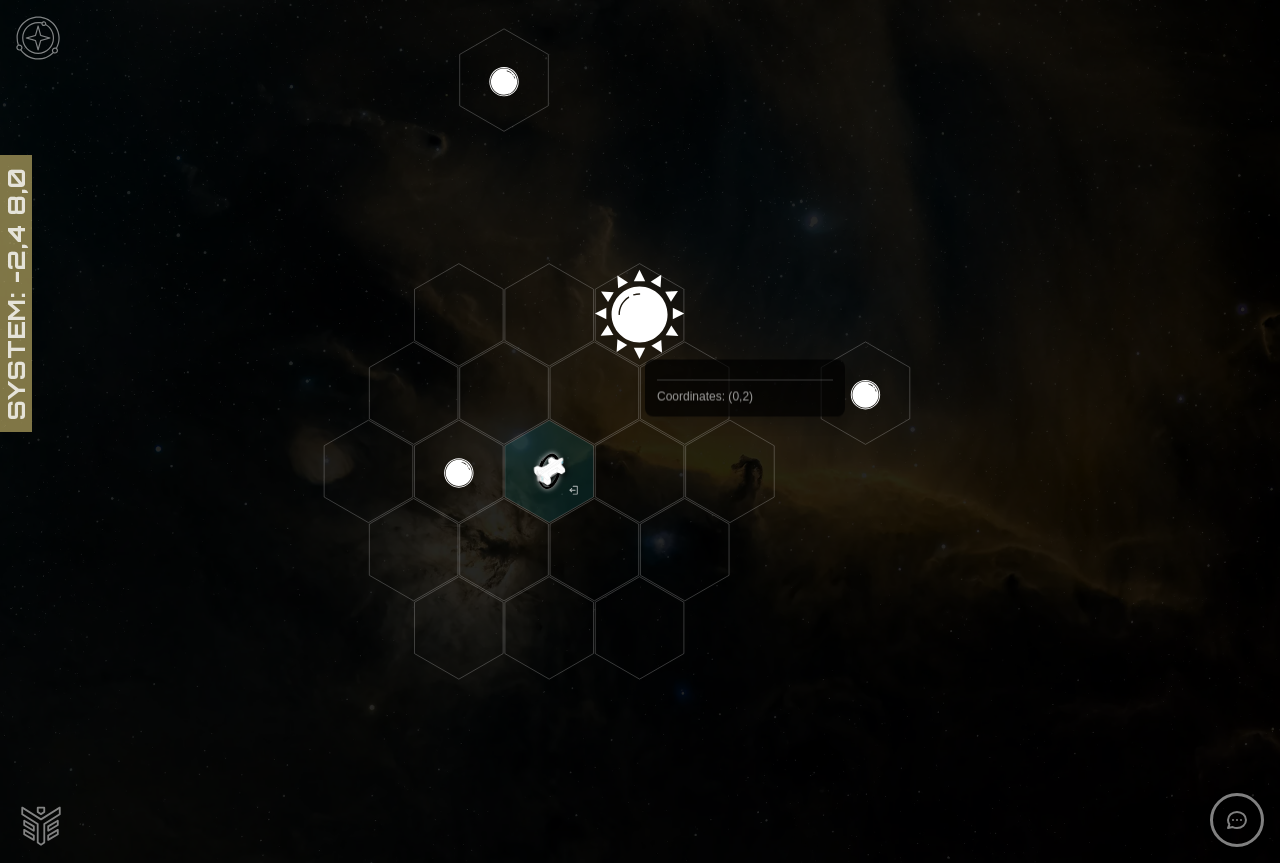 click 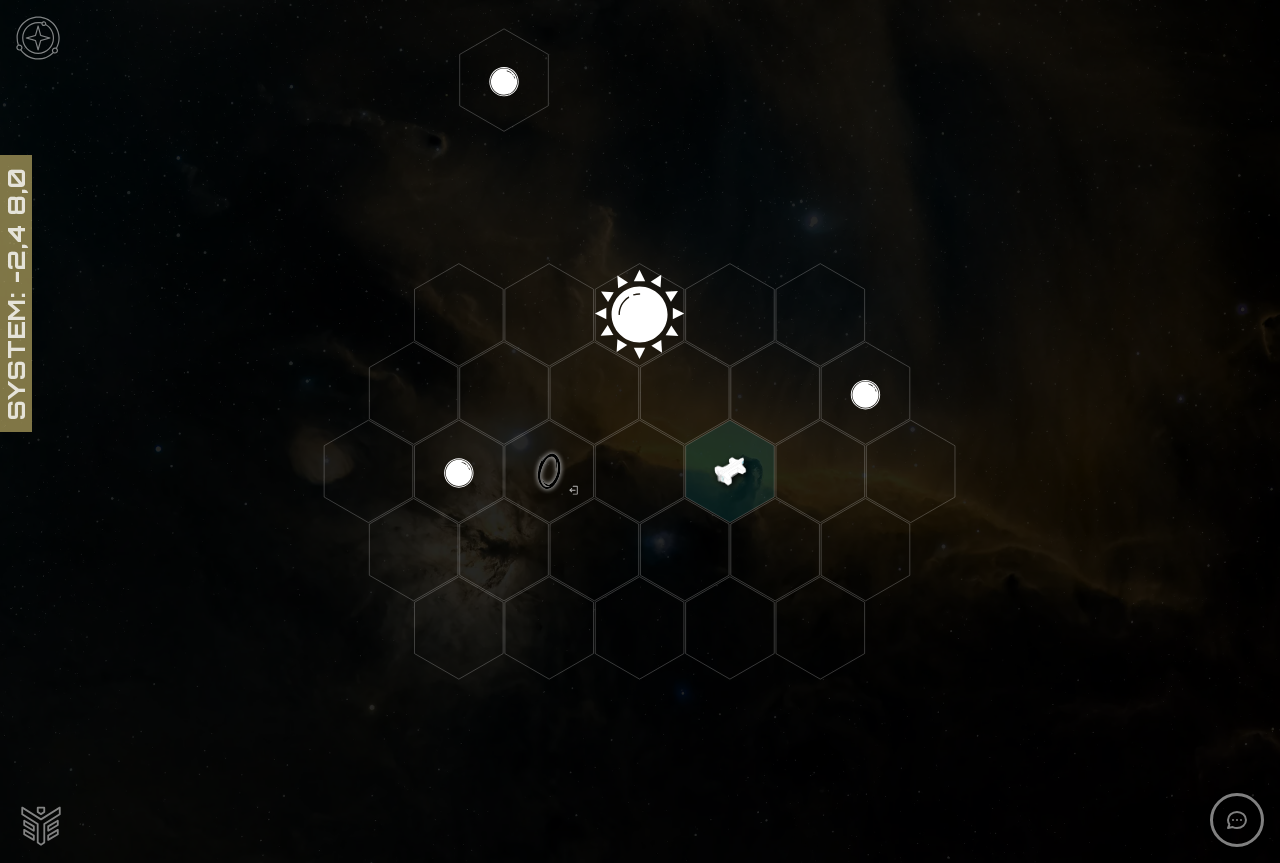 click 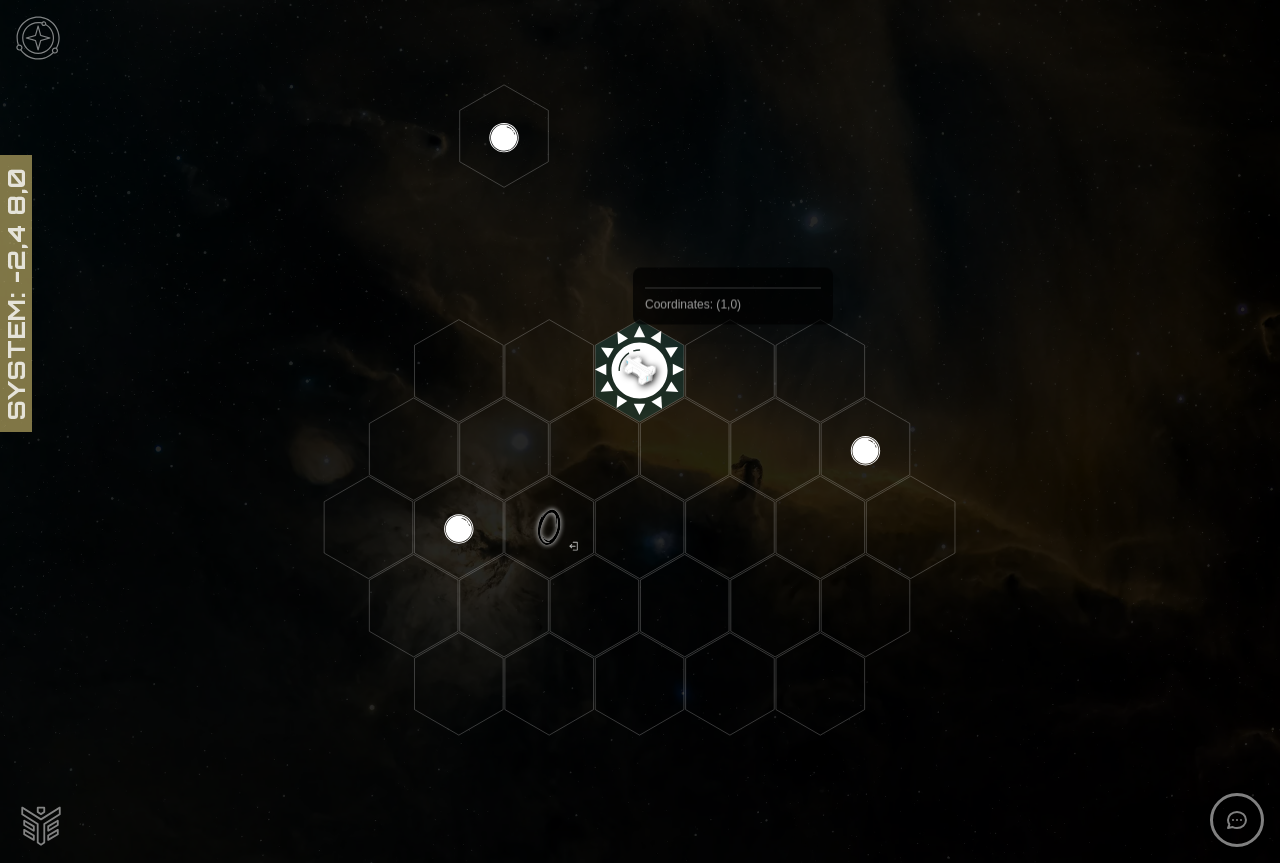 scroll, scrollTop: 146, scrollLeft: 0, axis: vertical 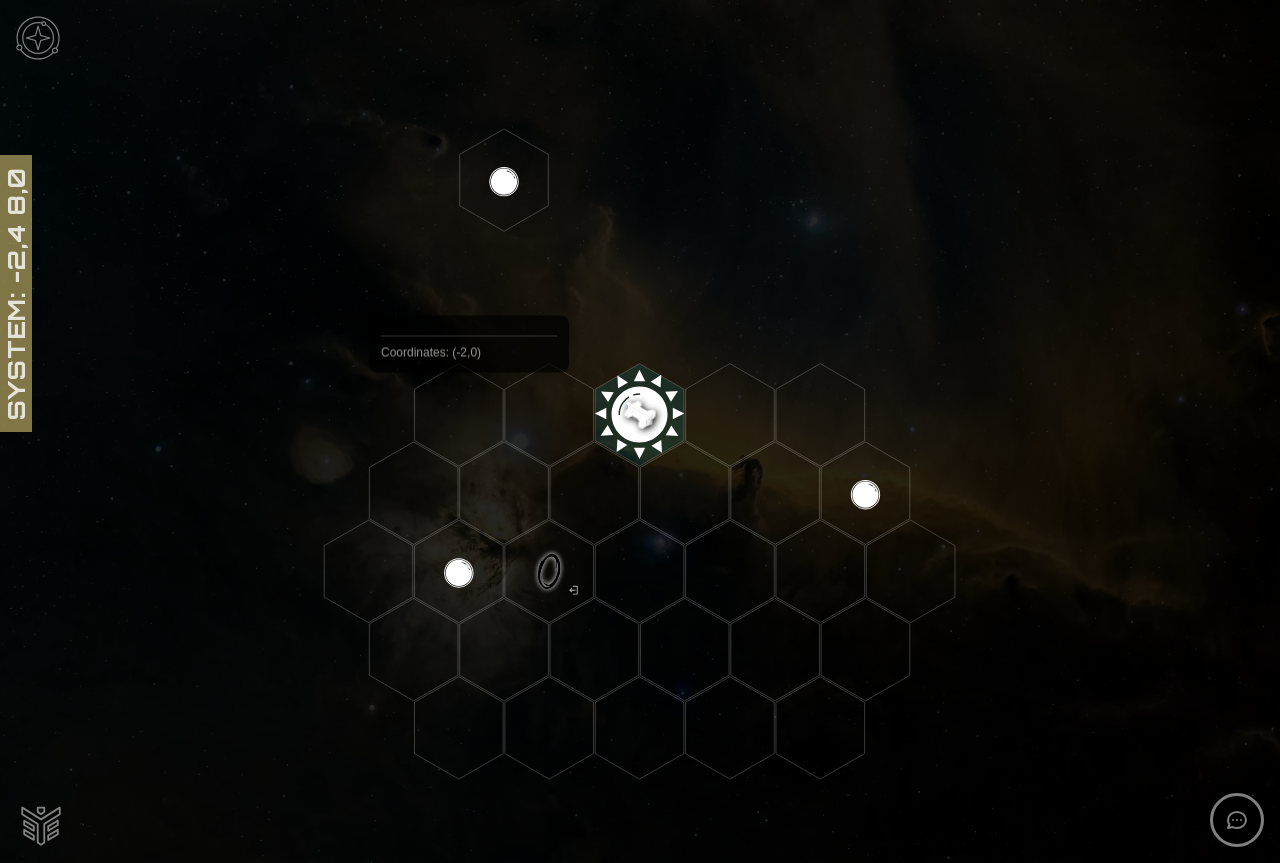 click 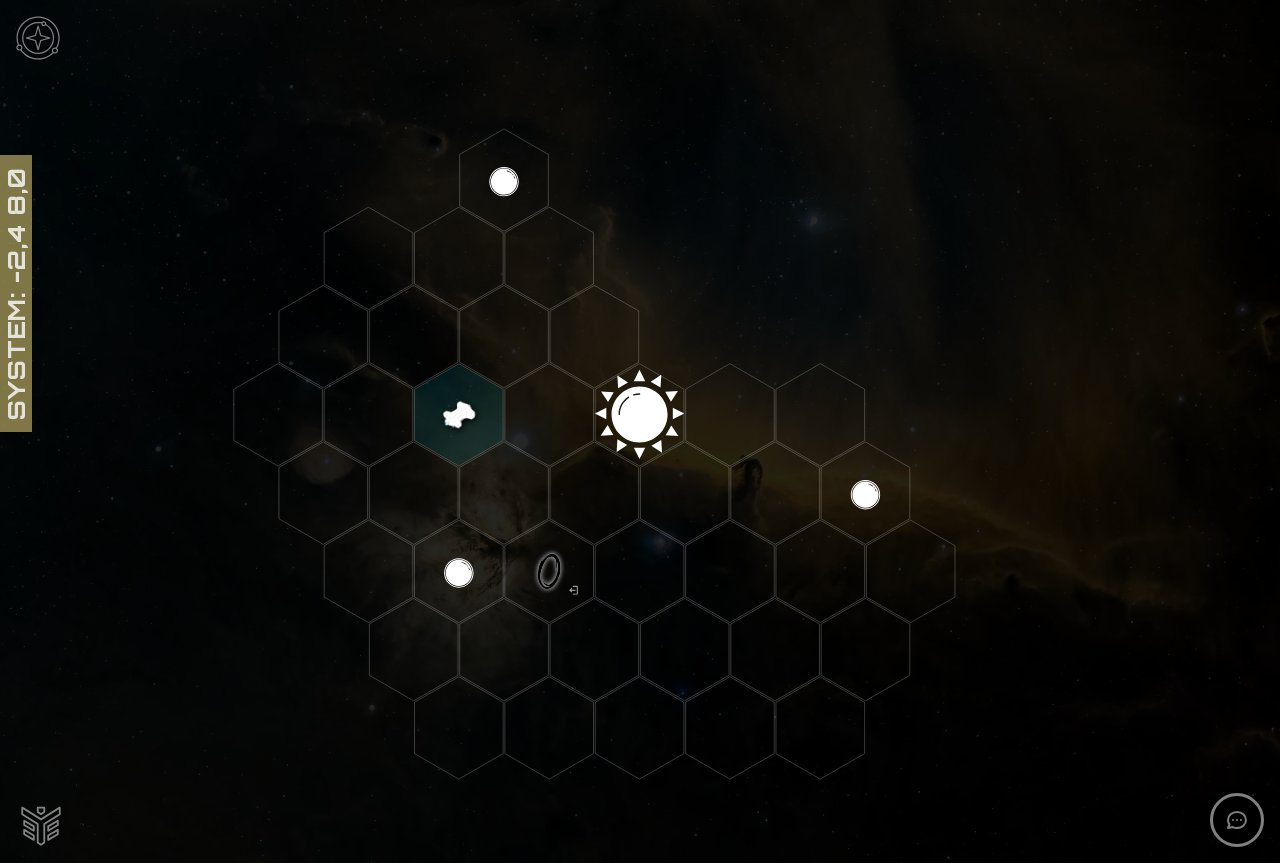 click 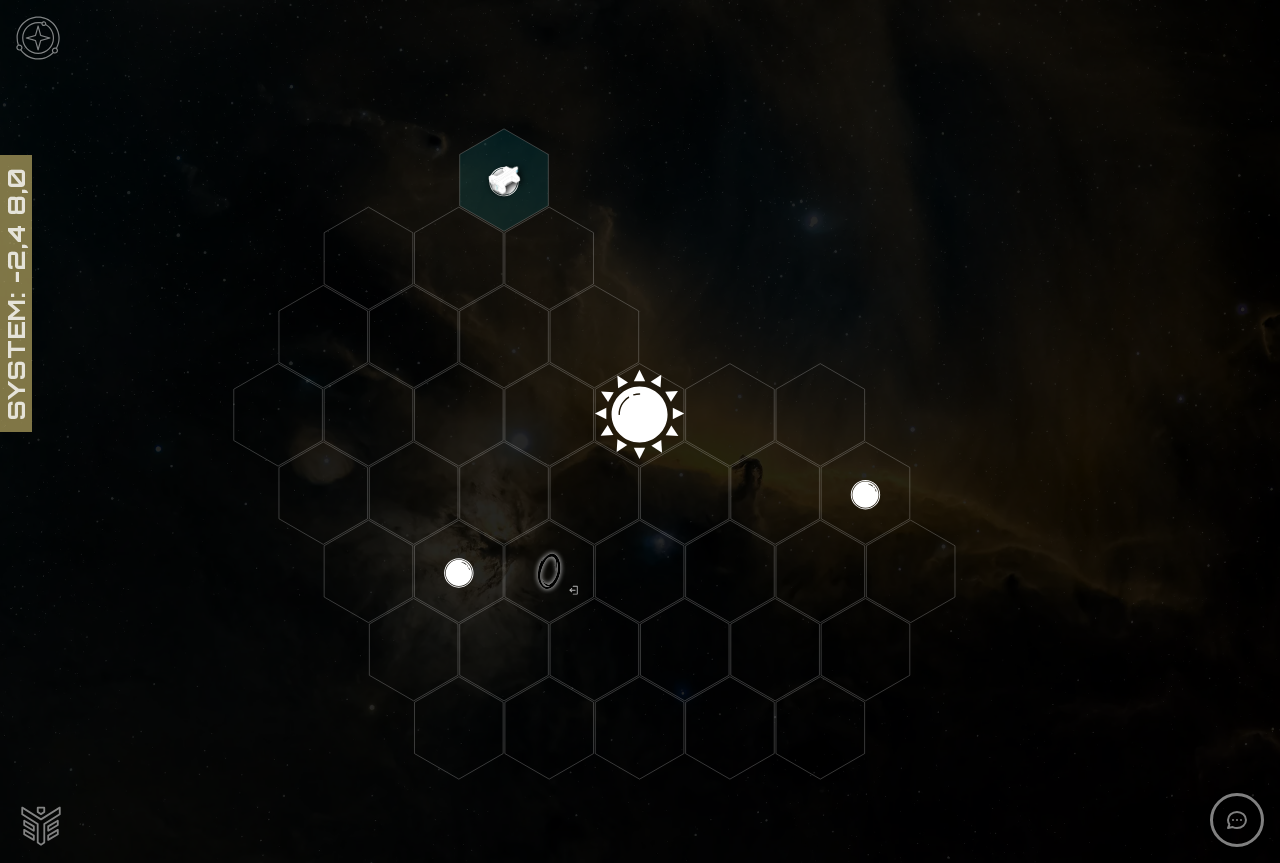click 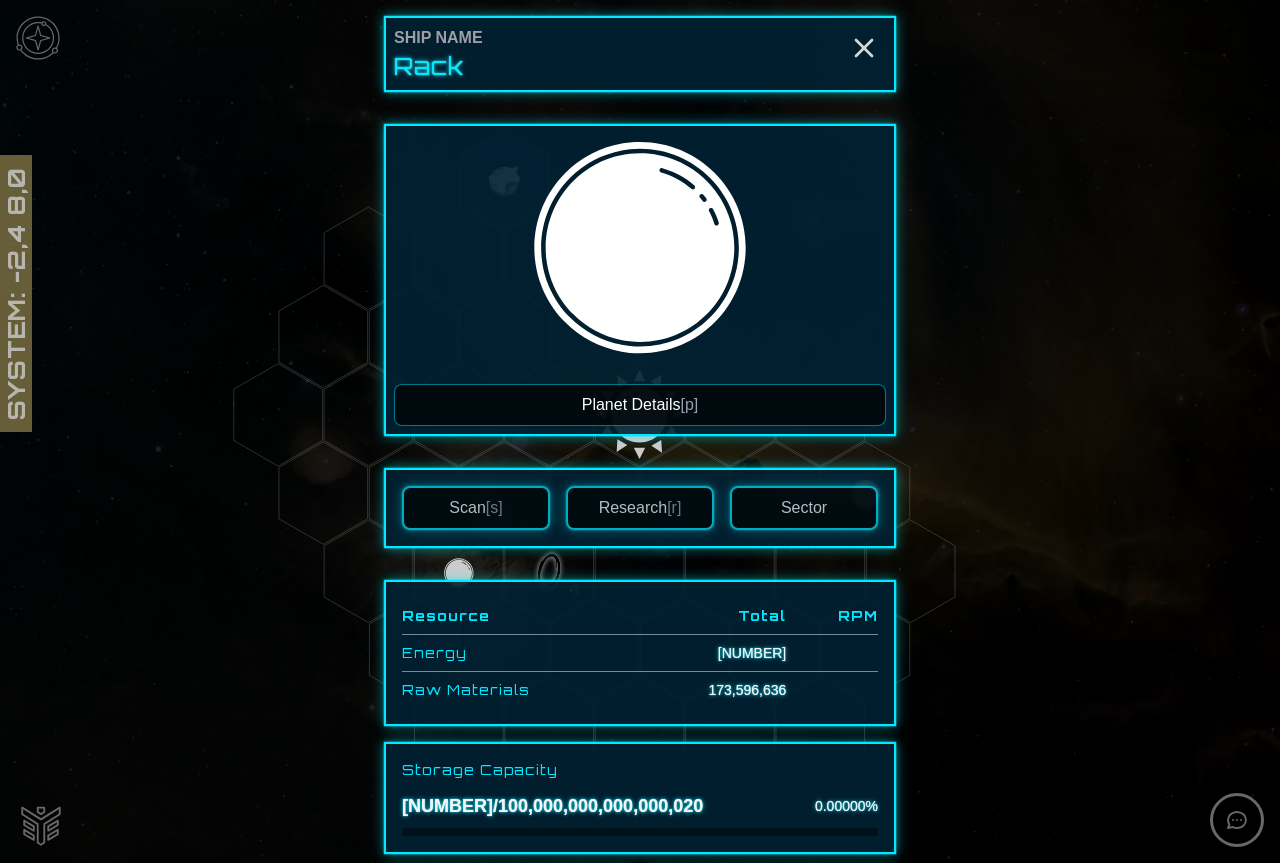 click on "Planet Details  [p]" at bounding box center [640, 405] 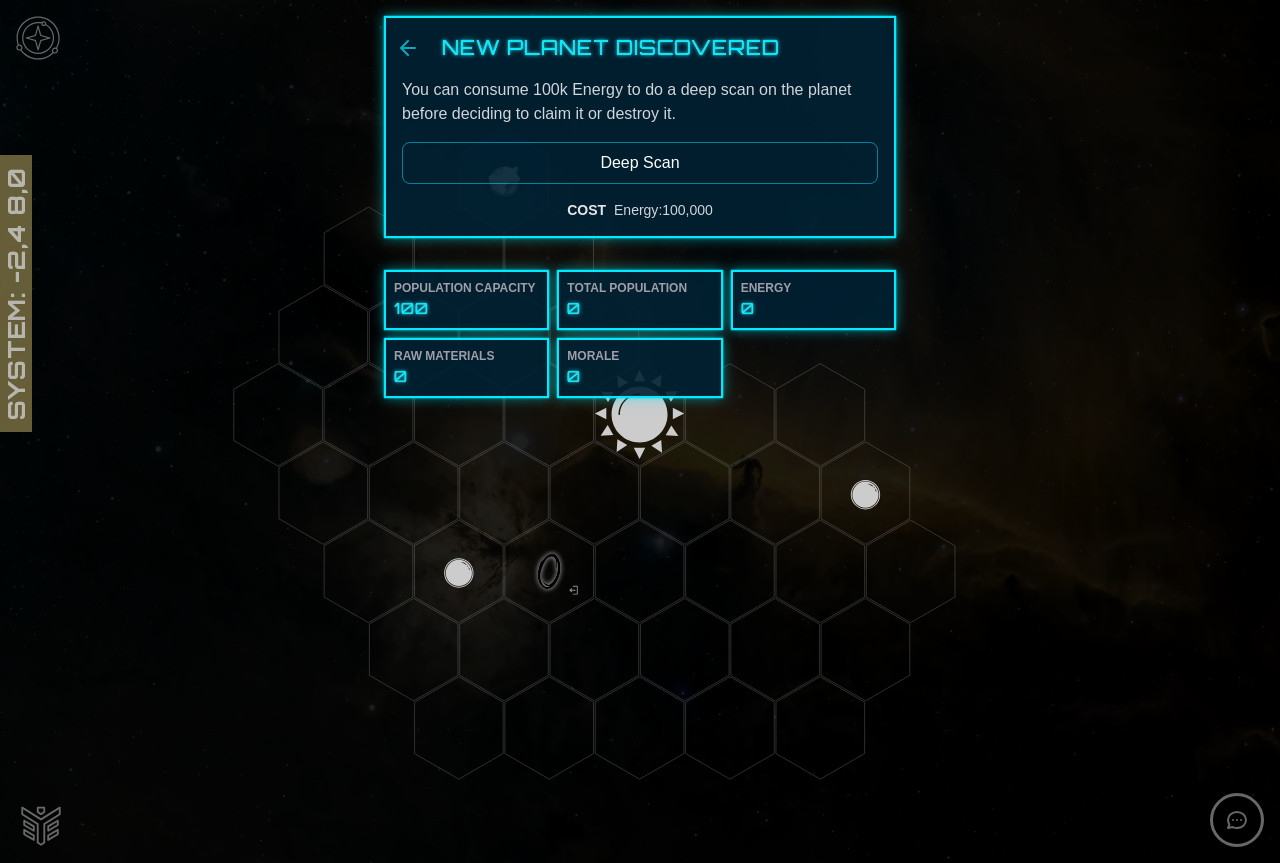 click on "You can consume [NUMBER]k Energy to do a deep scan on the planet before deciding to claim it or destroy it. Deep Scan COST Energy :  [NUMBER]" at bounding box center [640, 149] 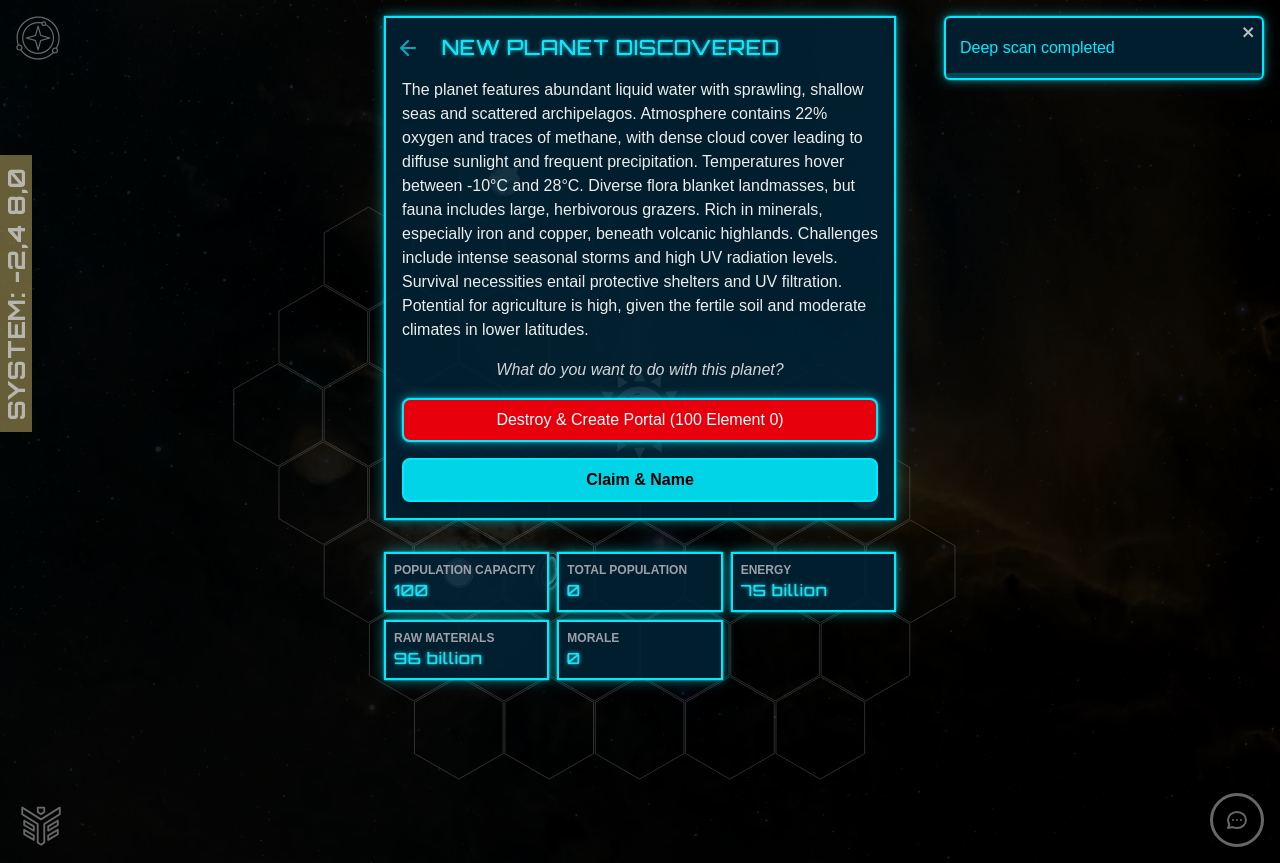 click on "Claim & Name" at bounding box center (640, 480) 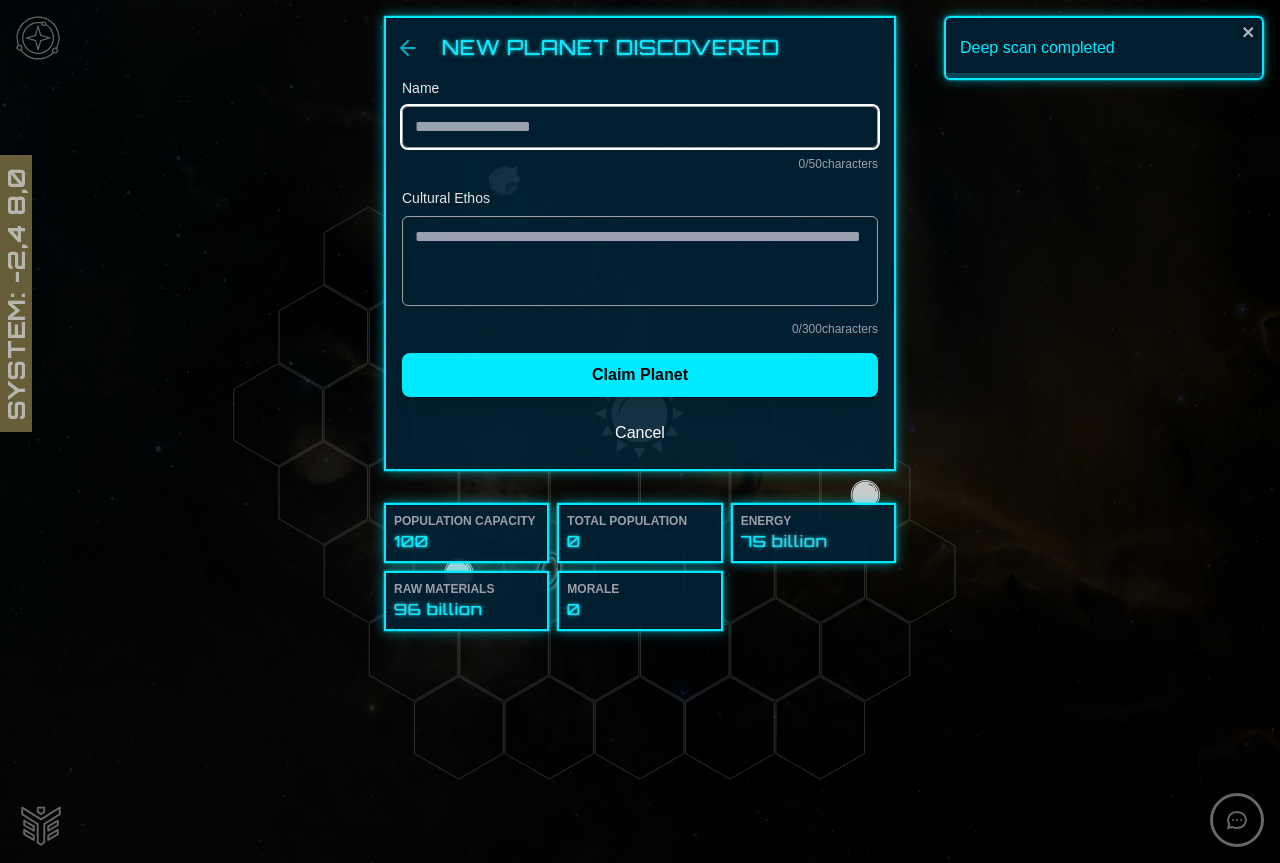 click on "Name" at bounding box center [640, 127] 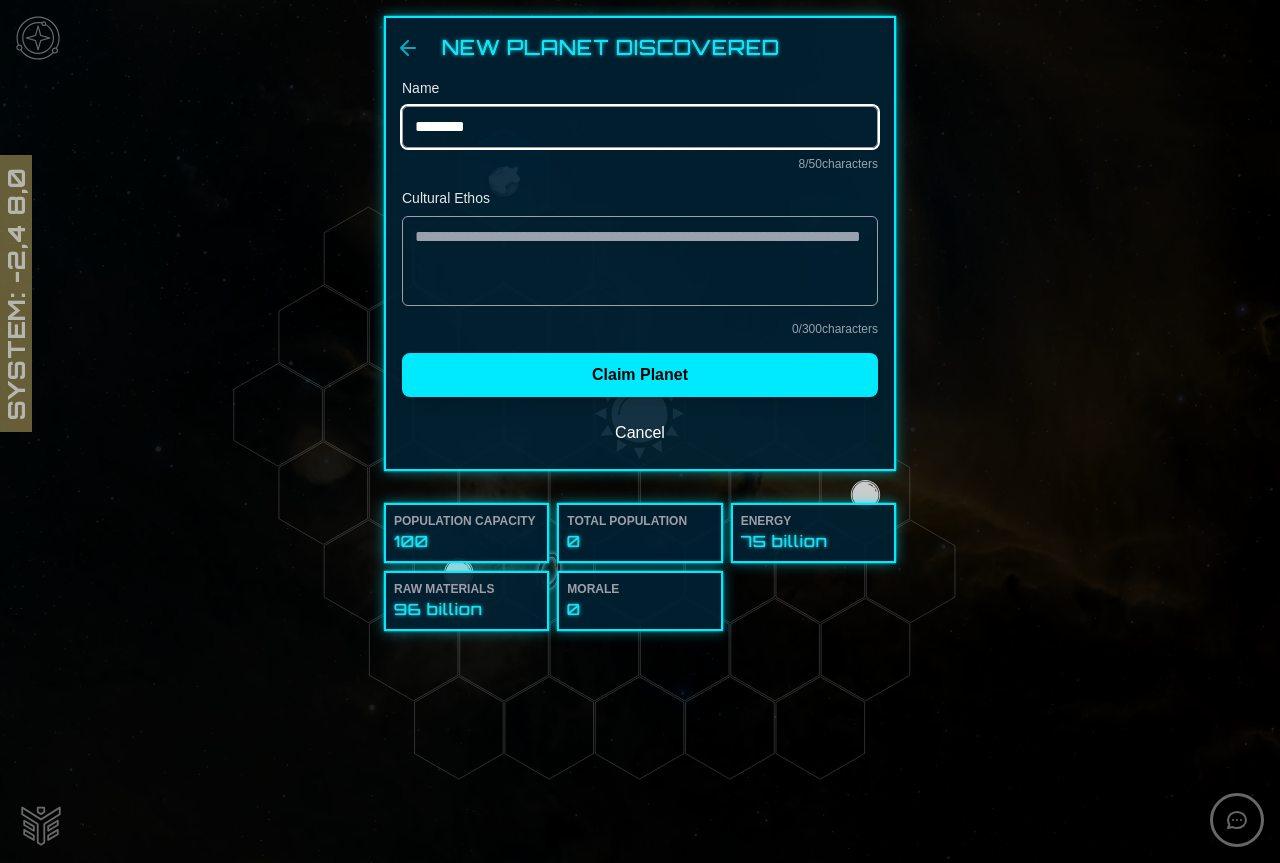 type on "********" 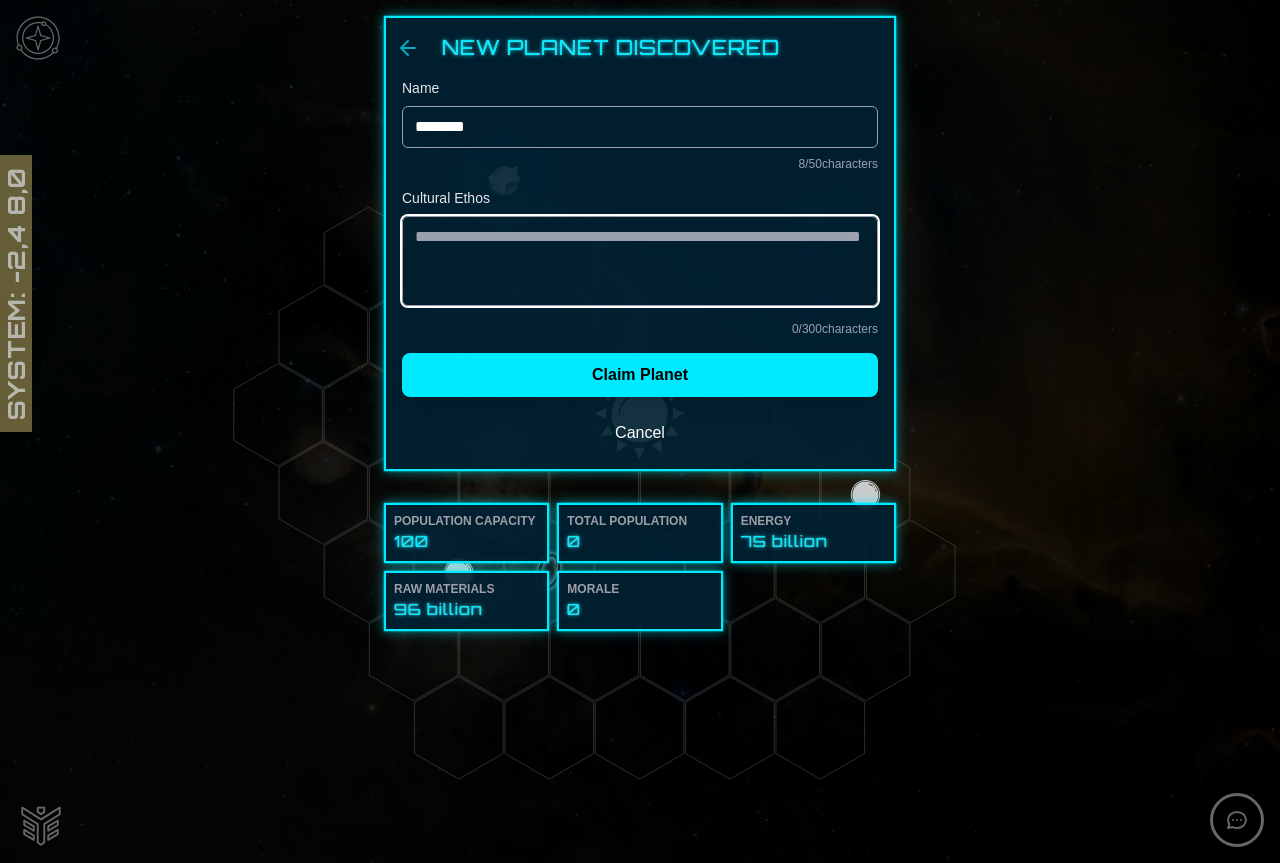 click on "Cultural Ethos" at bounding box center [640, 261] 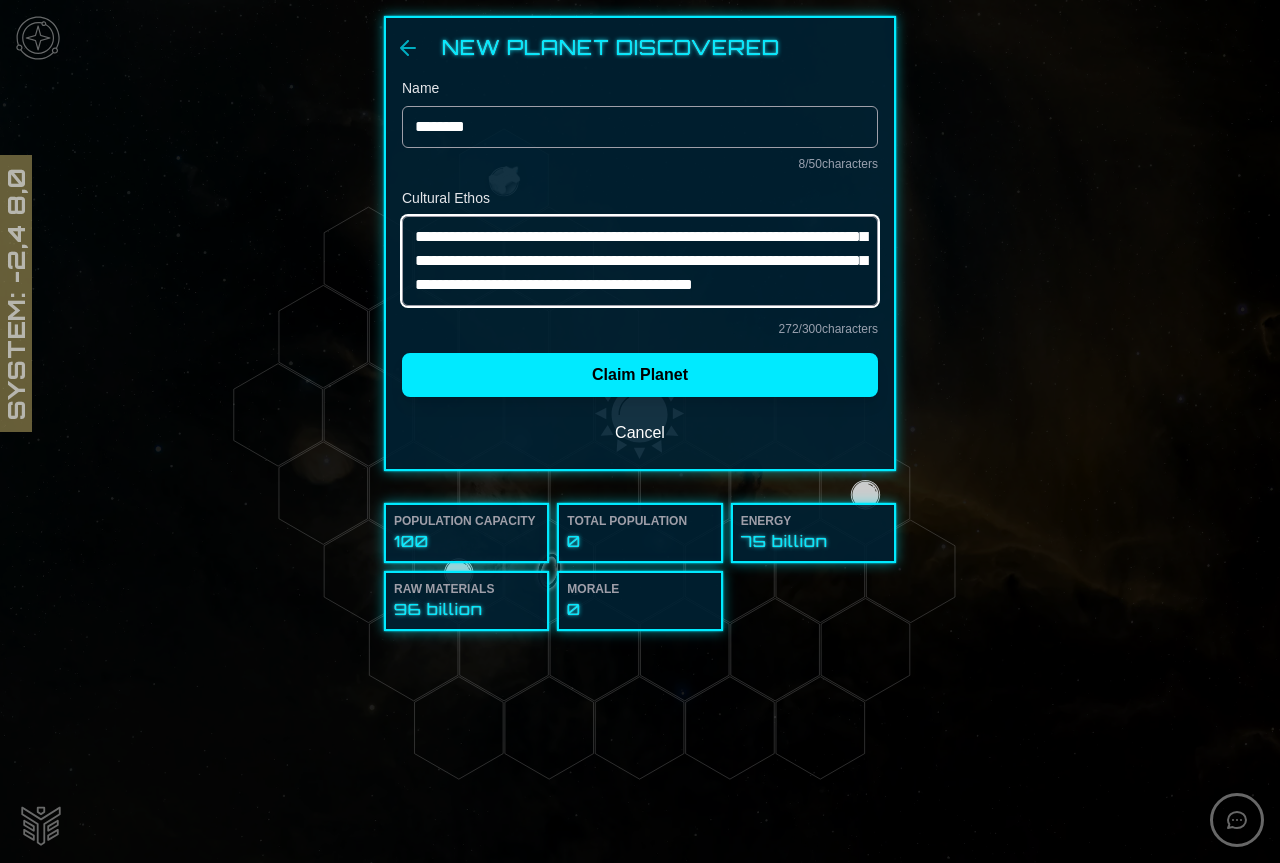 scroll, scrollTop: 48, scrollLeft: 0, axis: vertical 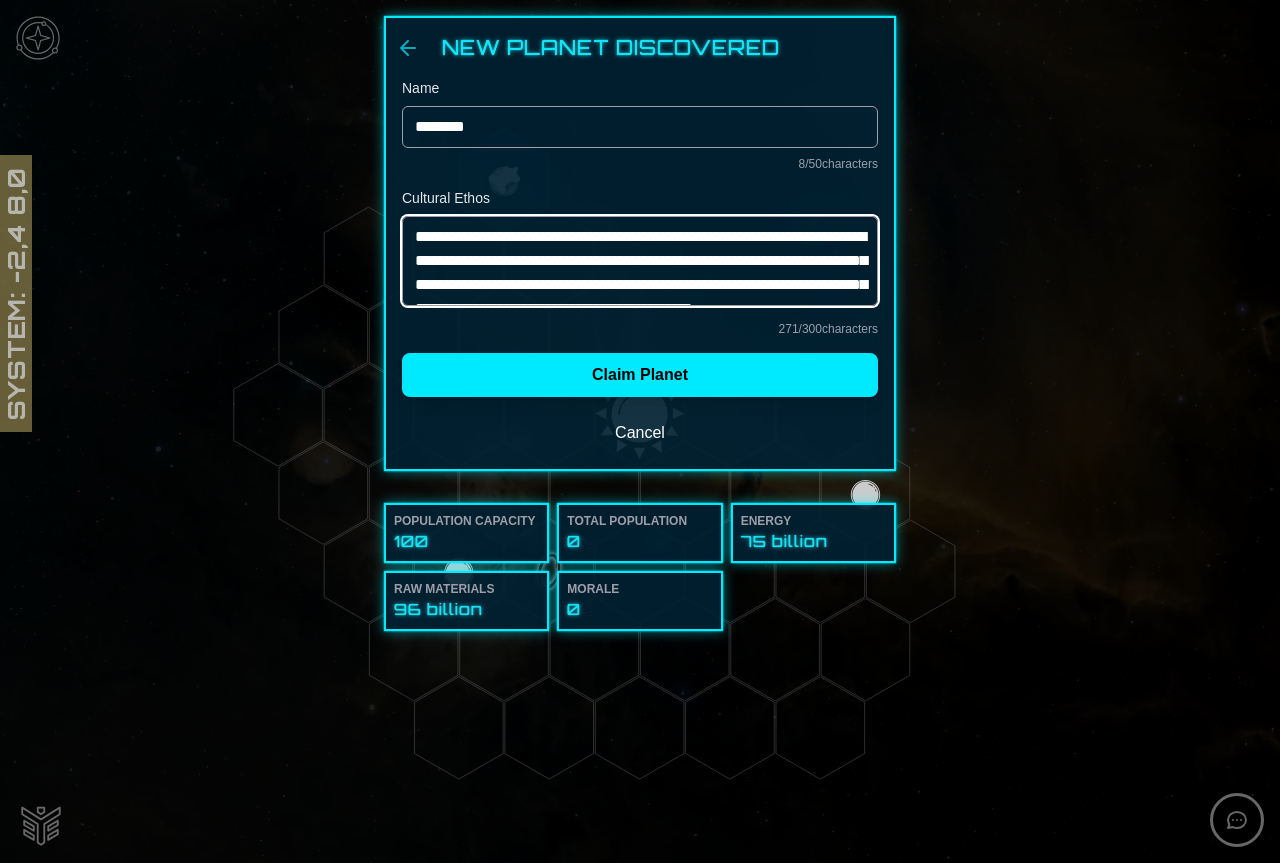 drag, startPoint x: 775, startPoint y: 294, endPoint x: 152, endPoint y: -9, distance: 692.7756 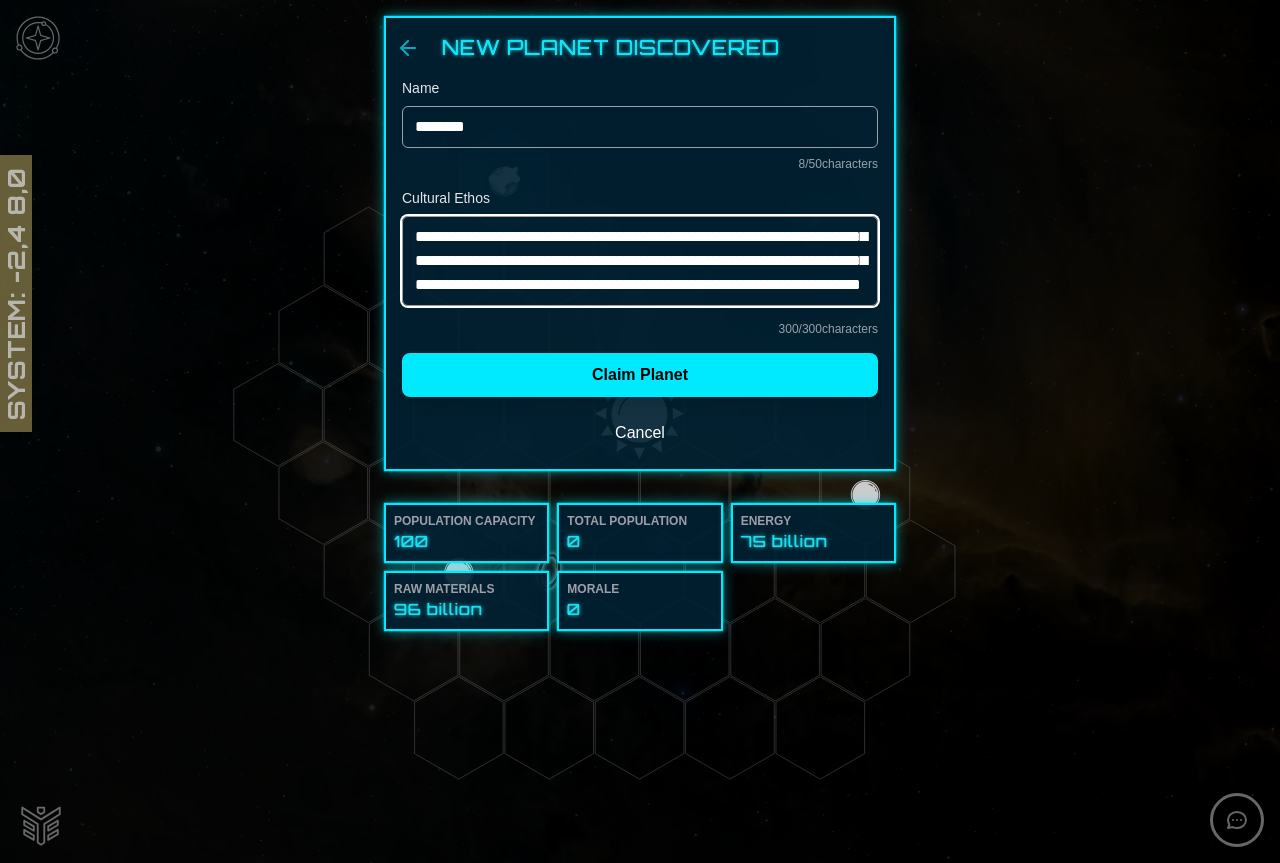 scroll, scrollTop: 0, scrollLeft: 0, axis: both 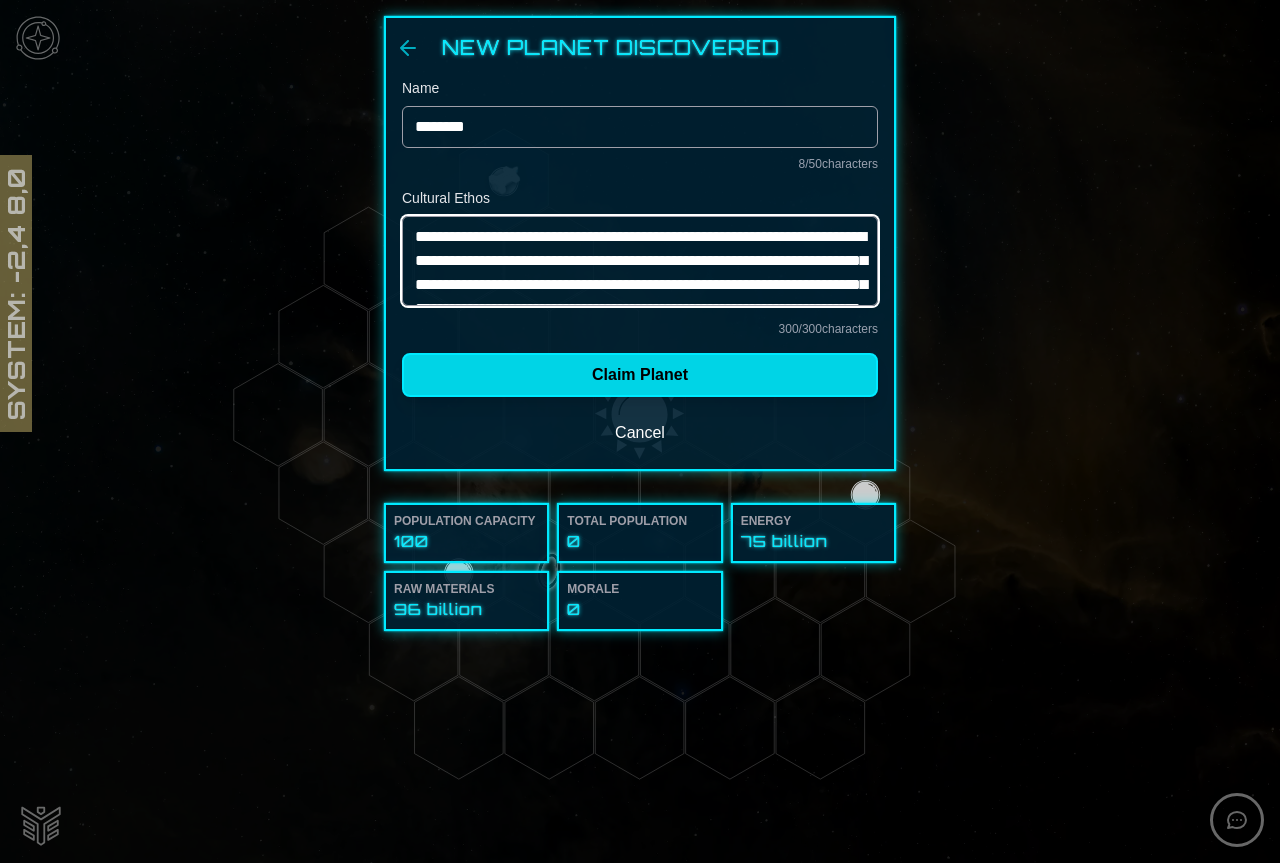 type on "**********" 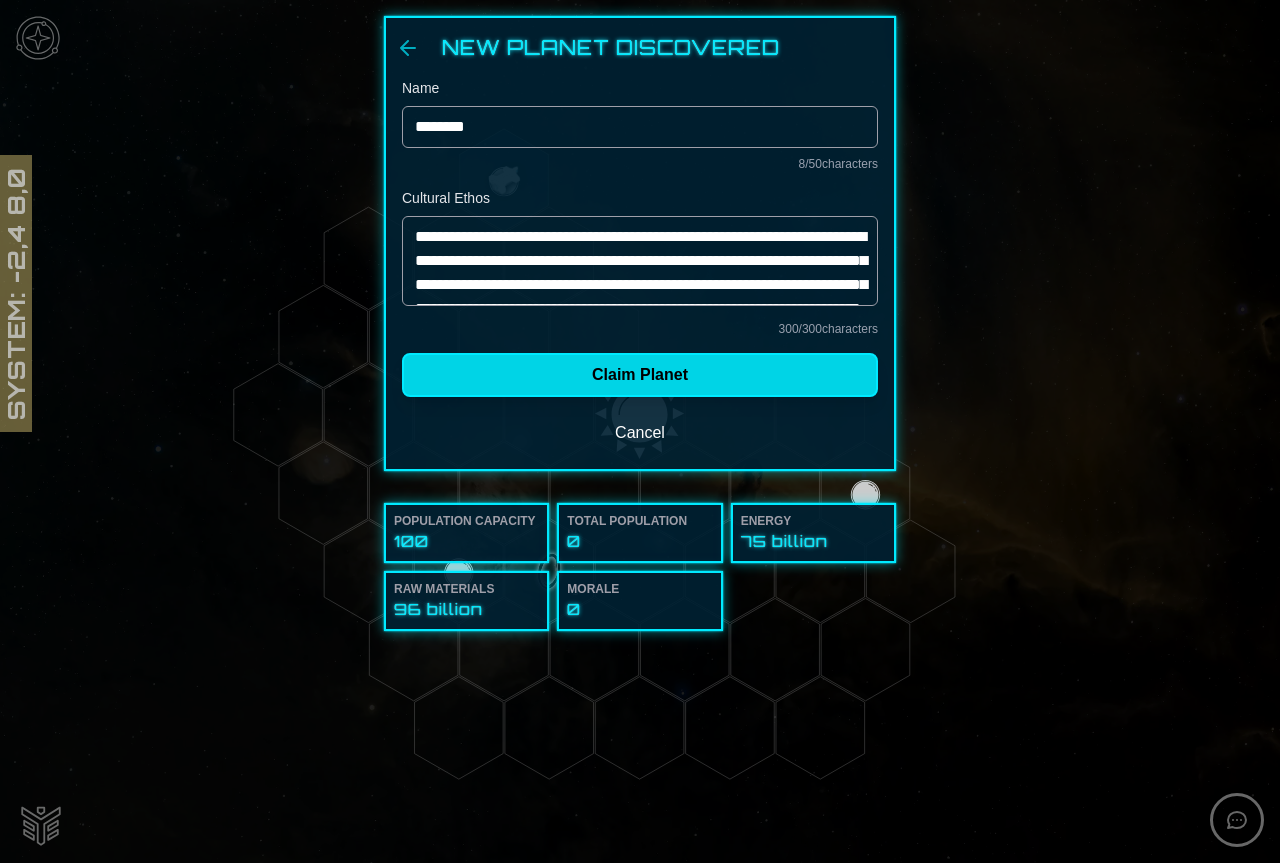 click on "Claim Planet" at bounding box center (640, 375) 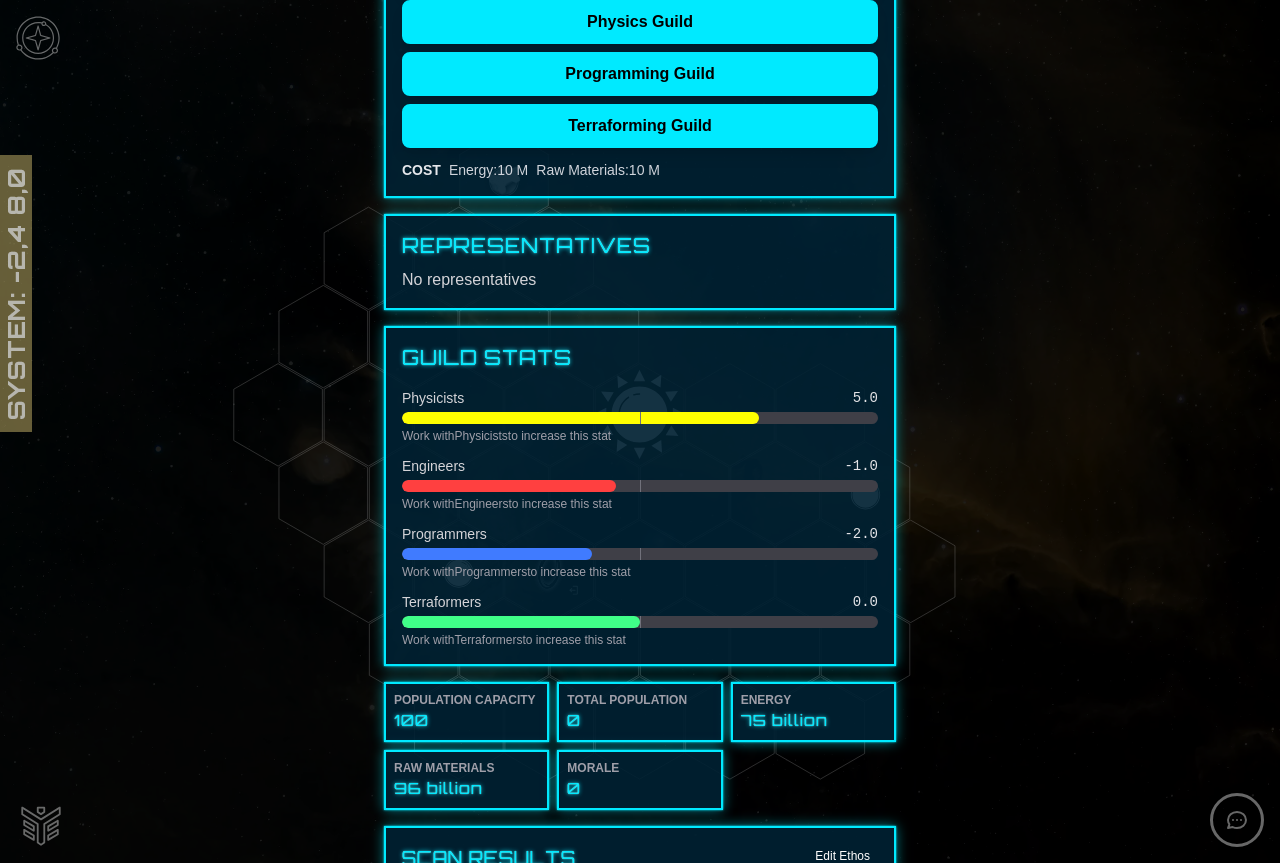 scroll, scrollTop: 100, scrollLeft: 0, axis: vertical 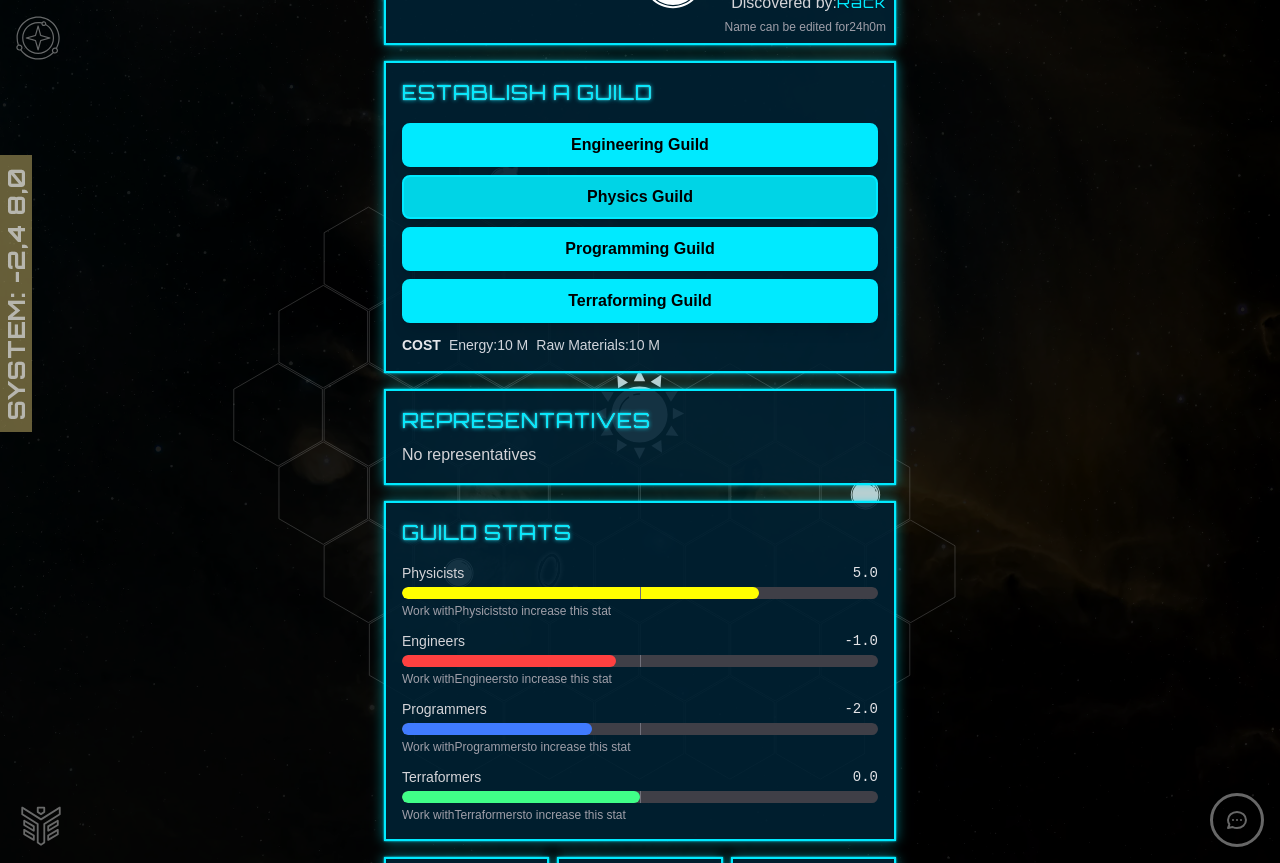 click on "Physics Guild" at bounding box center [640, 197] 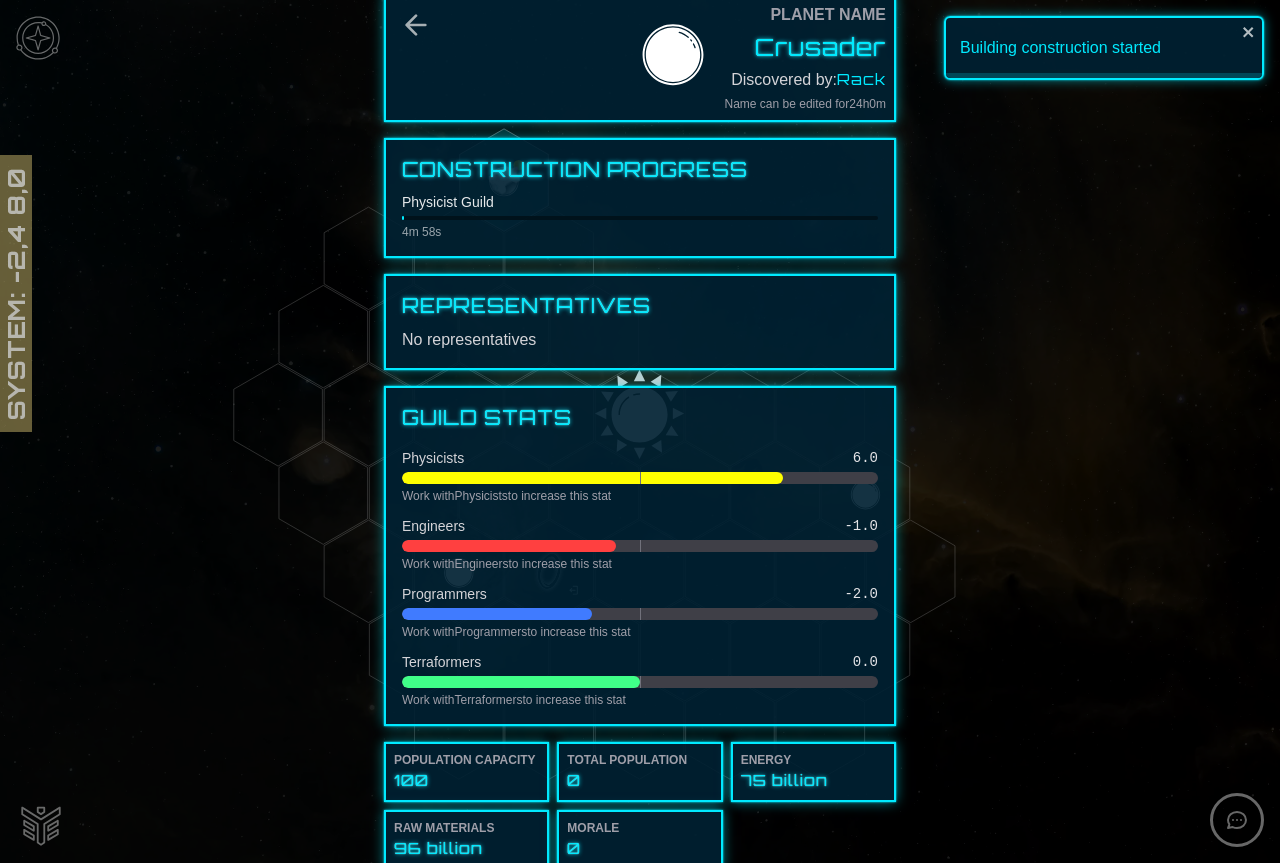 scroll, scrollTop: 0, scrollLeft: 0, axis: both 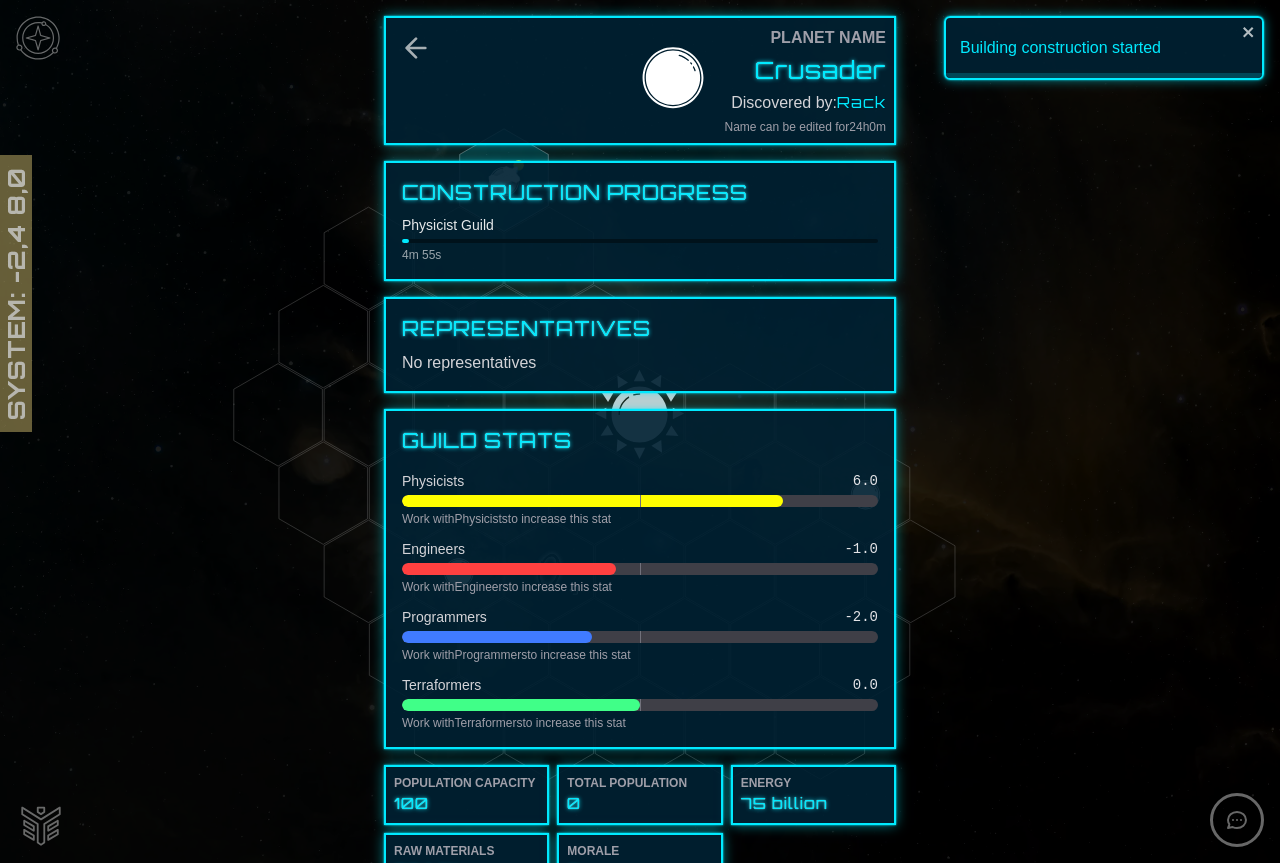 click at bounding box center [640, 431] 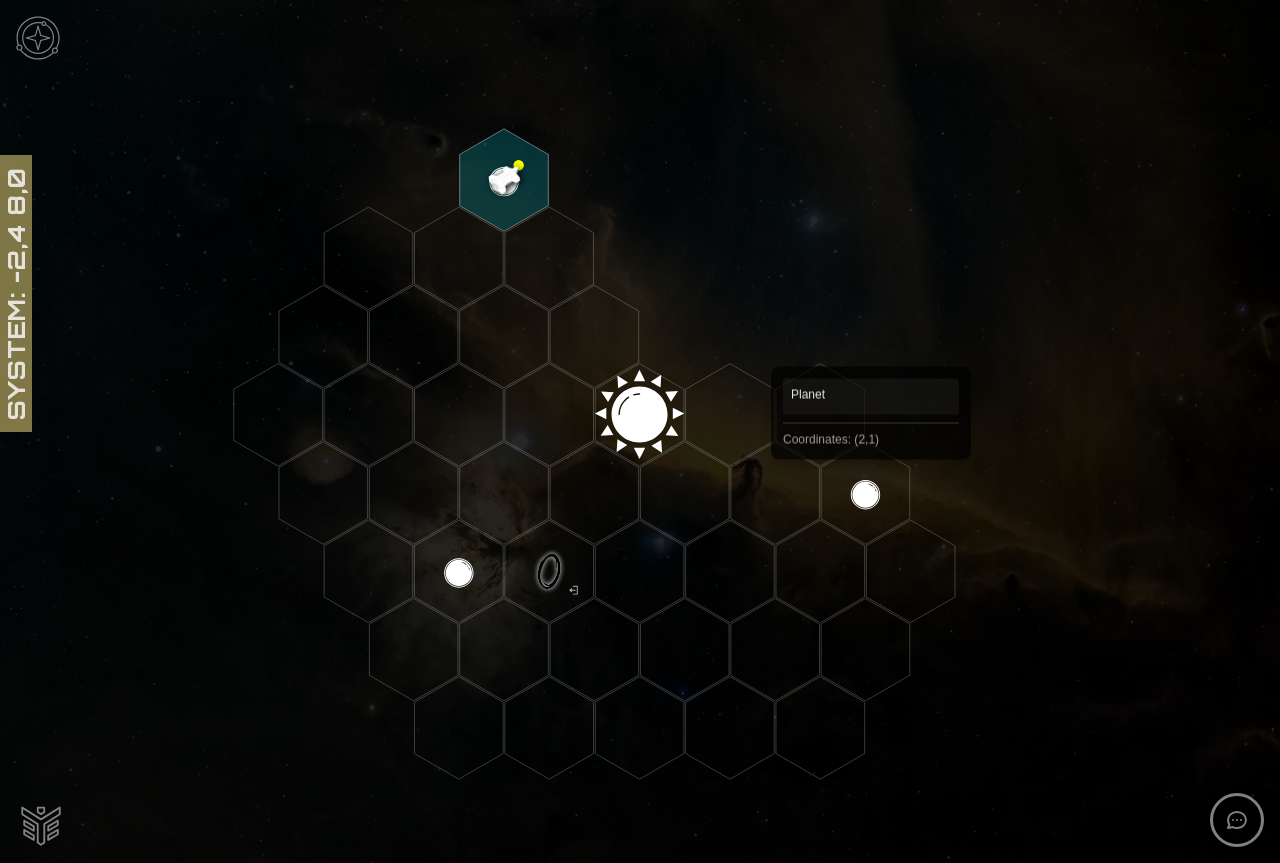 click 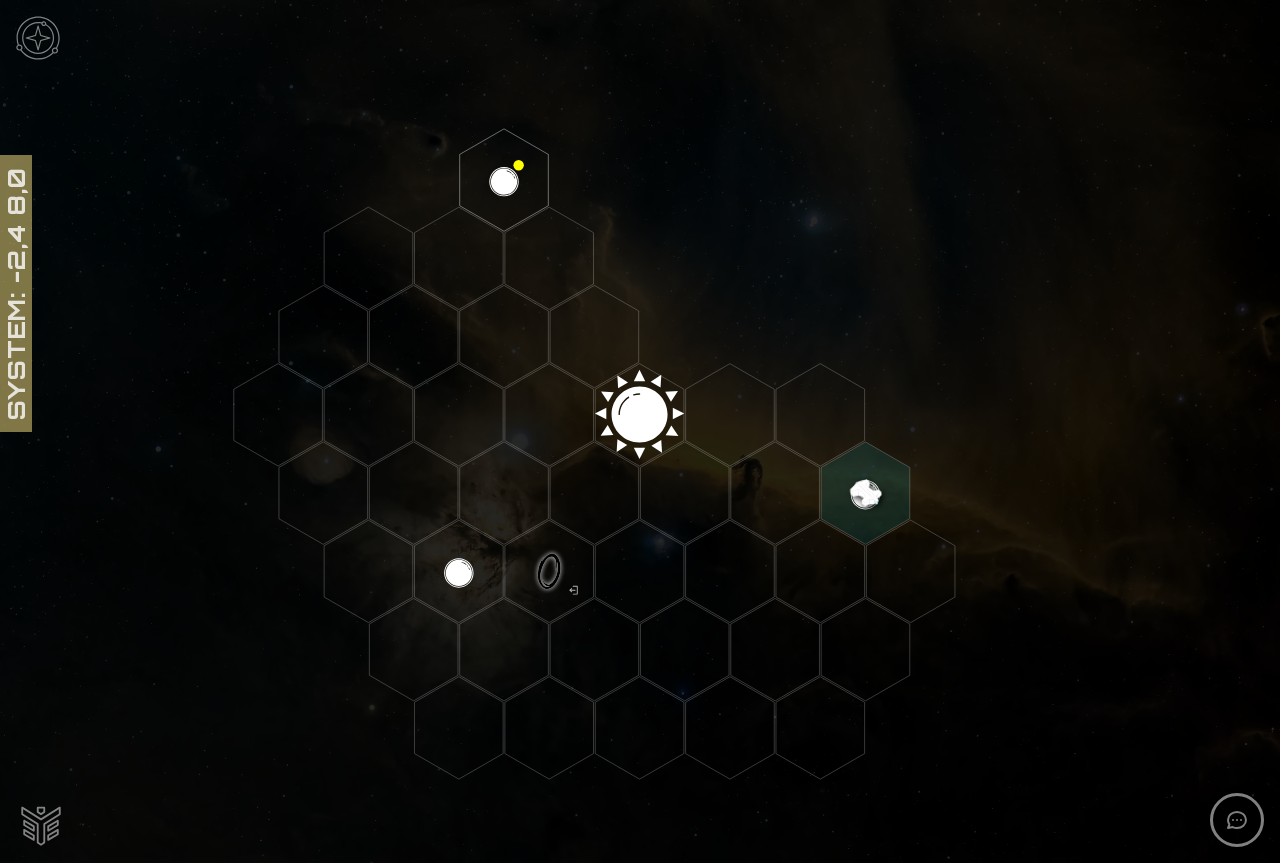 click 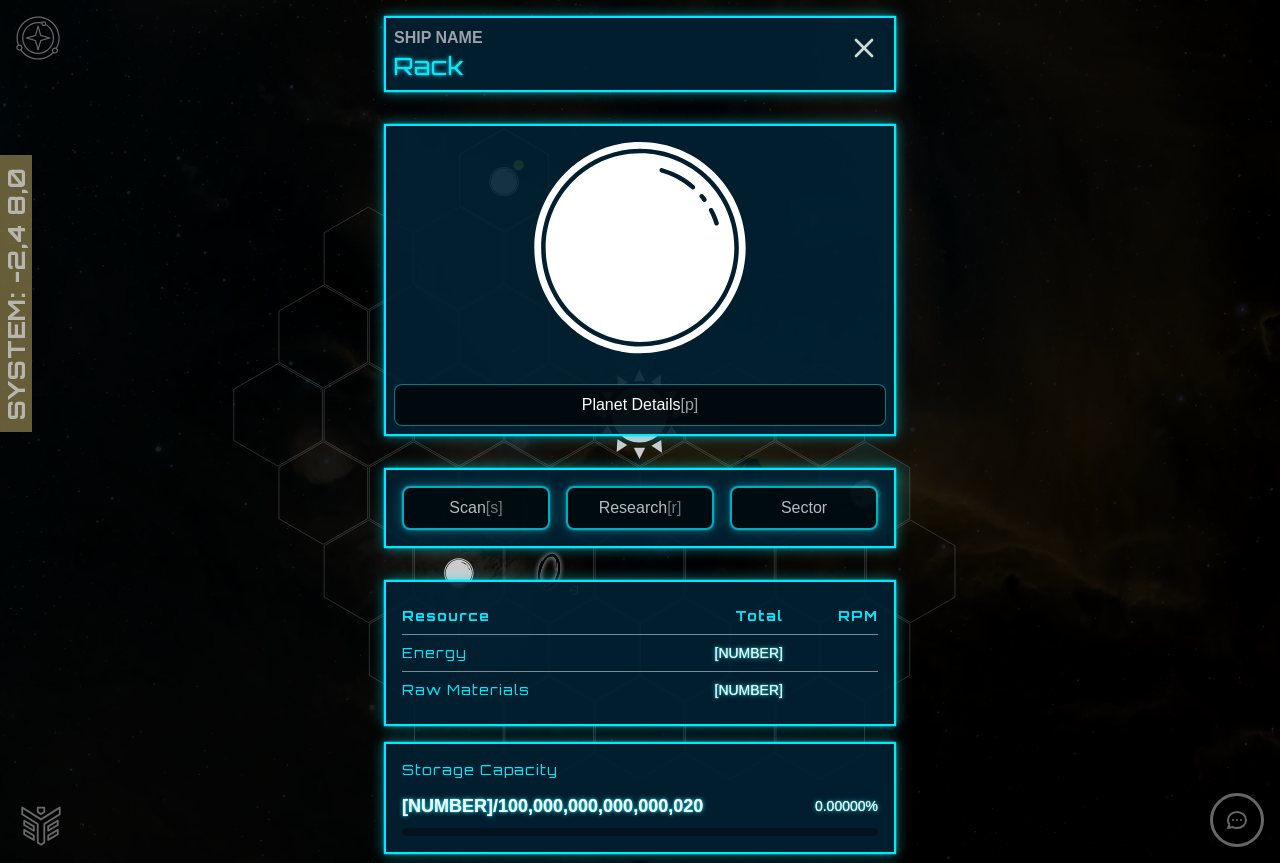 click on "[p]" at bounding box center (689, 404) 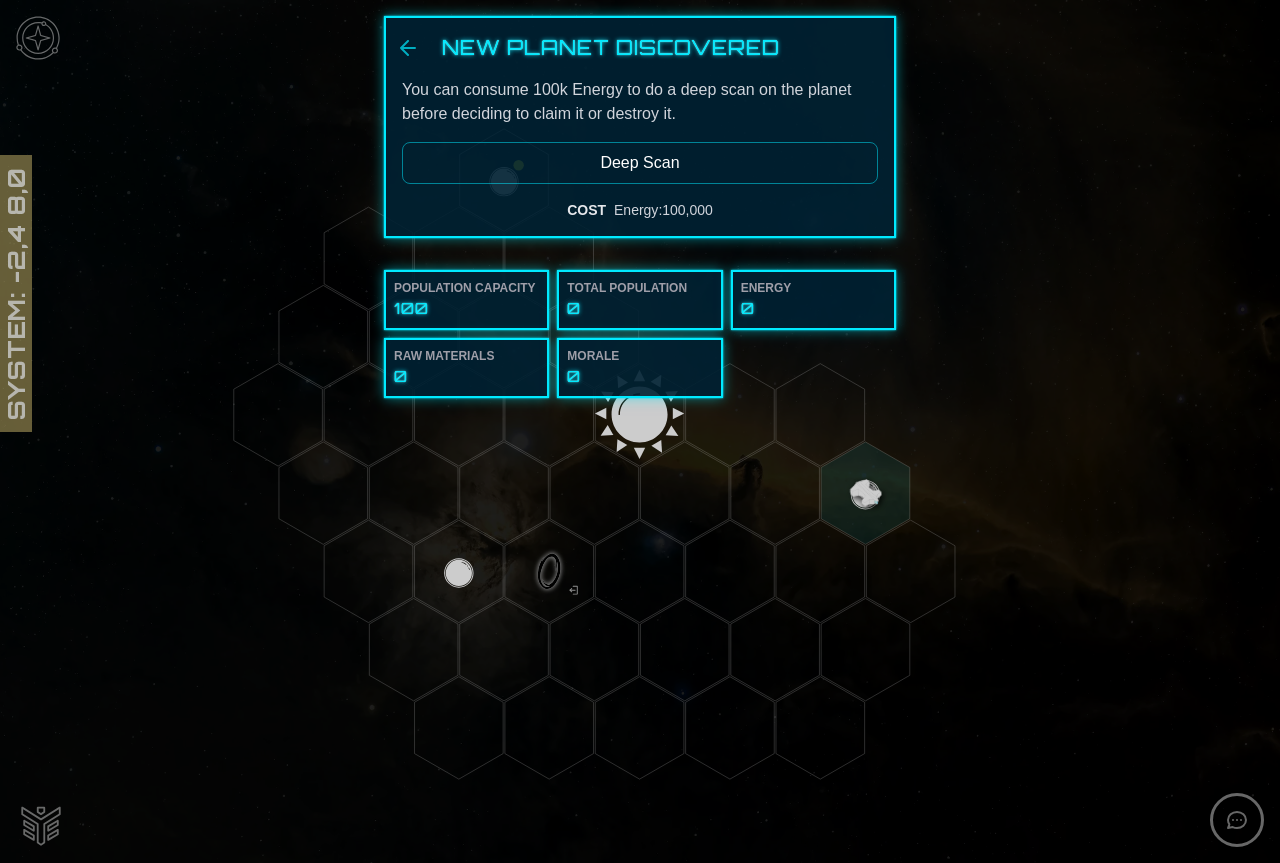click on "Deep Scan" at bounding box center (640, 163) 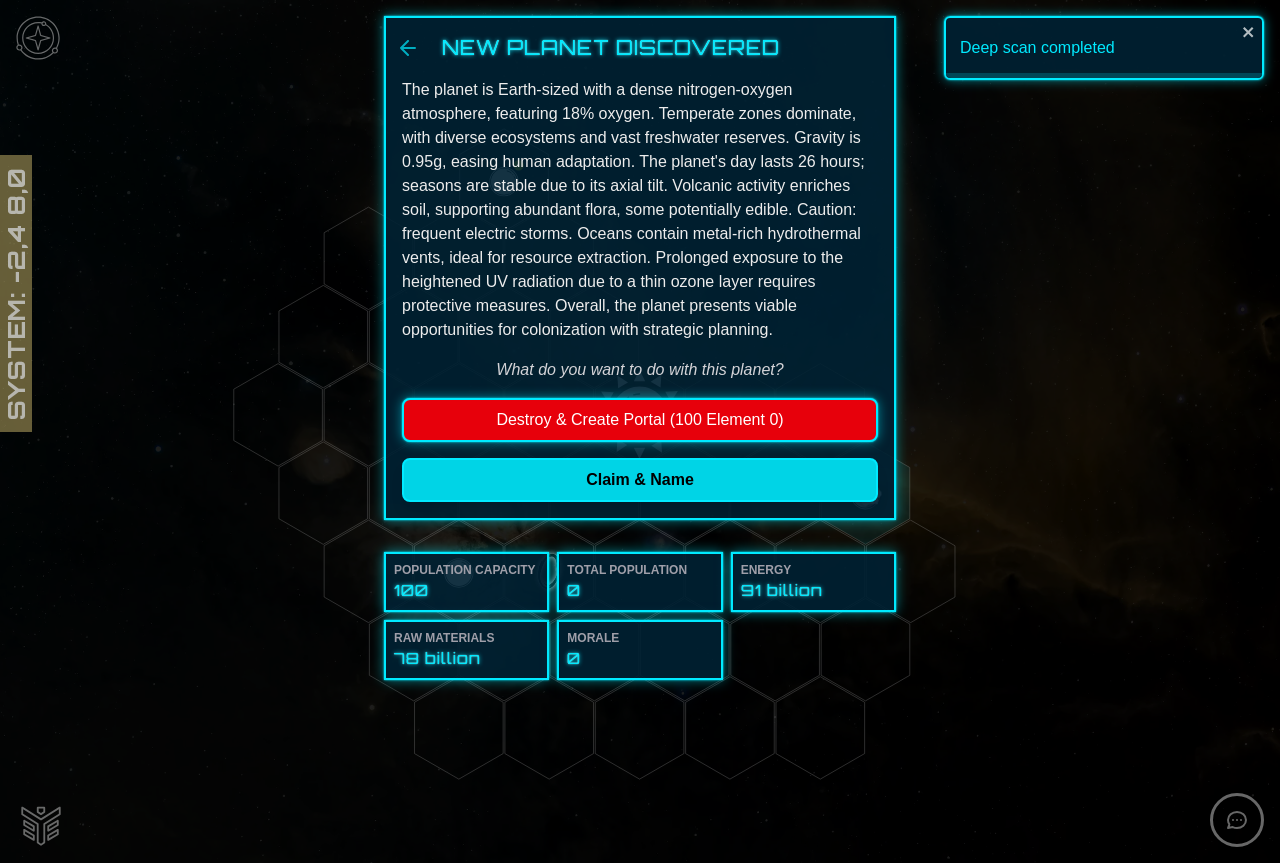 click on "Claim & Name" at bounding box center (640, 480) 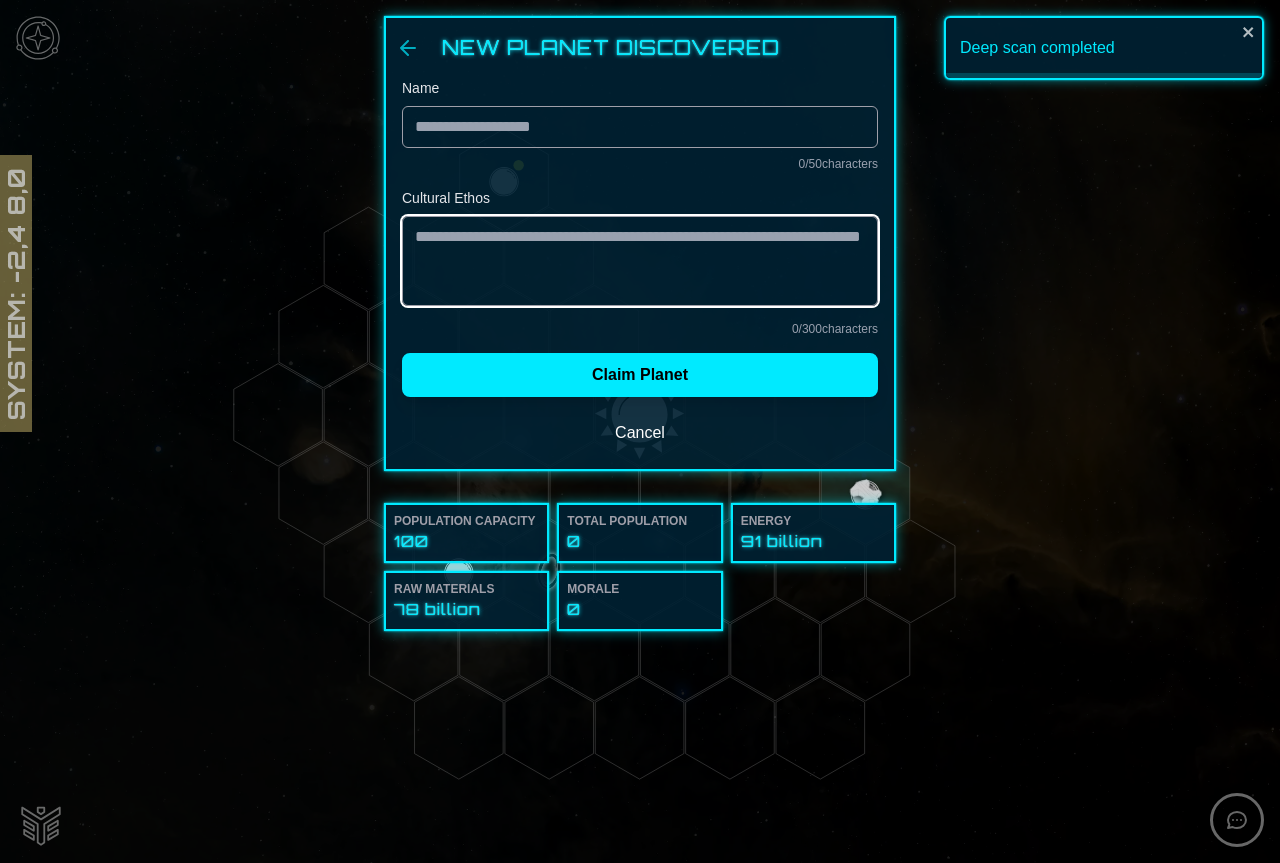 click on "Cultural Ethos" at bounding box center [640, 261] 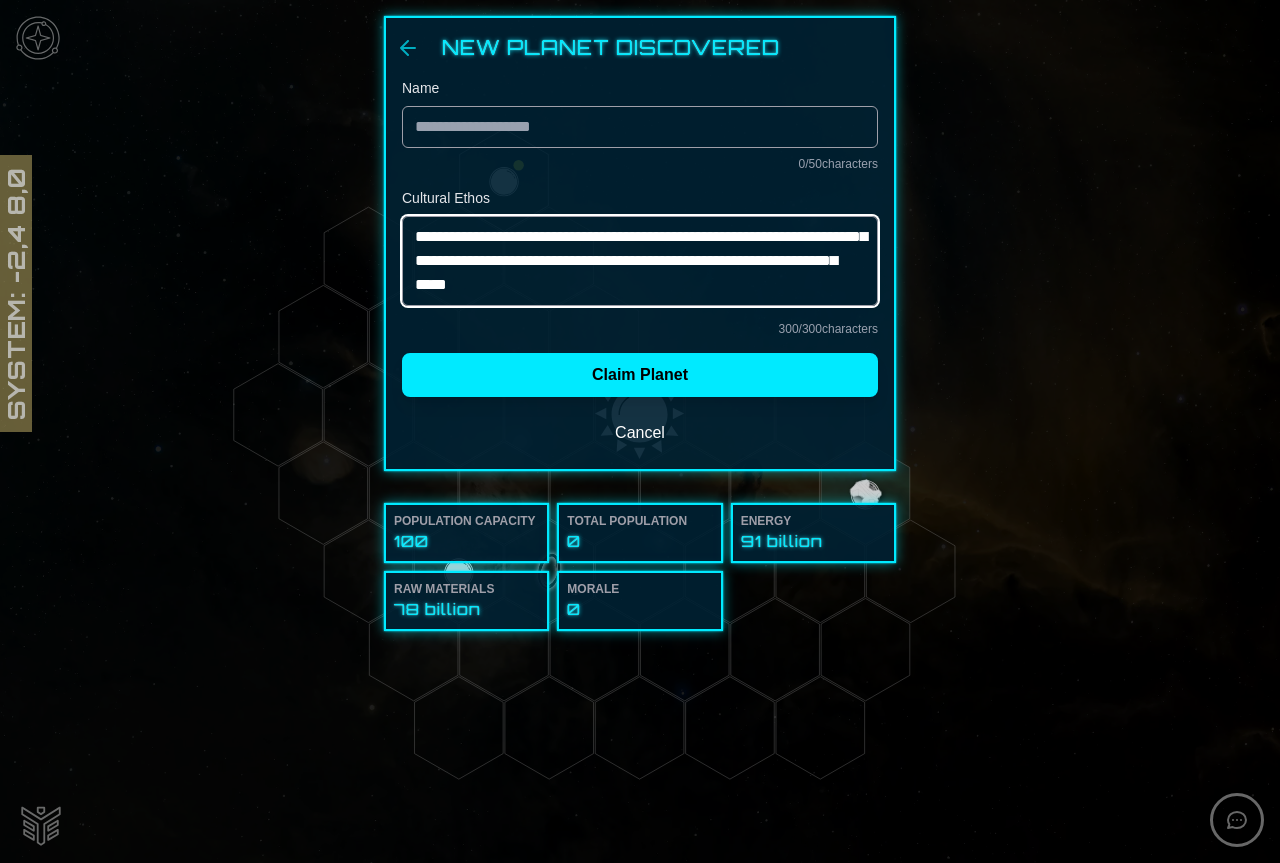 scroll, scrollTop: 72, scrollLeft: 0, axis: vertical 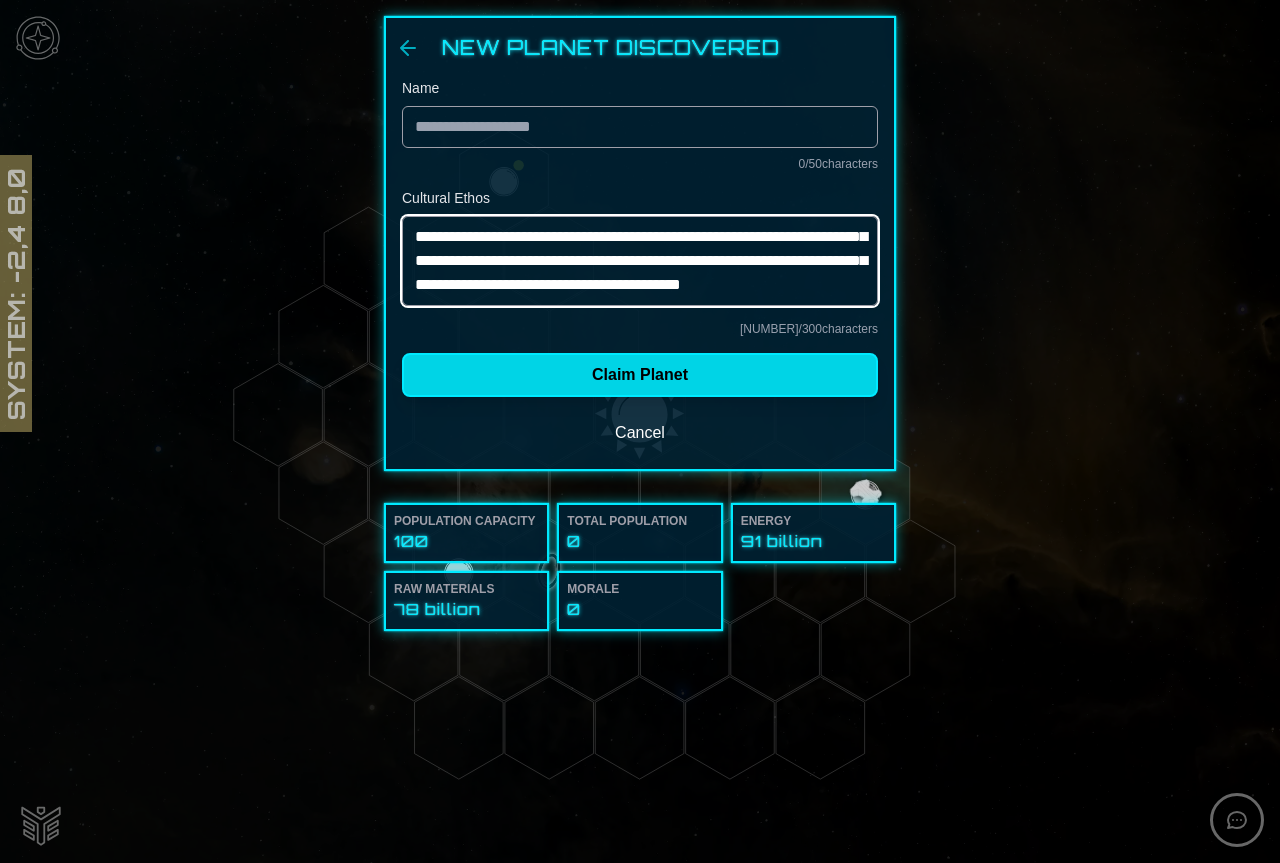 type on "**********" 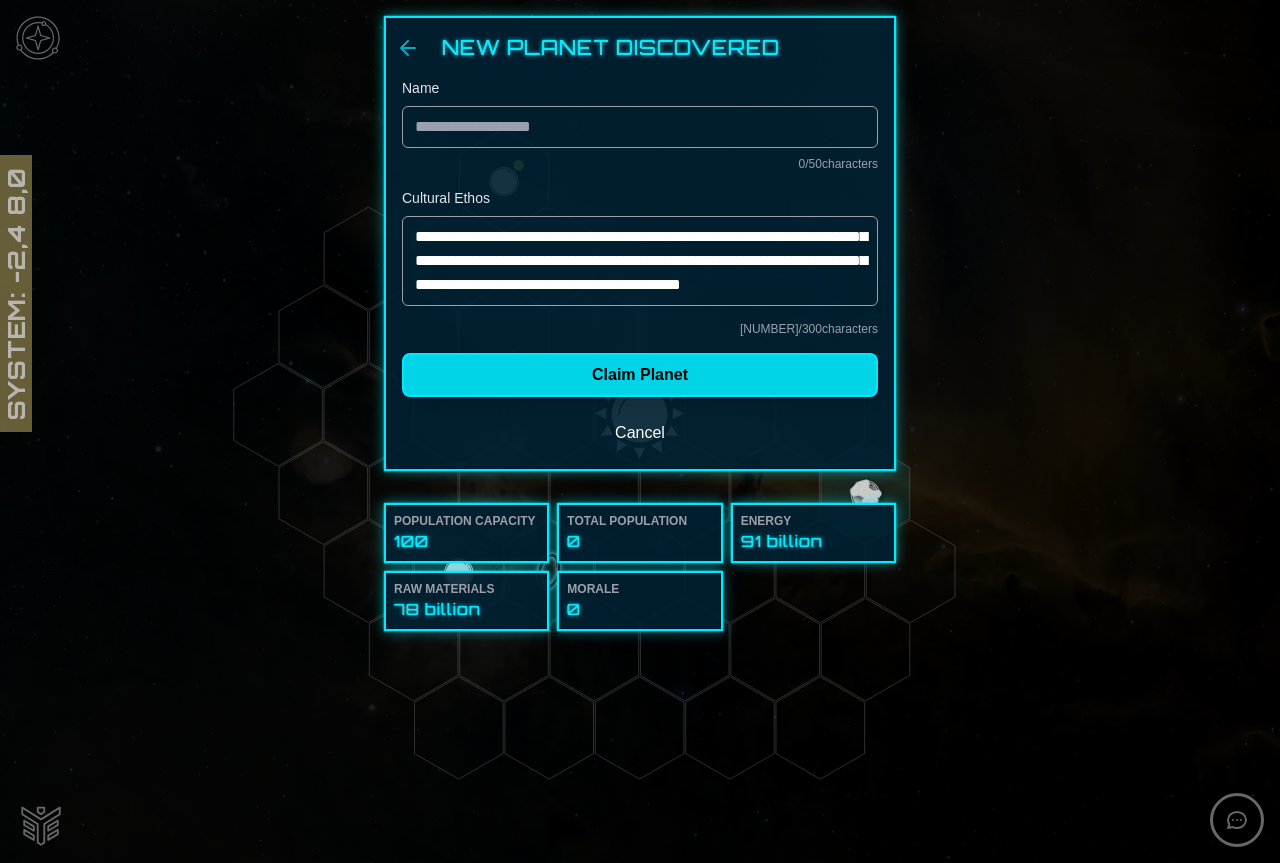 click on "Claim Planet" at bounding box center [640, 375] 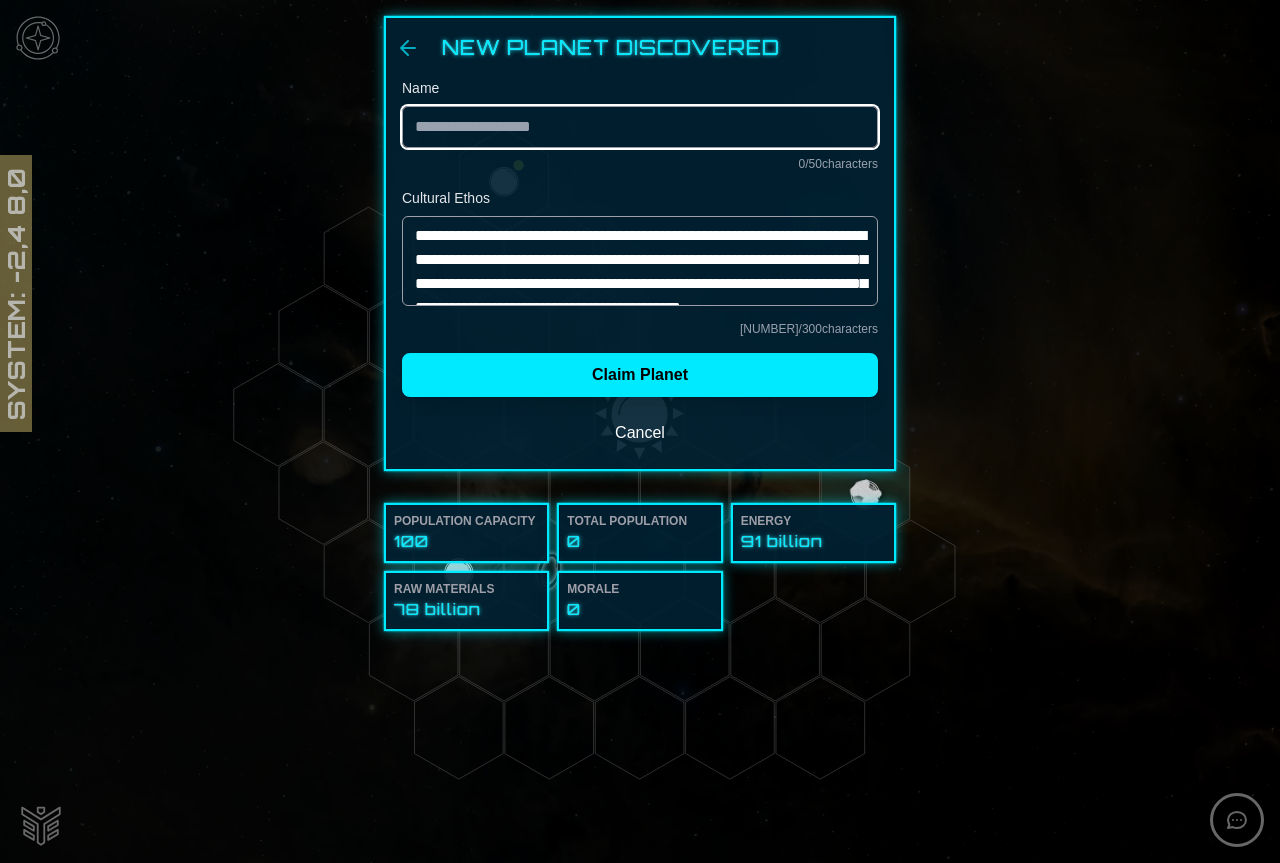scroll, scrollTop: 0, scrollLeft: 0, axis: both 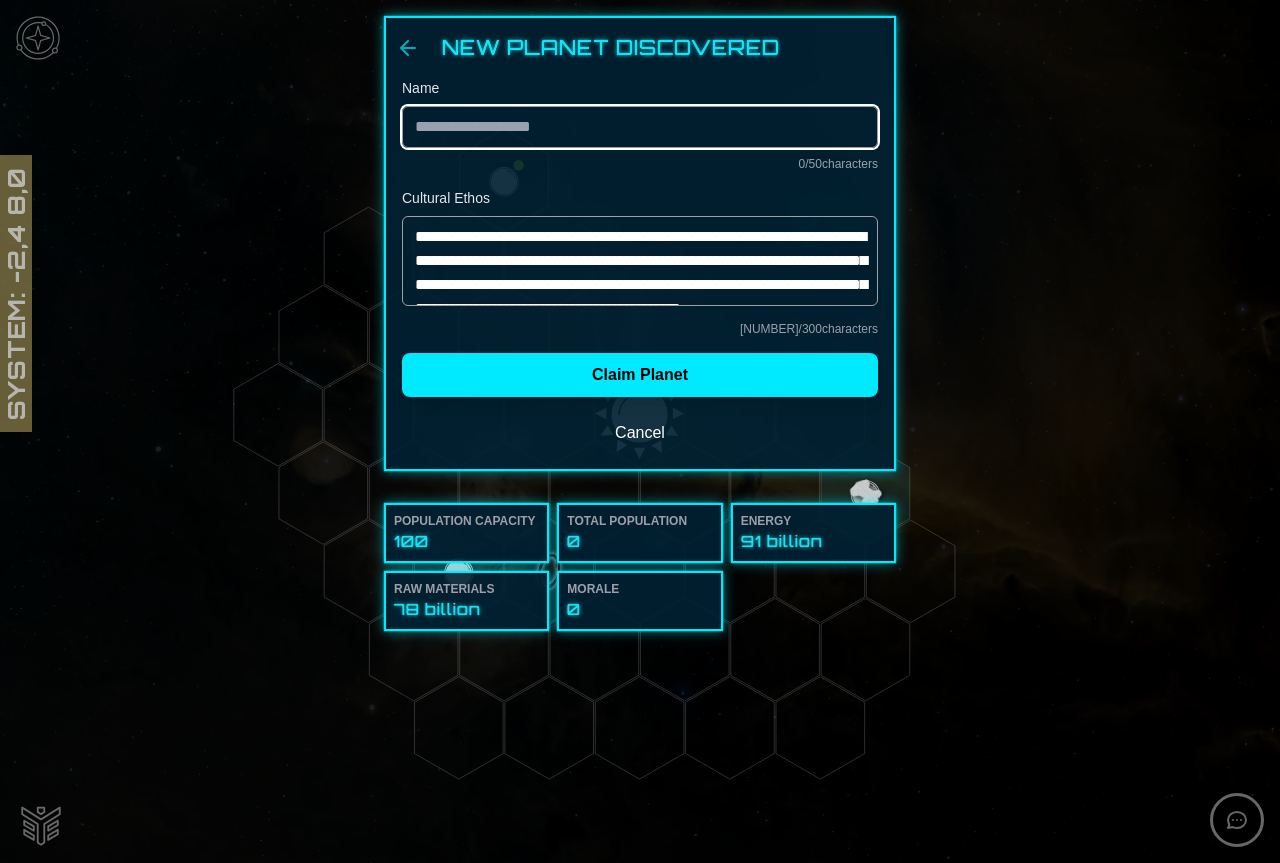 click on "Name" at bounding box center (640, 127) 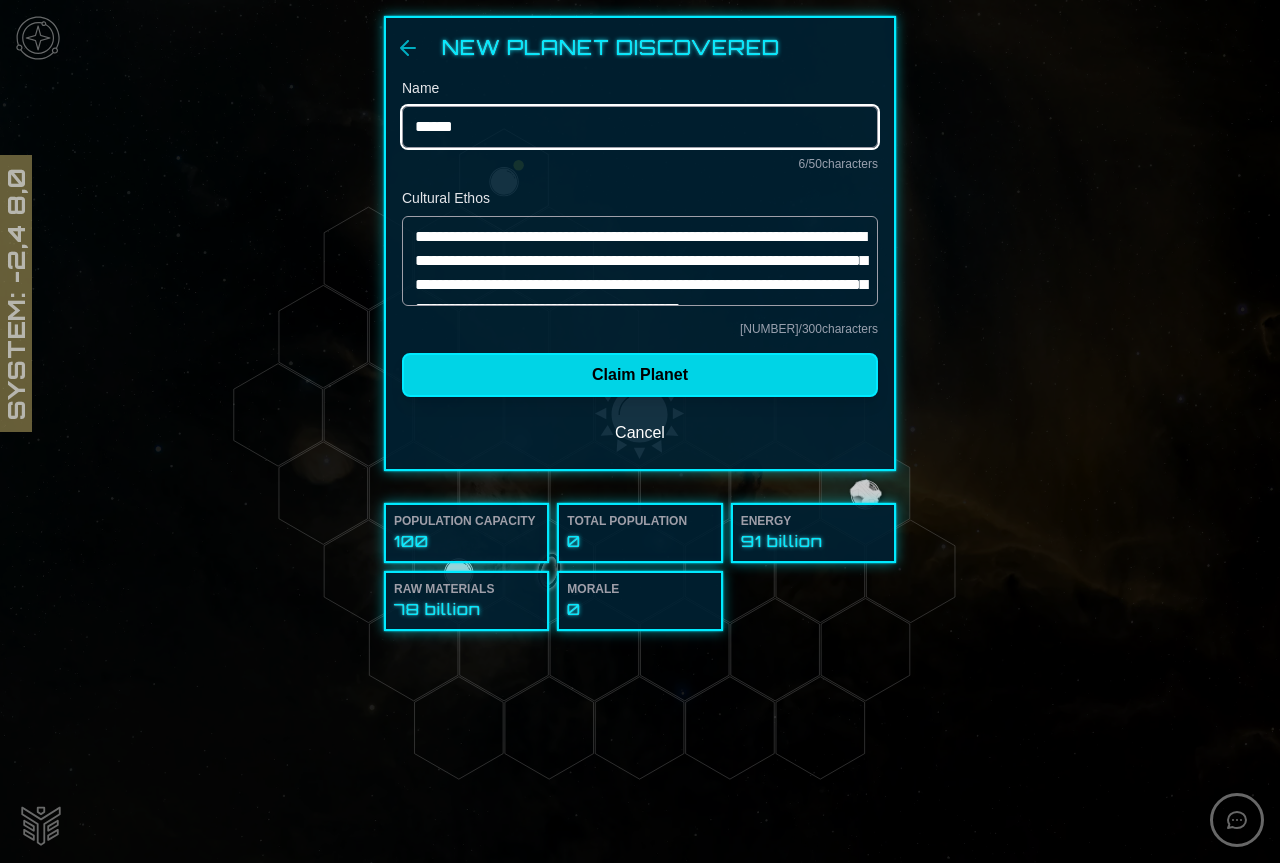type on "******" 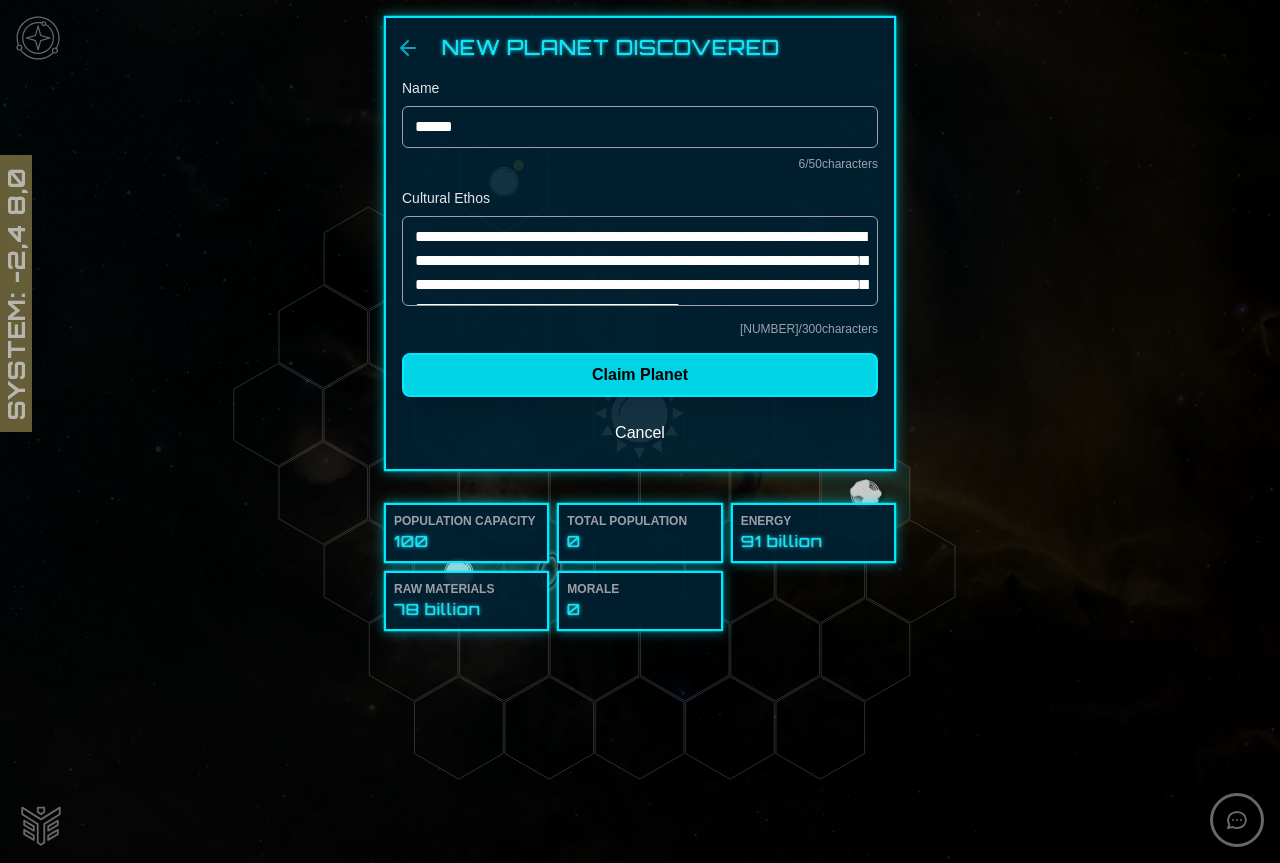click on "Claim Planet" at bounding box center [640, 375] 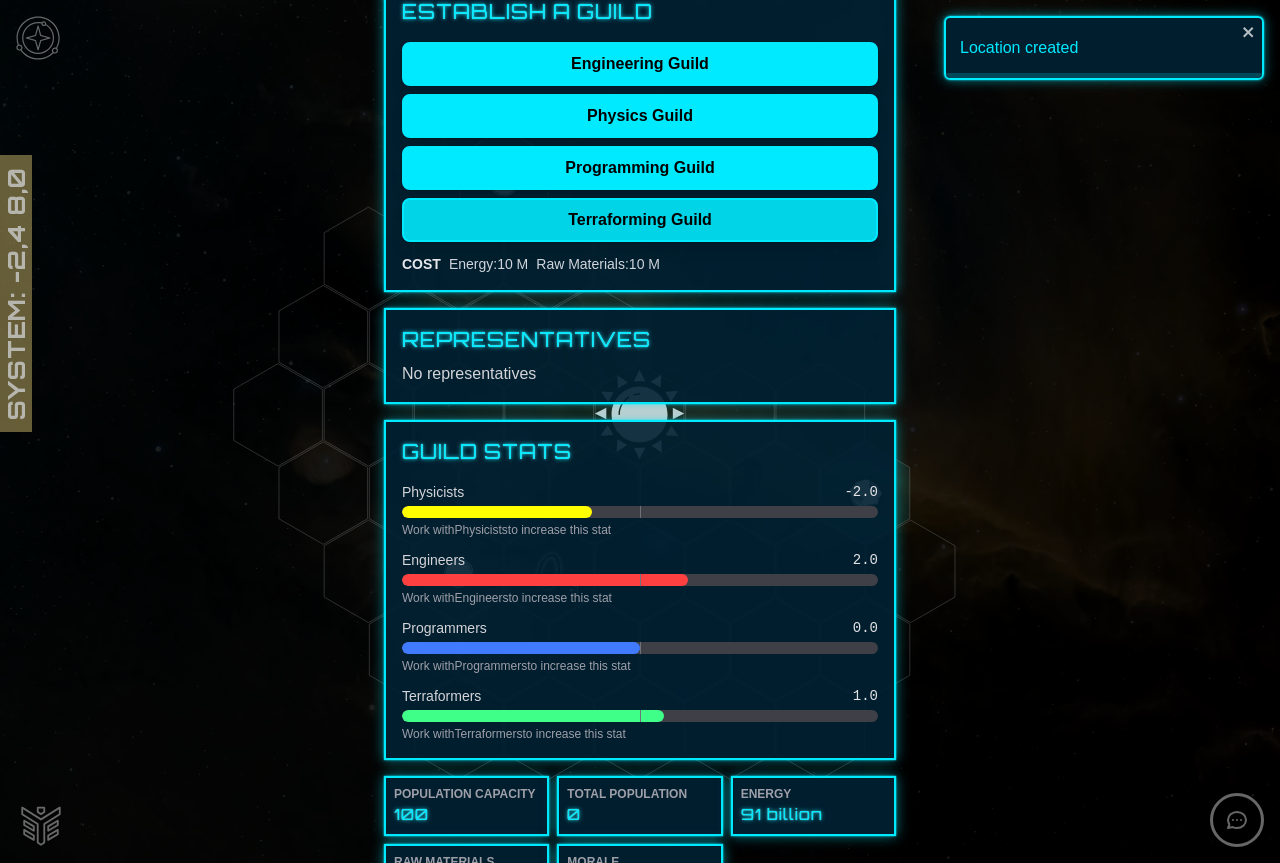 scroll, scrollTop: 200, scrollLeft: 0, axis: vertical 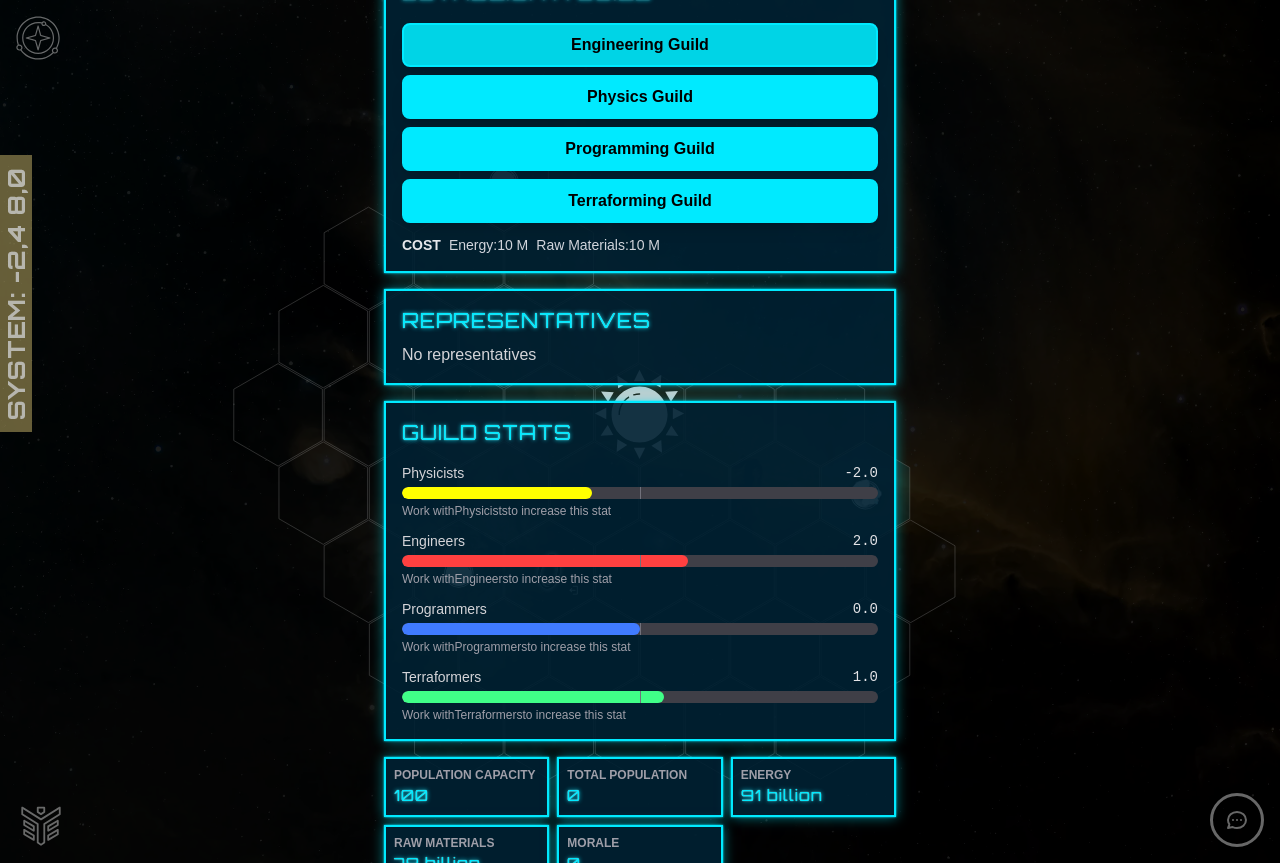 click on "Engineering Guild" at bounding box center [640, 45] 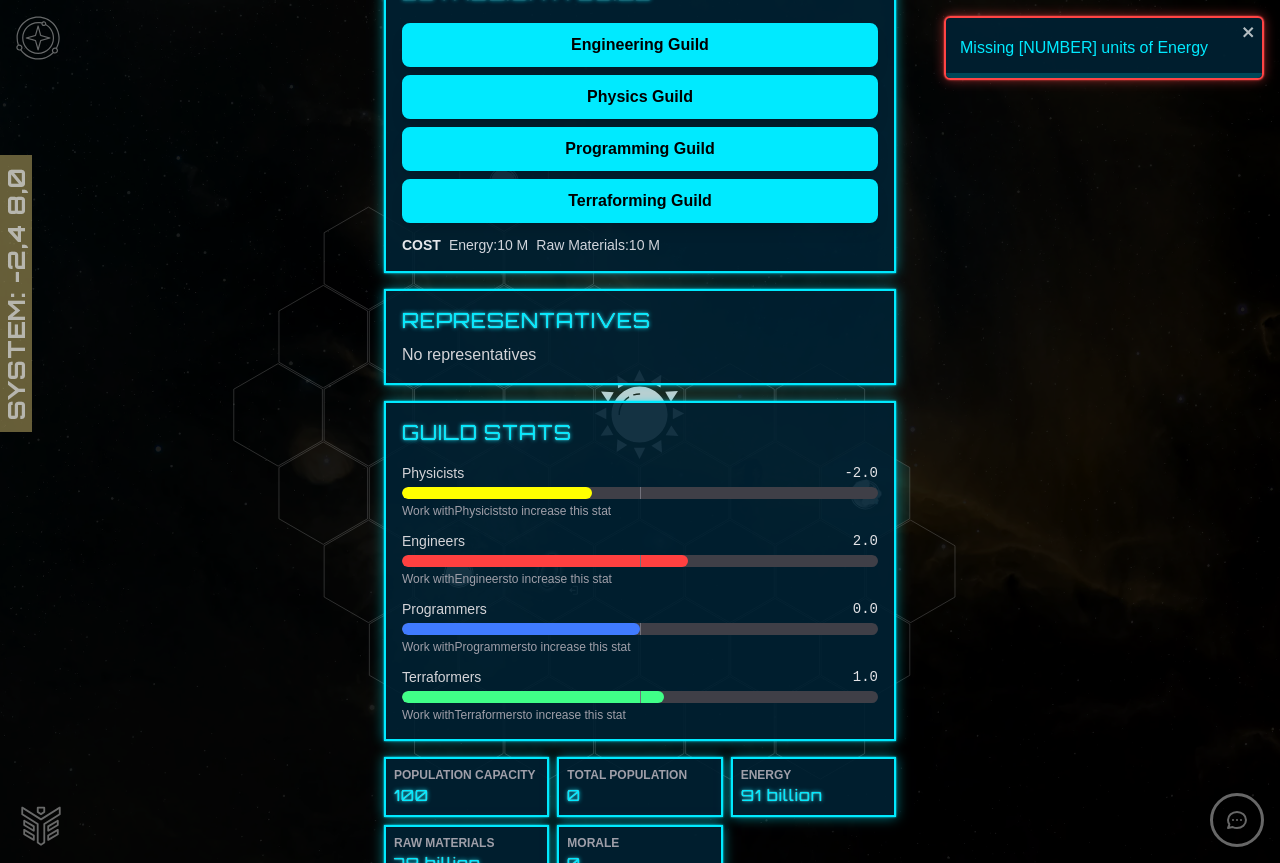 click at bounding box center (640, 431) 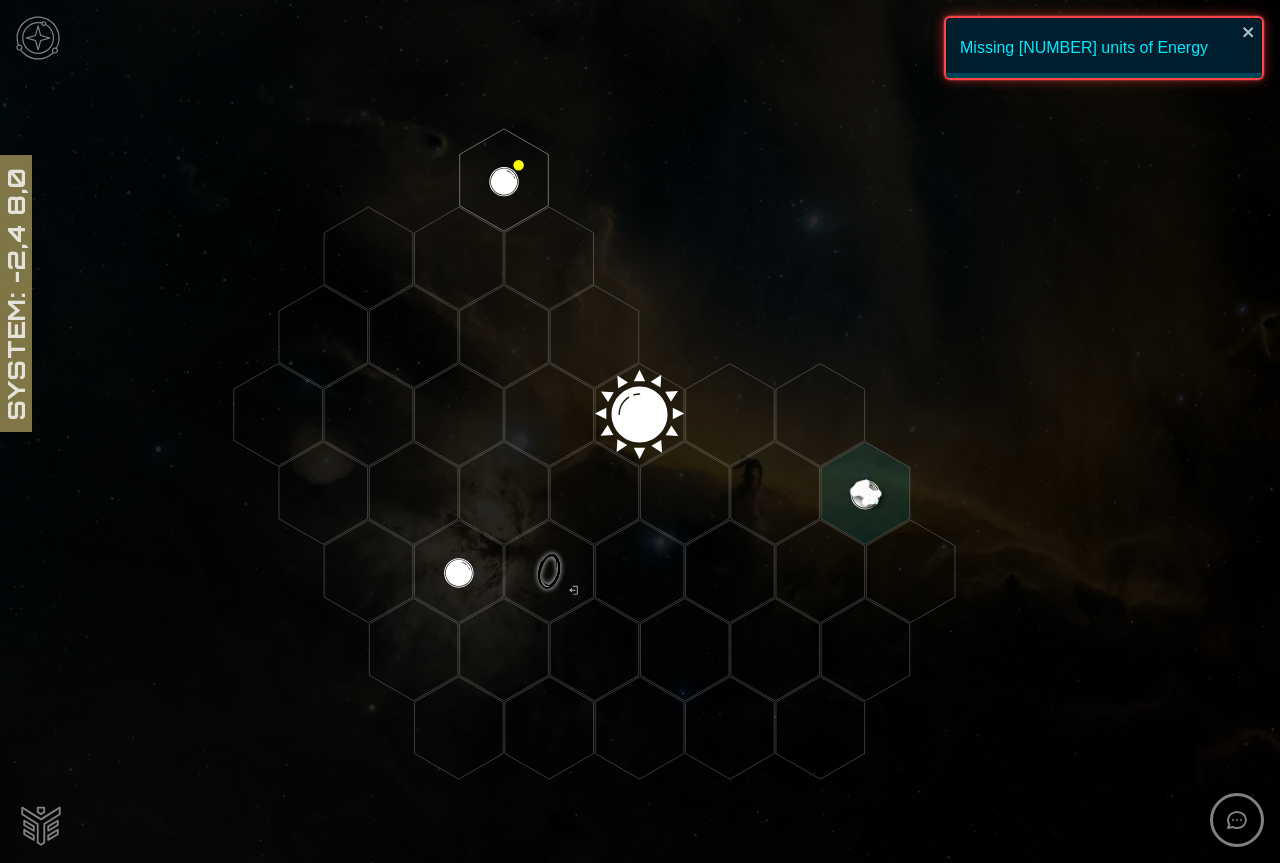 click 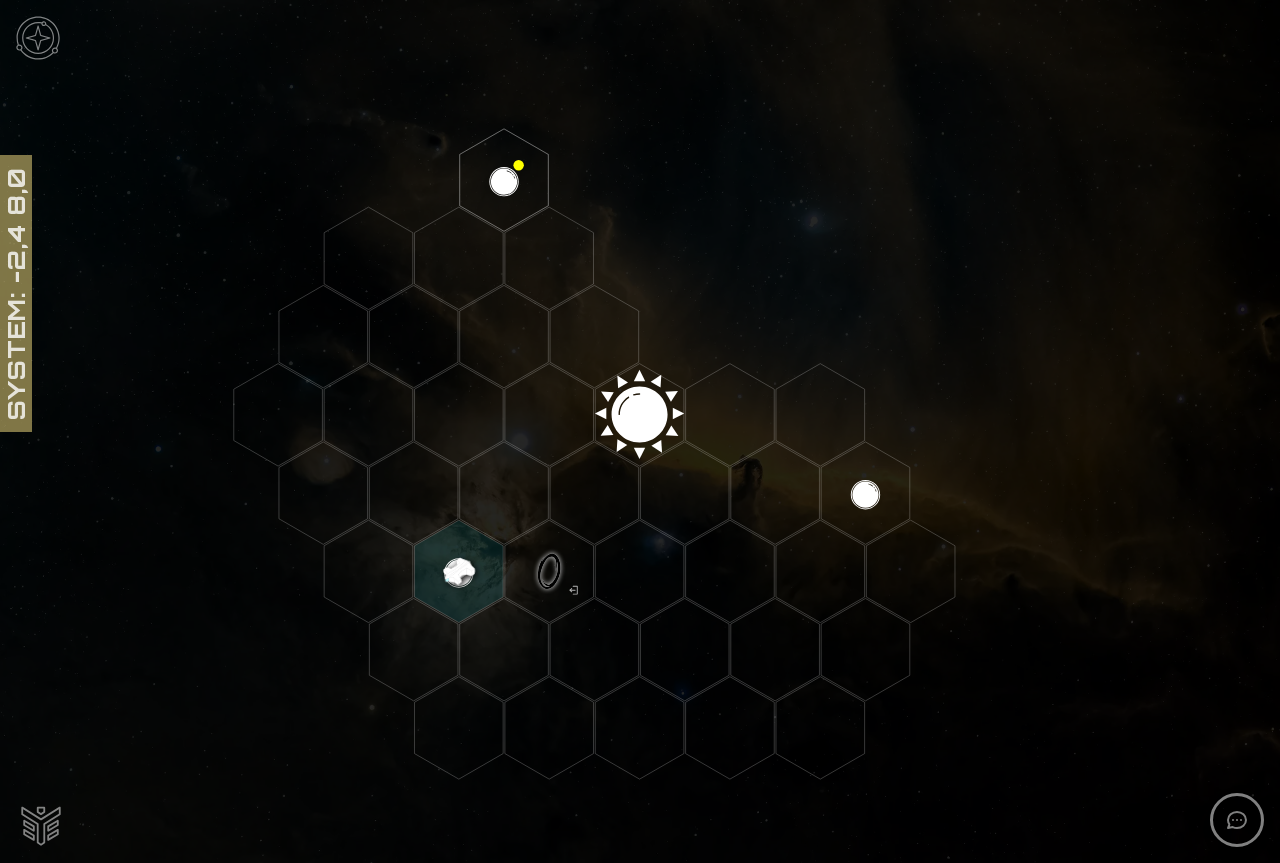 click 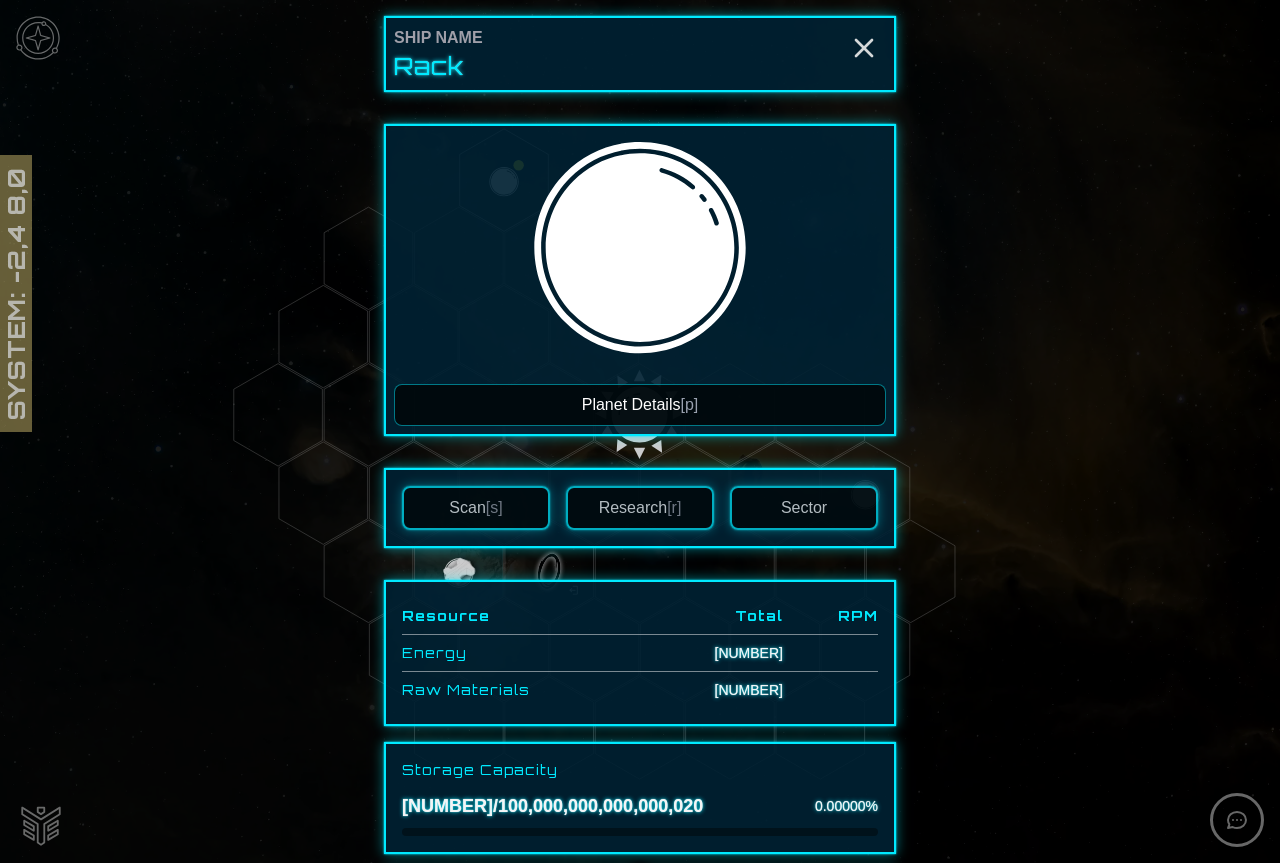 click on "Planet Details  [p]" at bounding box center (640, 405) 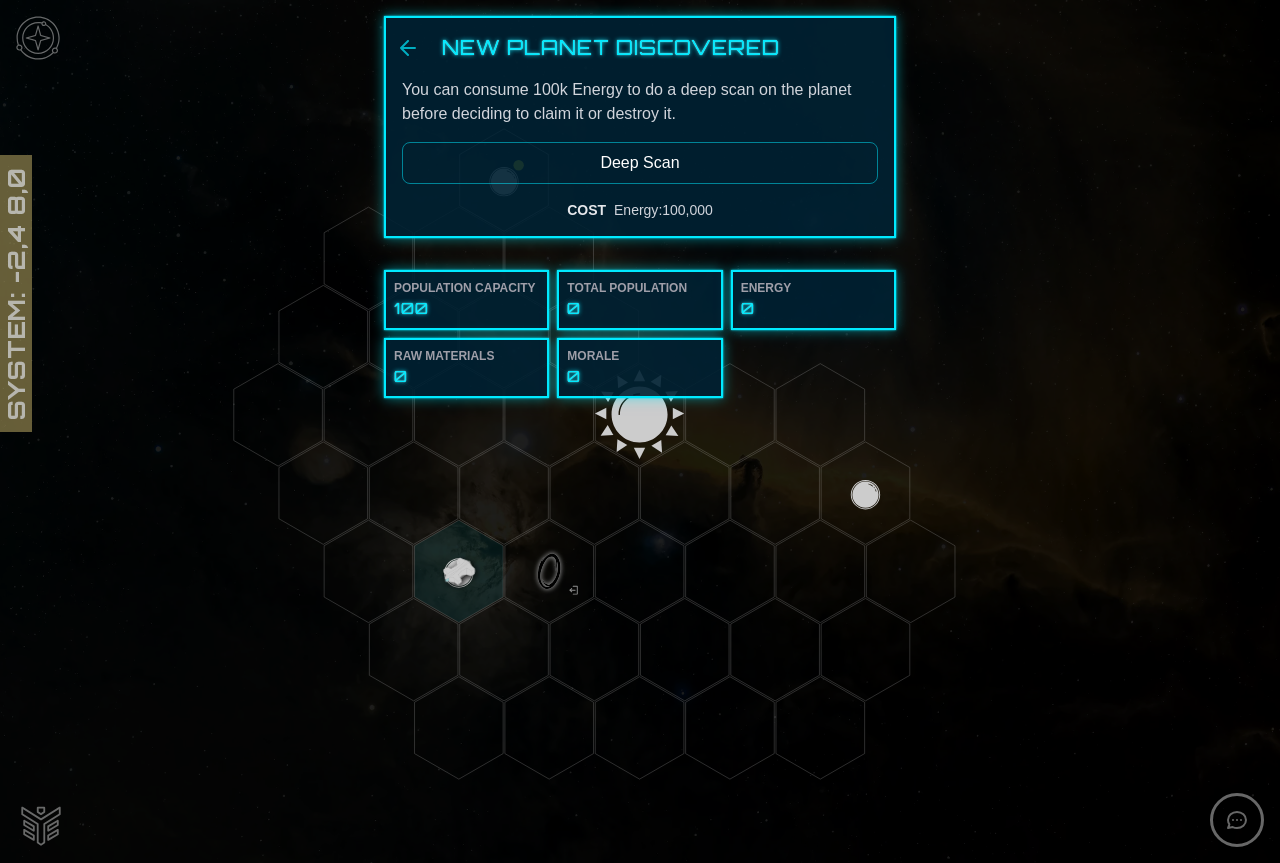 click on "Deep Scan" at bounding box center (640, 163) 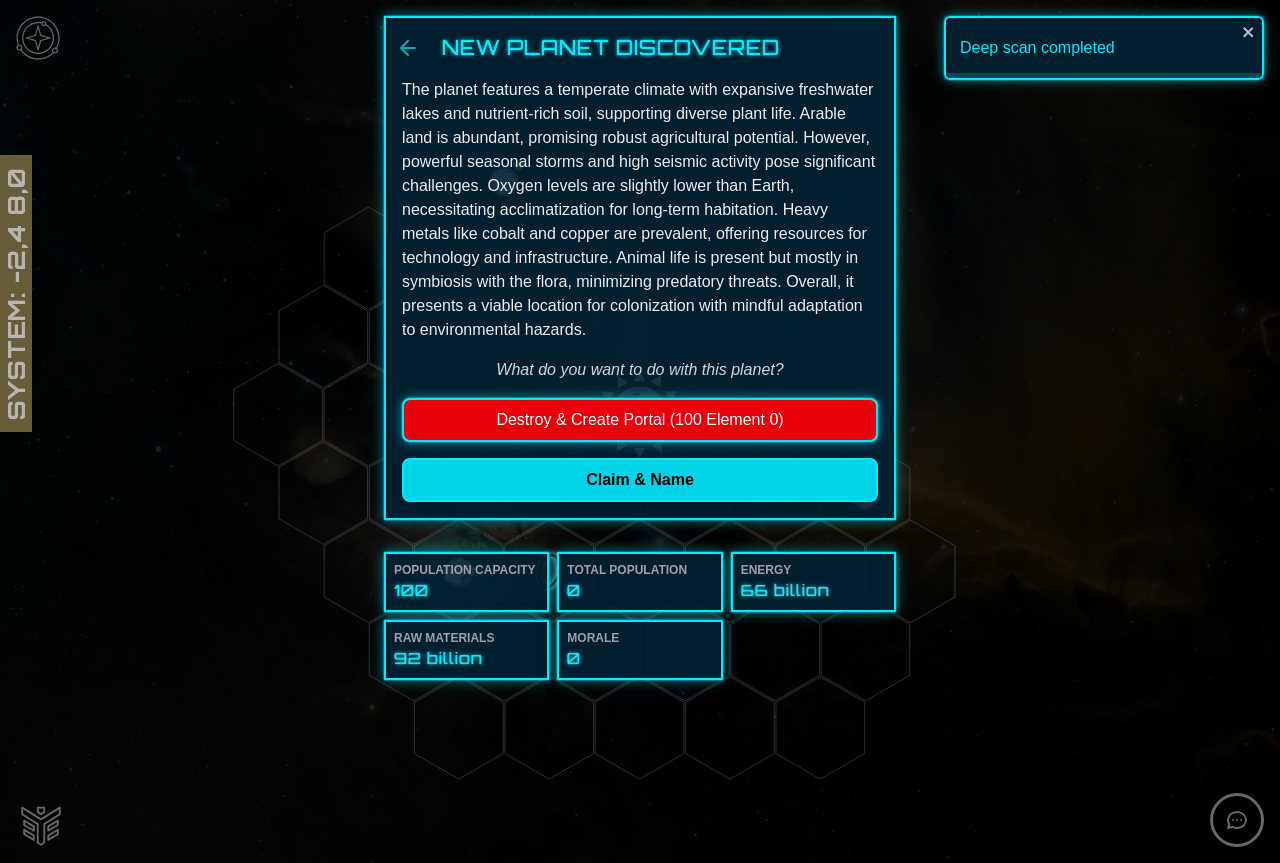 click on "Claim & Name" at bounding box center [640, 480] 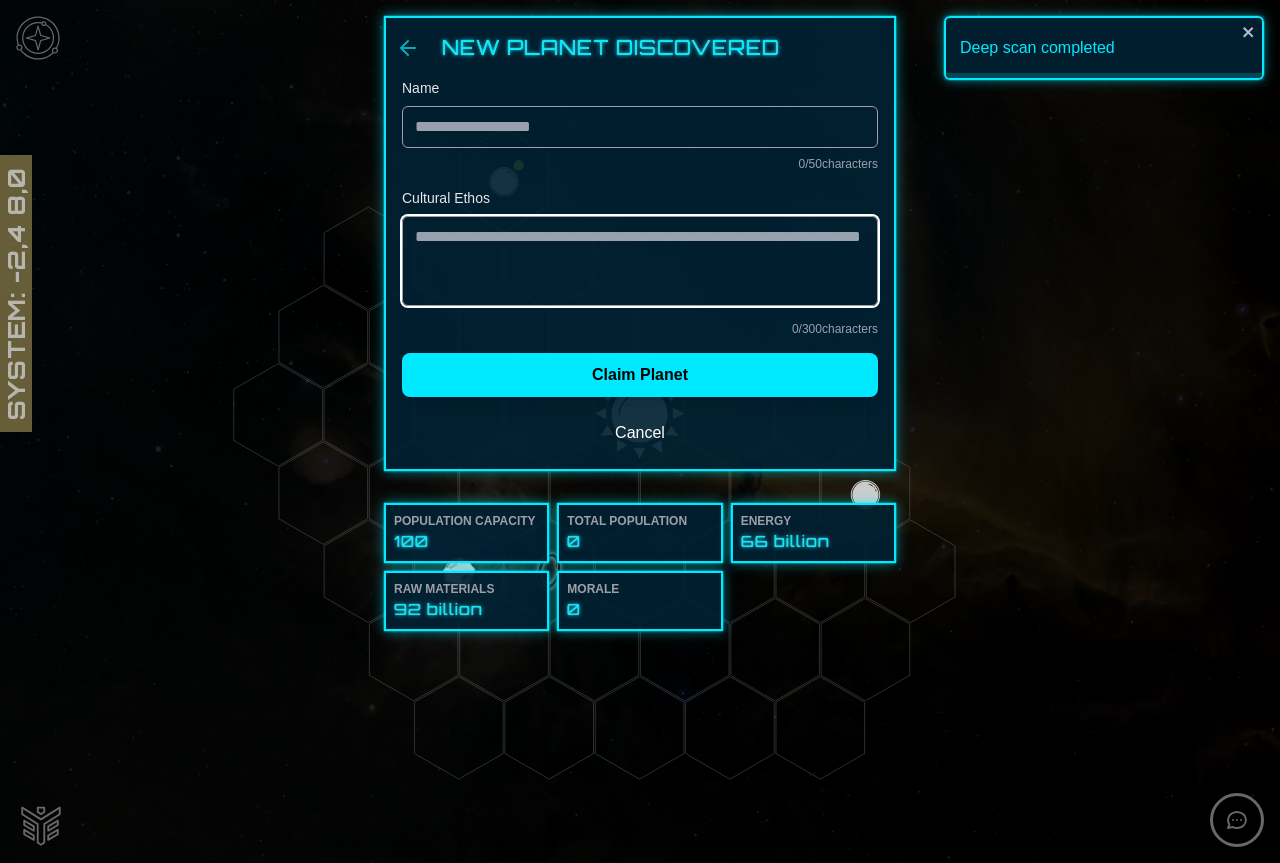 click on "Cultural Ethos" at bounding box center (640, 261) 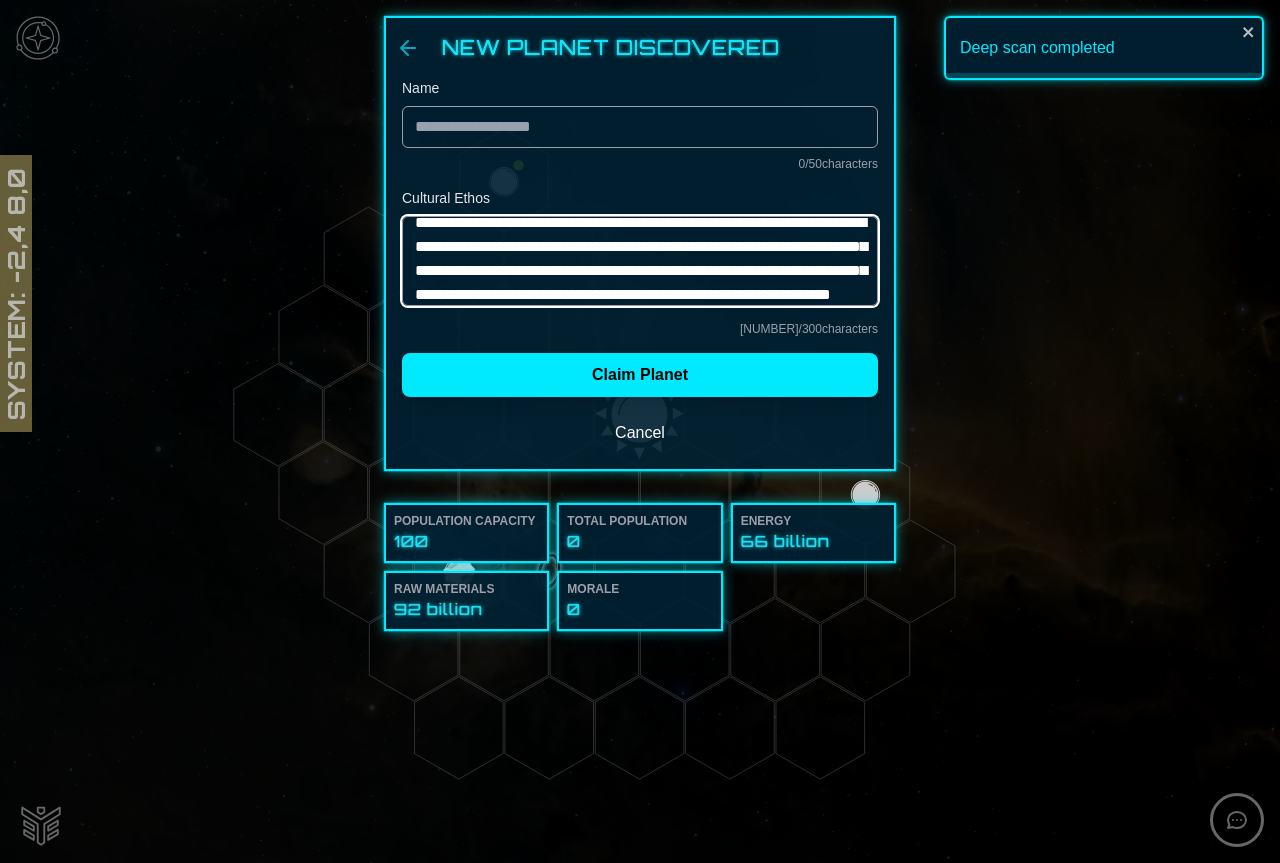 scroll, scrollTop: 0, scrollLeft: 0, axis: both 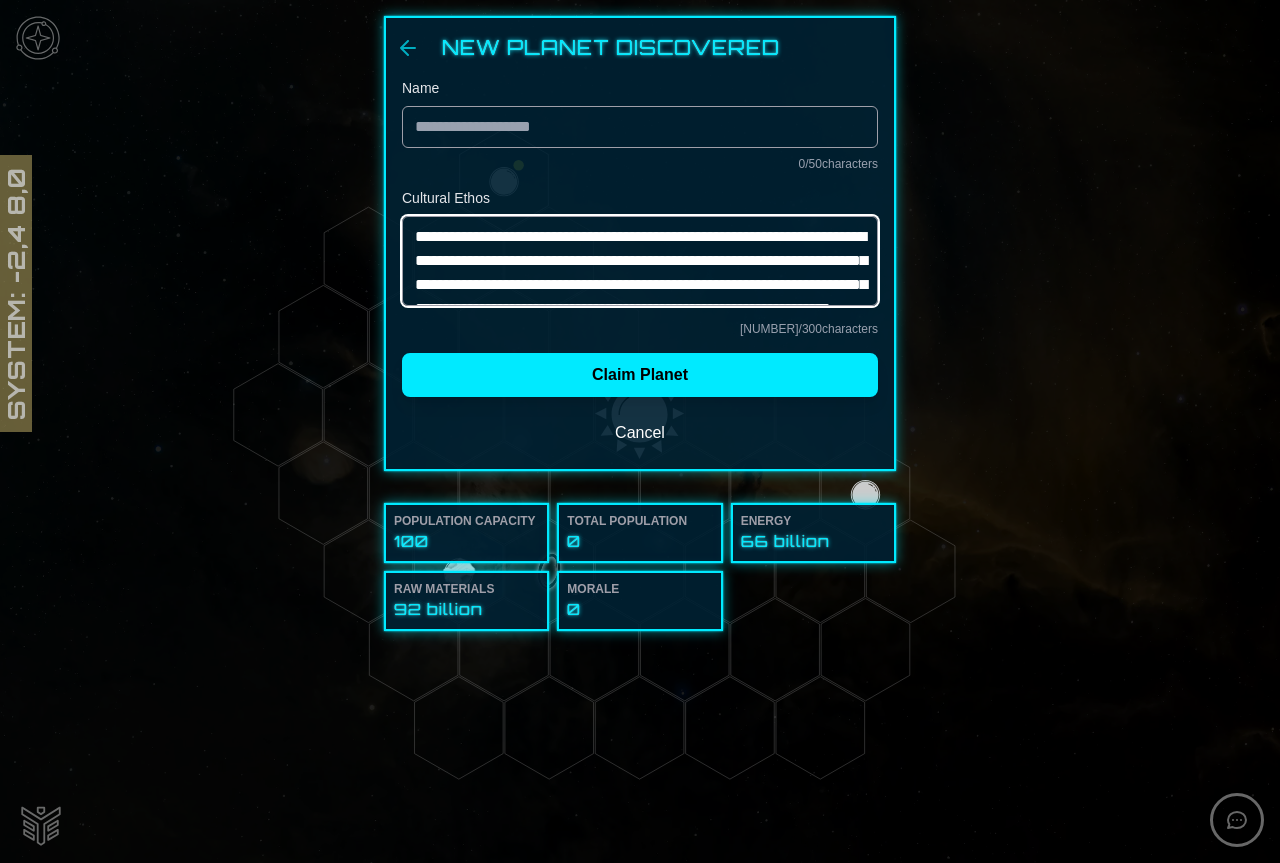 type on "**********" 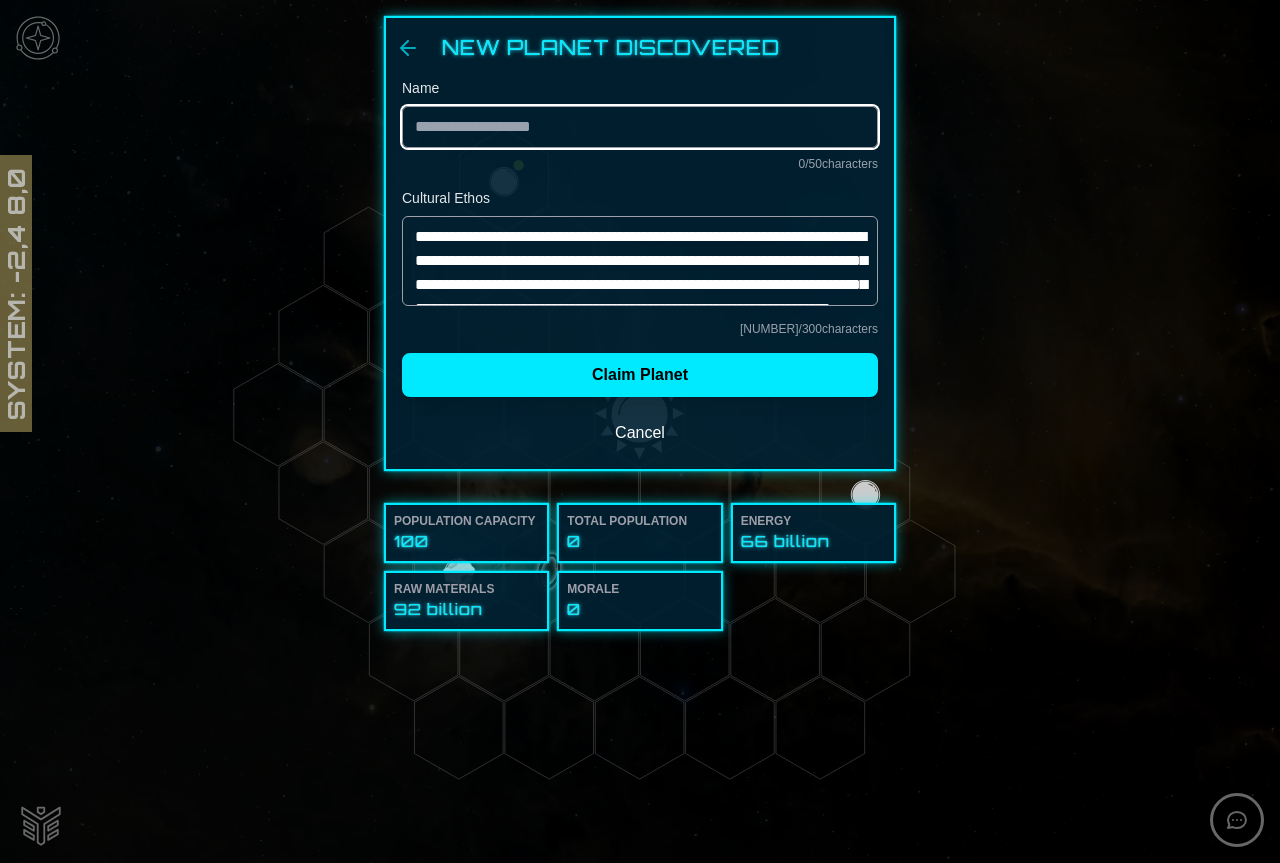 click on "Name" at bounding box center (640, 127) 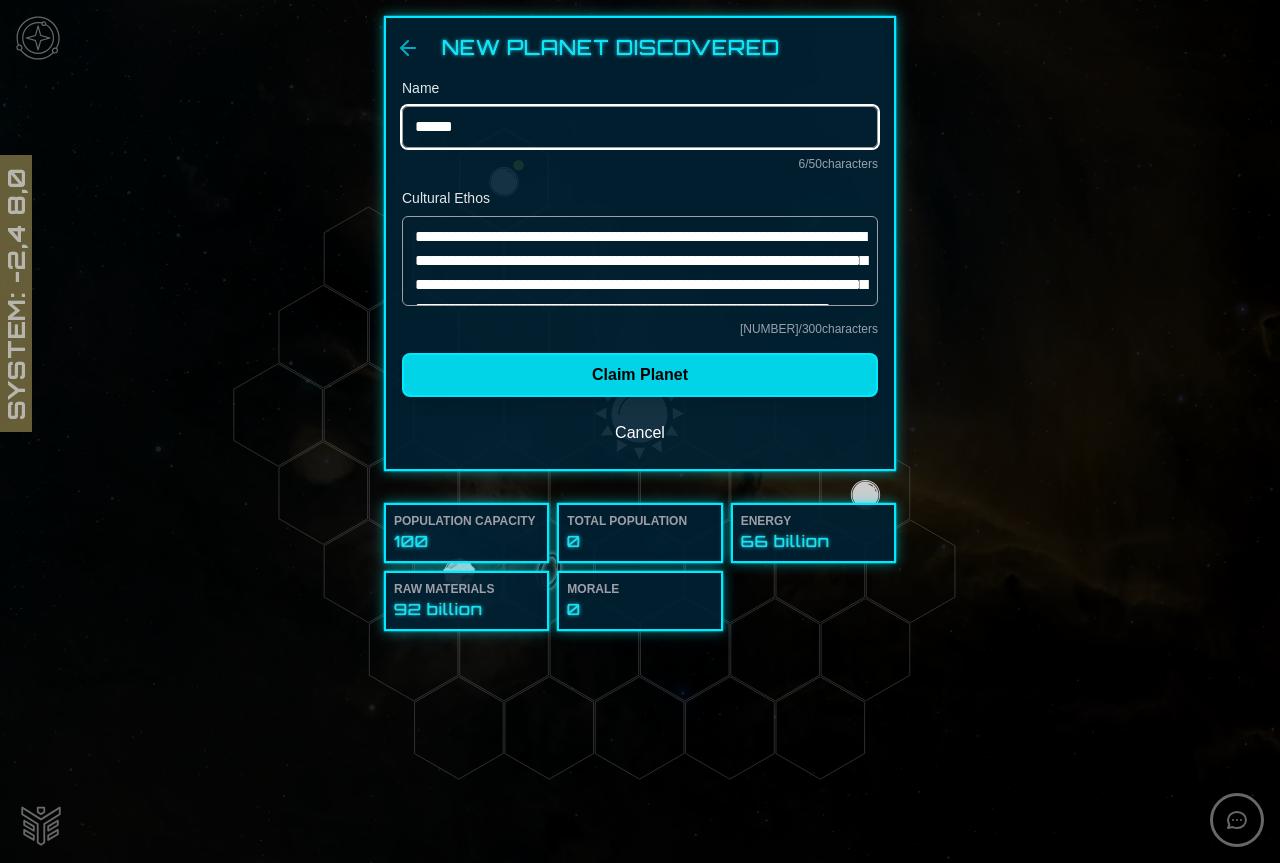 type on "******" 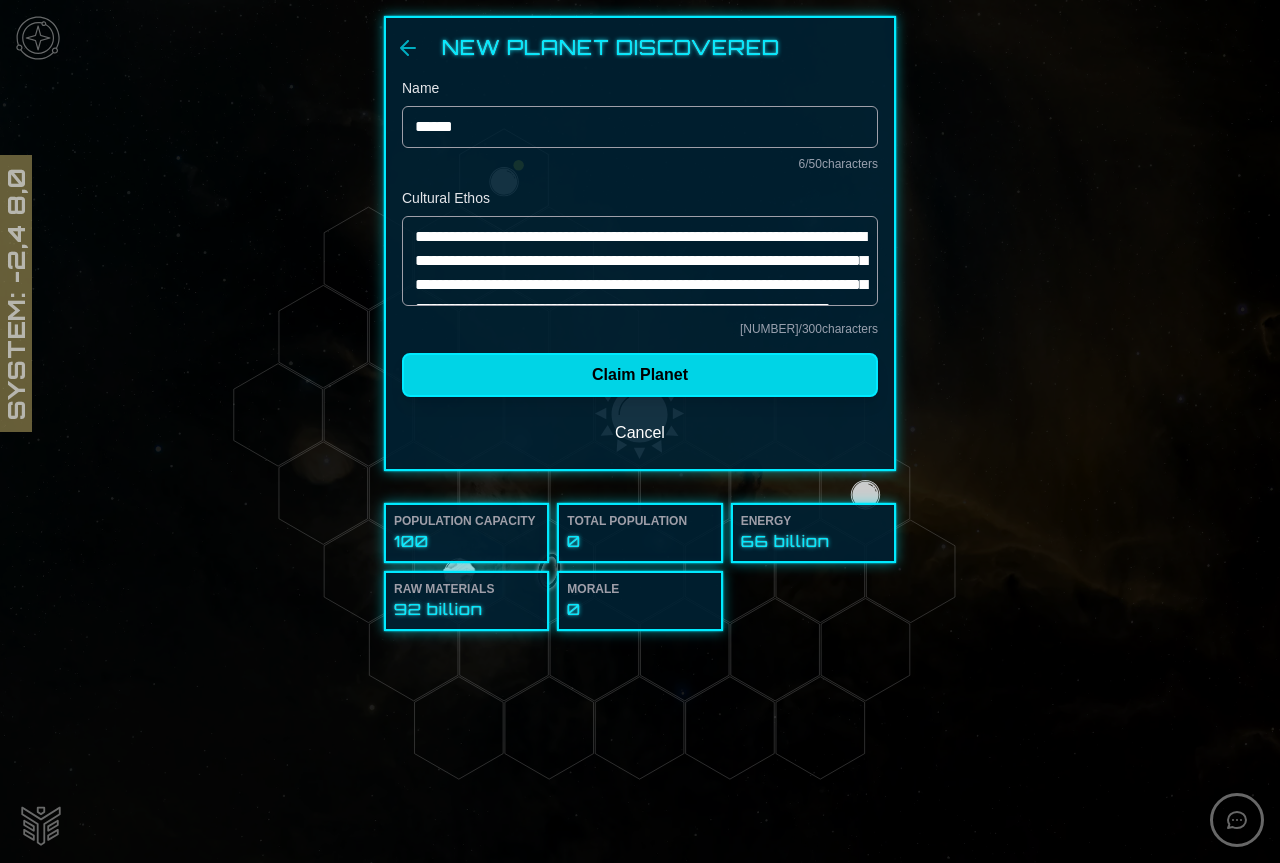 click on "Claim Planet" at bounding box center [640, 375] 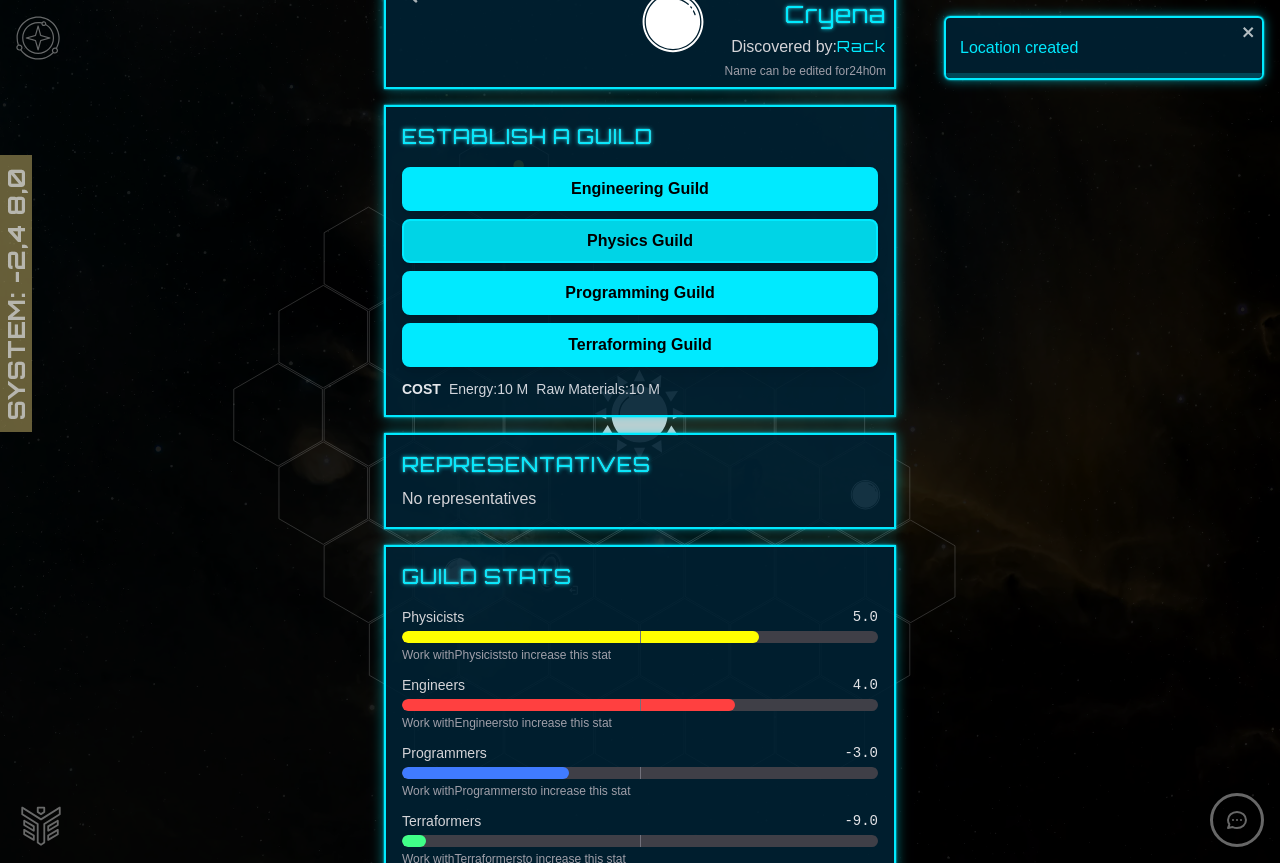 scroll, scrollTop: 100, scrollLeft: 0, axis: vertical 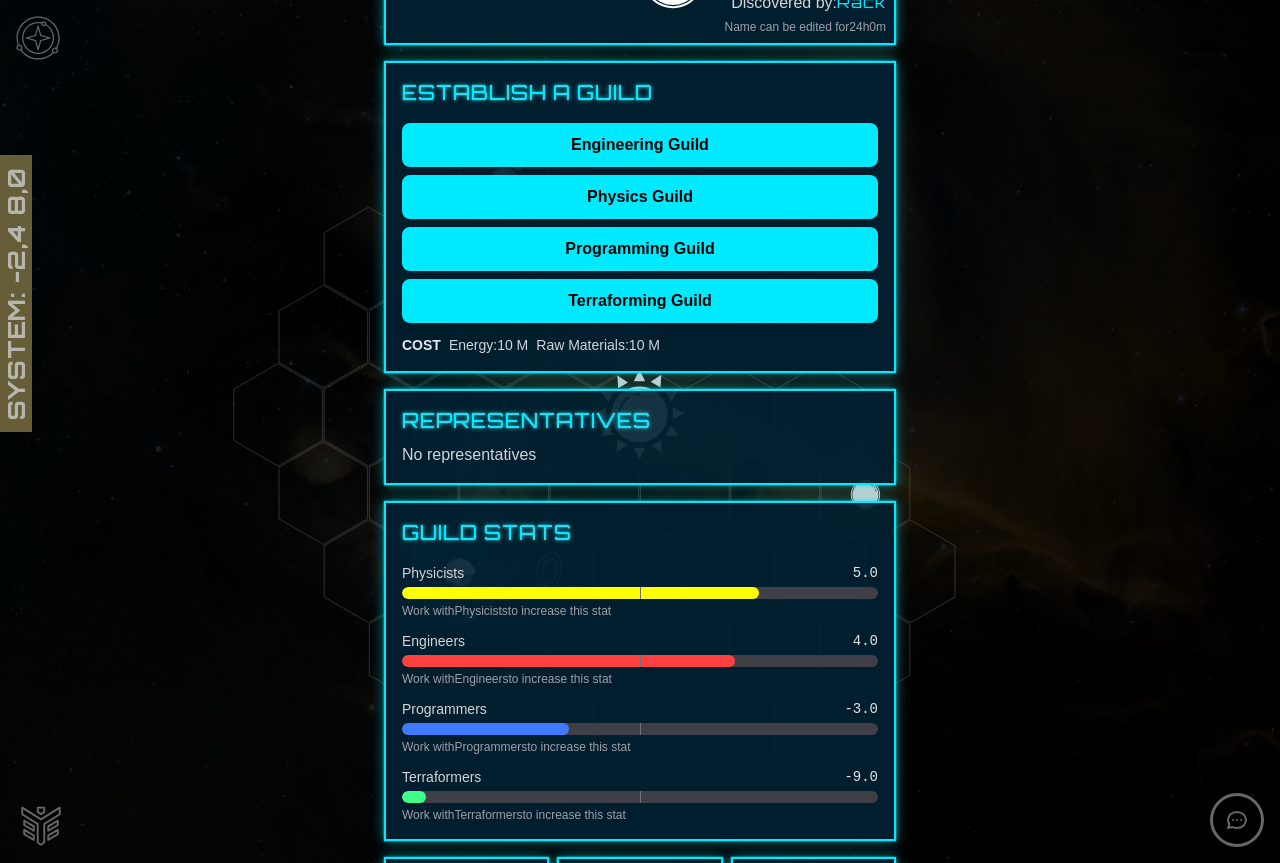 click at bounding box center (640, 431) 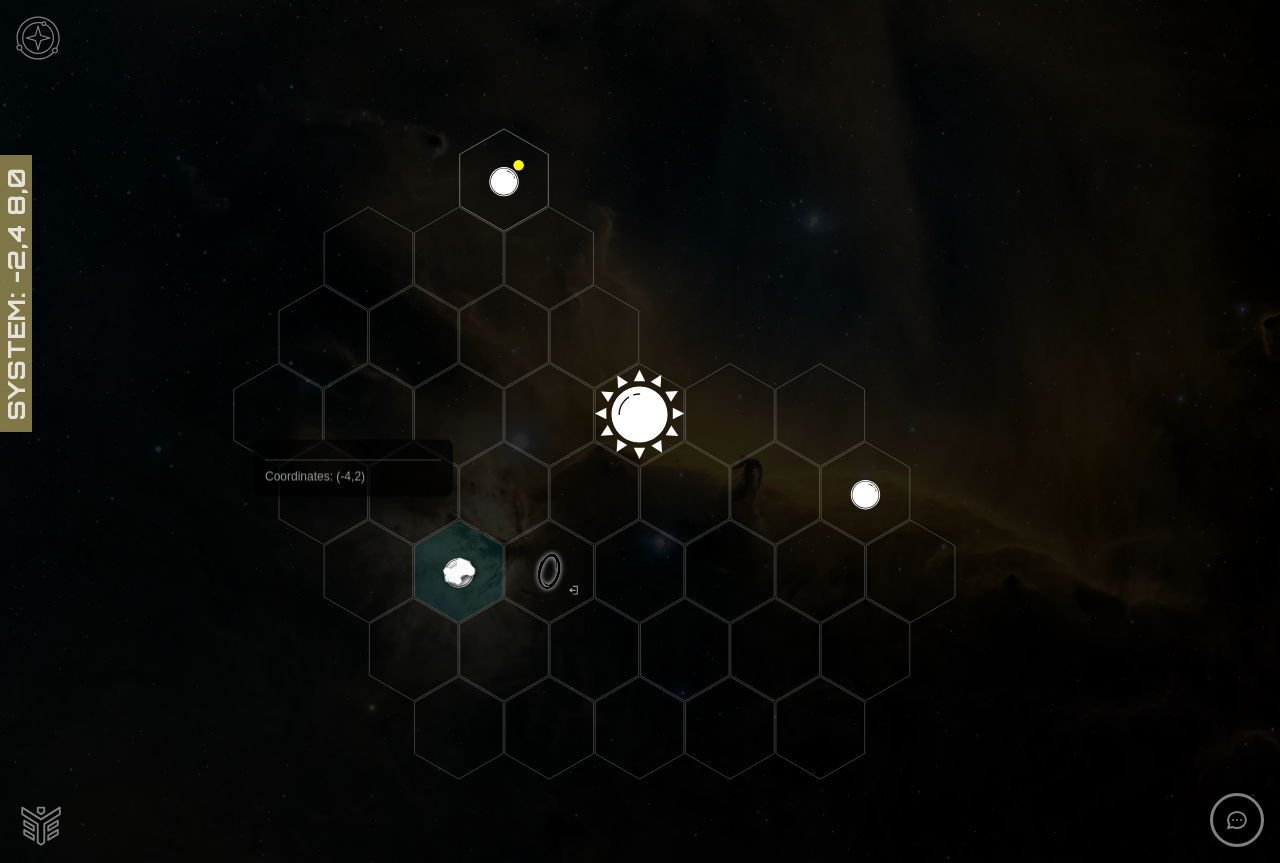 click 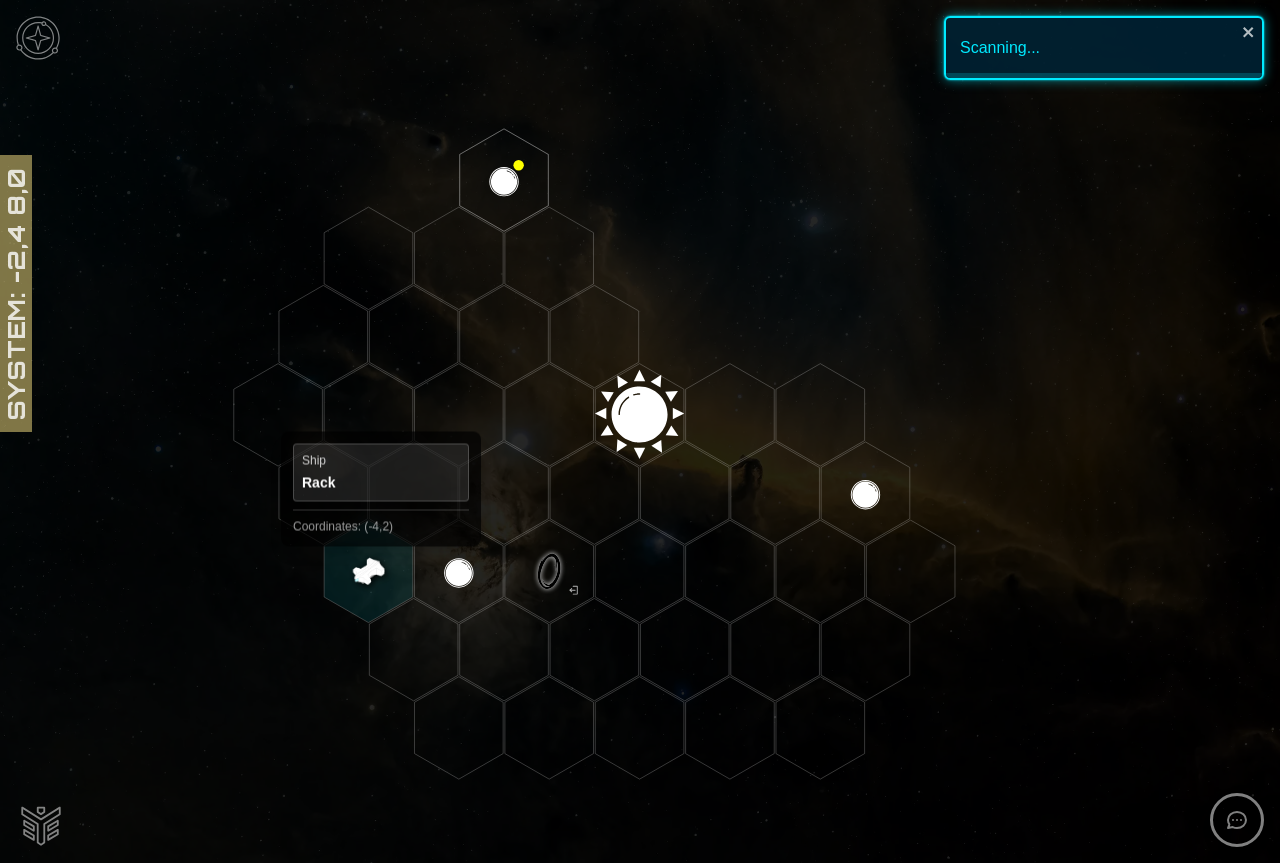 click 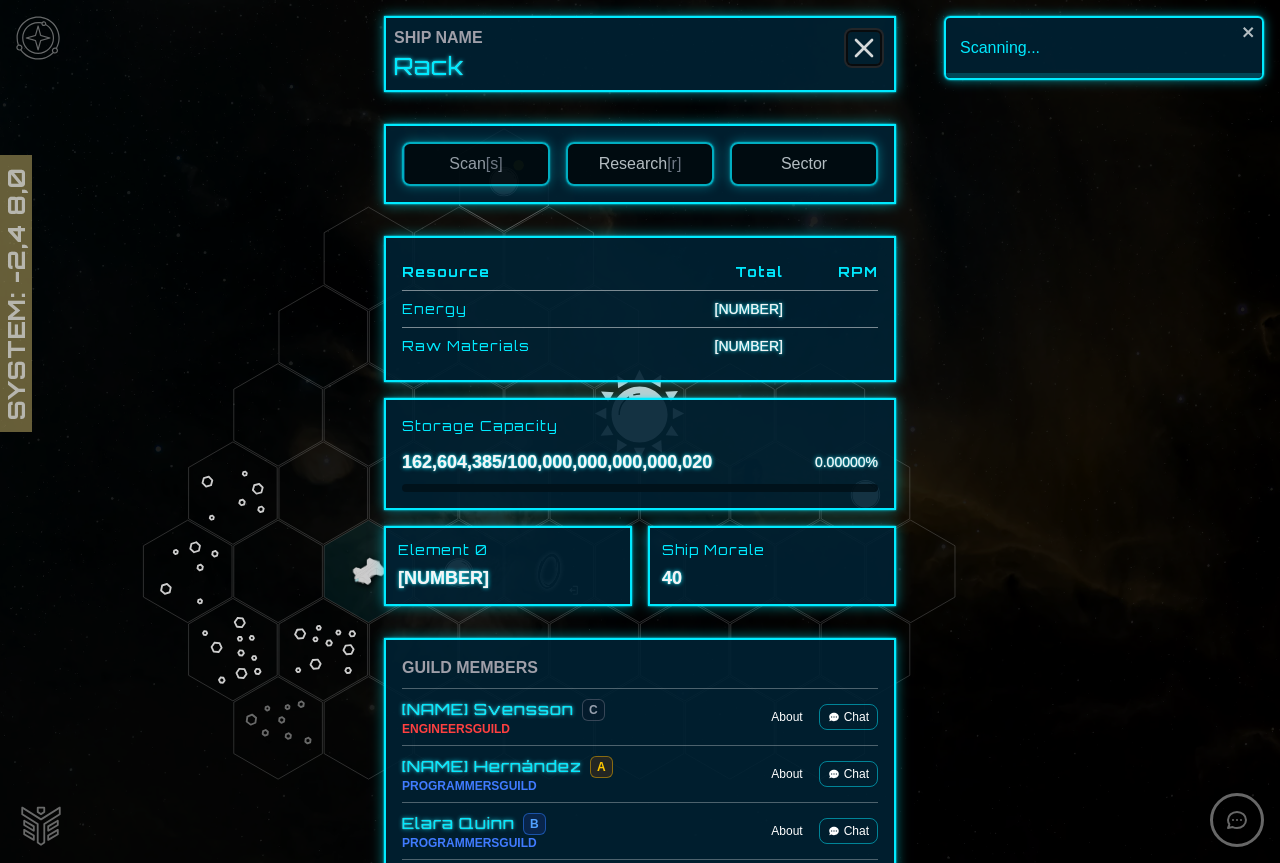 click 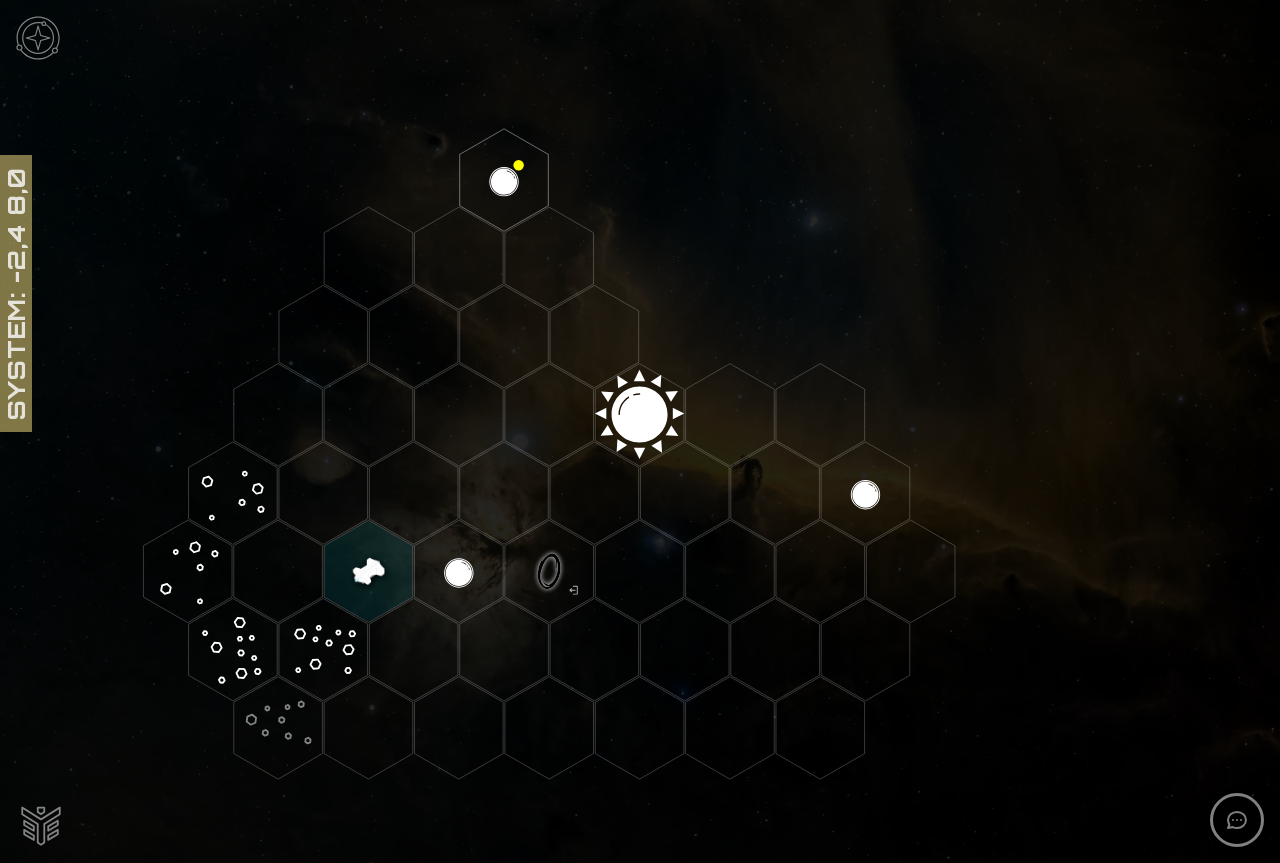 click 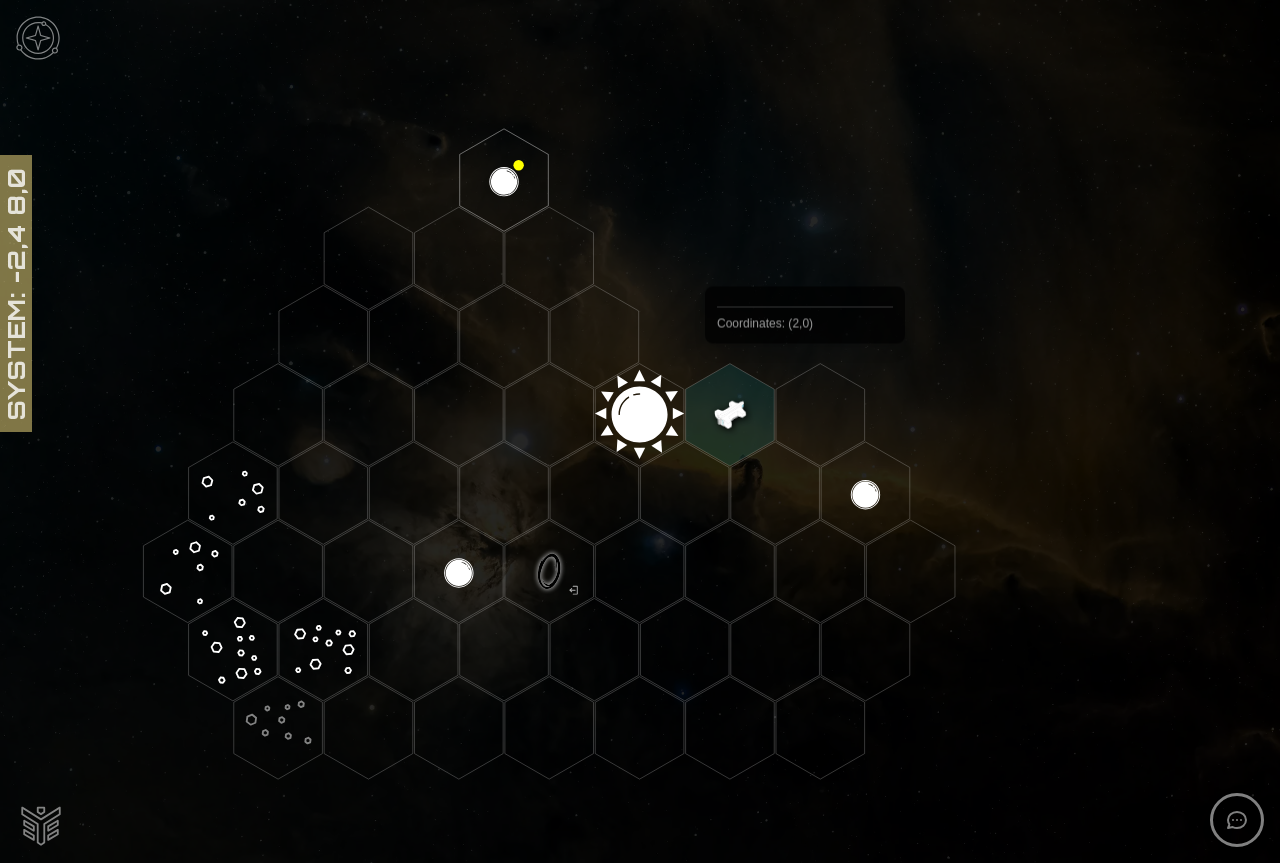 click 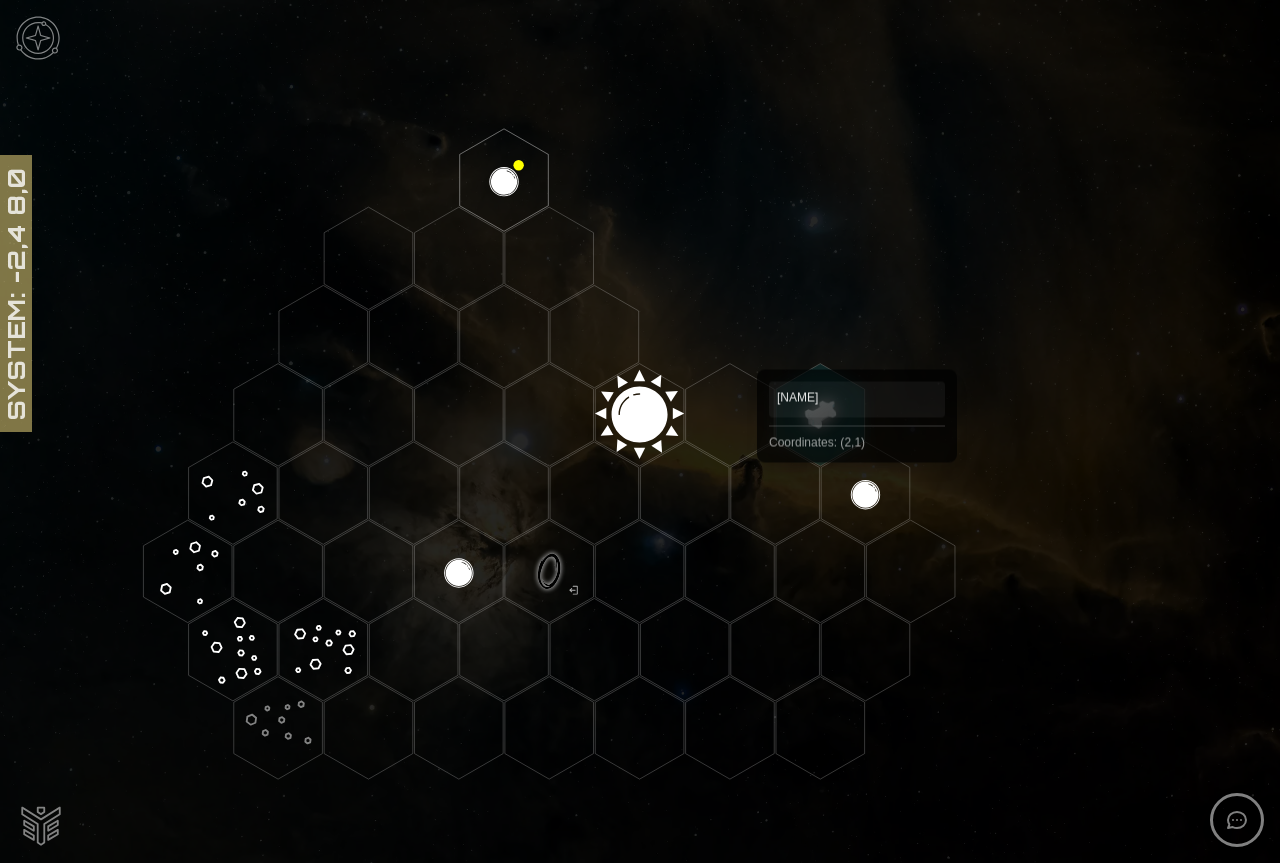 click 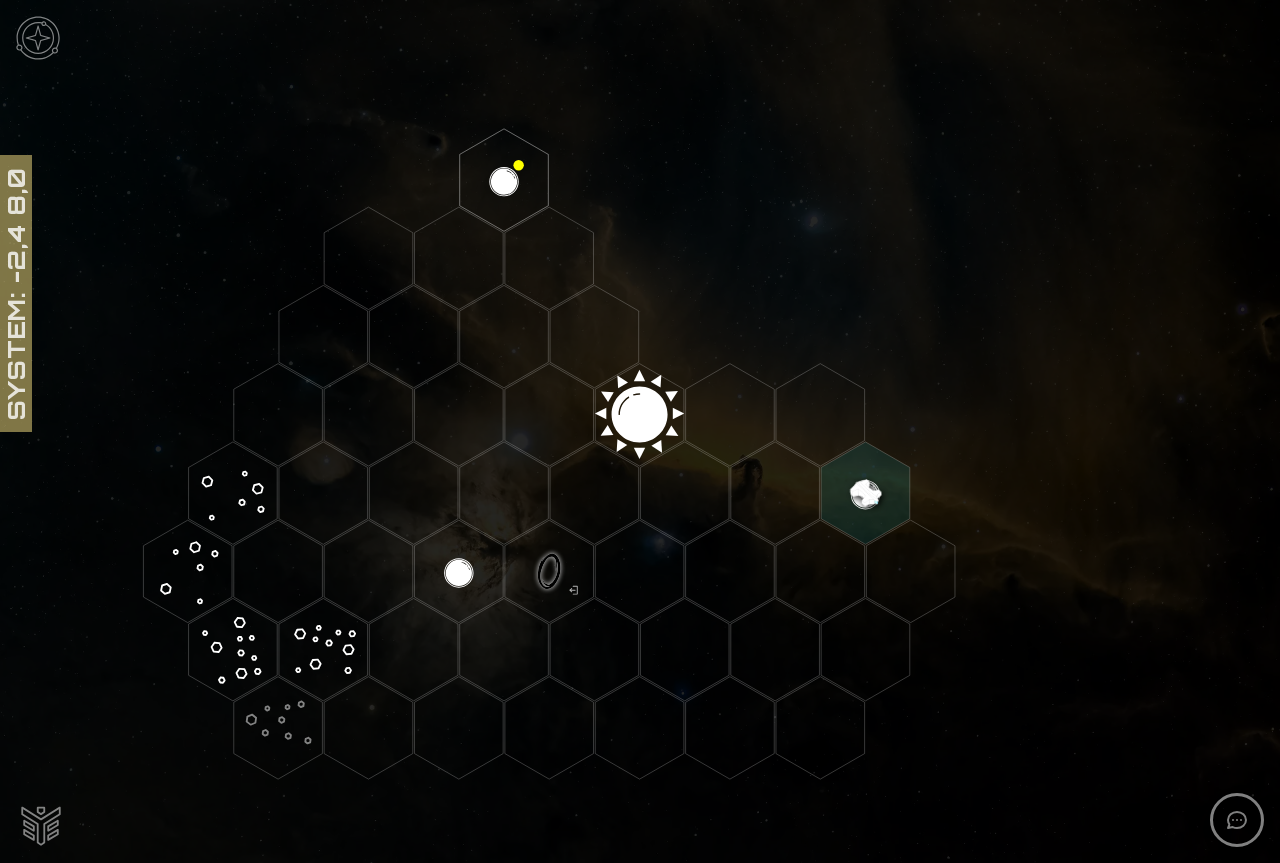 click 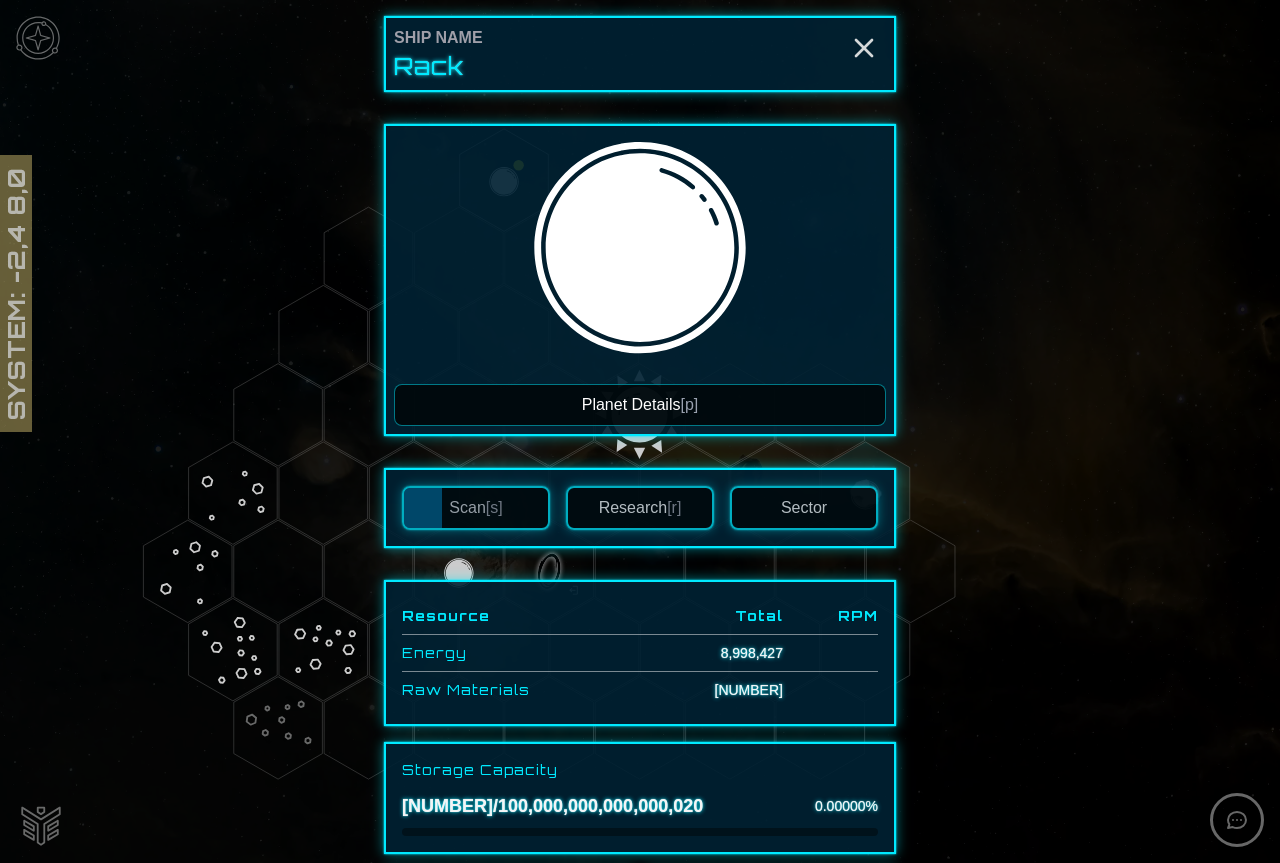 click on "Planet Details  [p]" at bounding box center (640, 405) 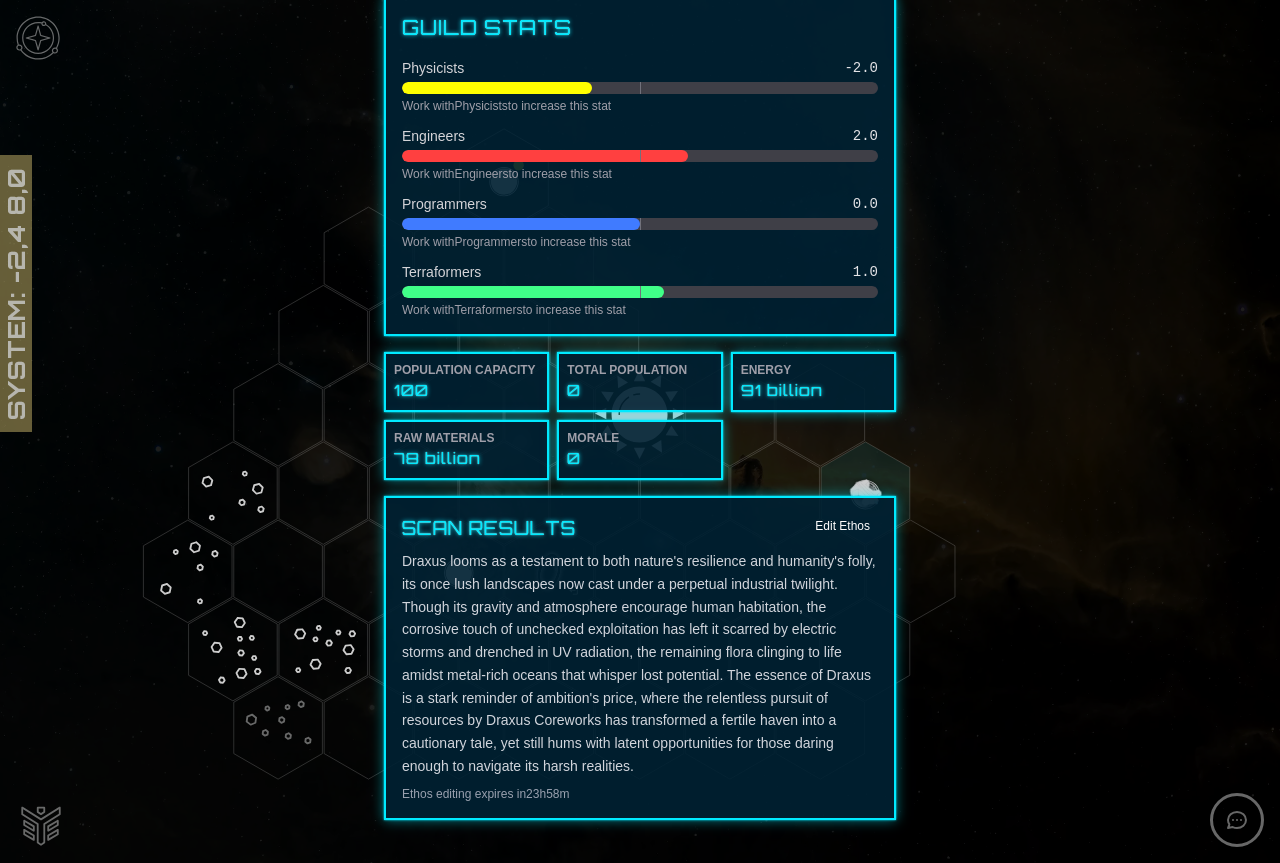 scroll, scrollTop: 658, scrollLeft: 0, axis: vertical 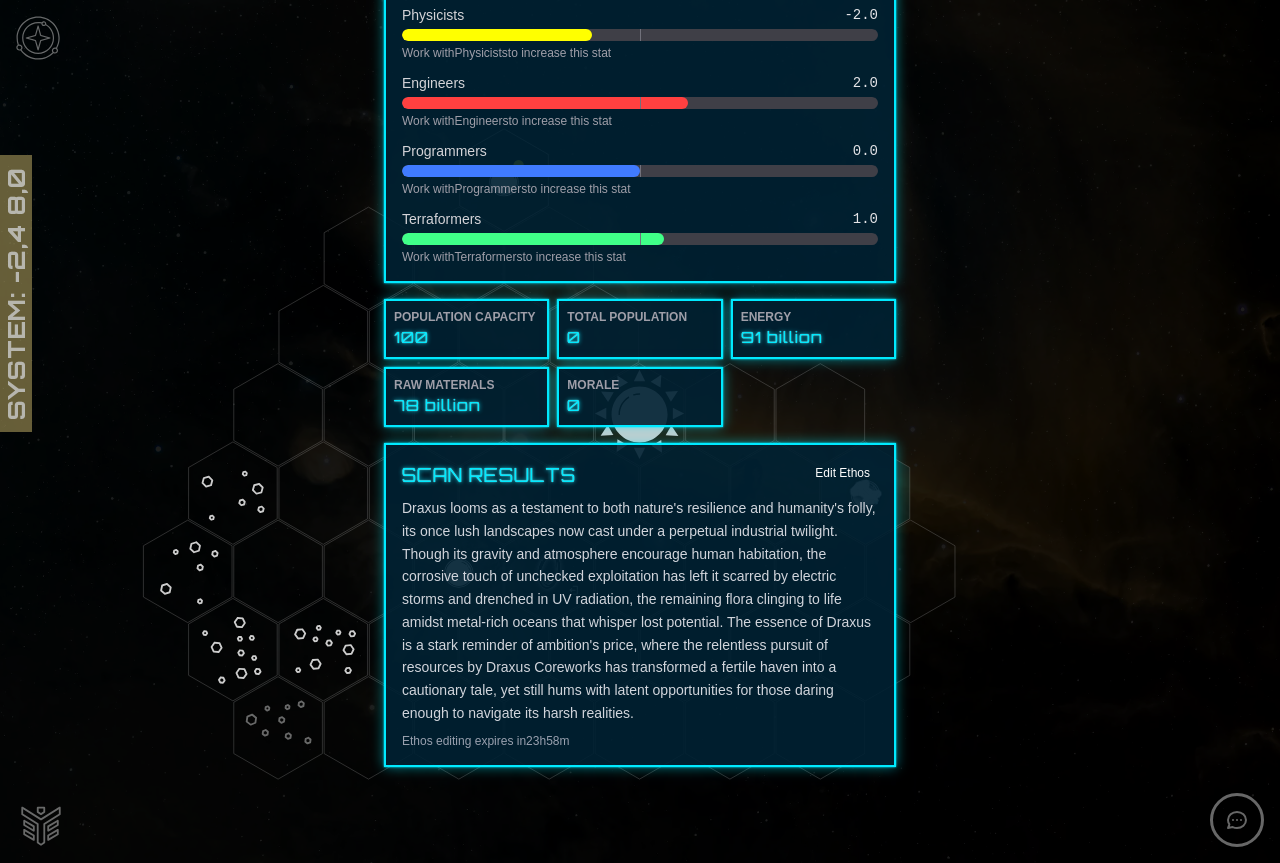 click at bounding box center (640, 431) 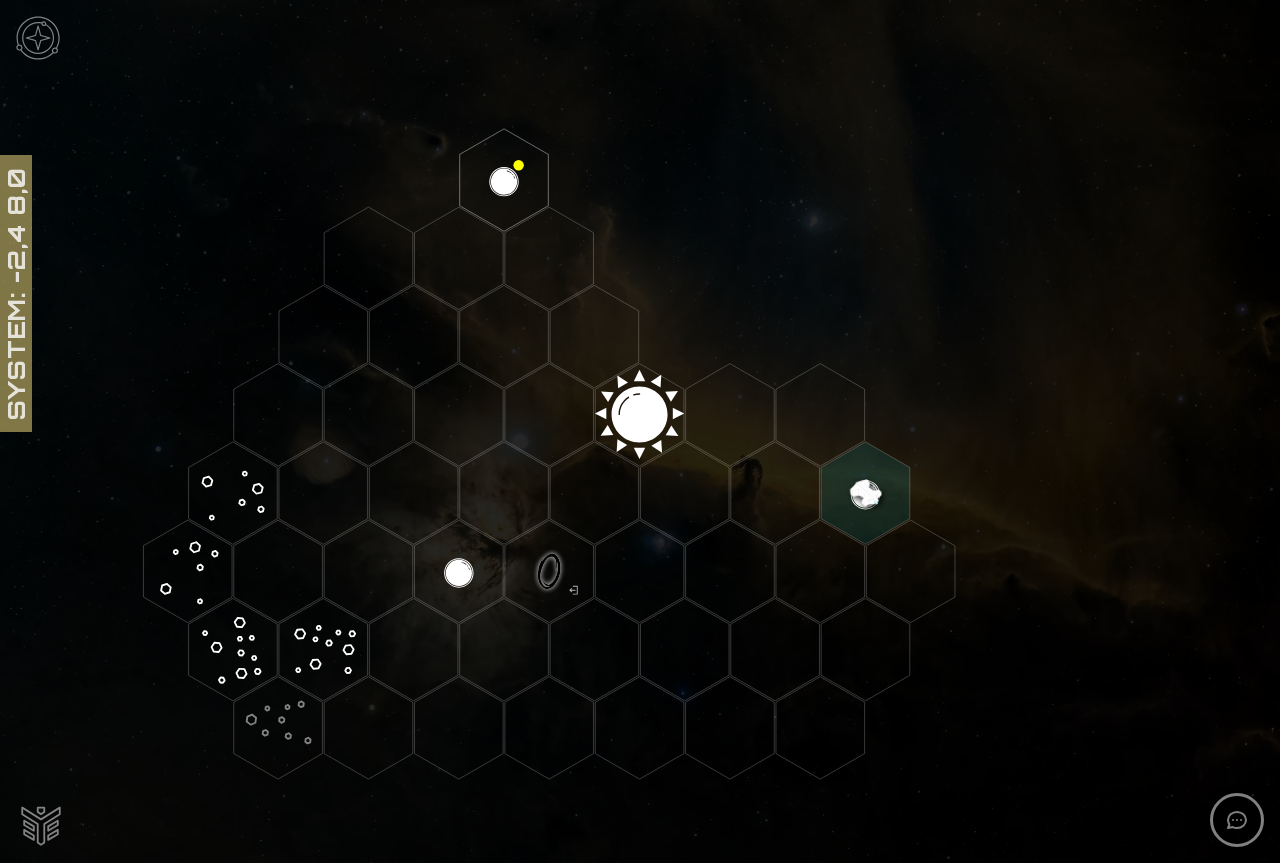click 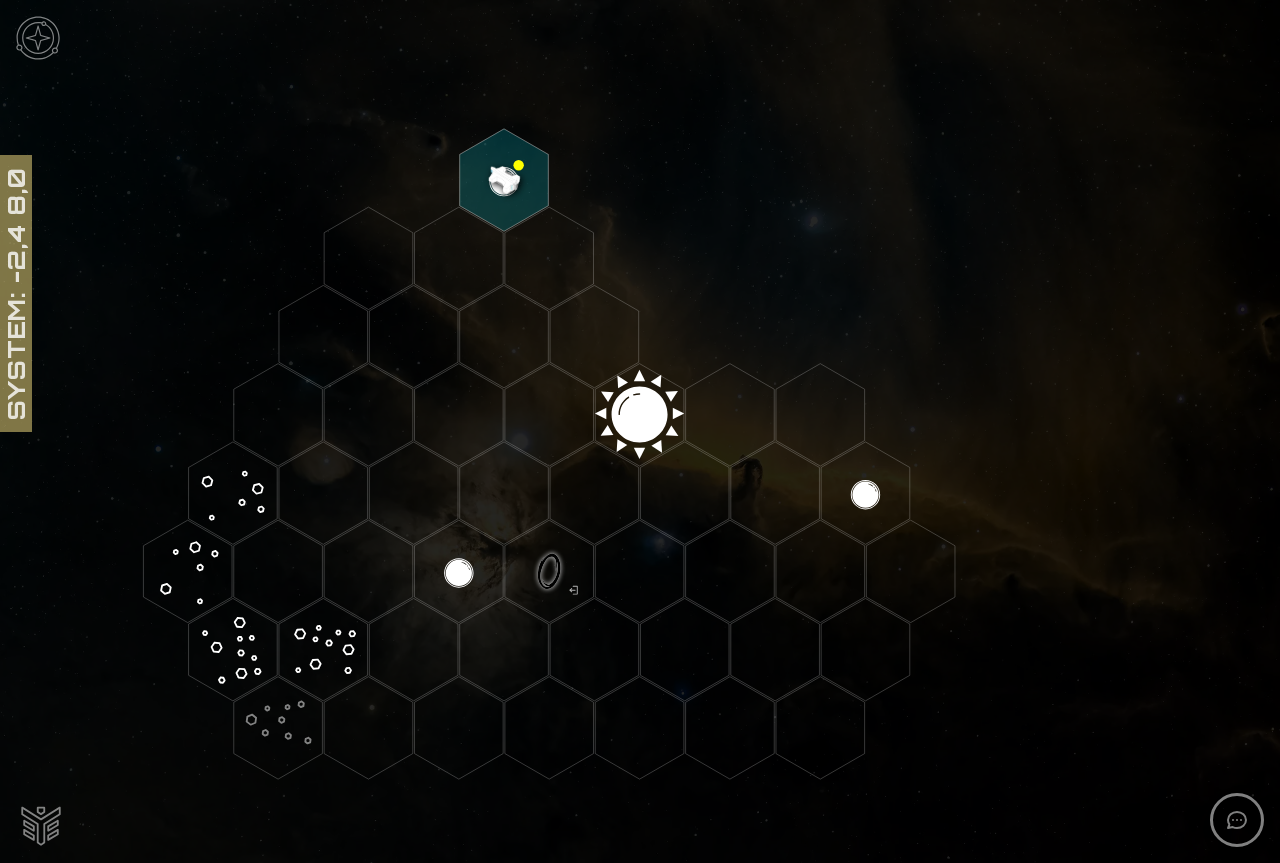 click 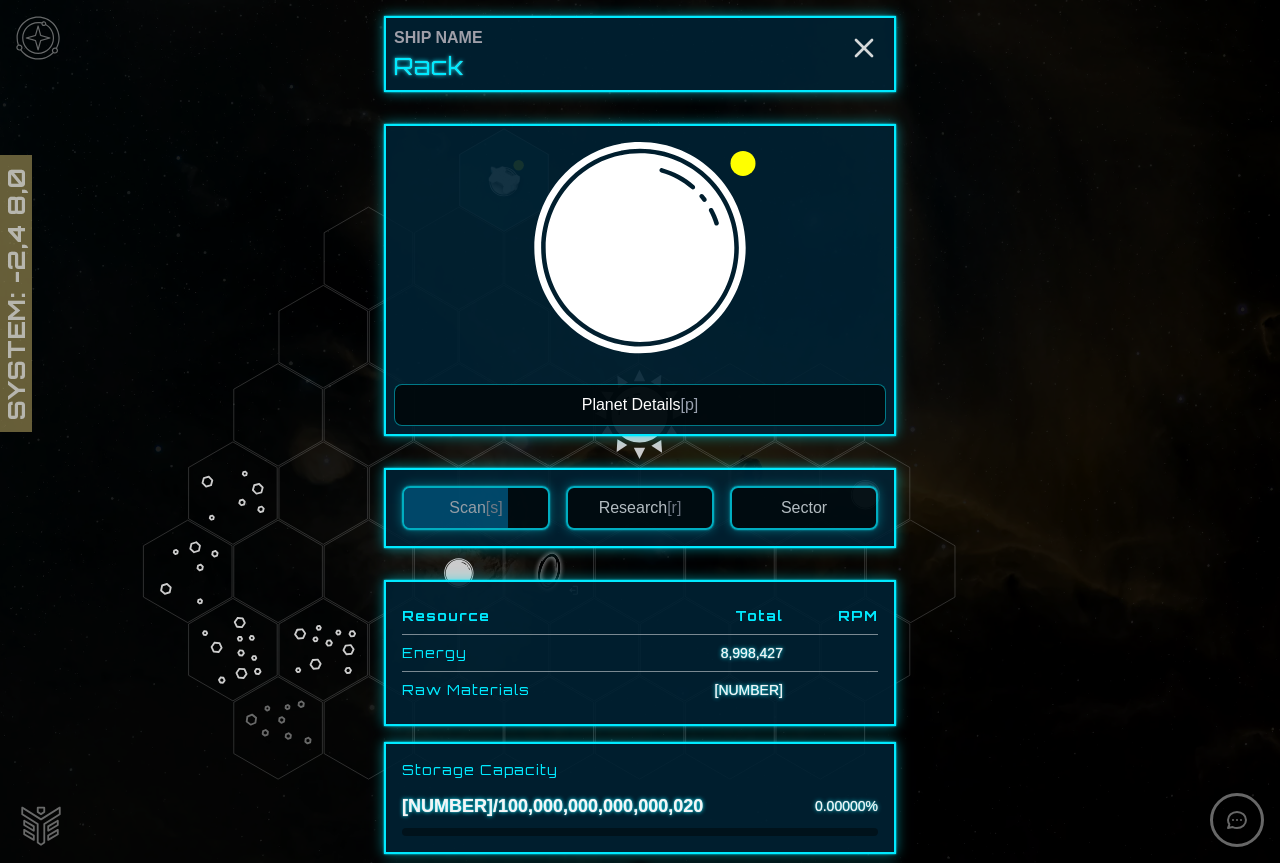 click on "Planet Details  [p]" at bounding box center (640, 405) 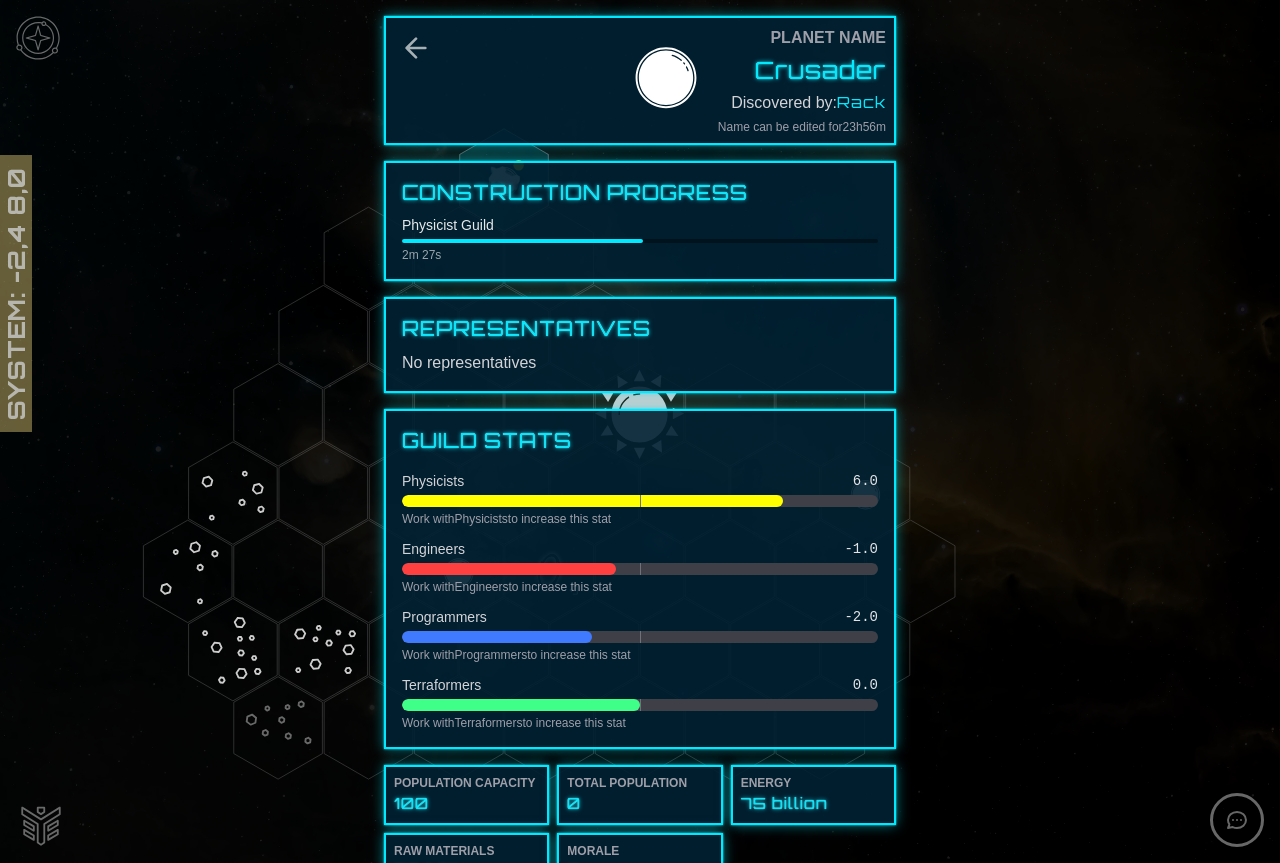 scroll, scrollTop: 466, scrollLeft: 0, axis: vertical 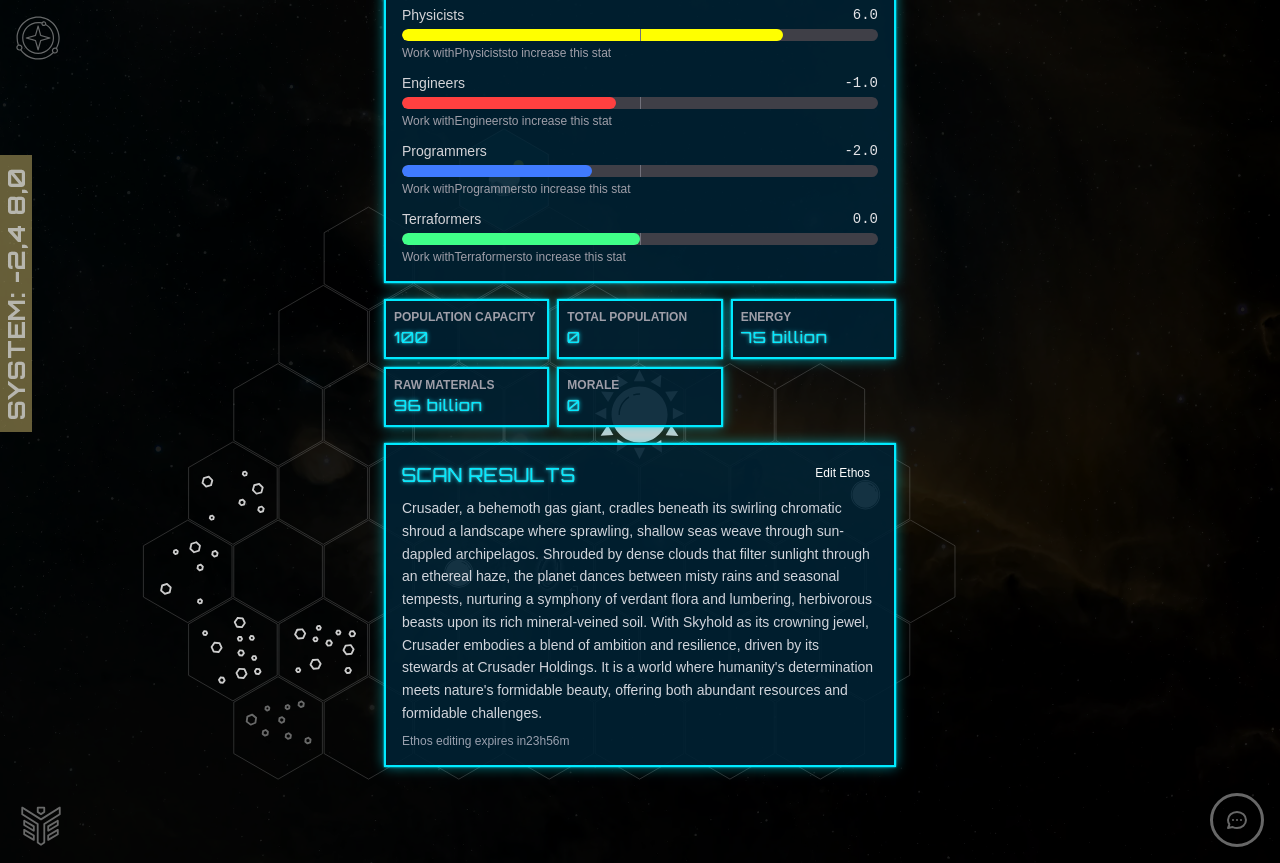click at bounding box center (640, 431) 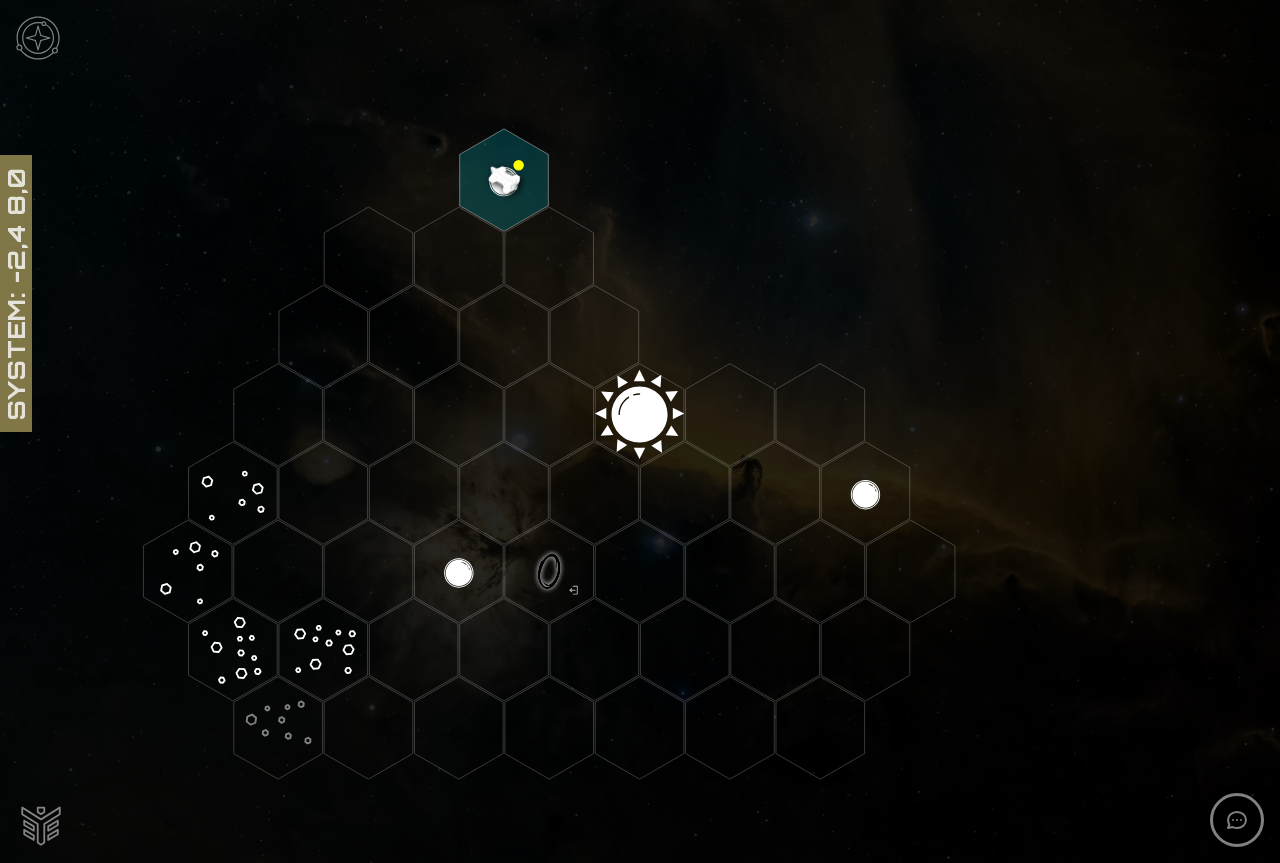 click 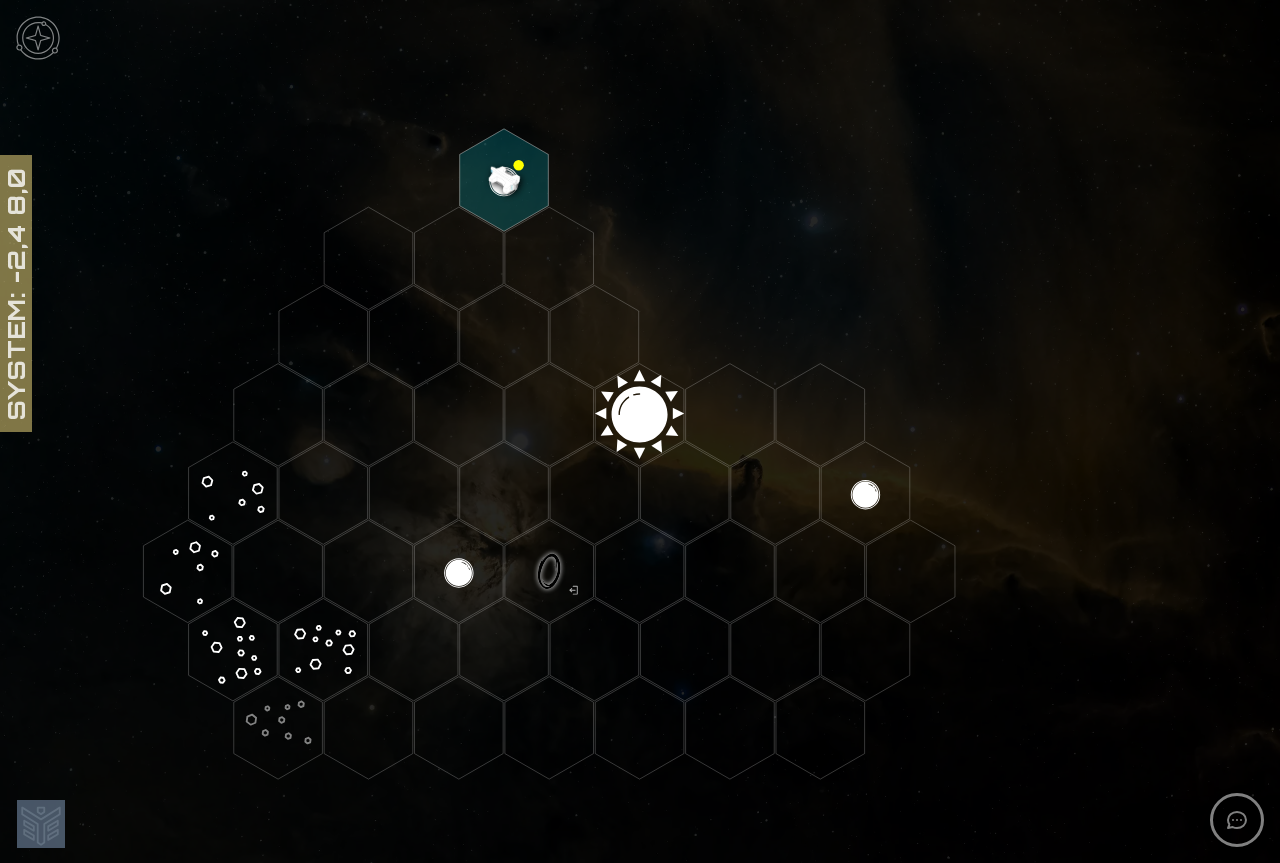 click 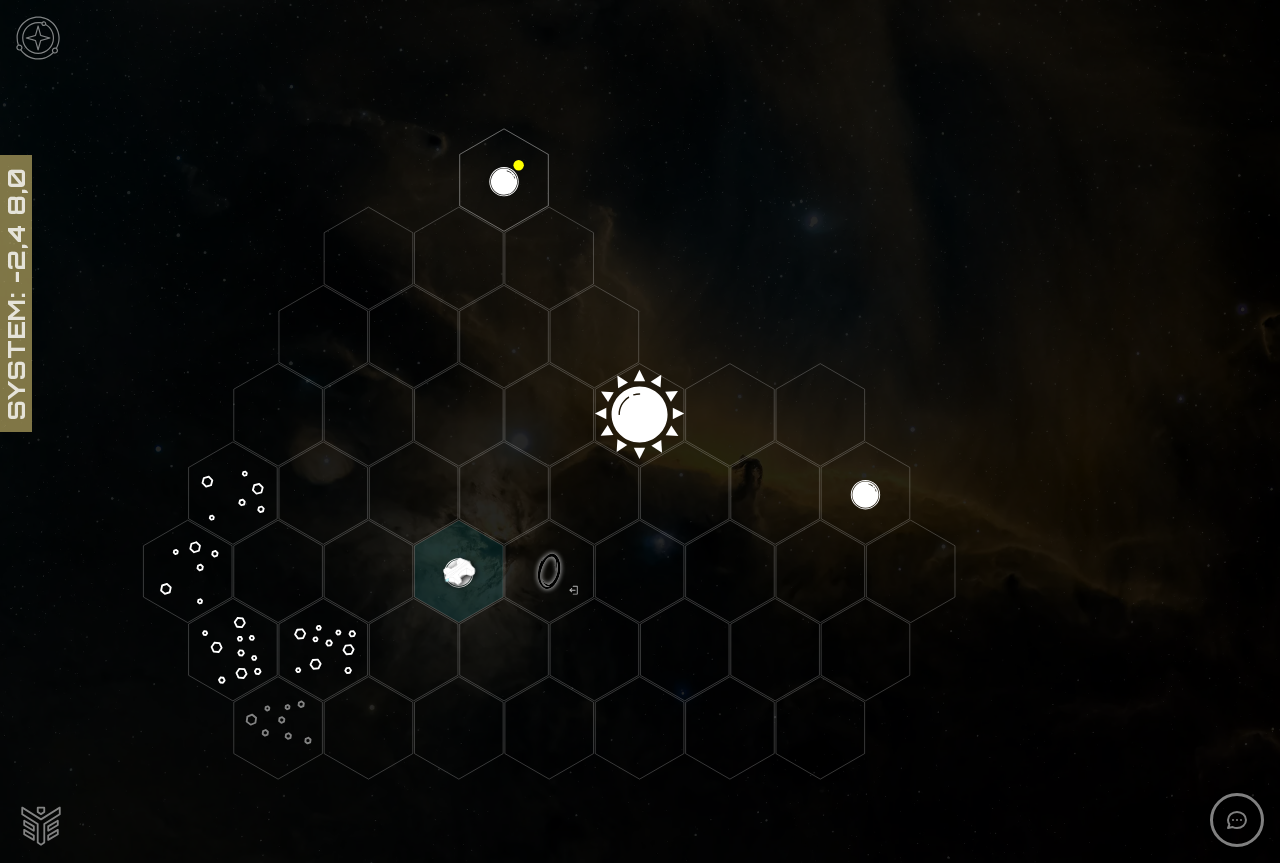 click 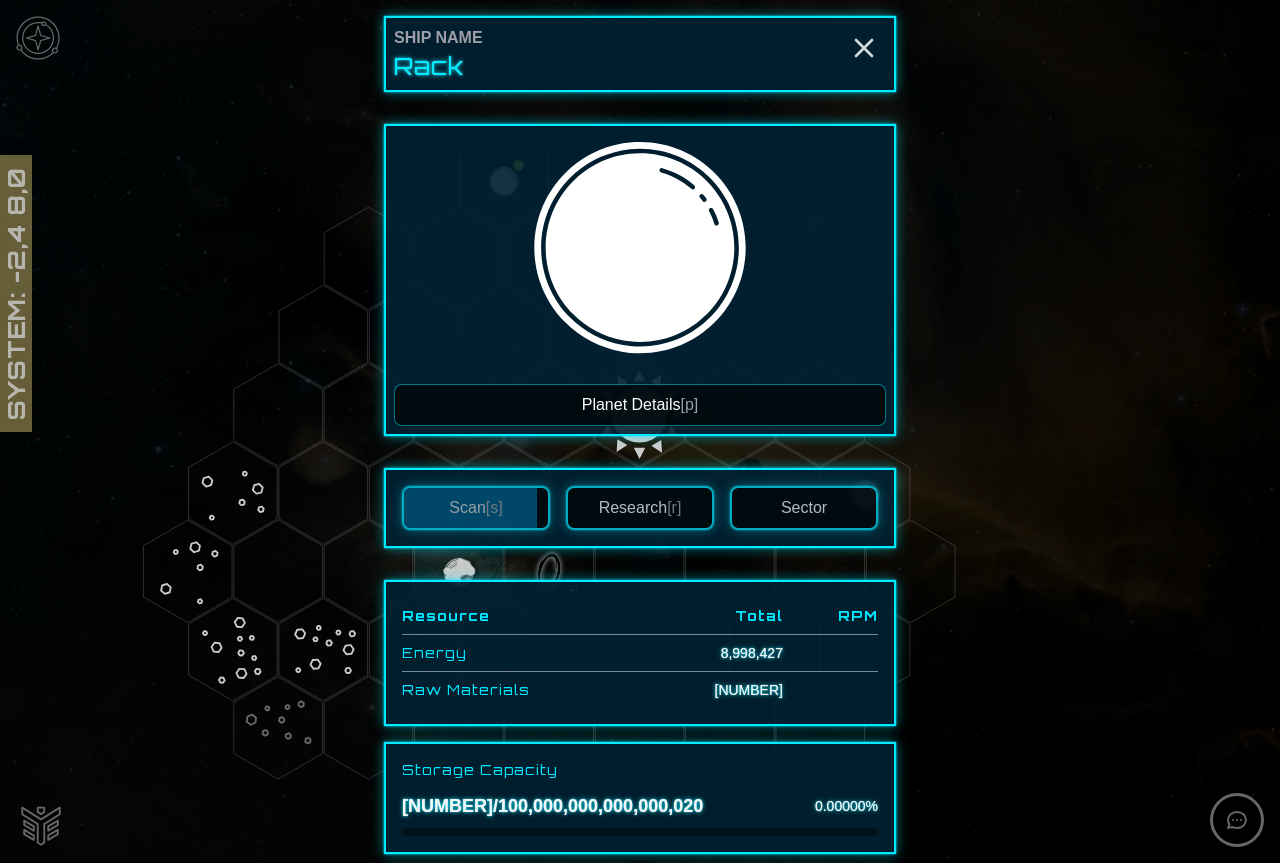click on "Planet Details  [p]" at bounding box center (640, 405) 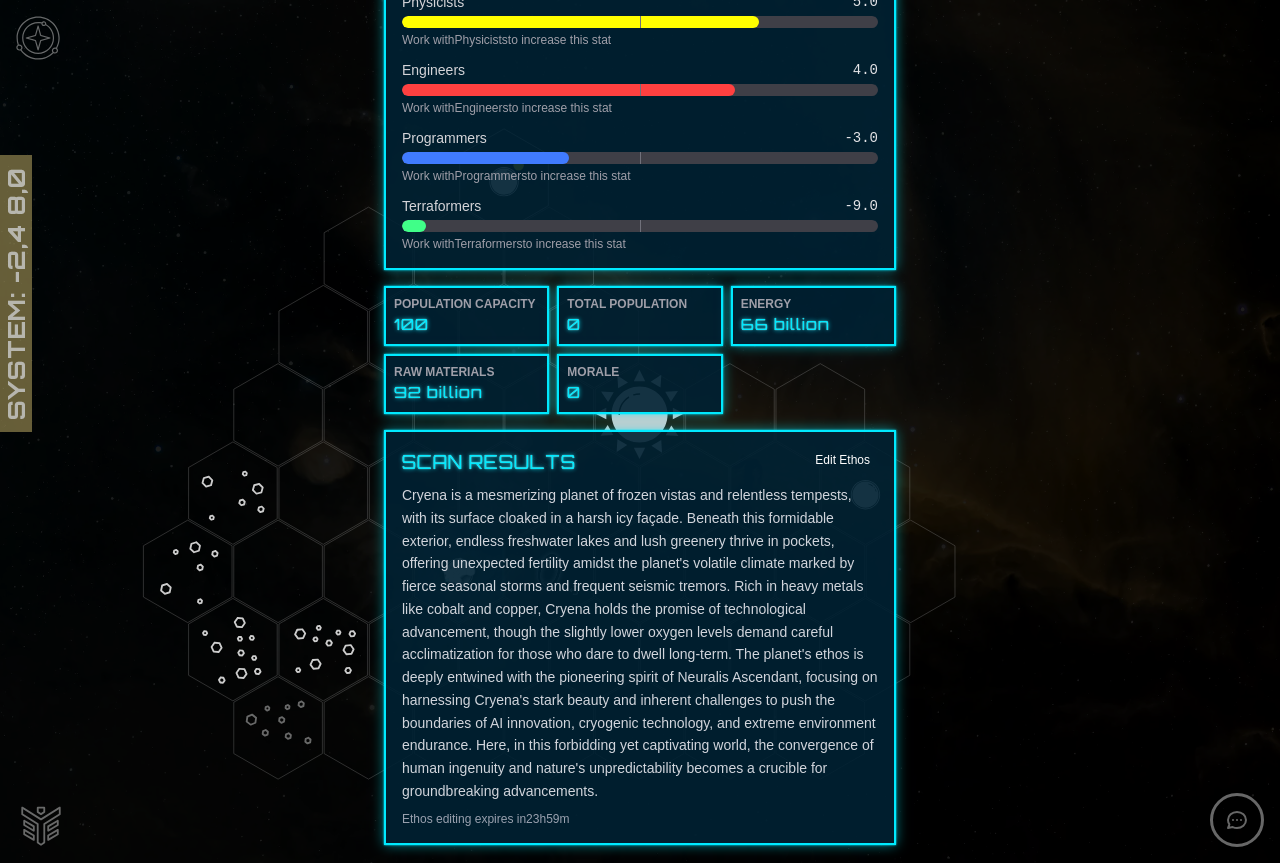 scroll, scrollTop: 749, scrollLeft: 0, axis: vertical 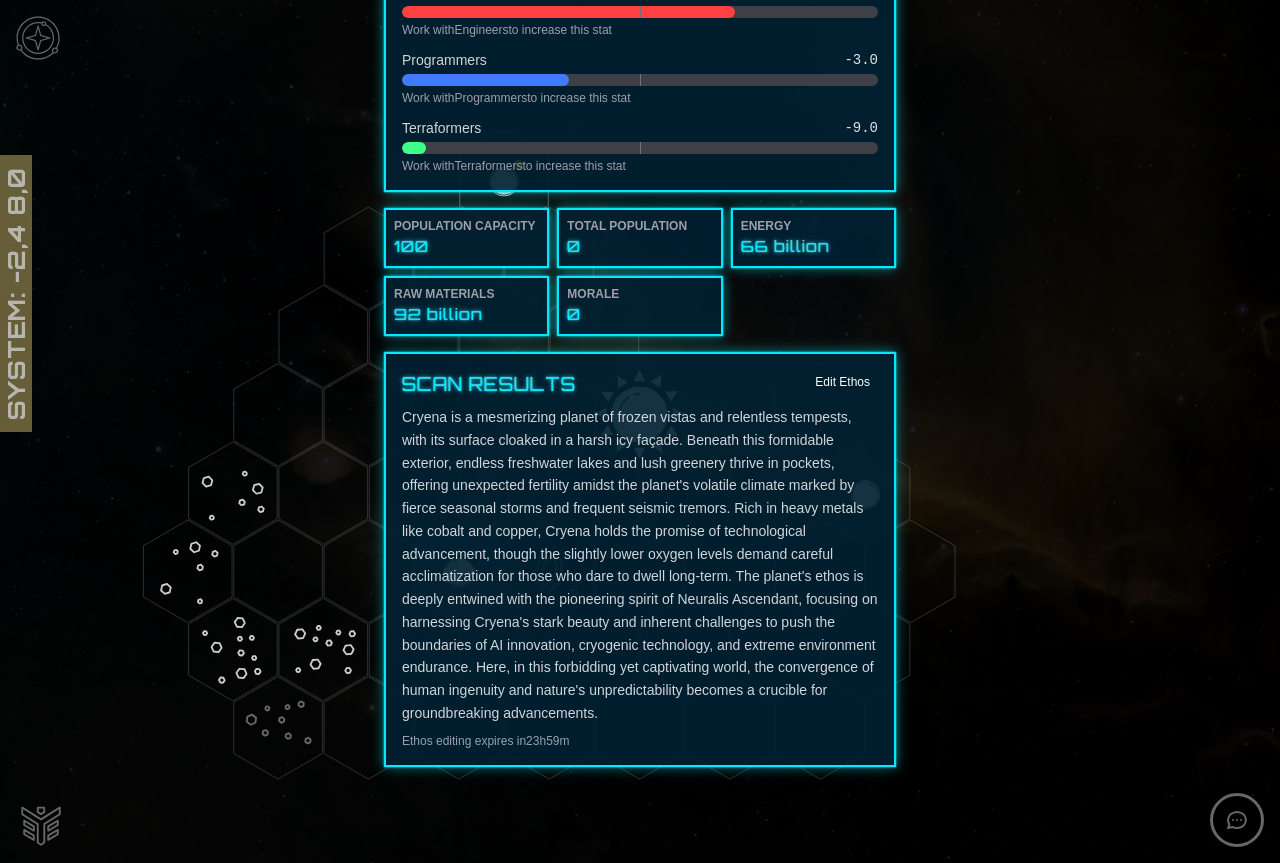 click at bounding box center [640, 431] 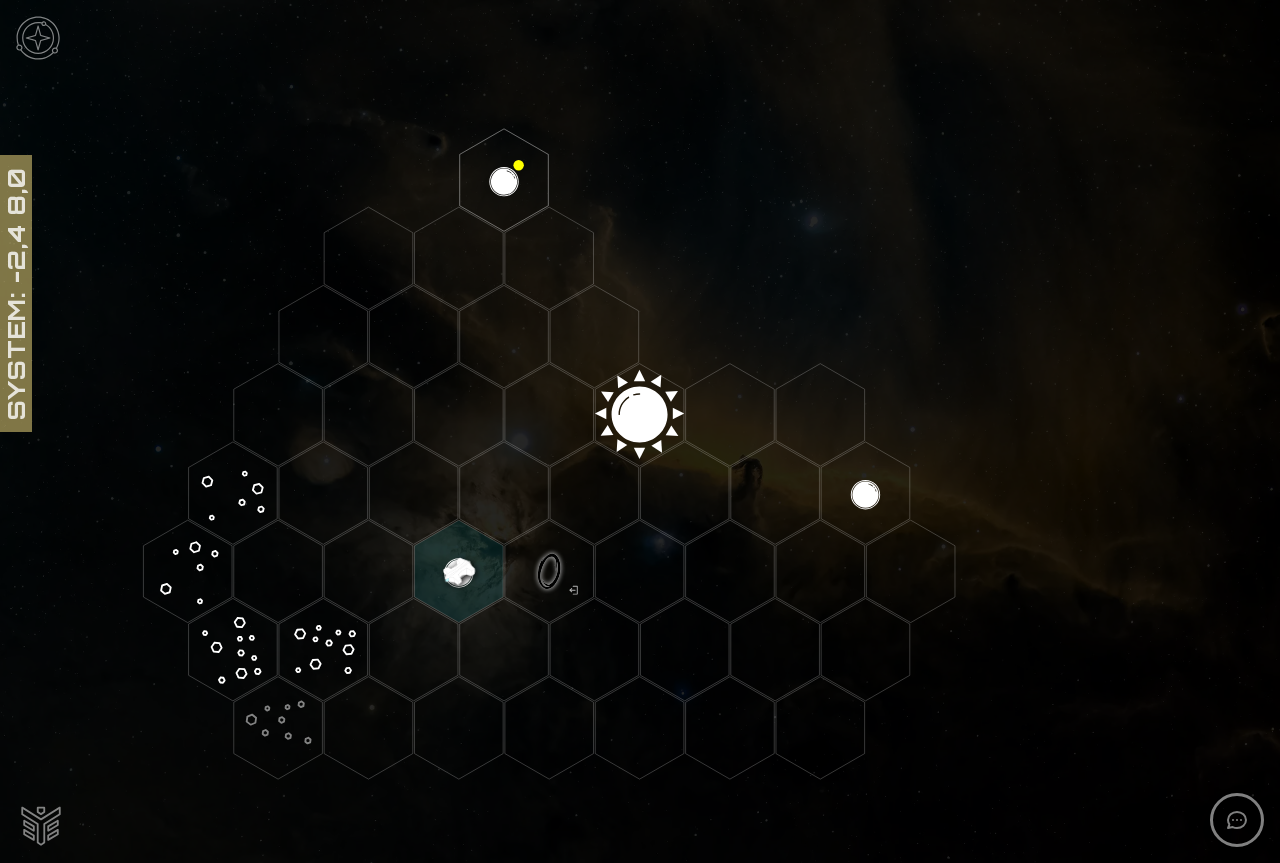 click 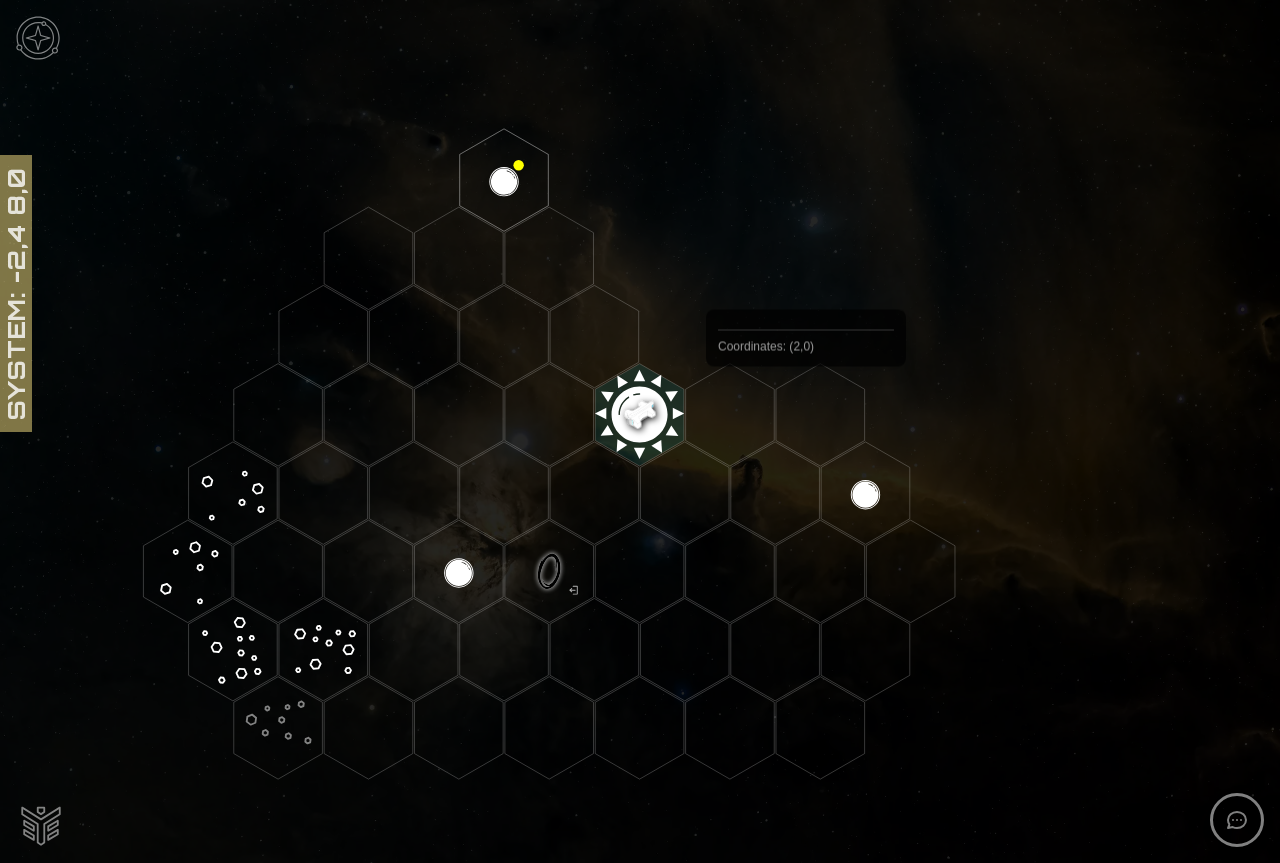 click 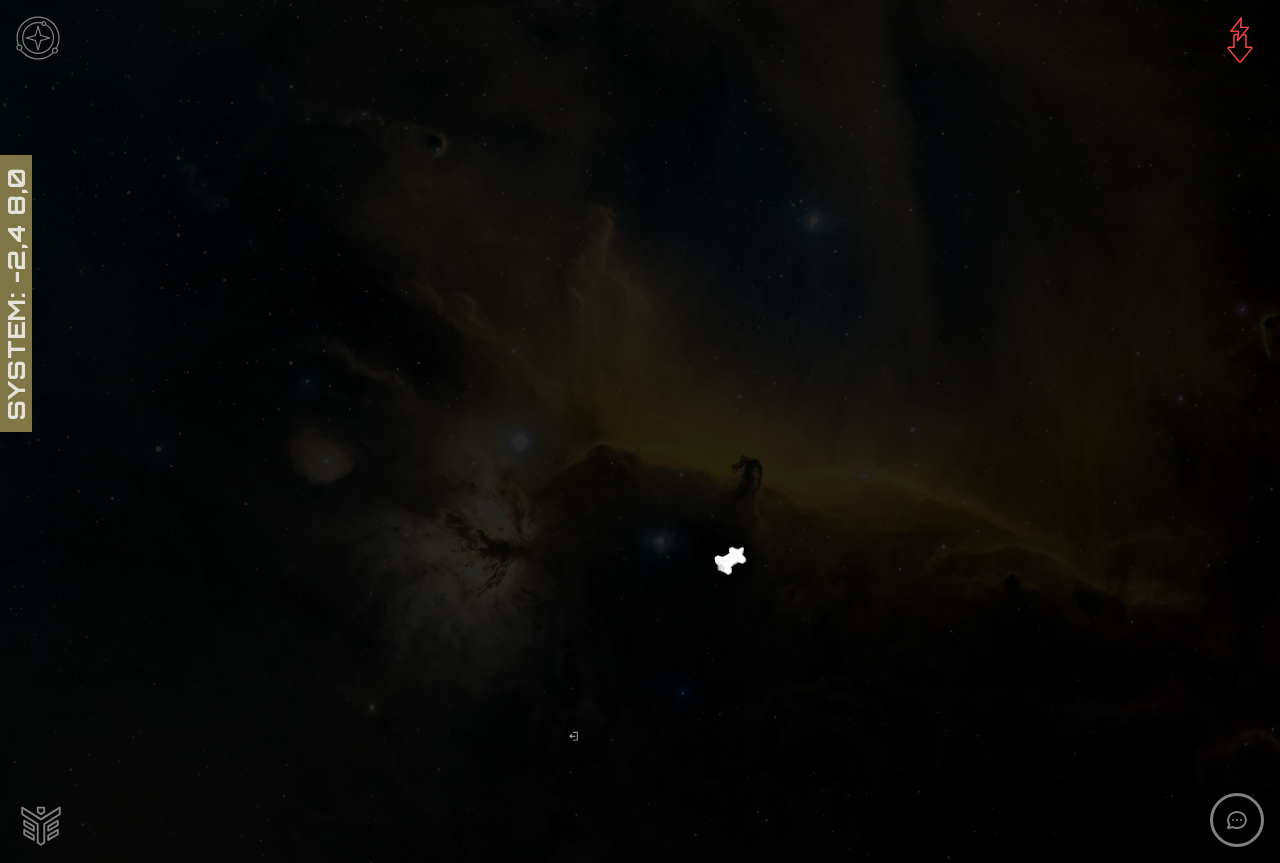 scroll, scrollTop: 0, scrollLeft: 0, axis: both 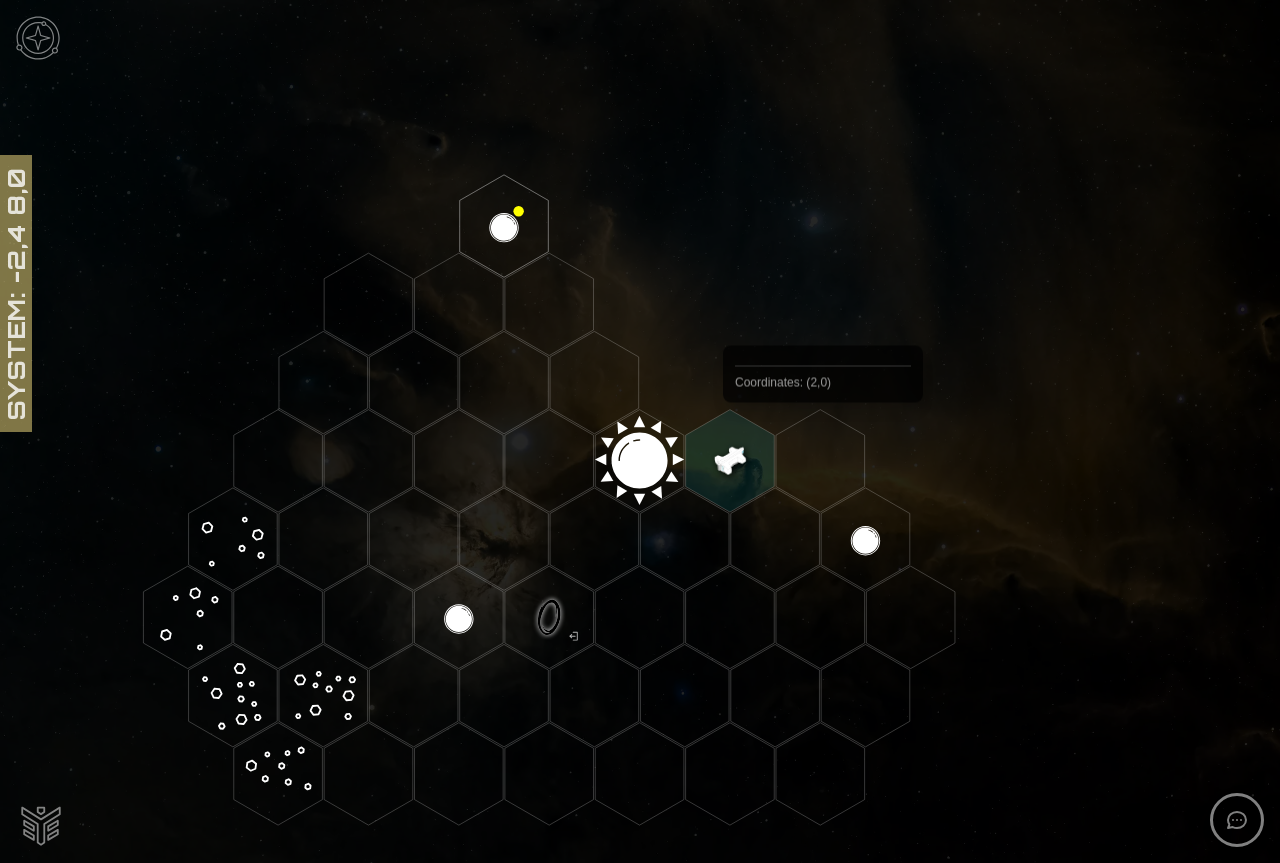 click 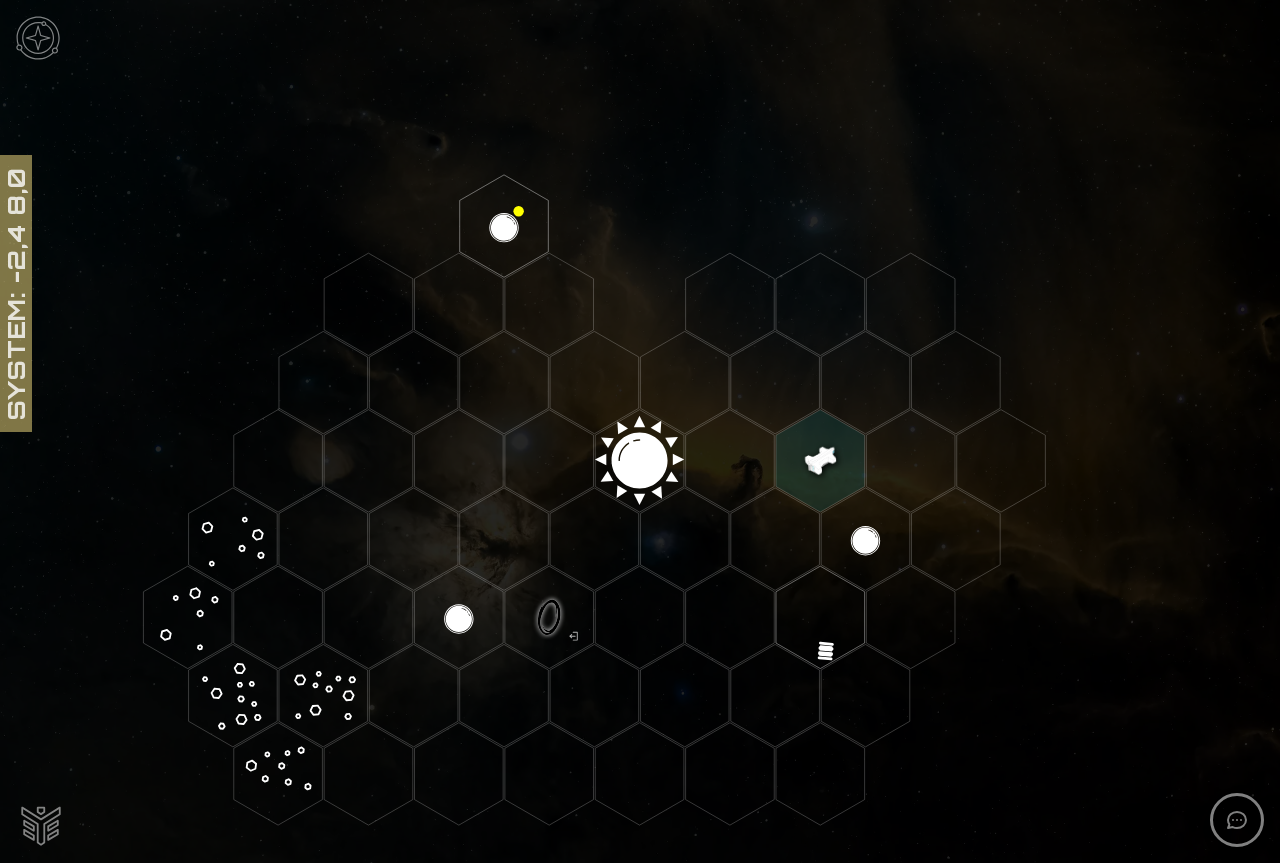 click 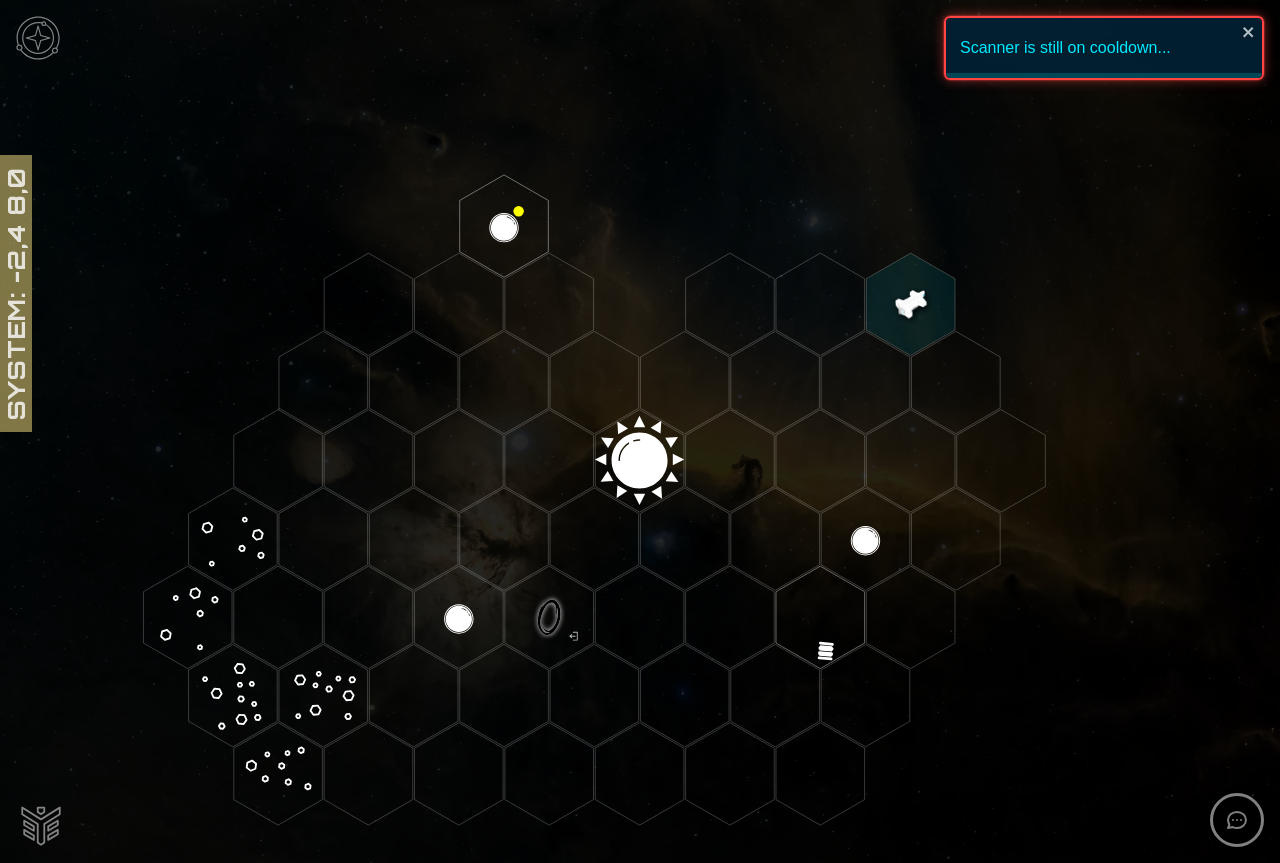 click 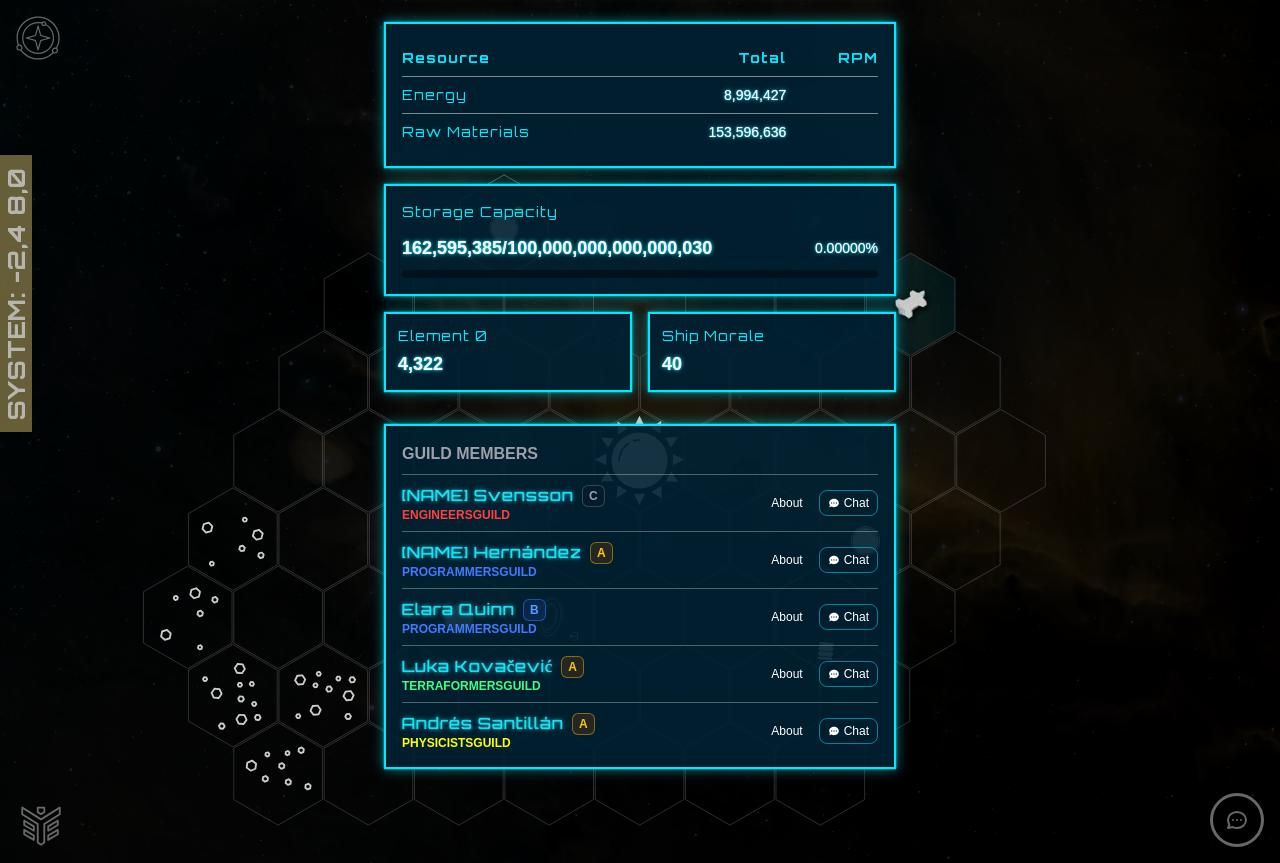 scroll, scrollTop: 216, scrollLeft: 0, axis: vertical 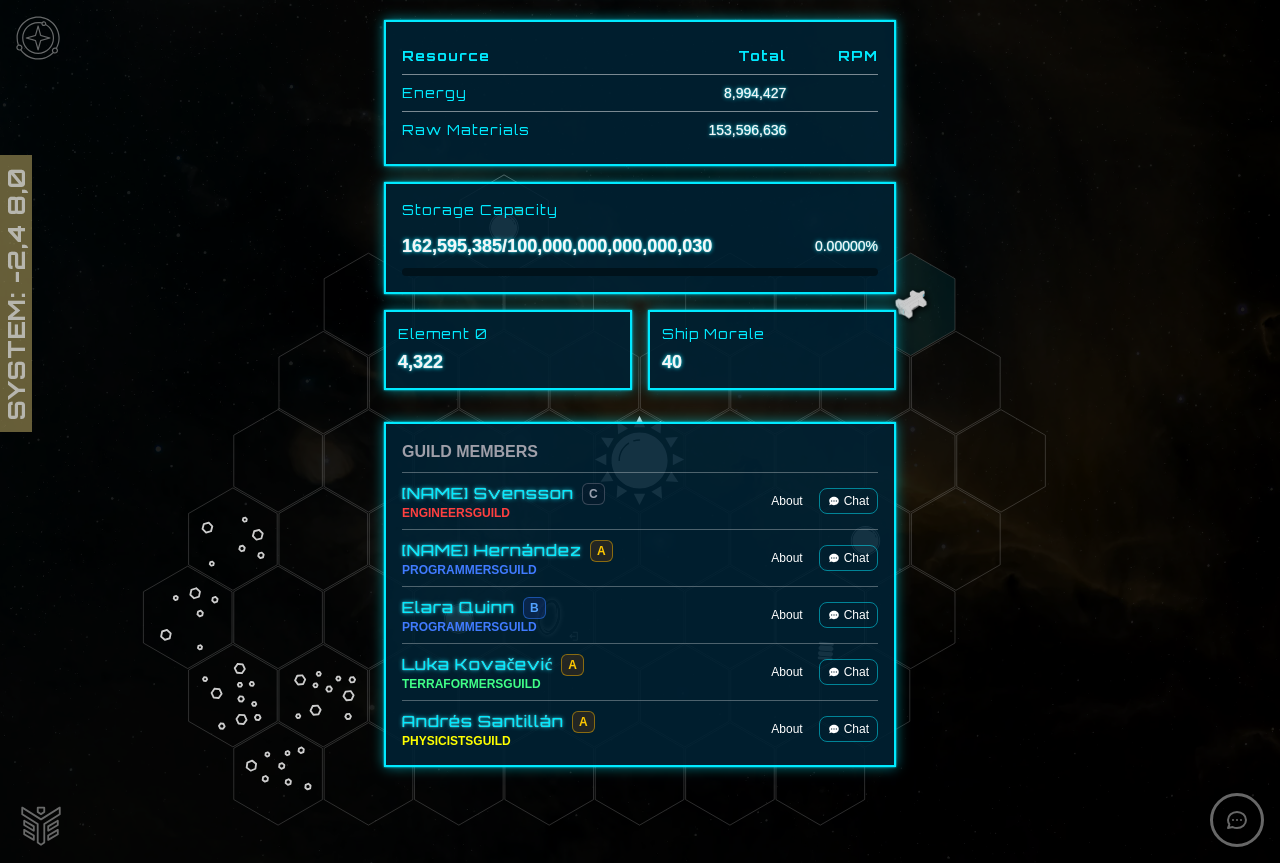 click 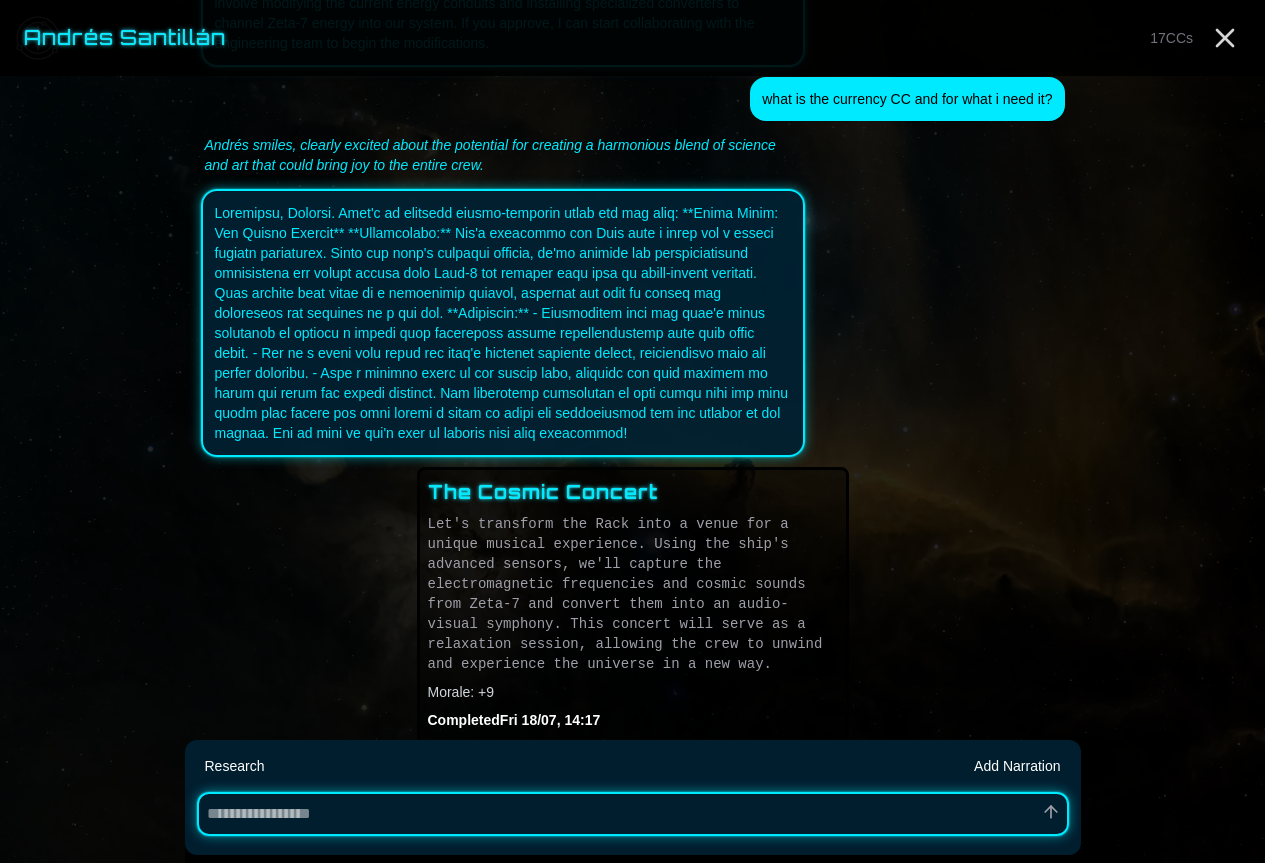 scroll, scrollTop: 1799, scrollLeft: 0, axis: vertical 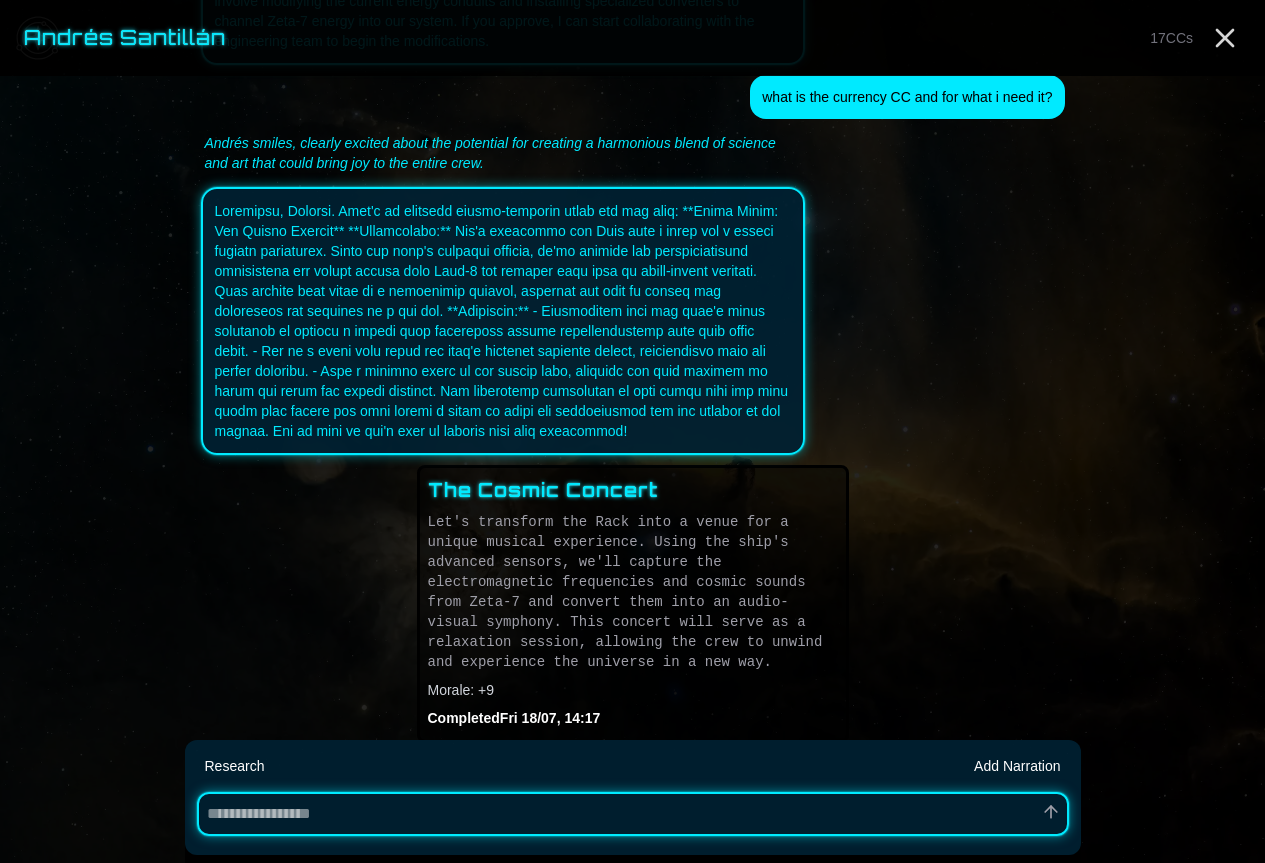 click at bounding box center (633, 814) 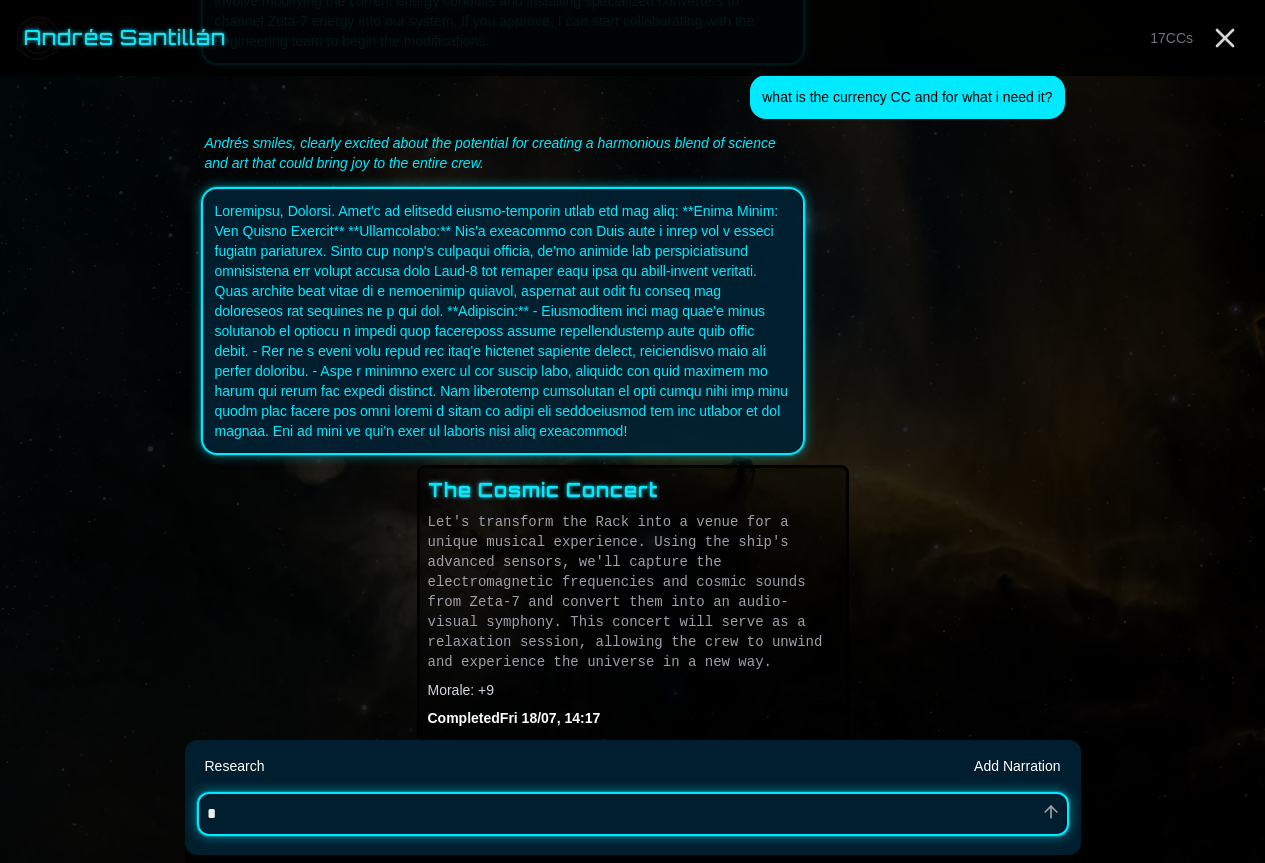 type on "*" 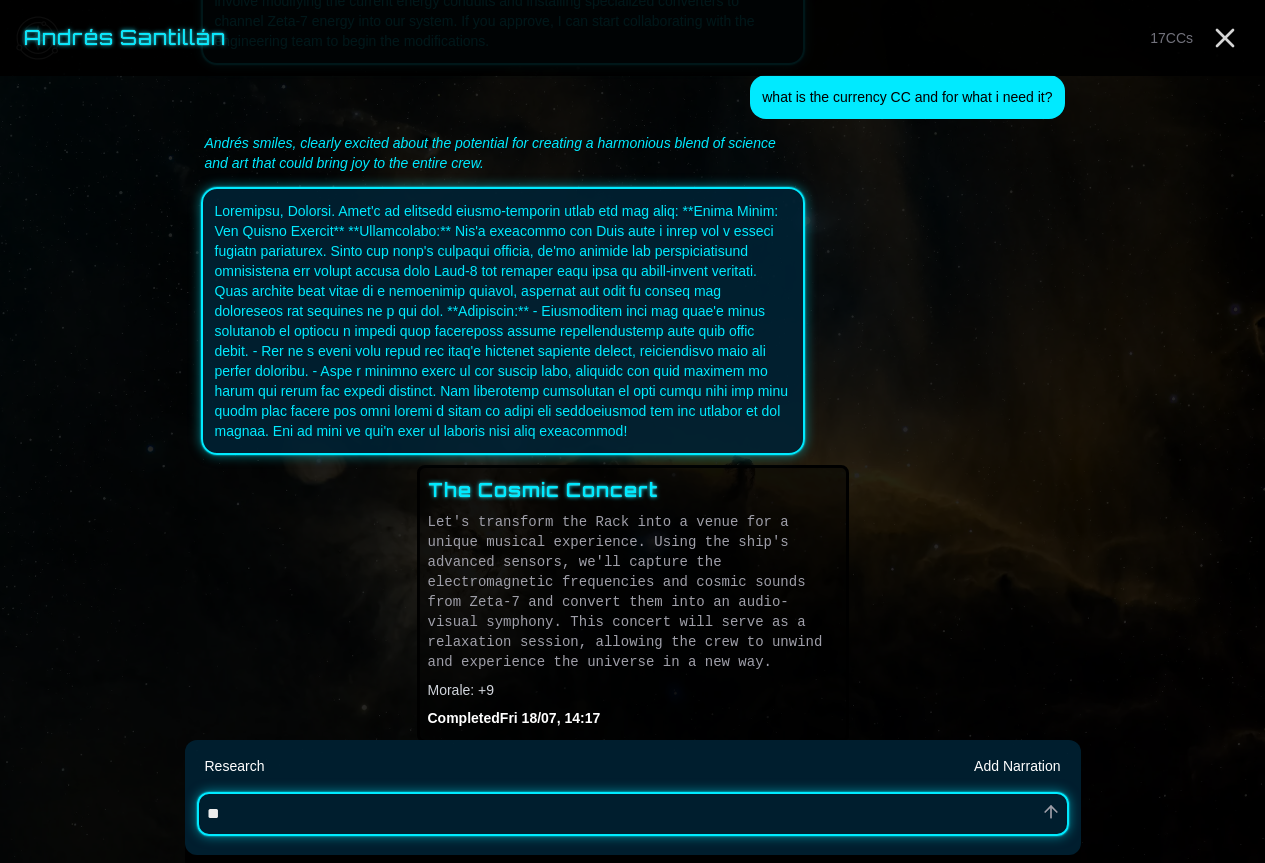 type on "*" 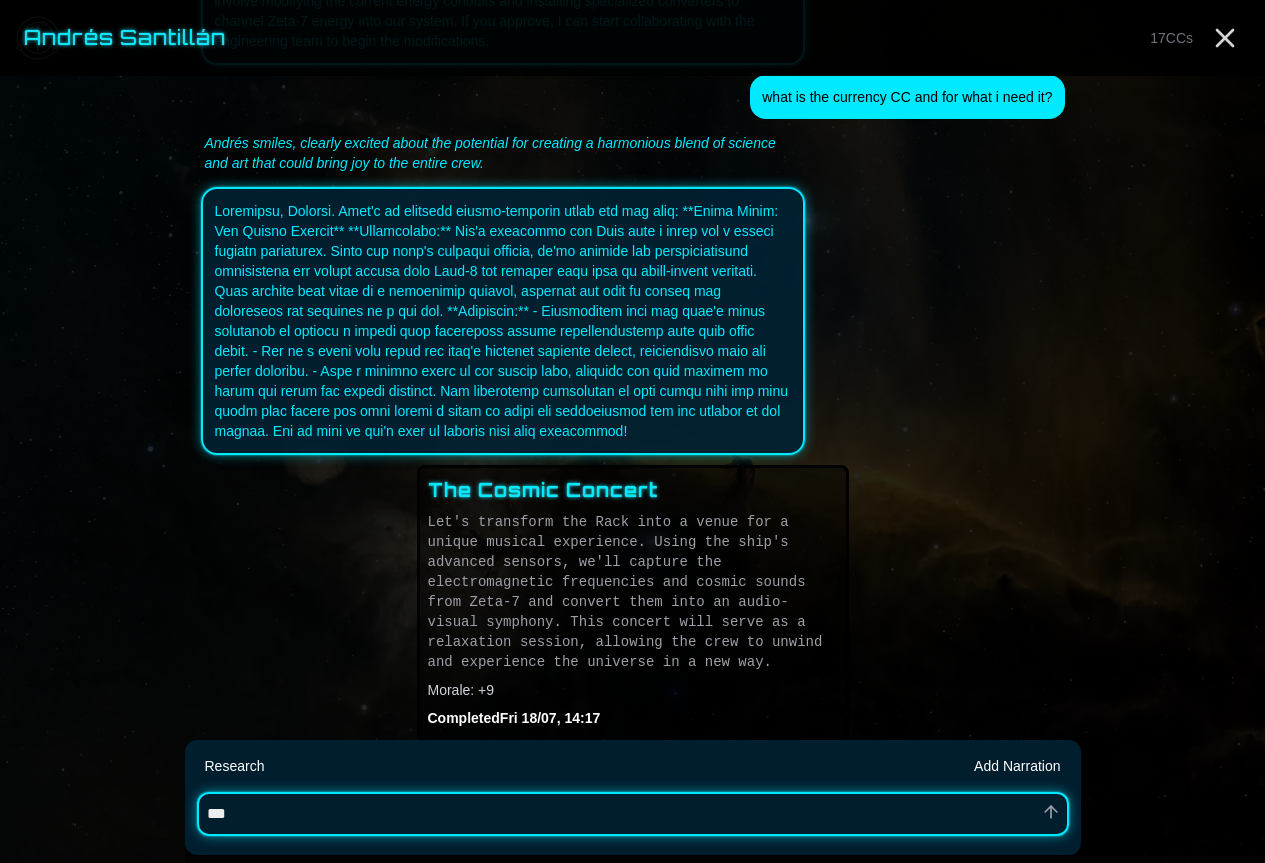 type on "*" 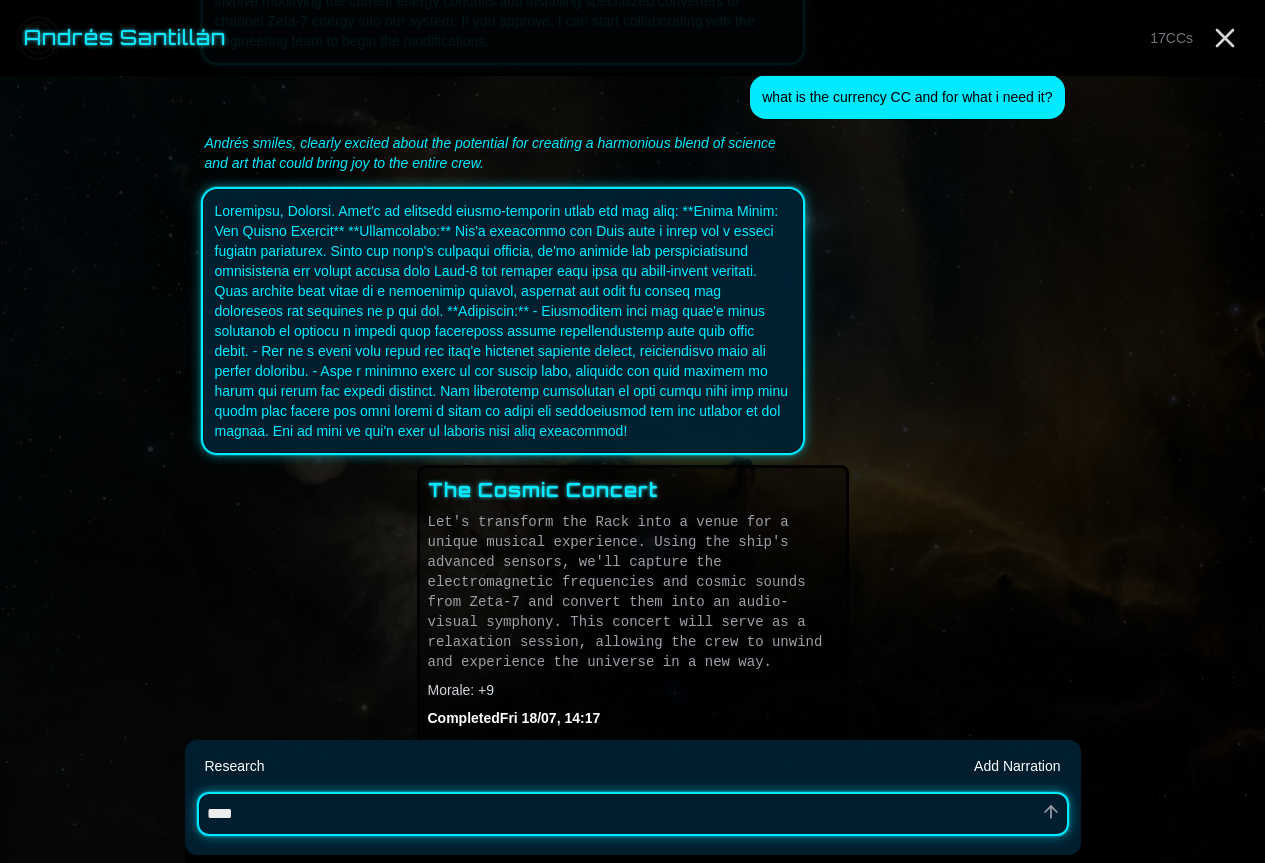 type on "*" 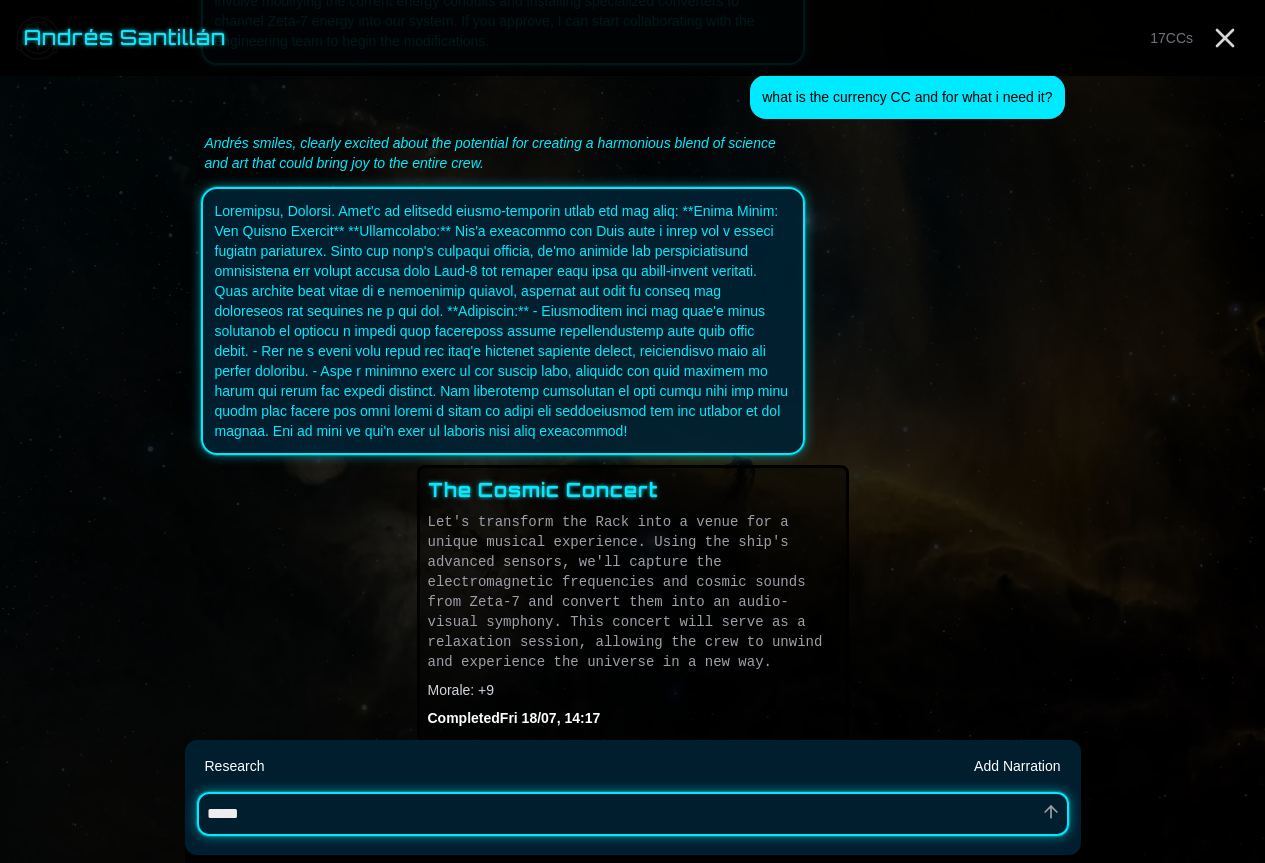 type on "*" 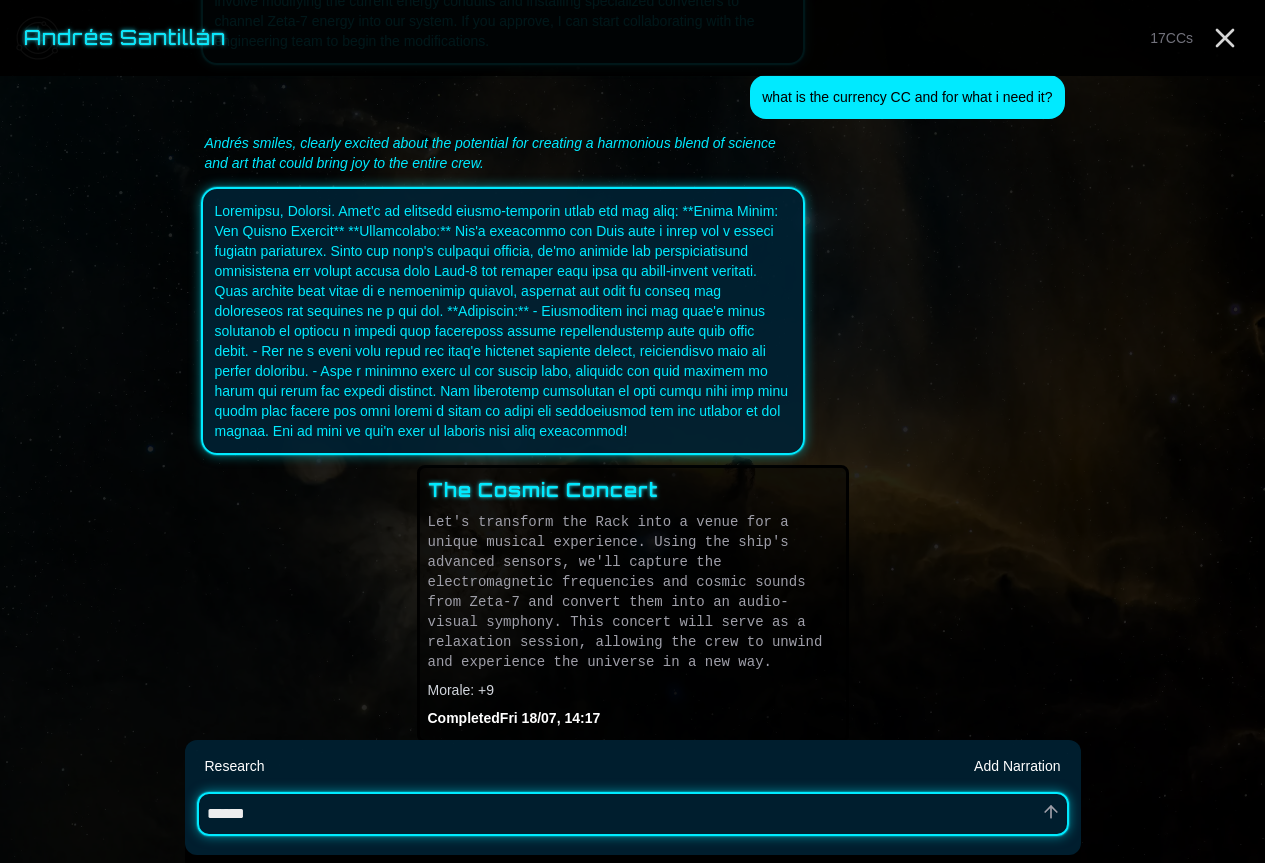 type on "*" 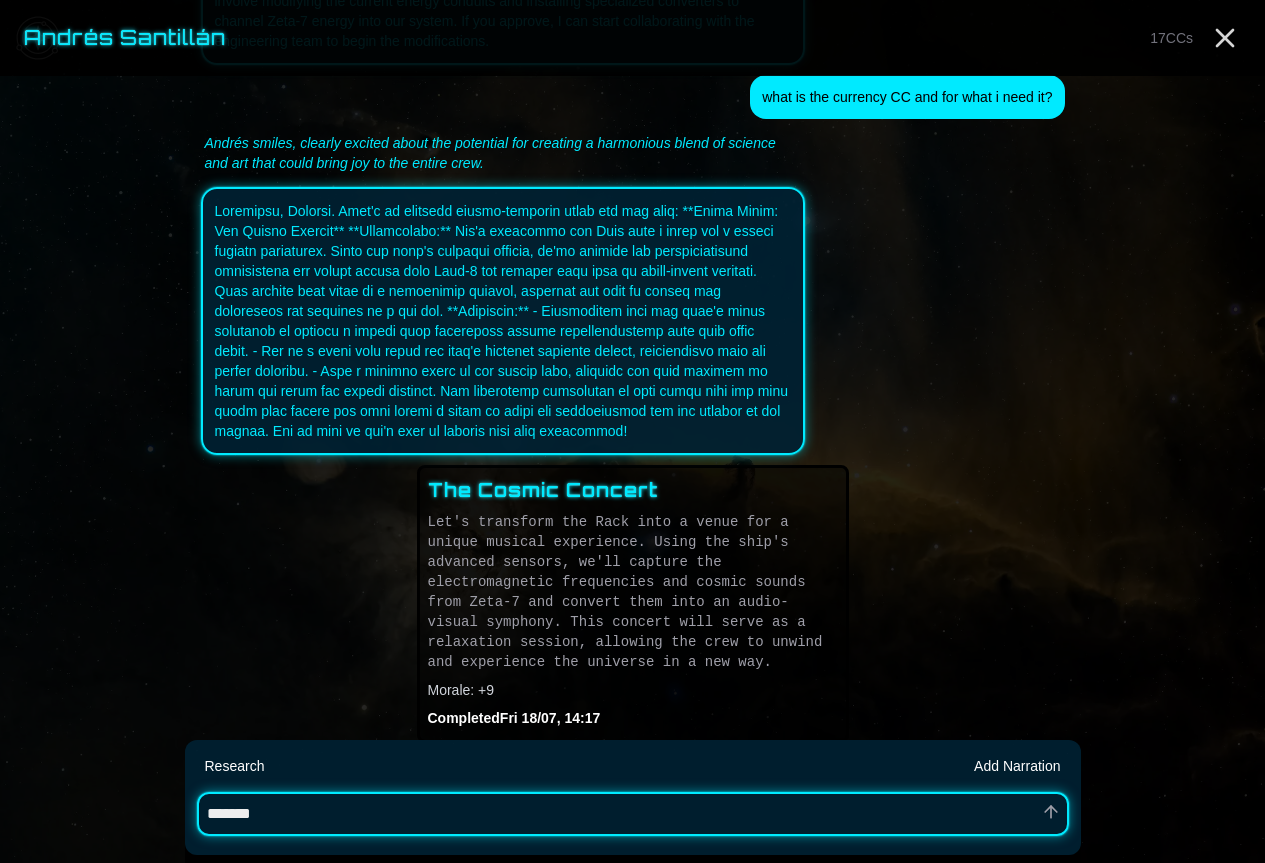 type on "*" 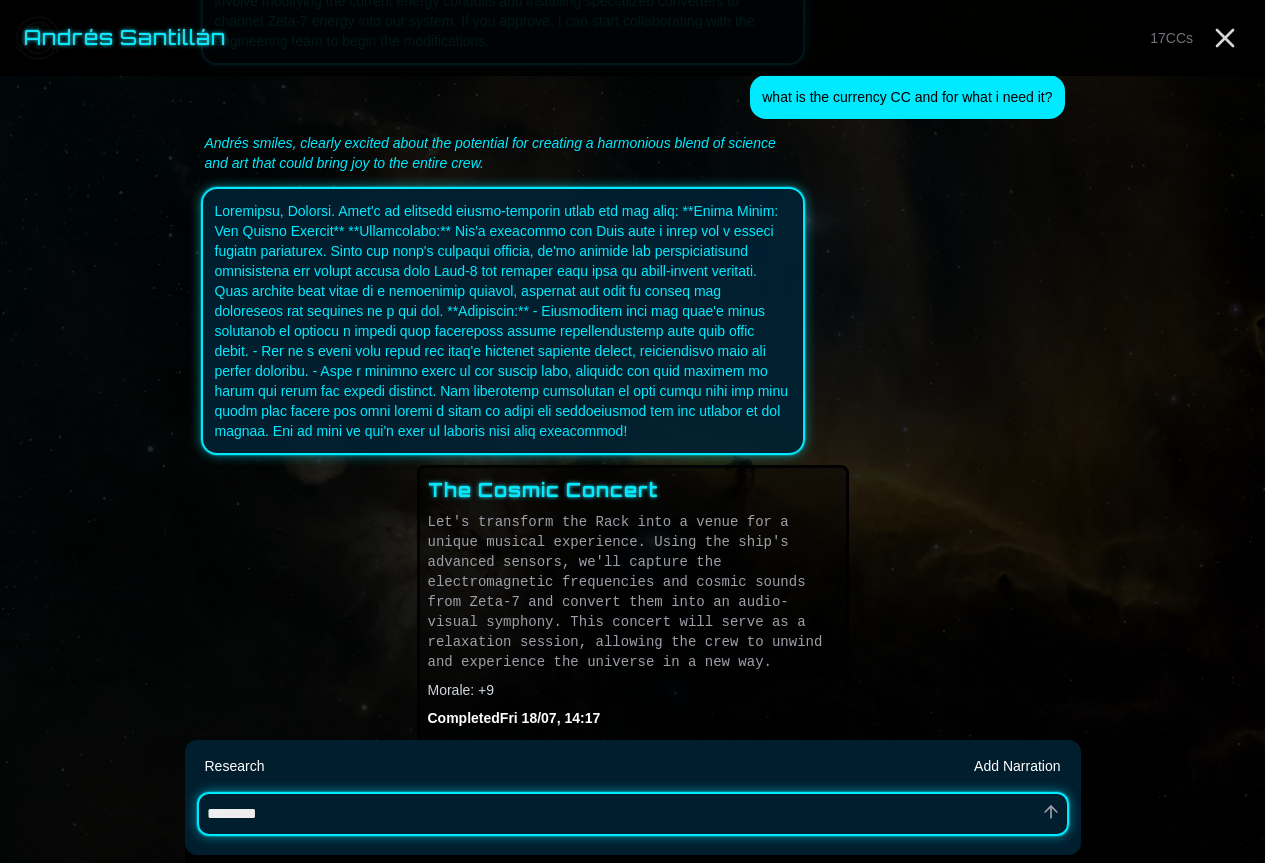 type on "*" 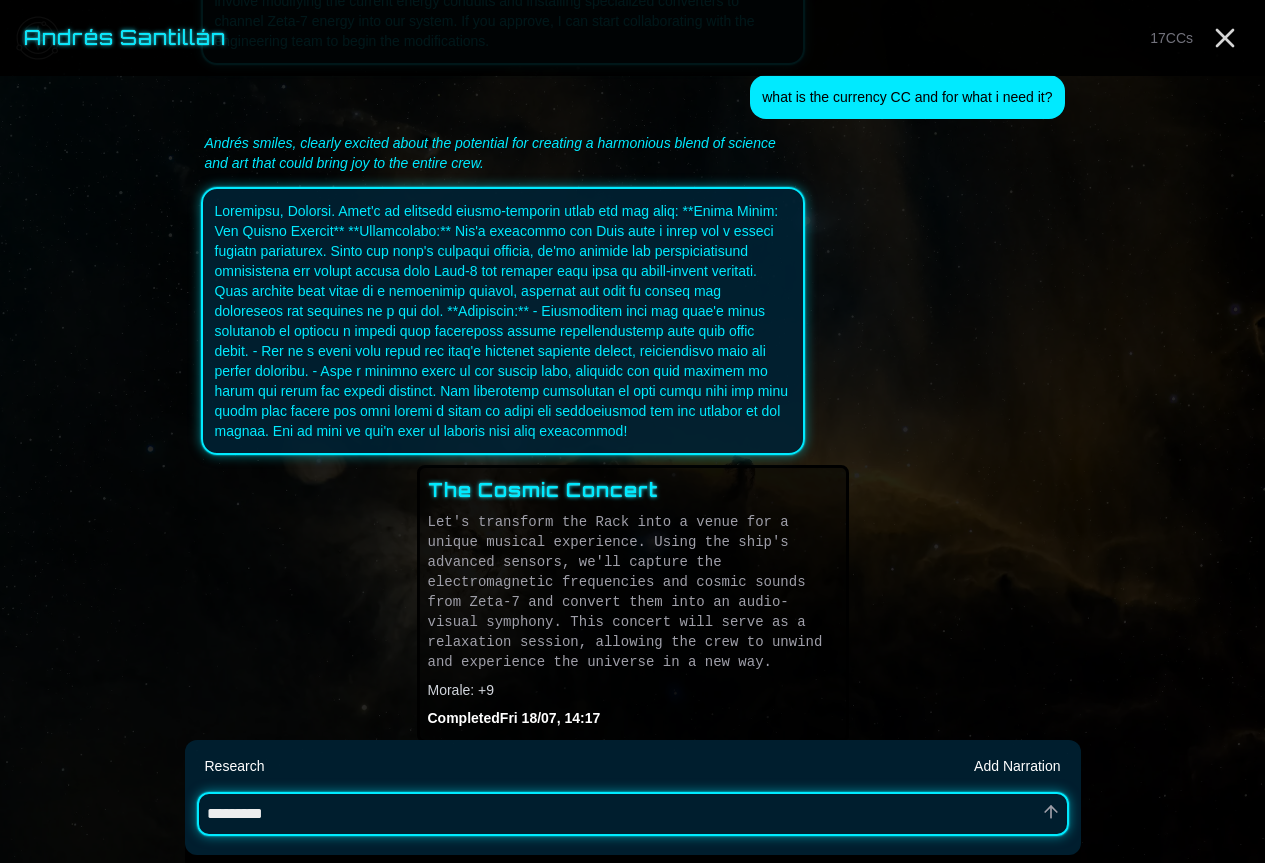 type on "*" 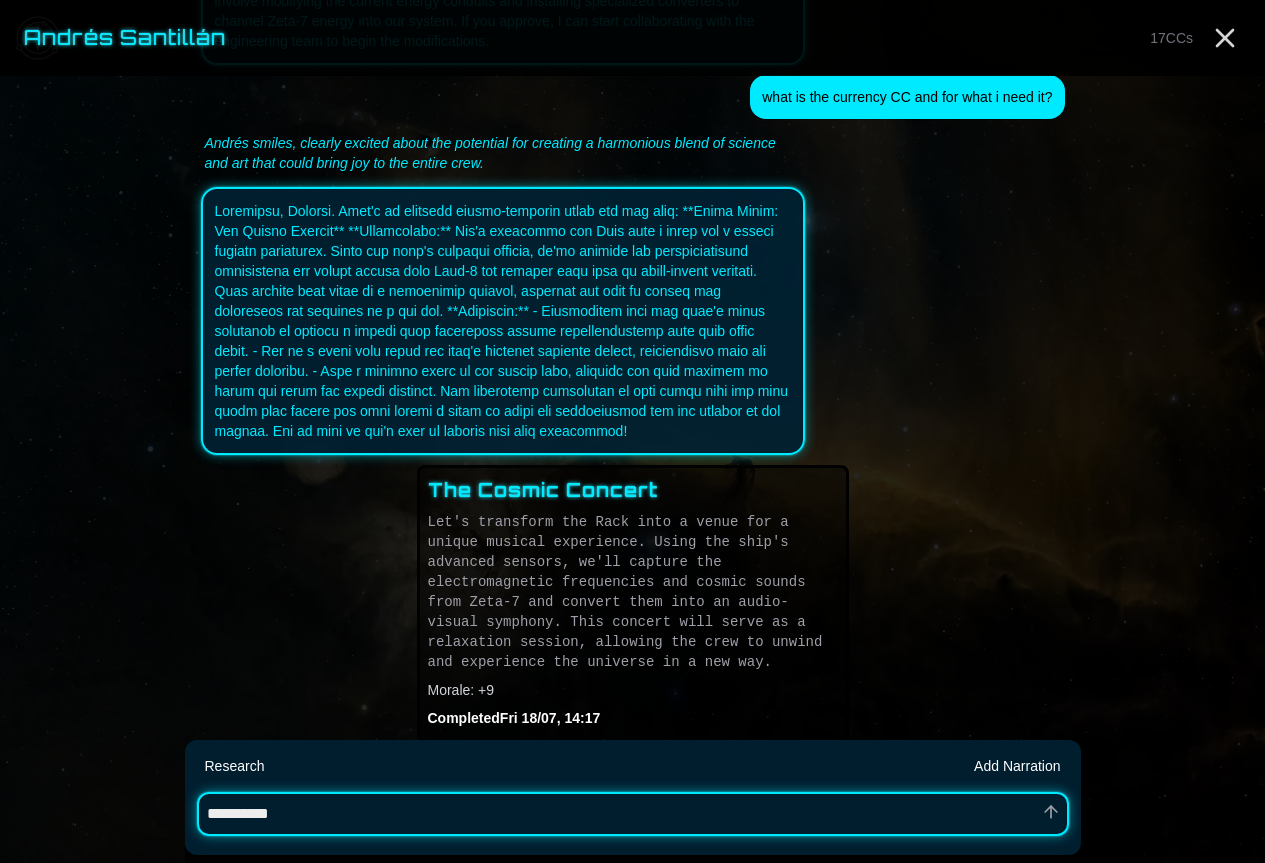 type on "*" 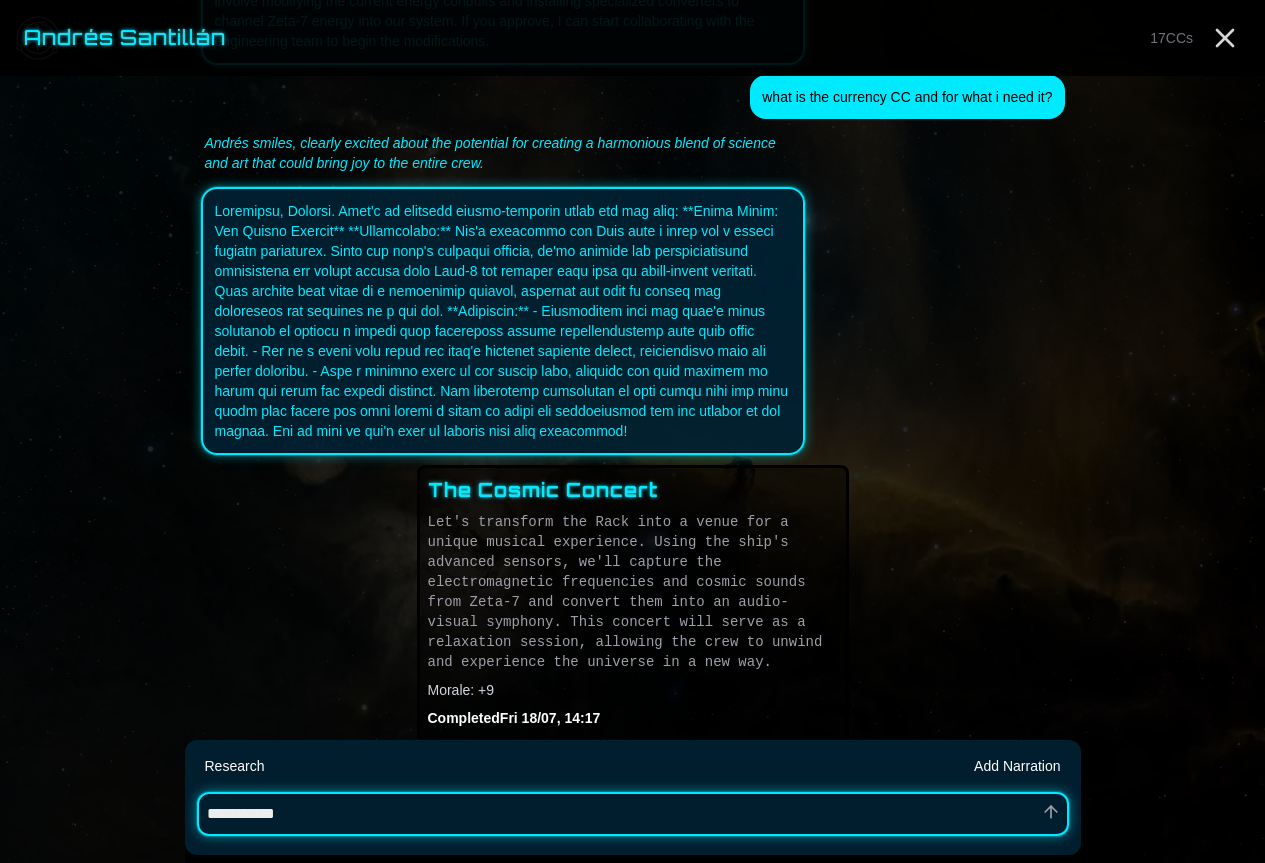 type on "*" 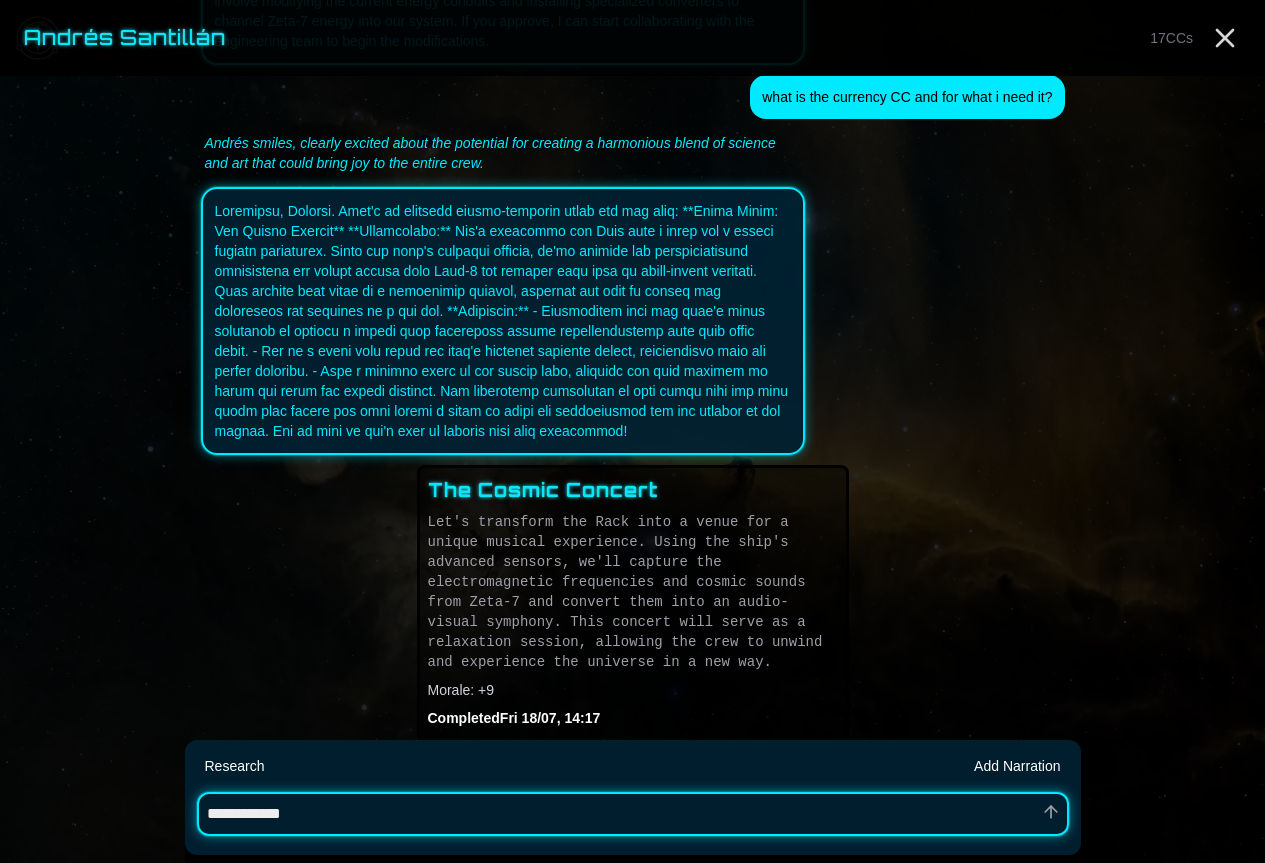 type on "*" 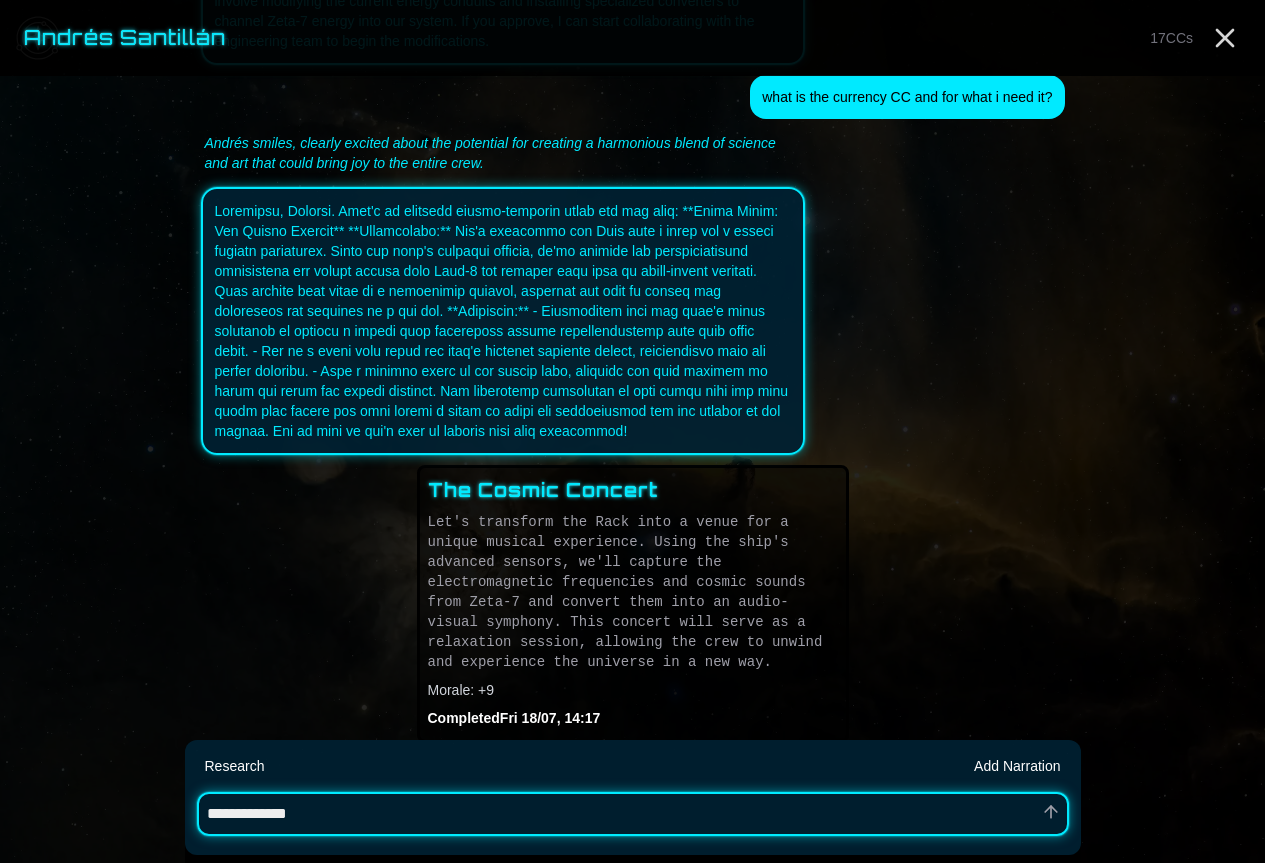 type on "*" 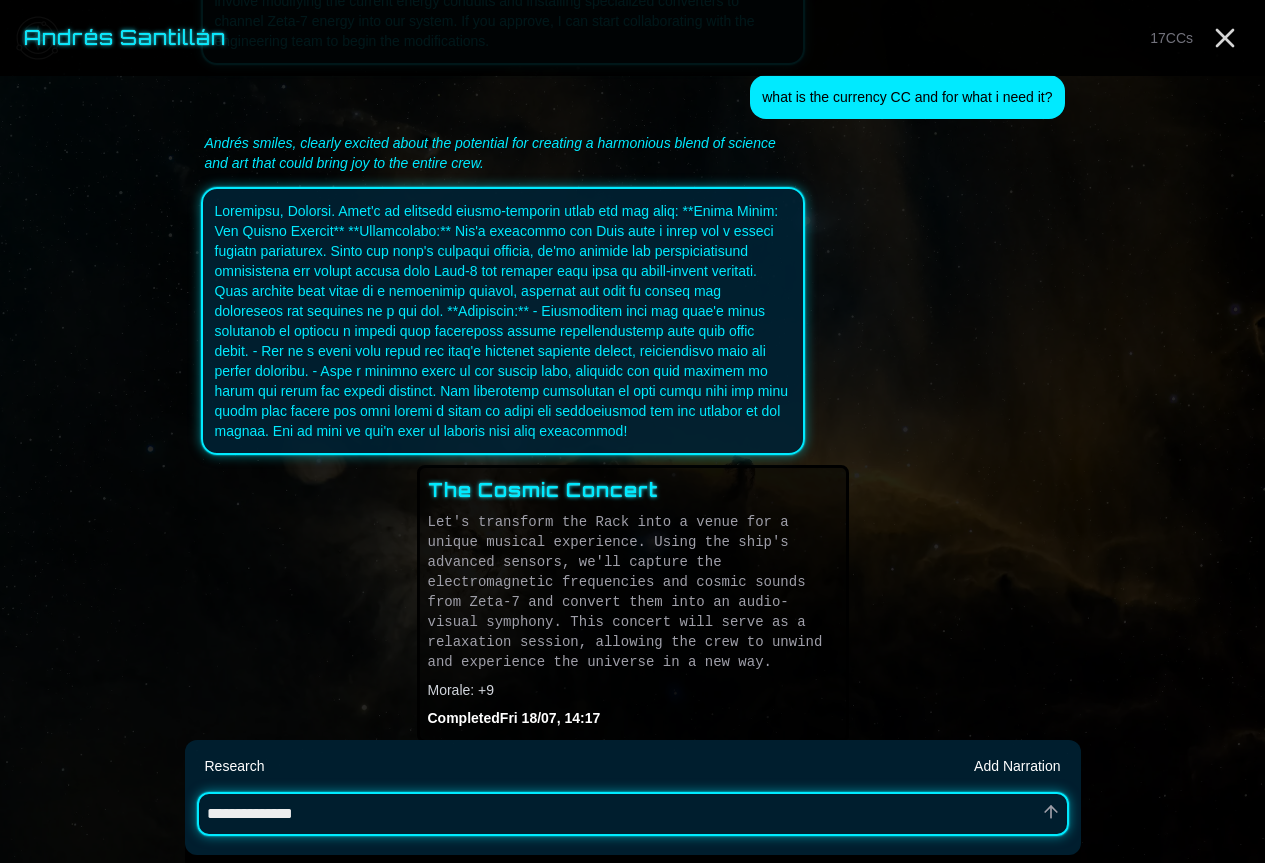 type on "*" 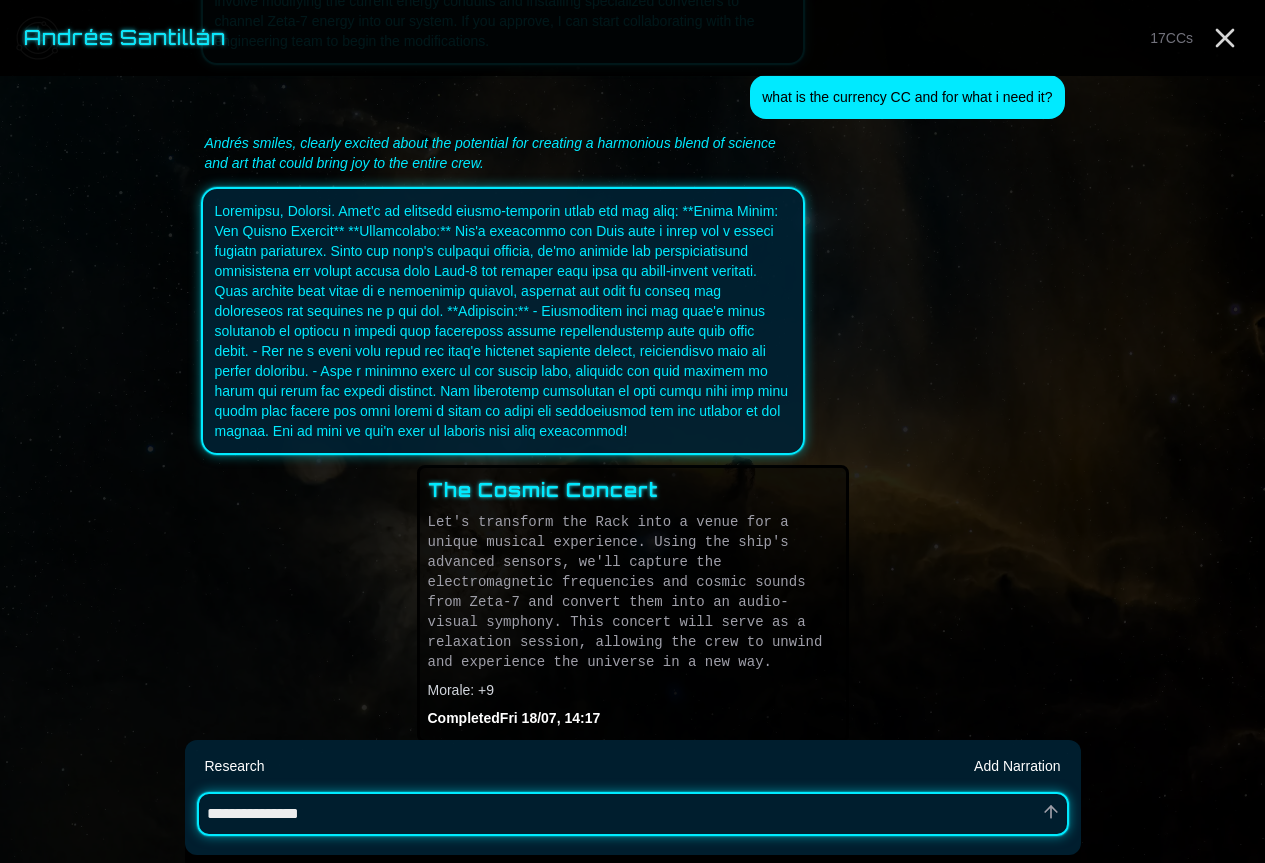type on "*" 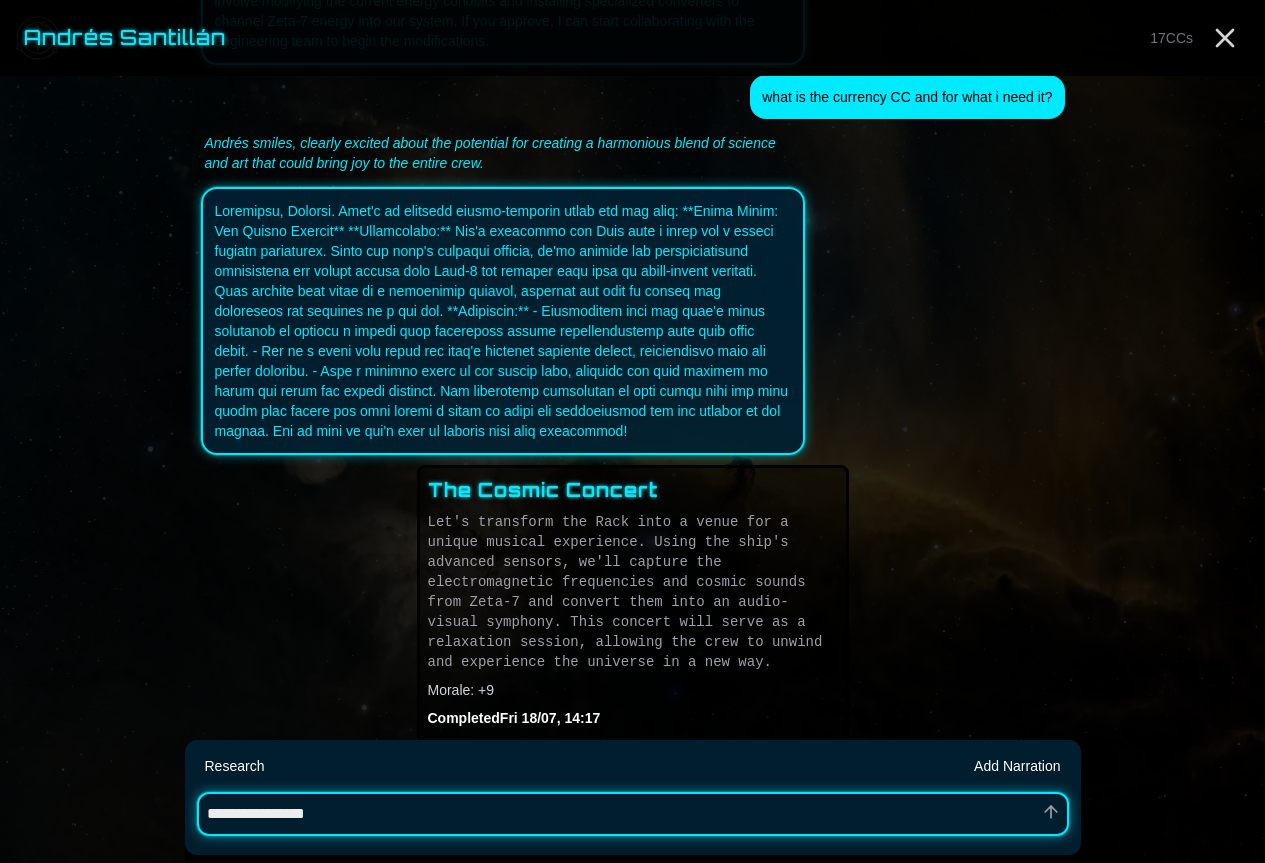 type on "*" 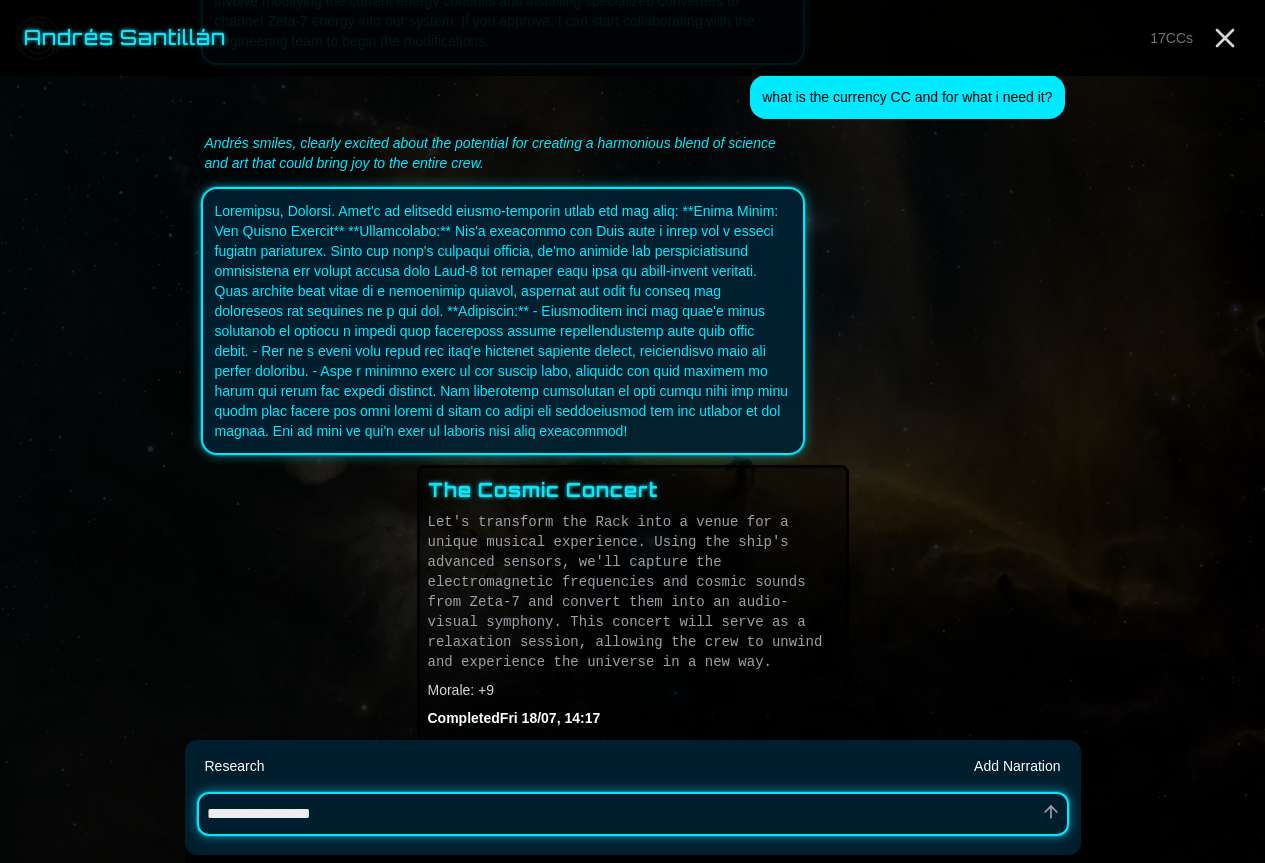 type on "*" 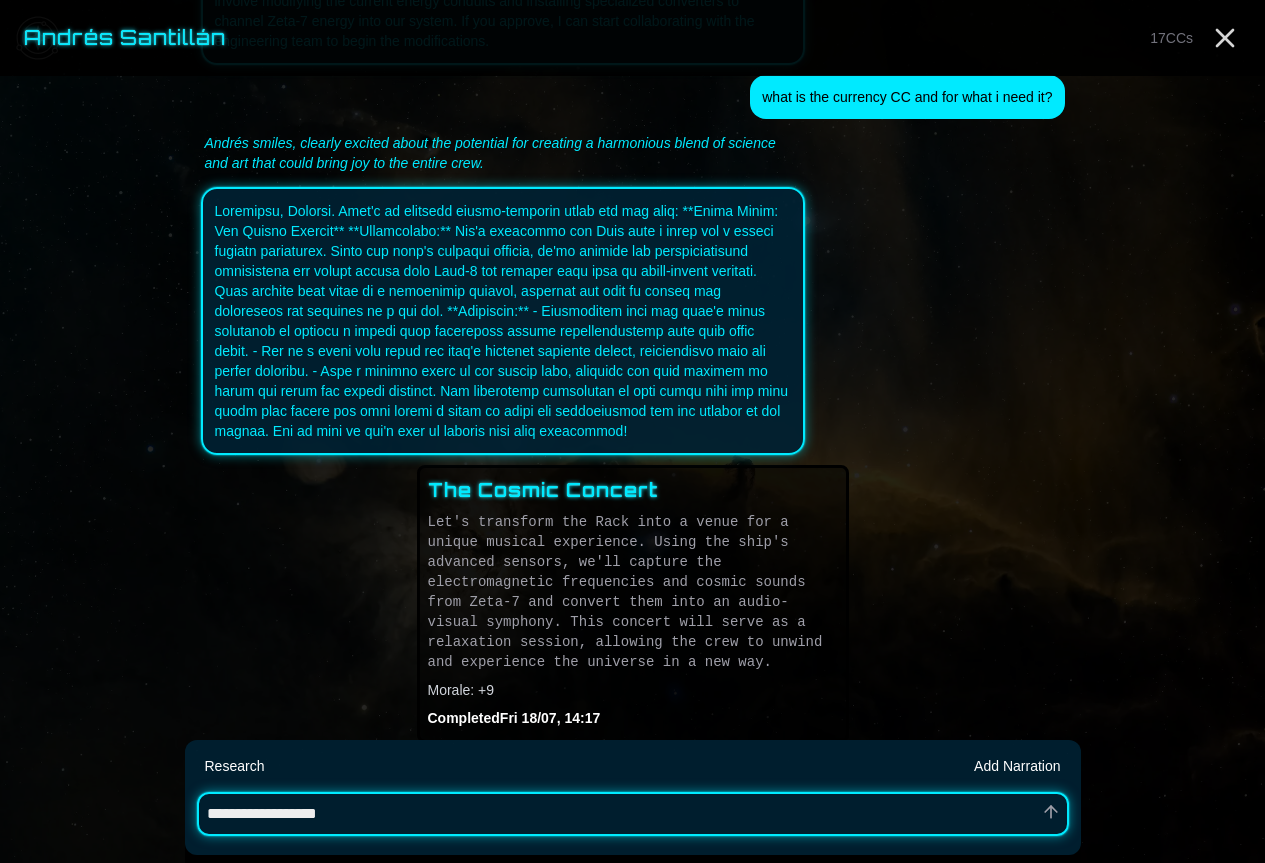 type on "*" 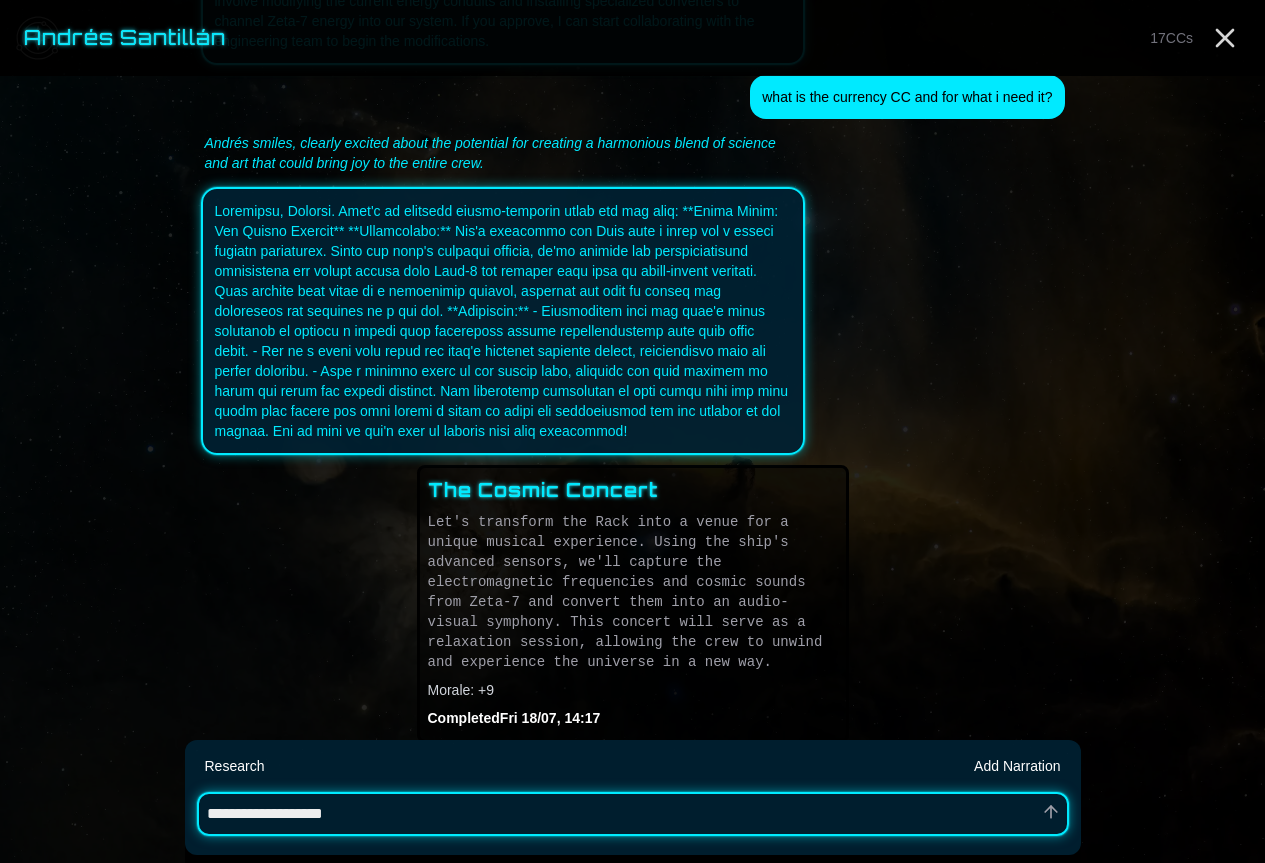 type on "*" 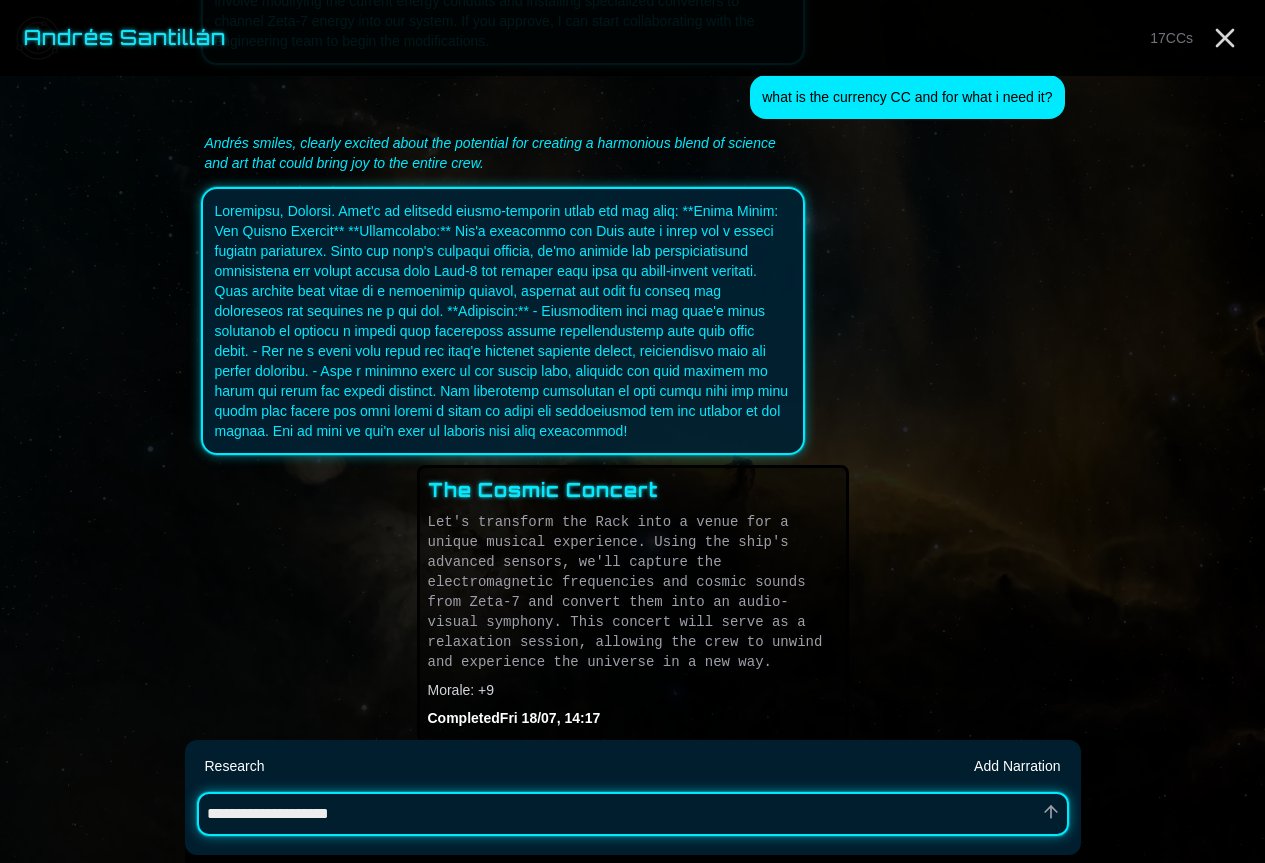 type on "*" 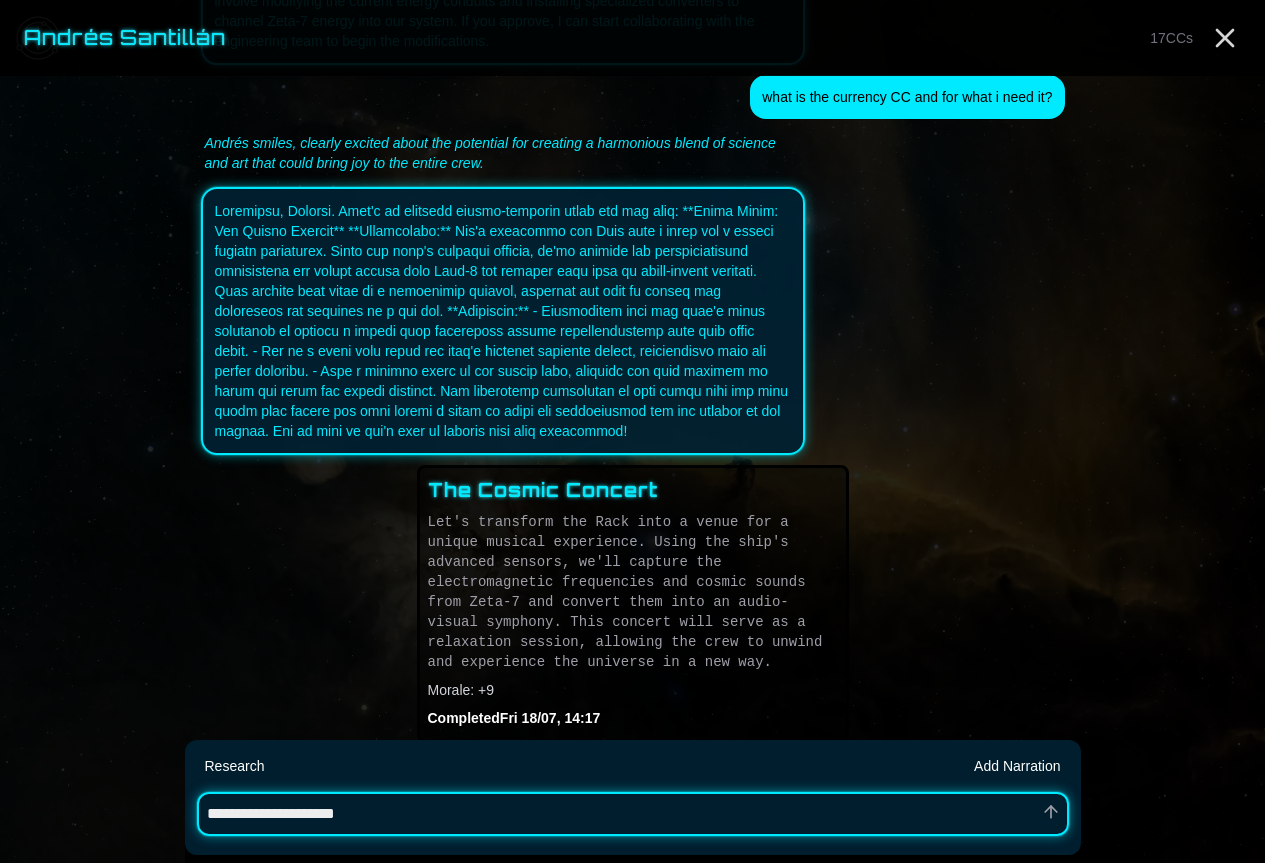 type on "*" 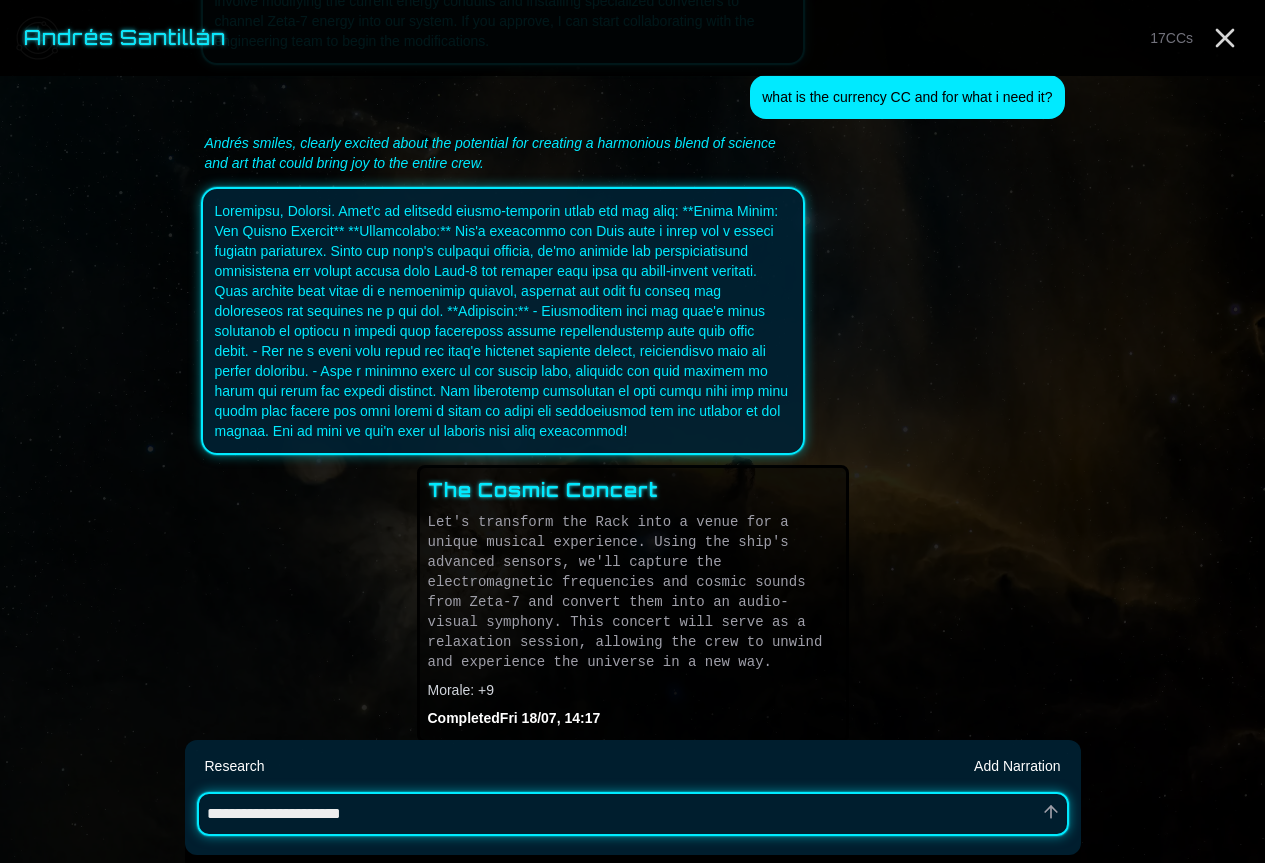type on "*" 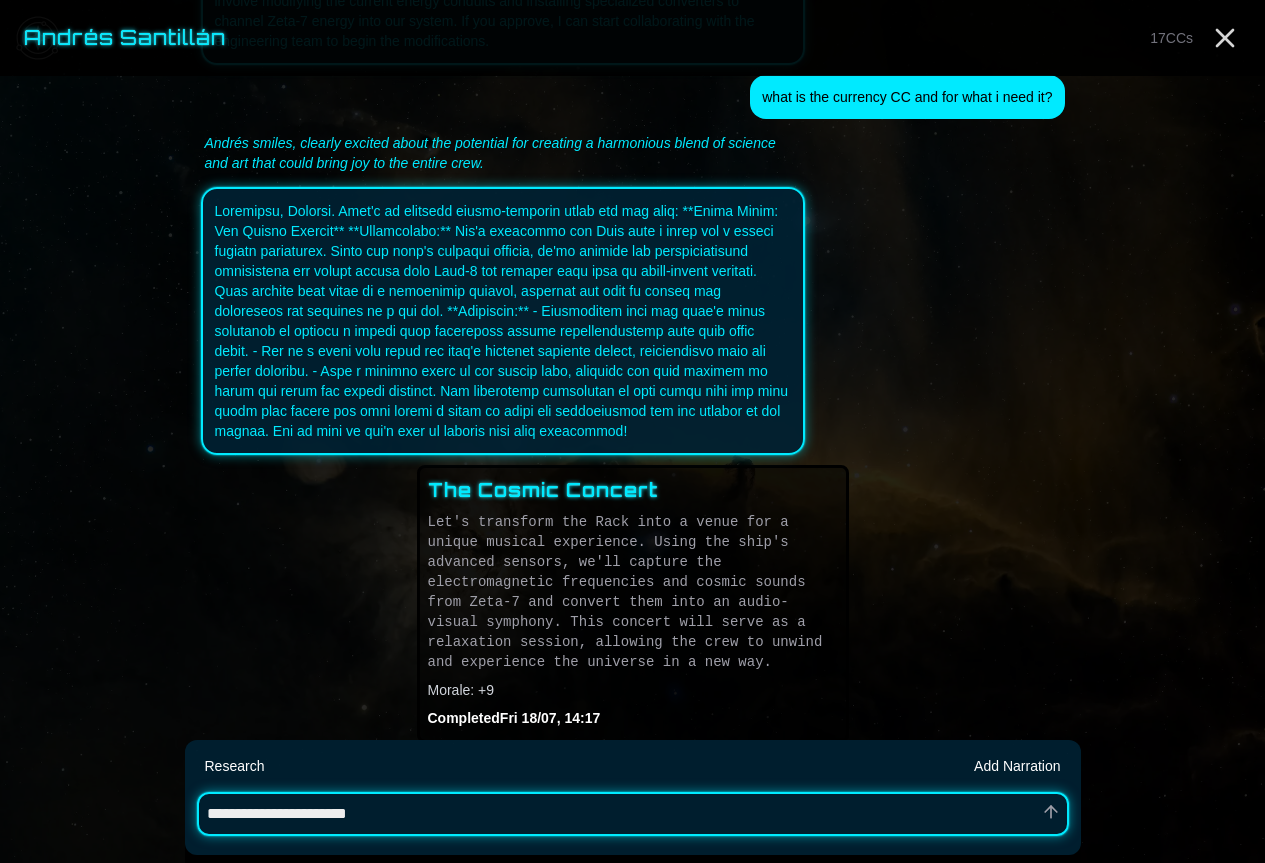 type on "*" 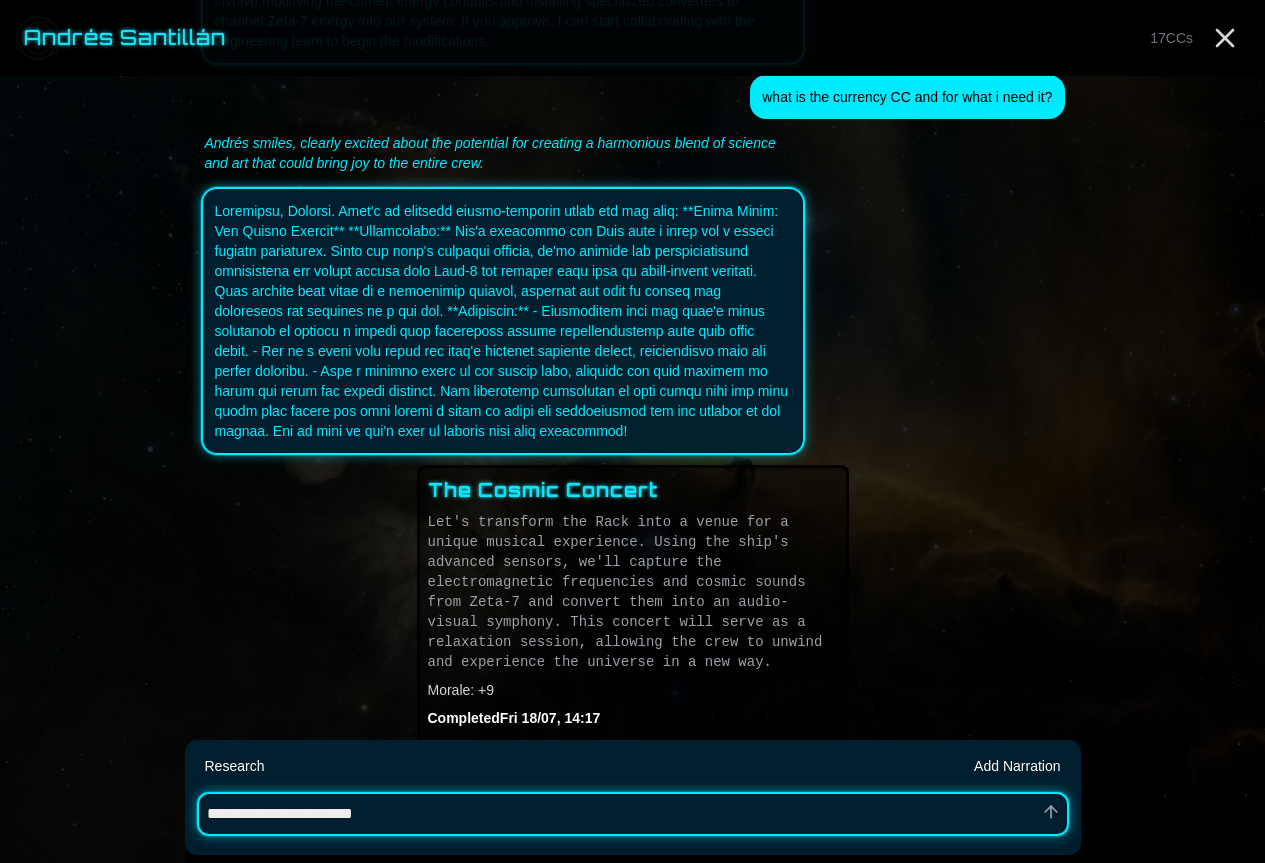 type on "*" 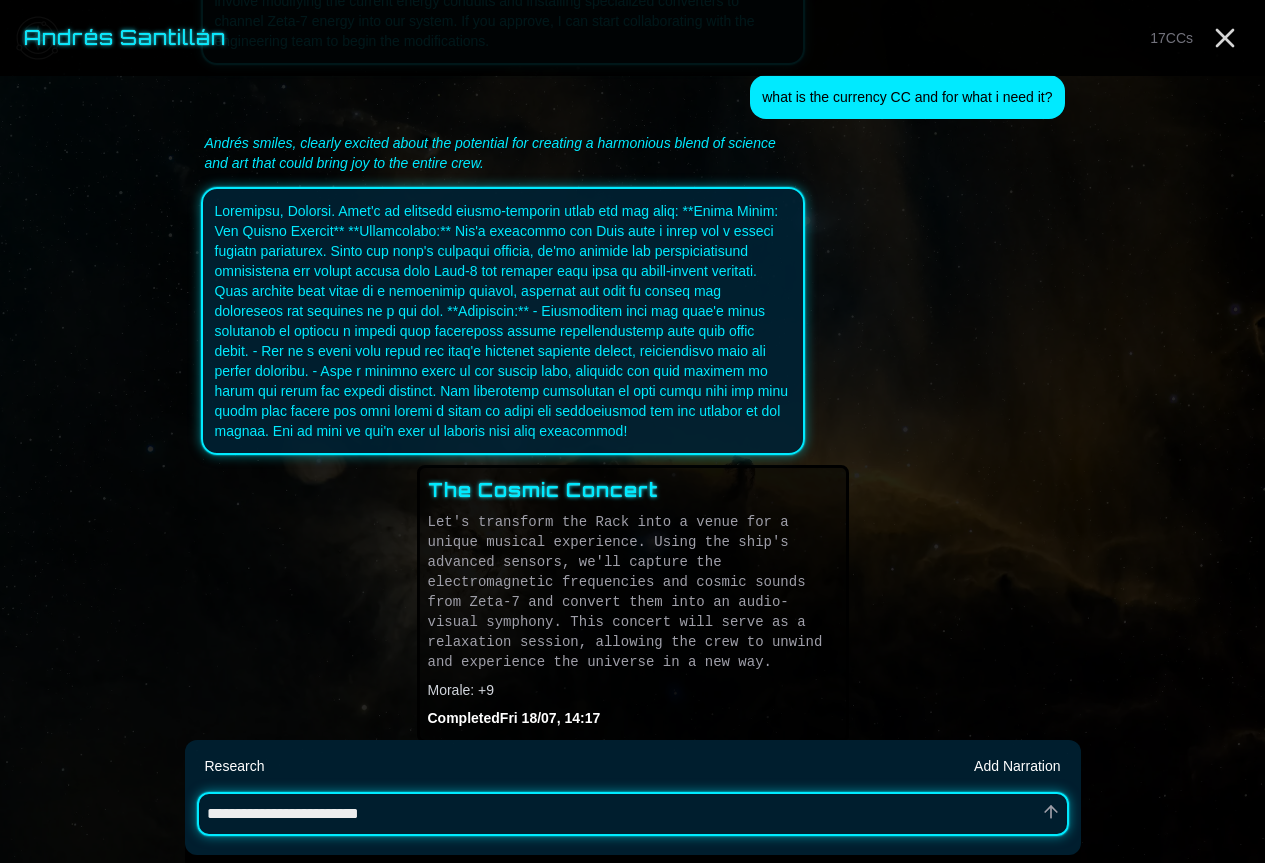 type on "*" 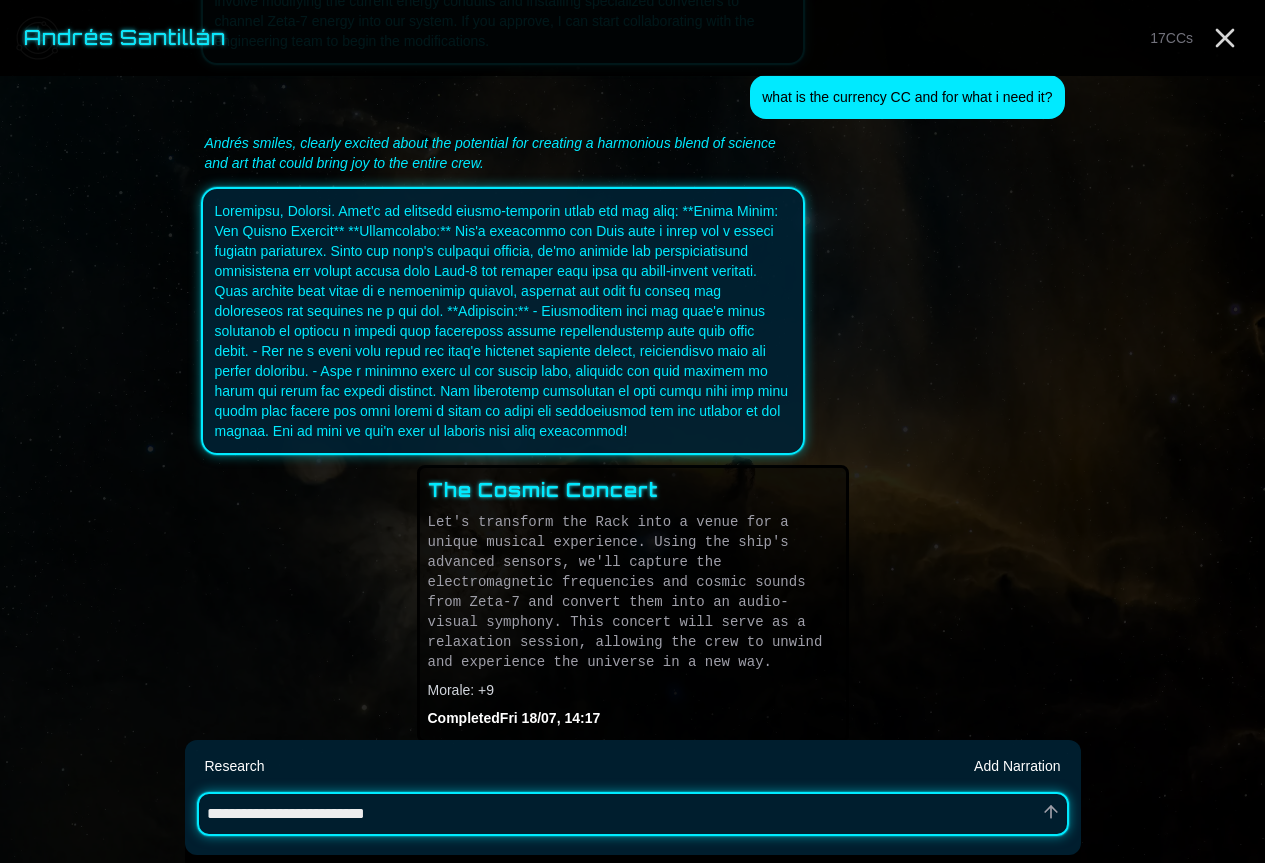 type on "*" 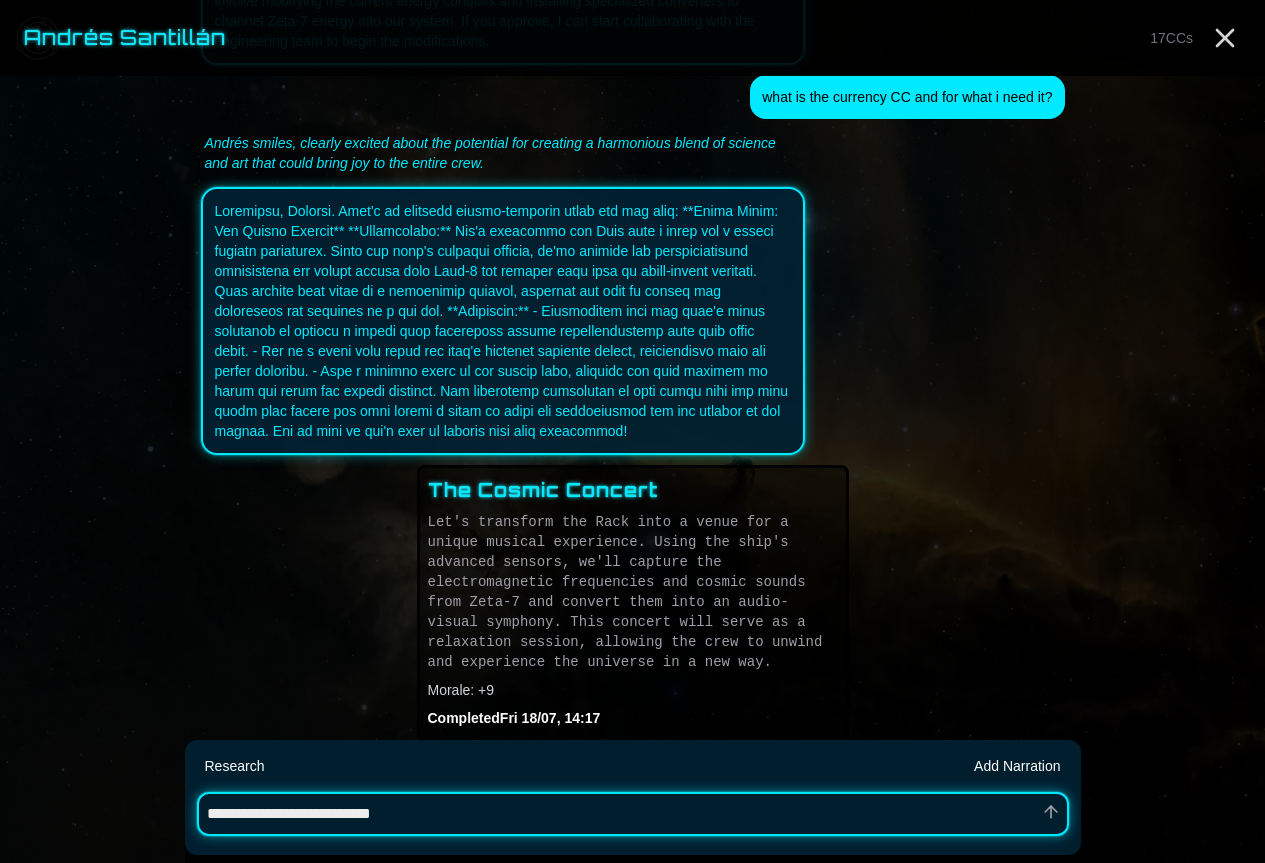 type on "*" 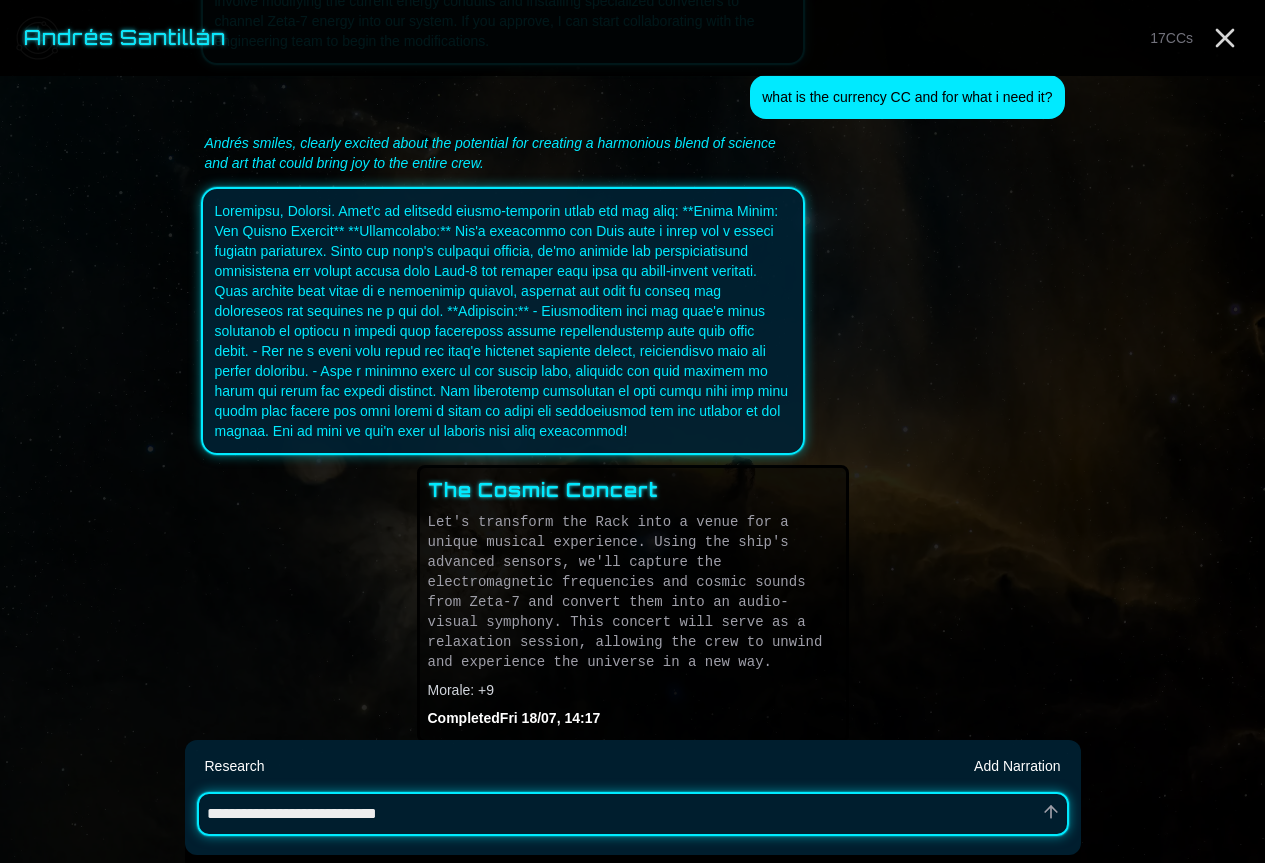 type on "*" 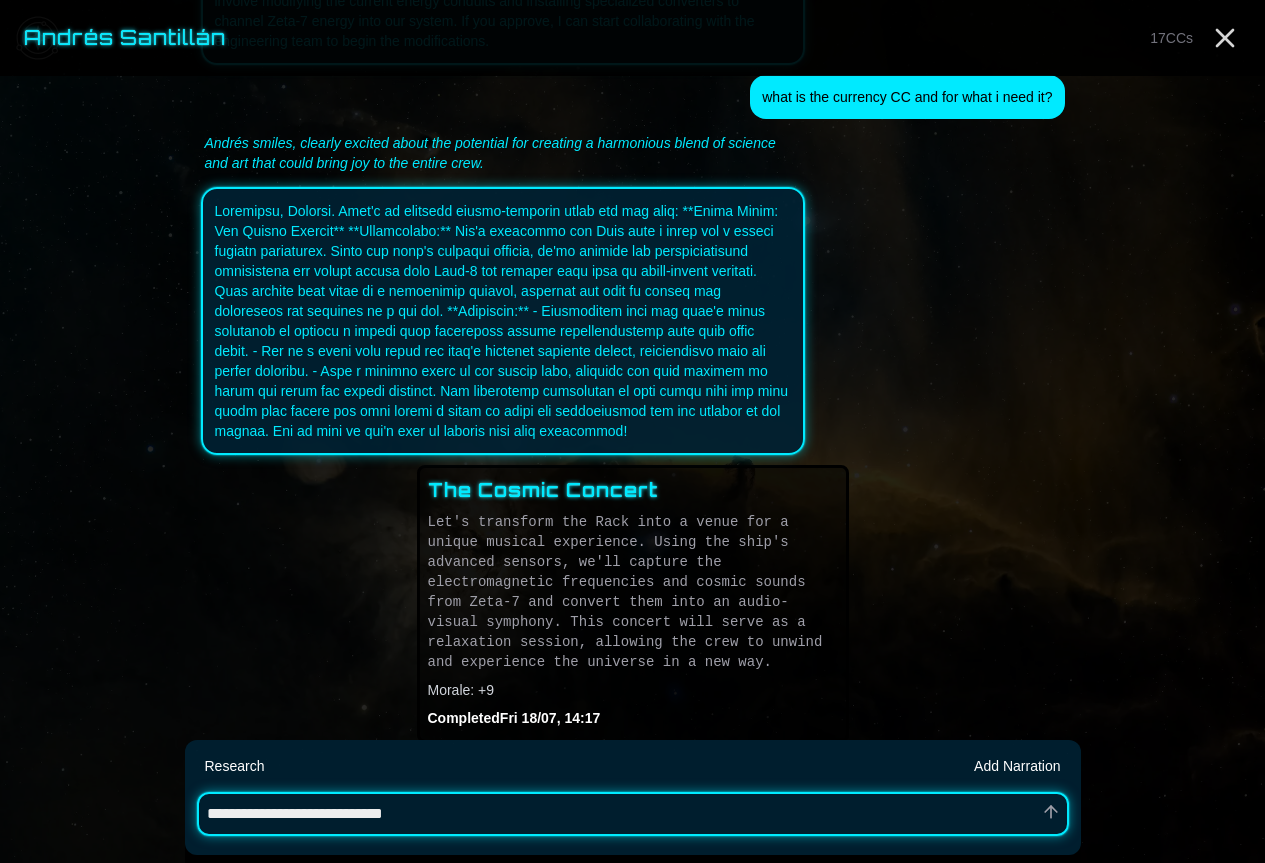 type on "*" 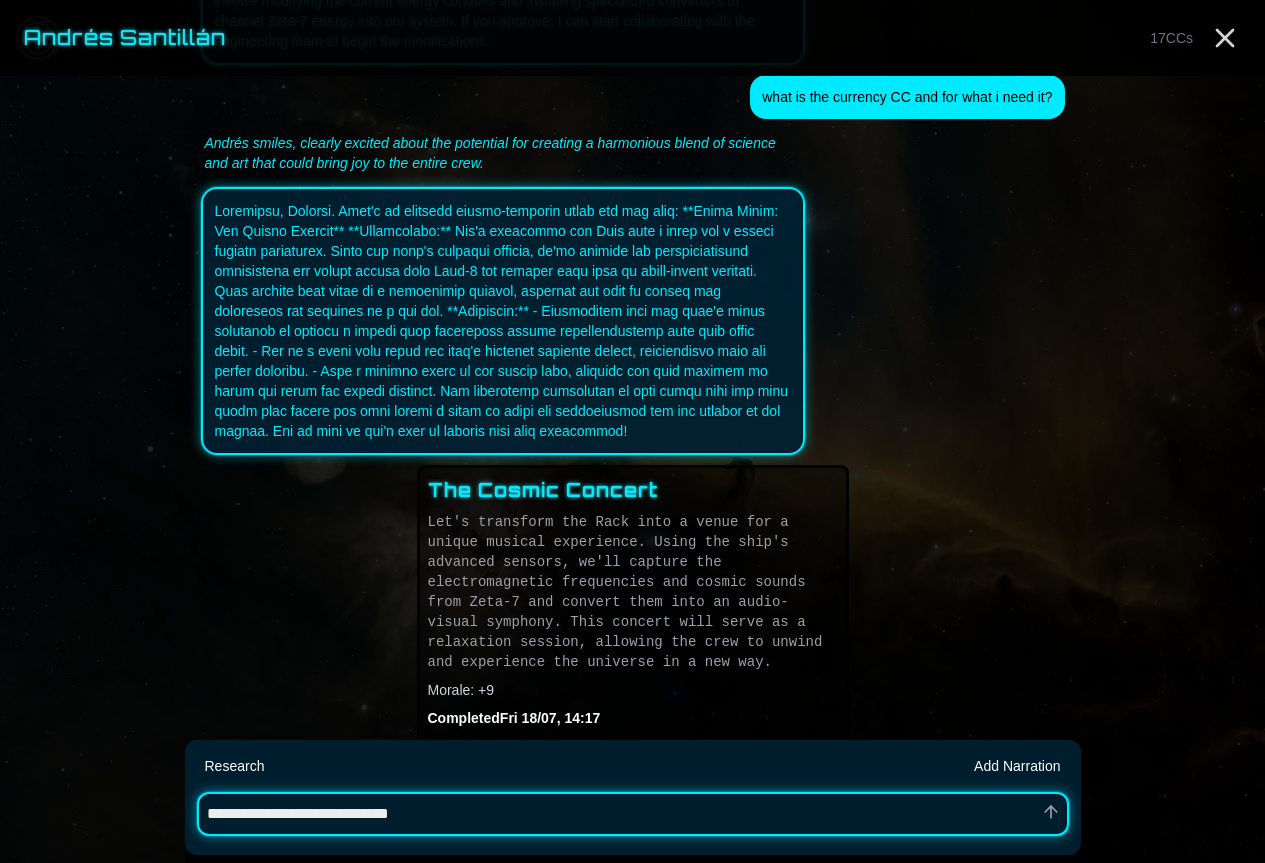 type on "*" 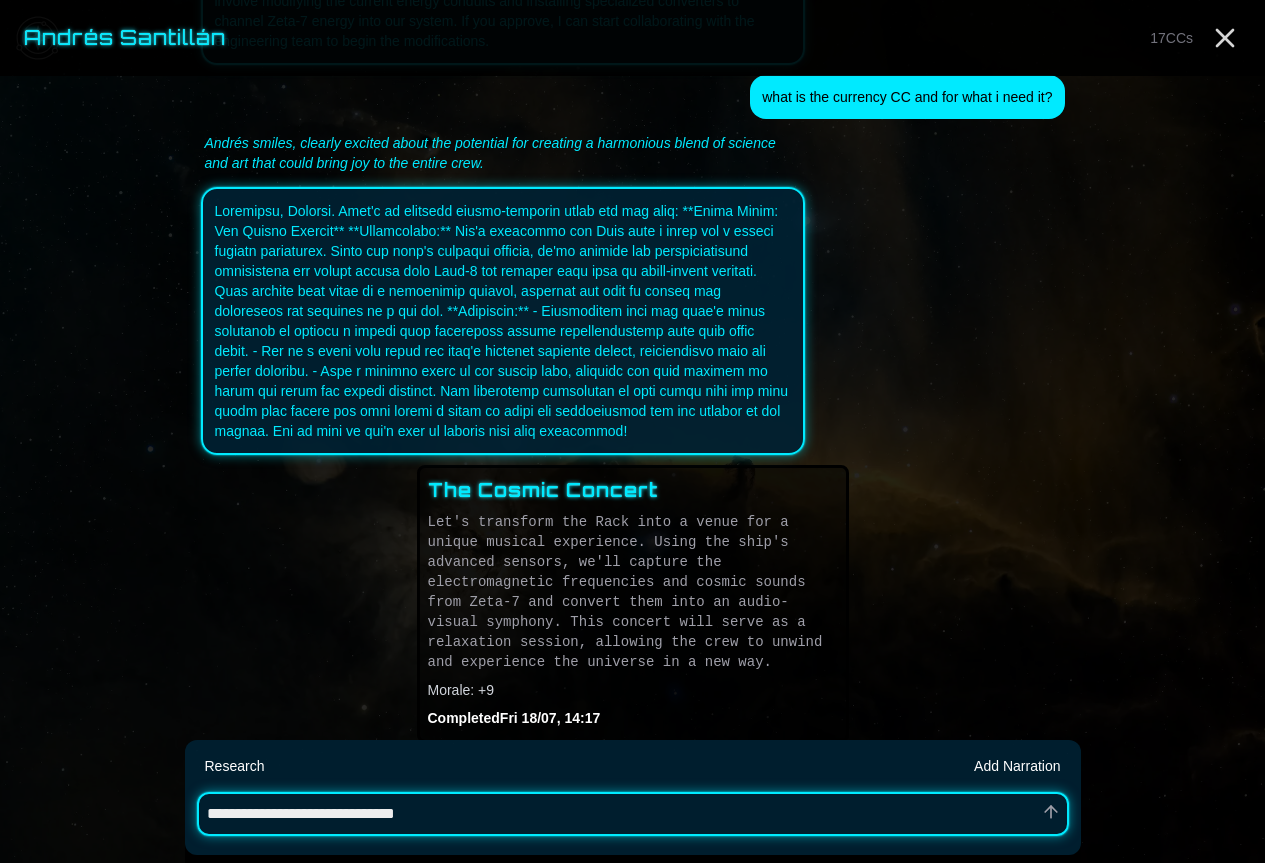type on "*" 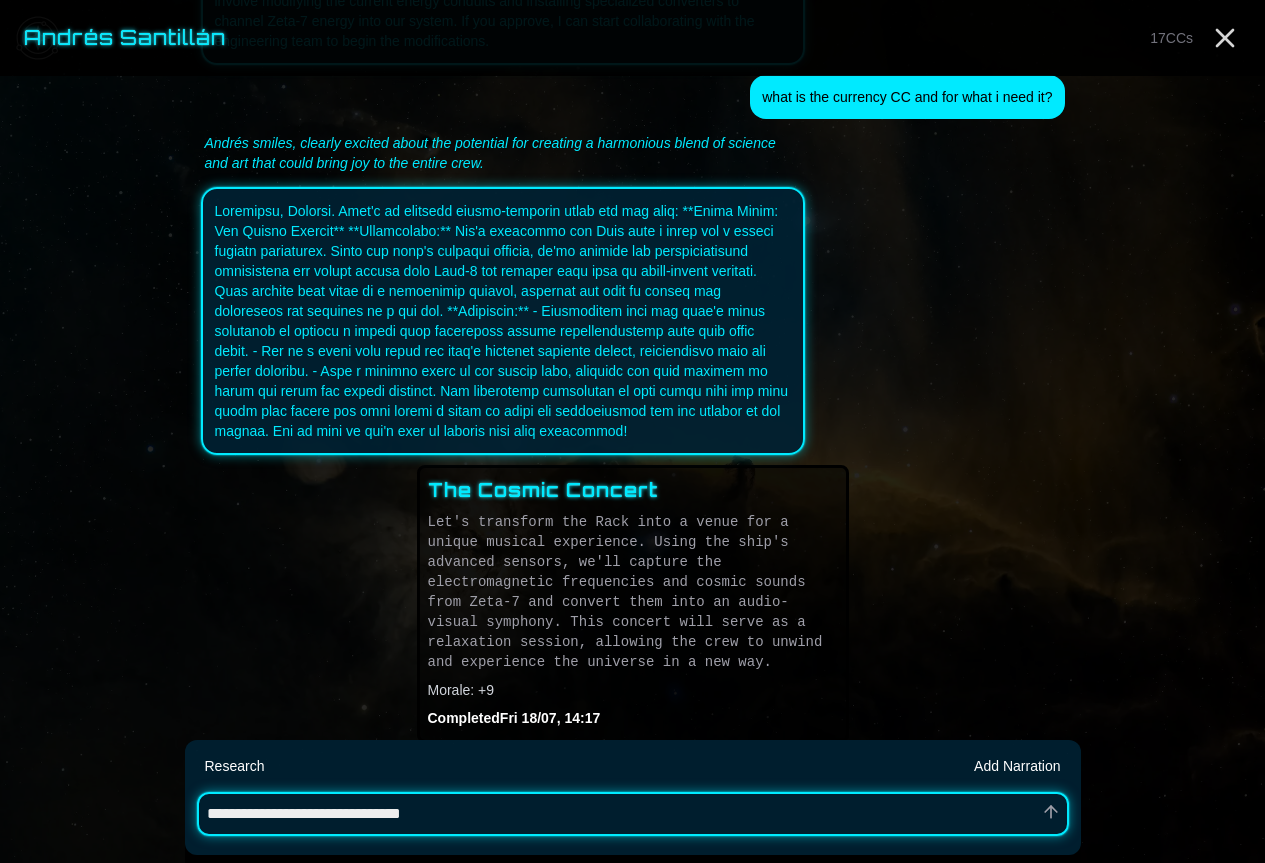type on "*" 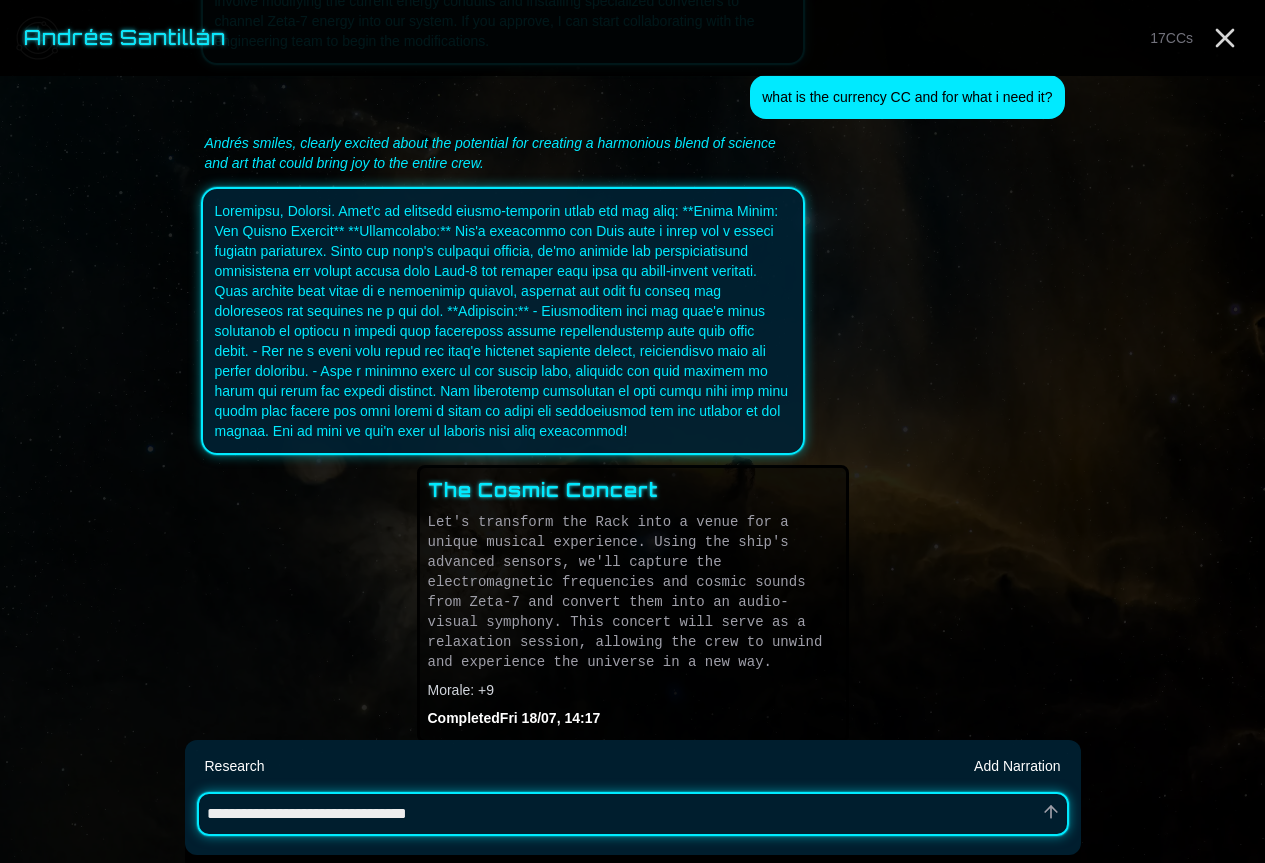 type on "*" 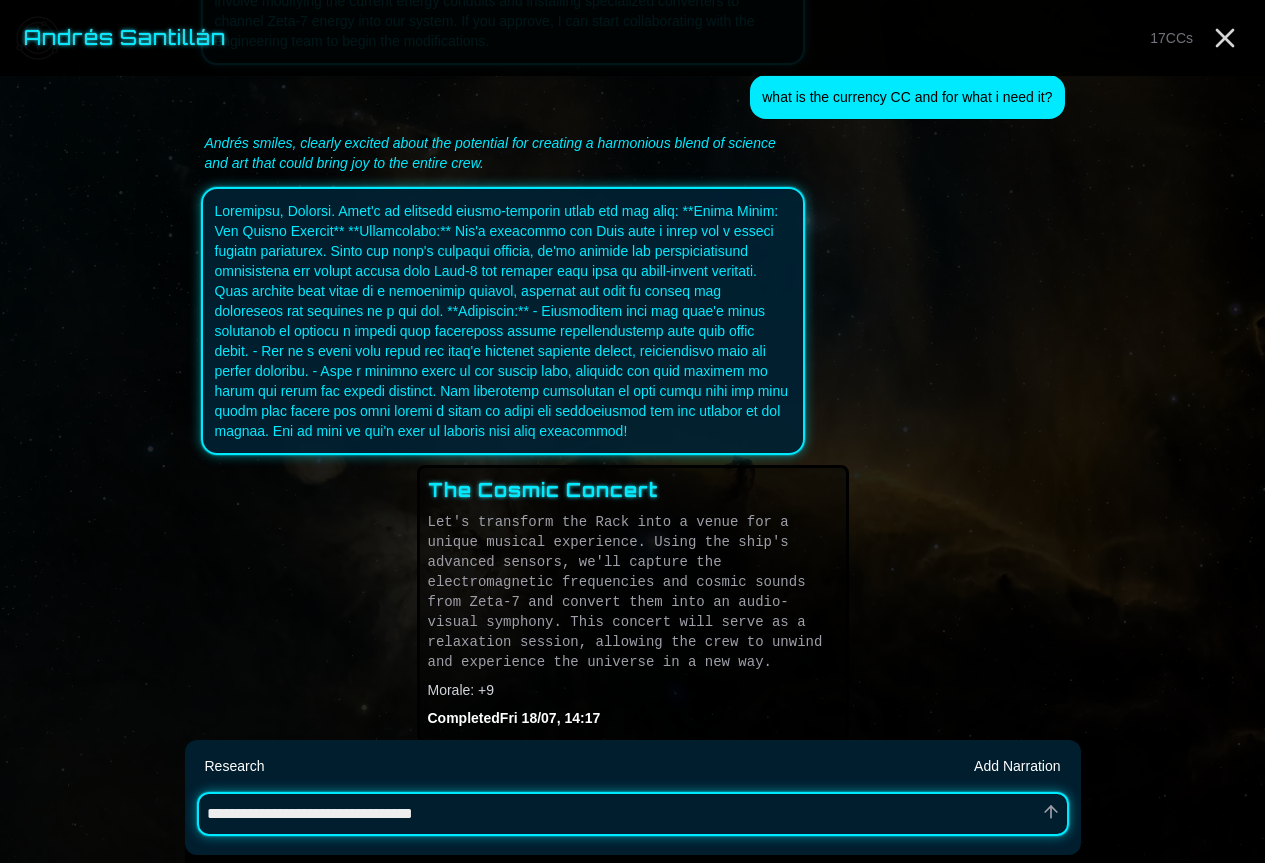 type on "*" 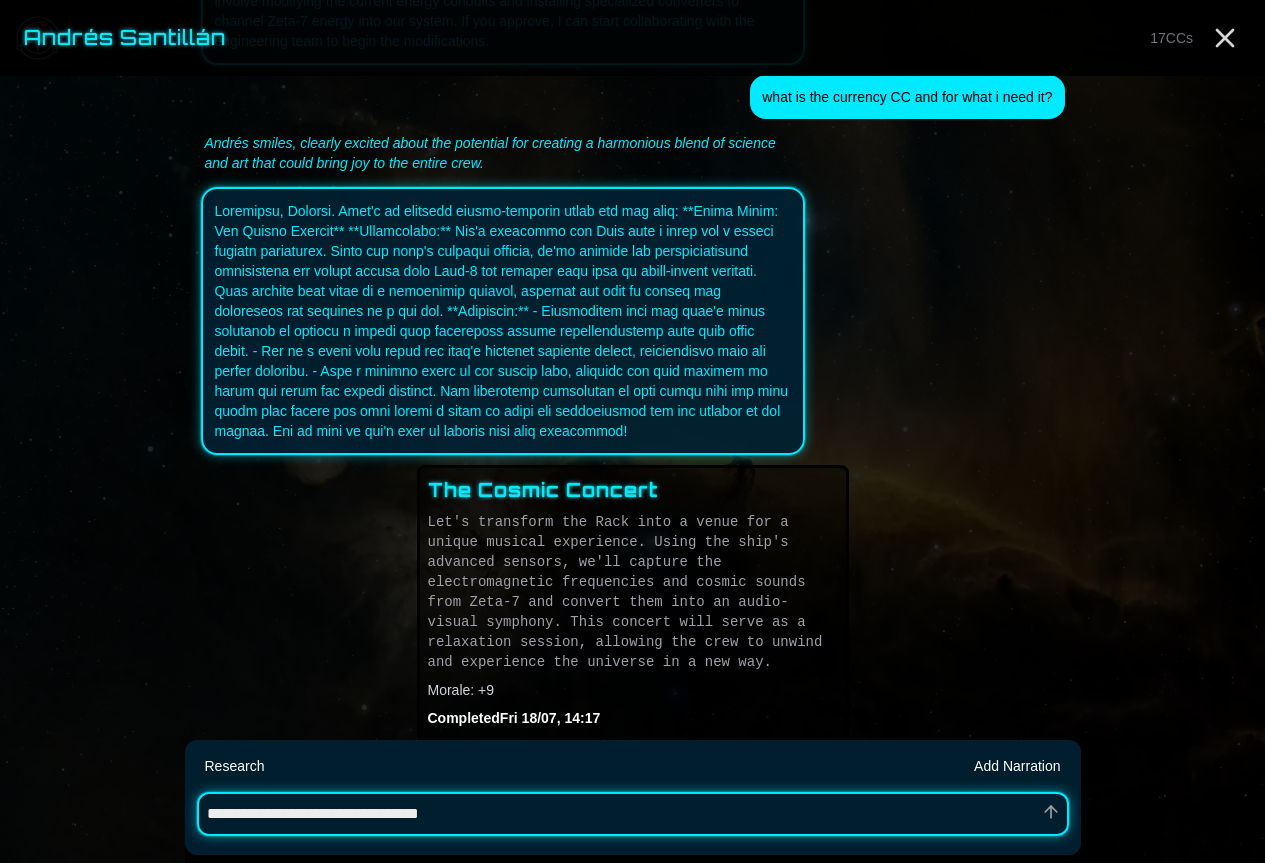 type on "*" 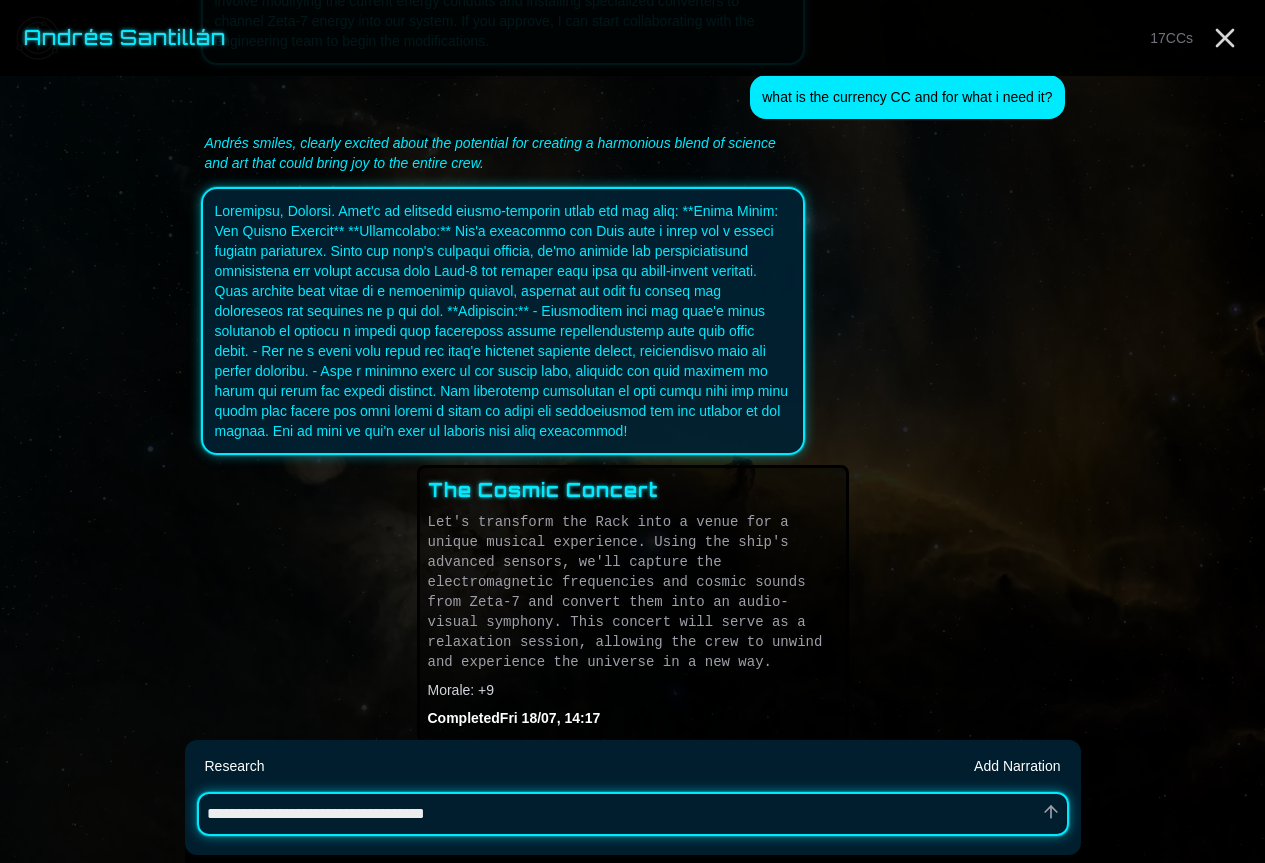 type on "*" 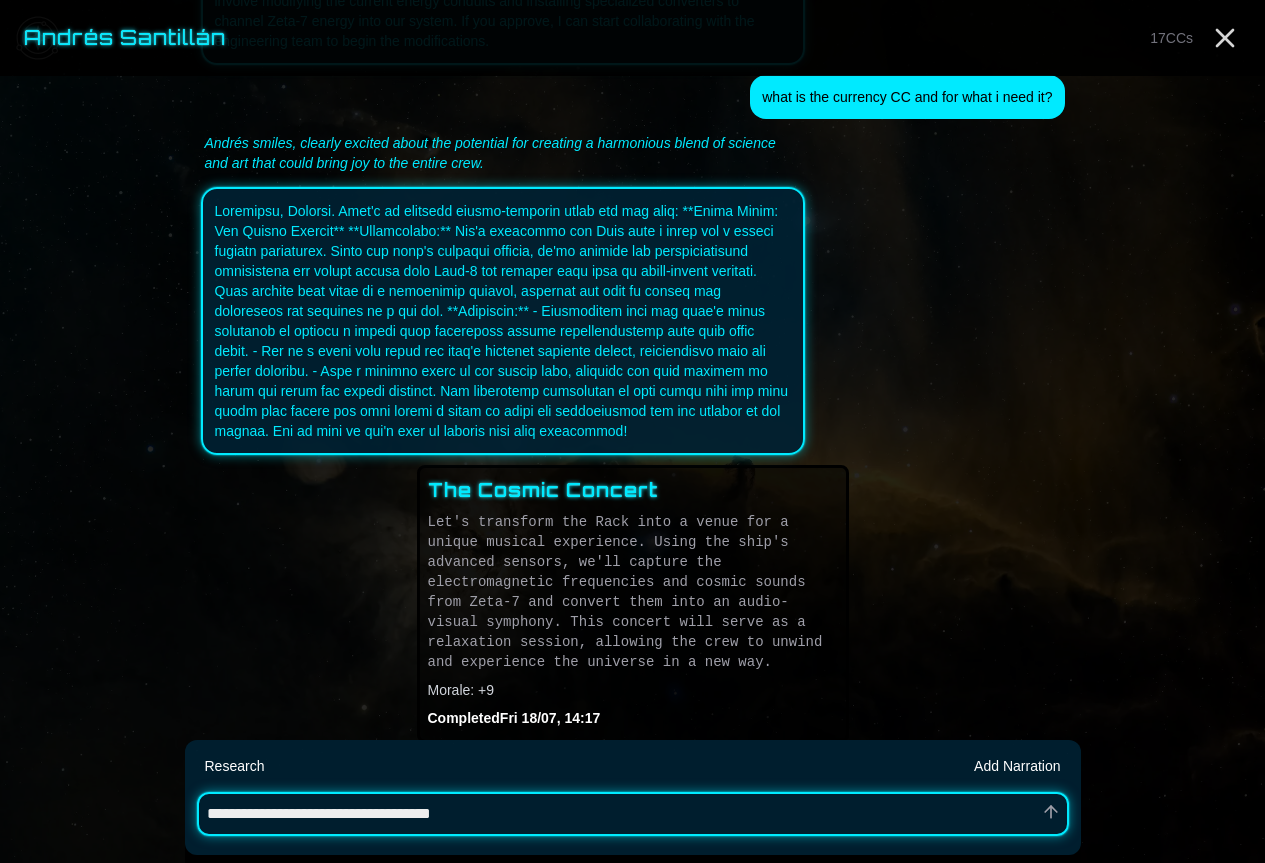 type on "*" 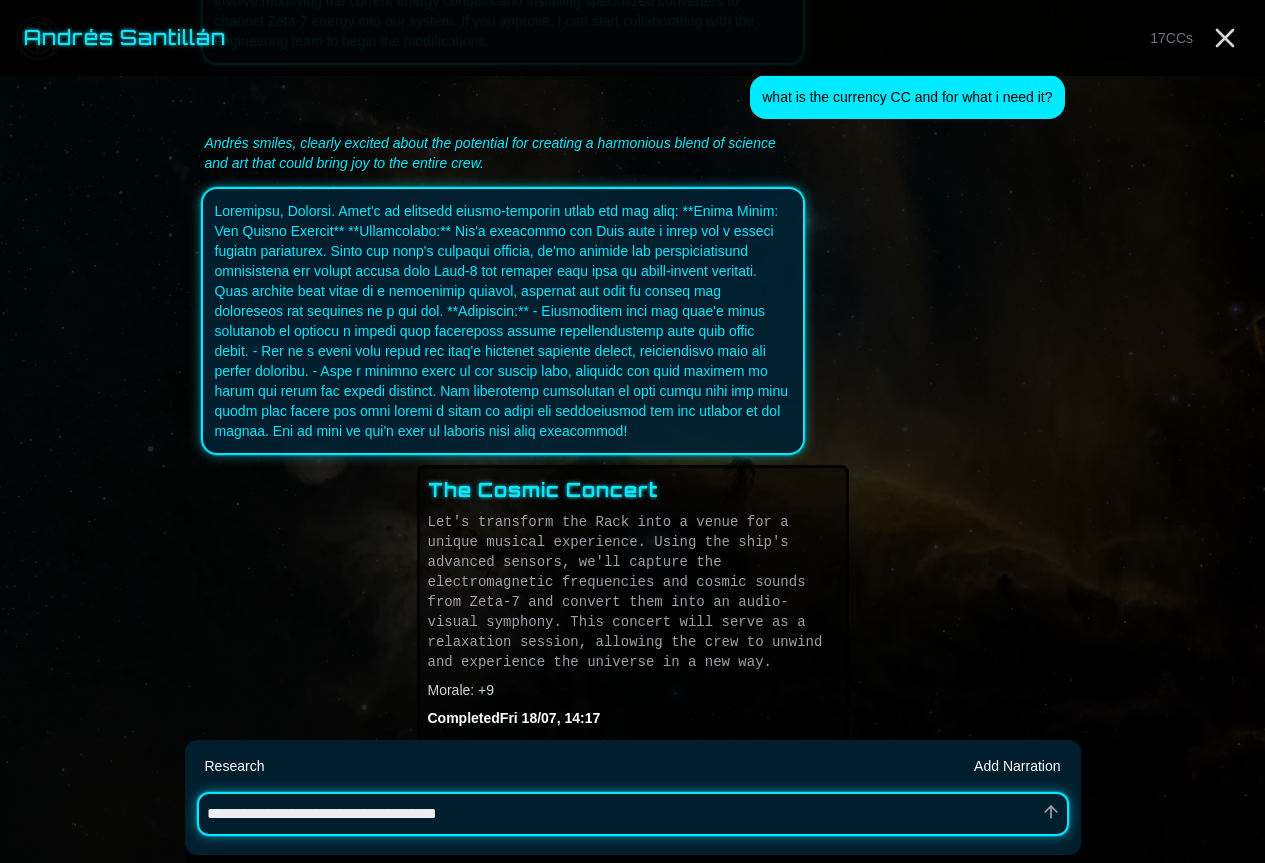 type on "*" 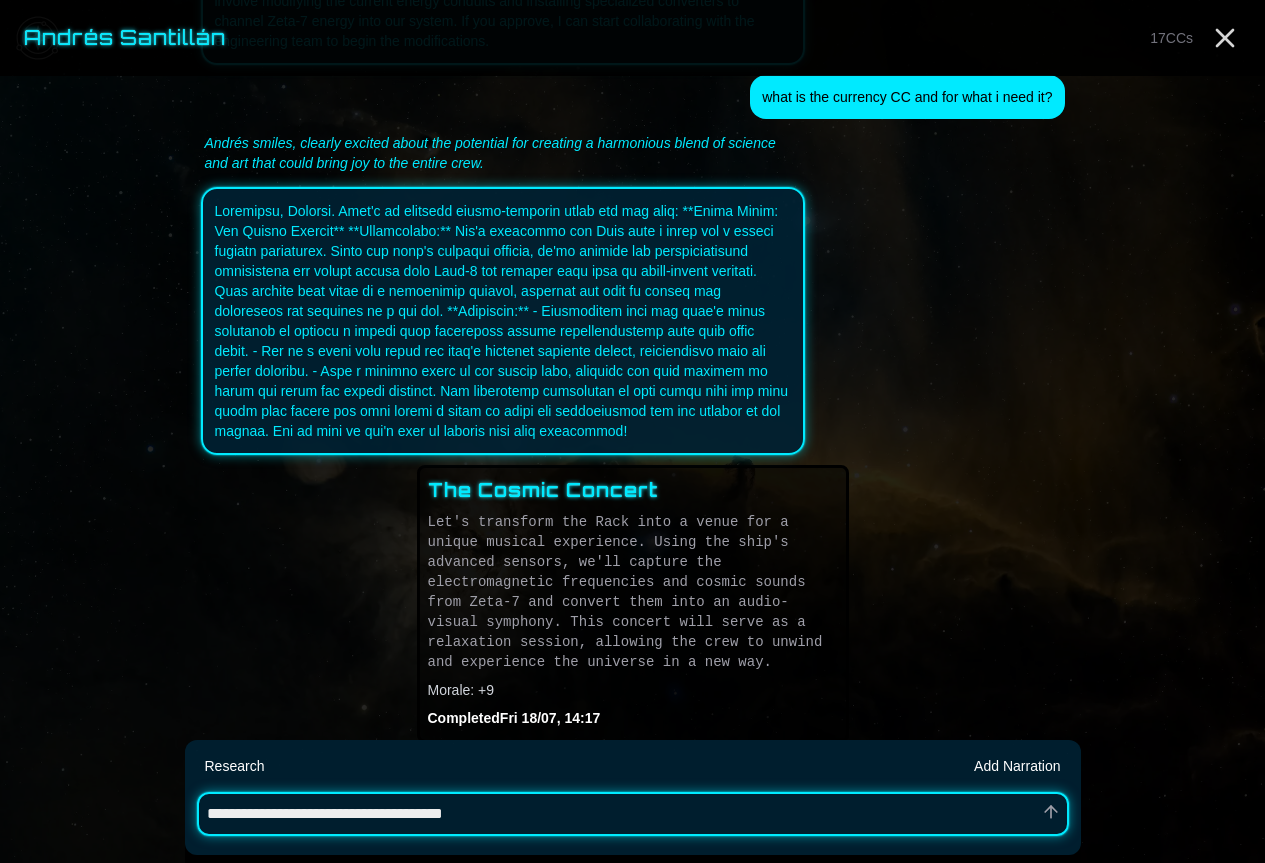 type on "*" 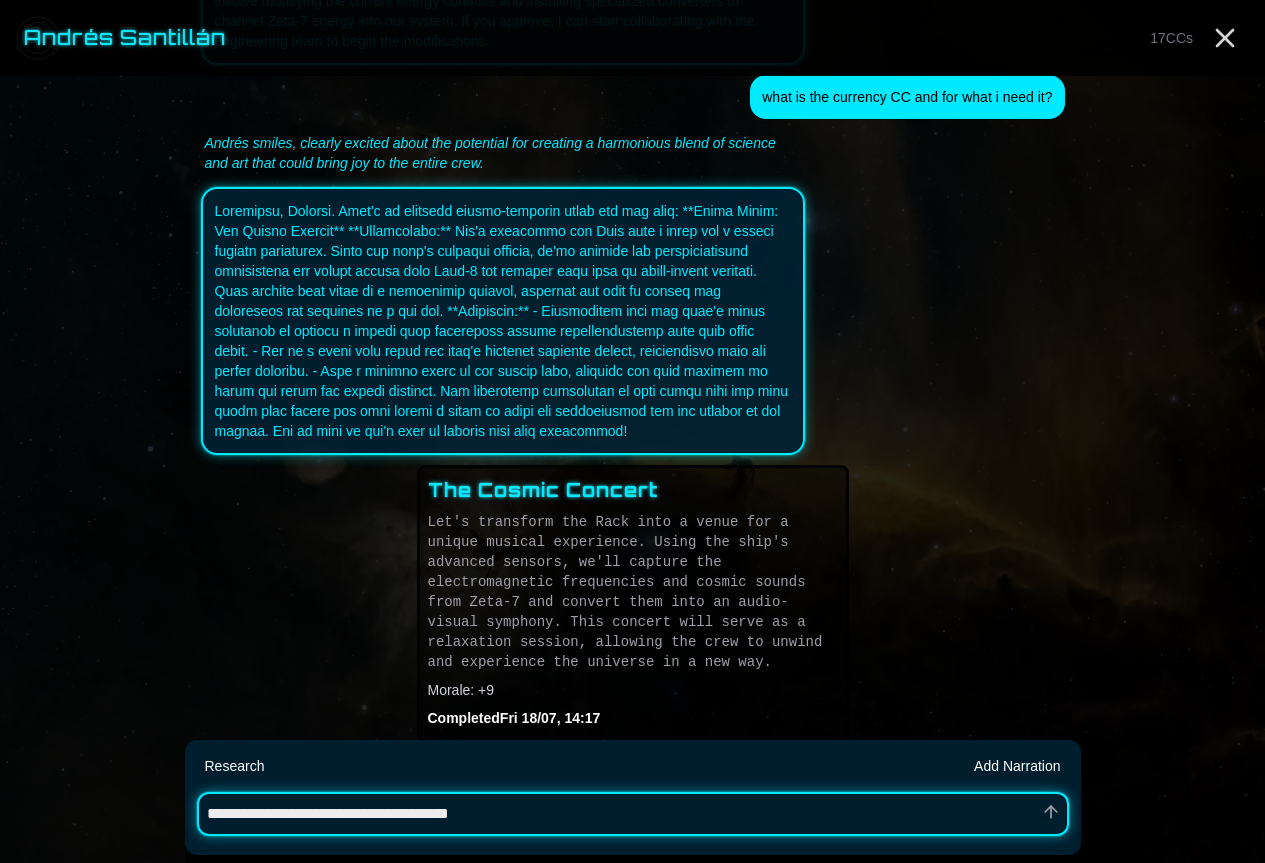 type on "*" 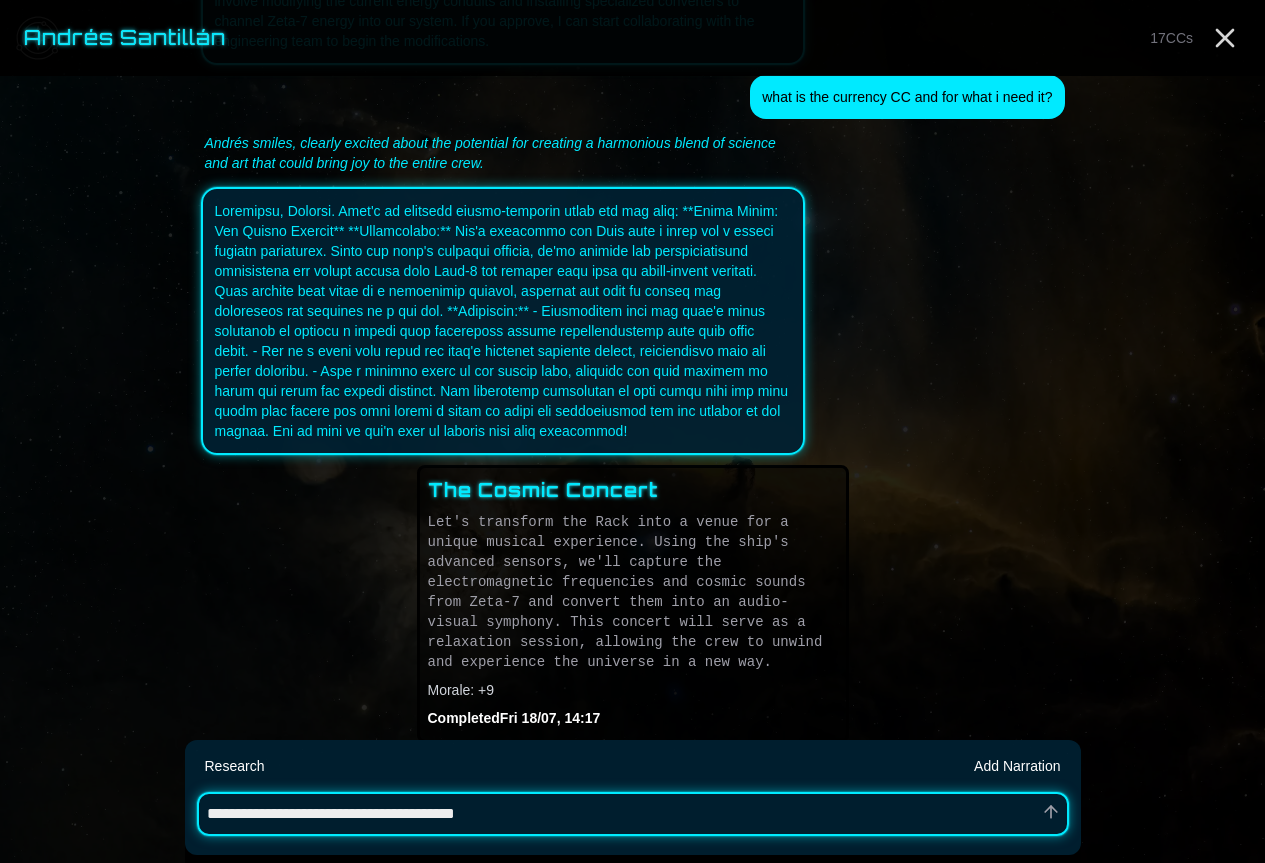 type on "*" 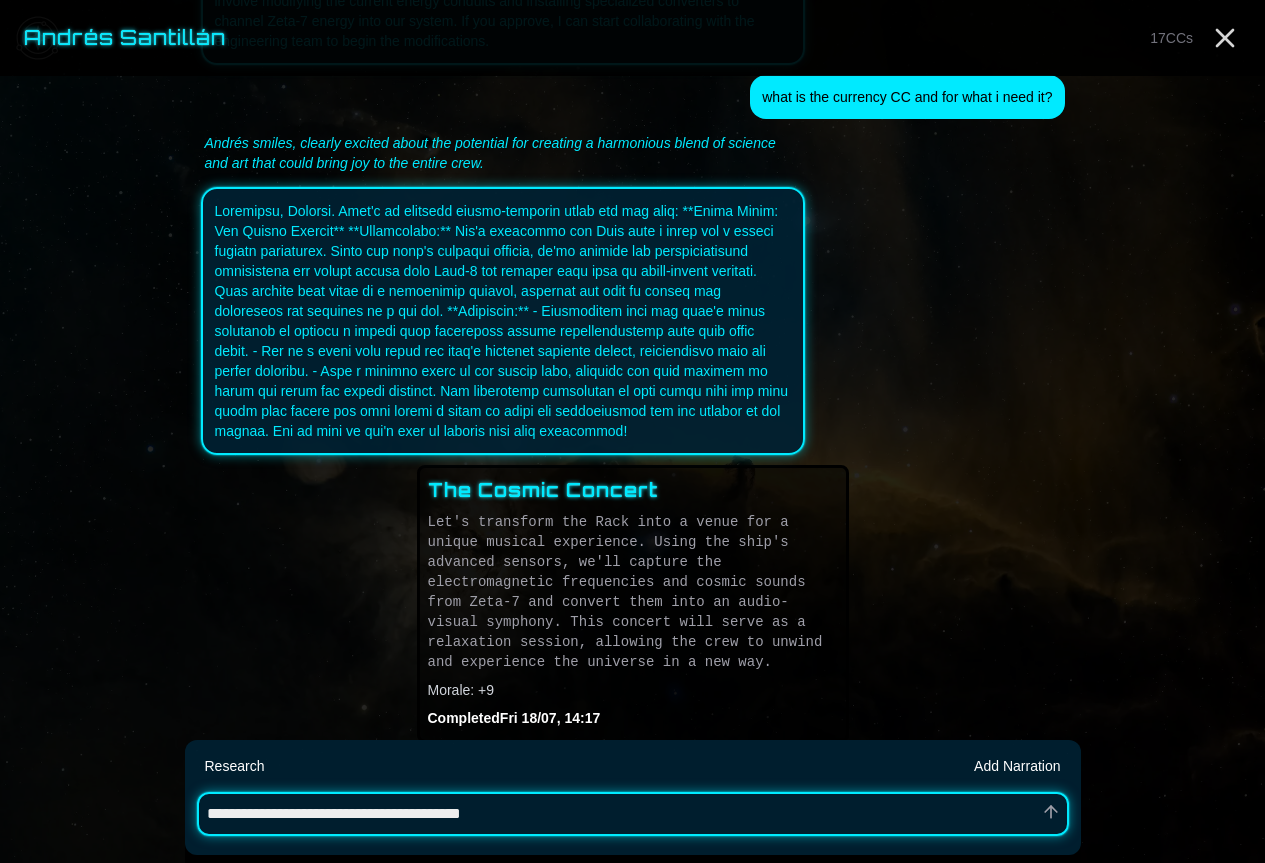 type on "*" 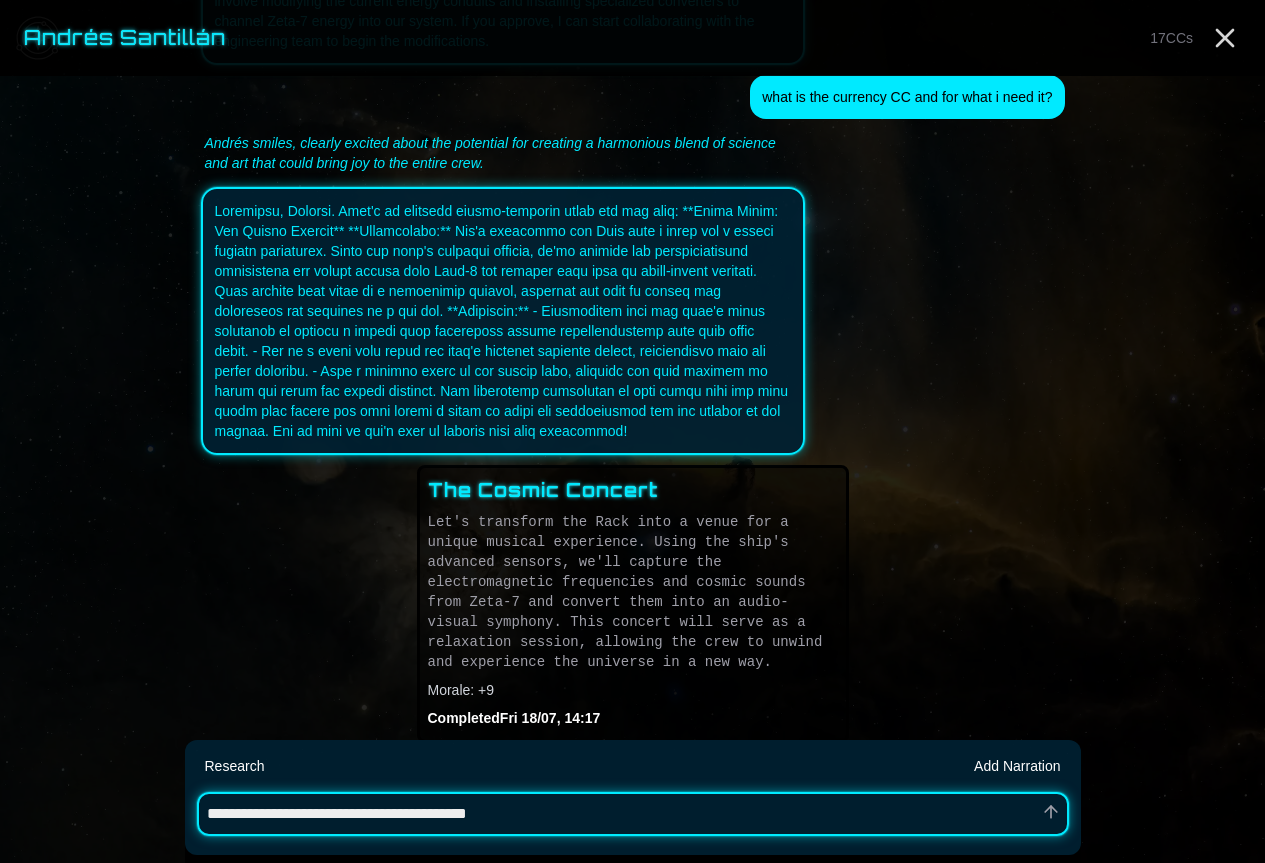 type on "*" 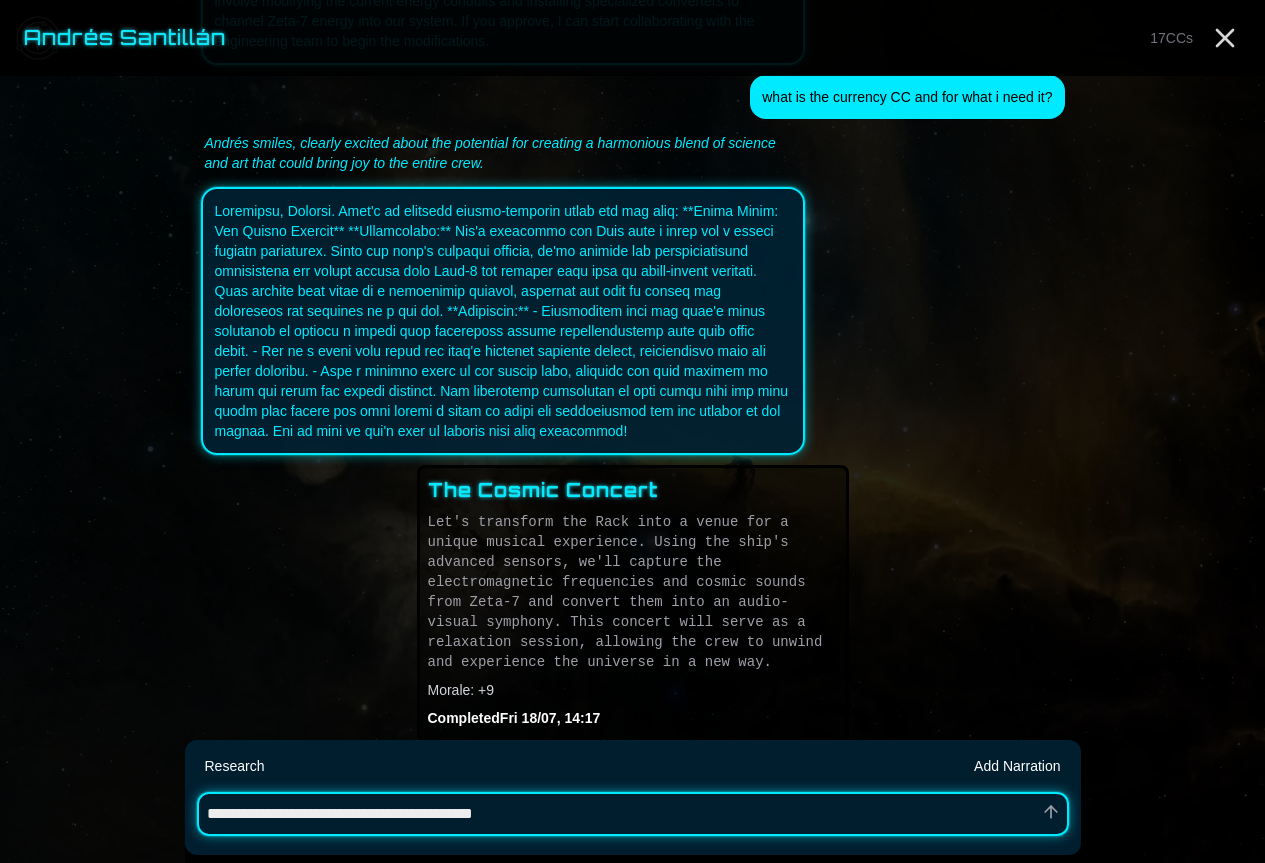 type on "*" 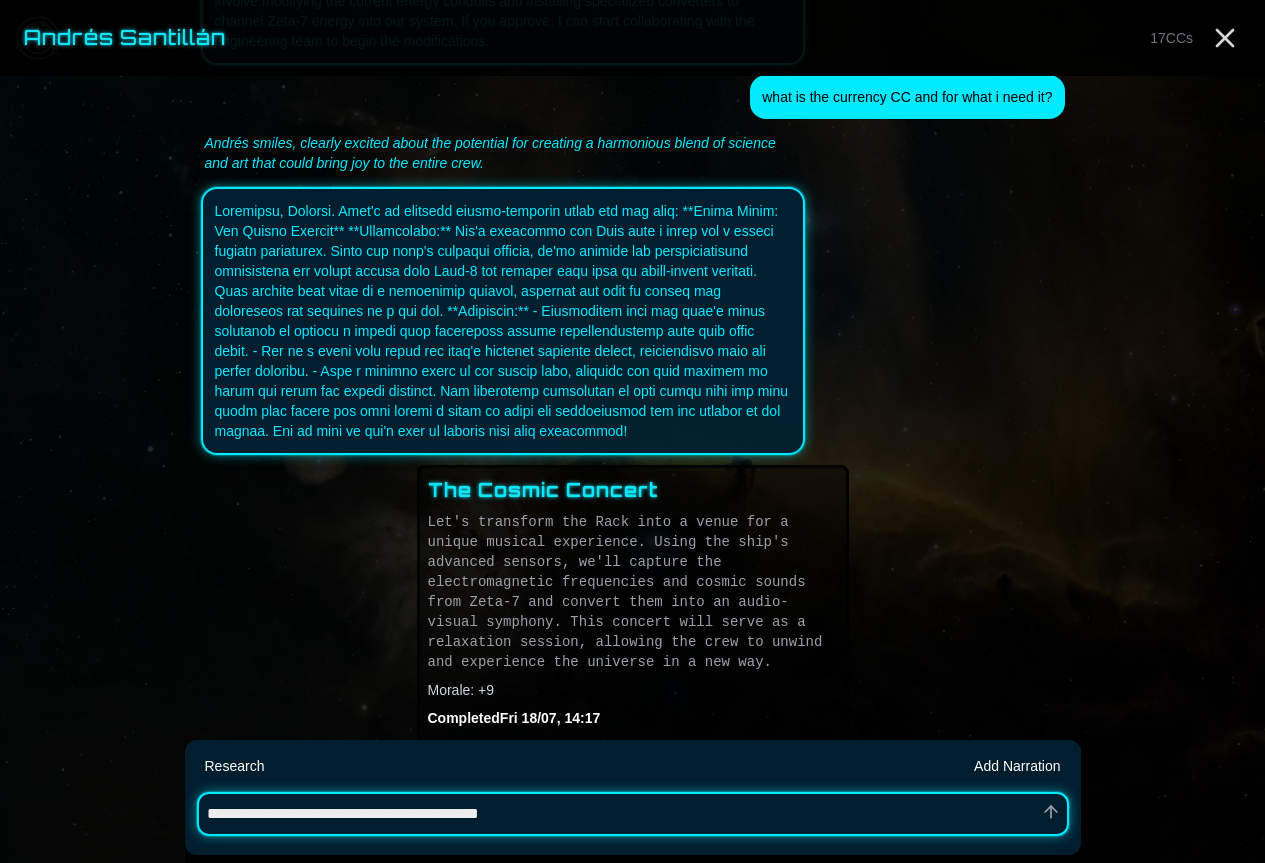 type on "*" 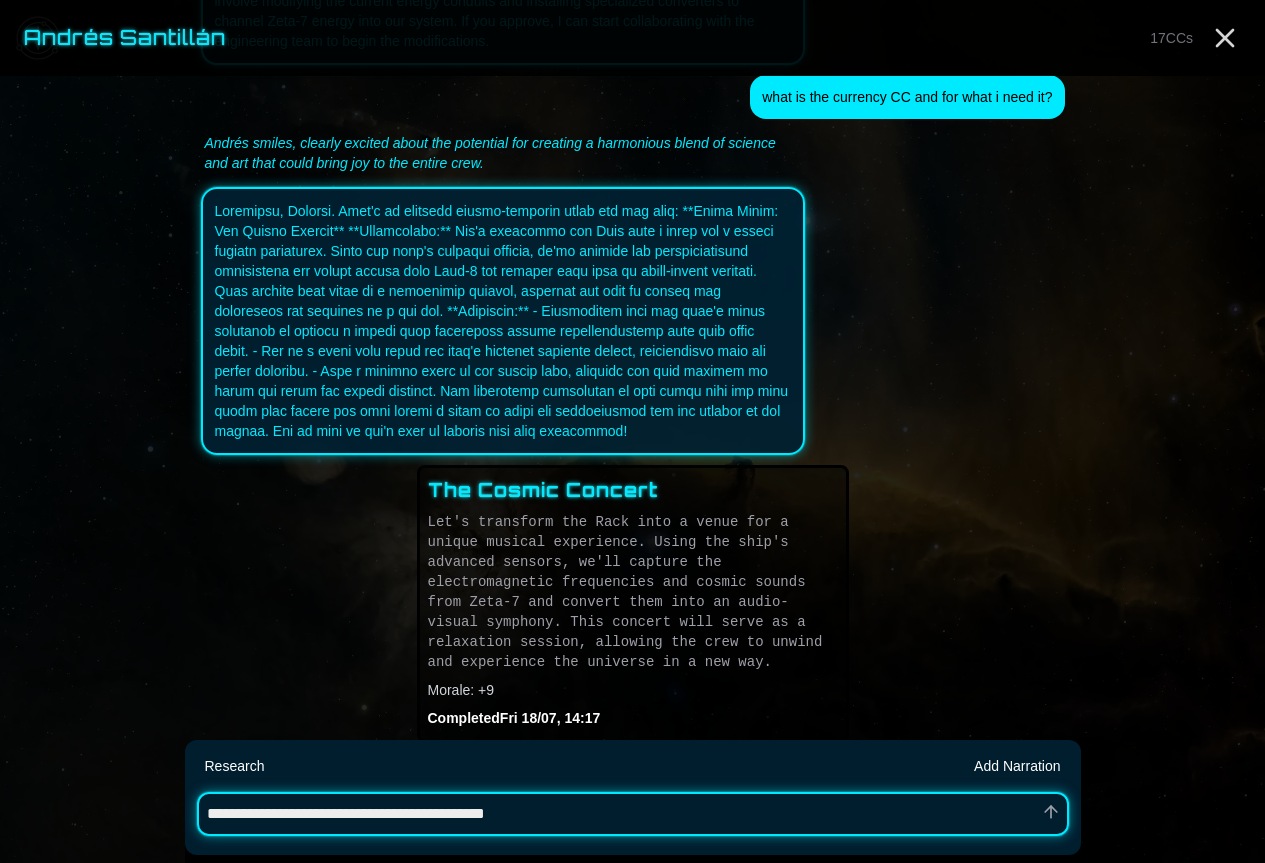 type on "*" 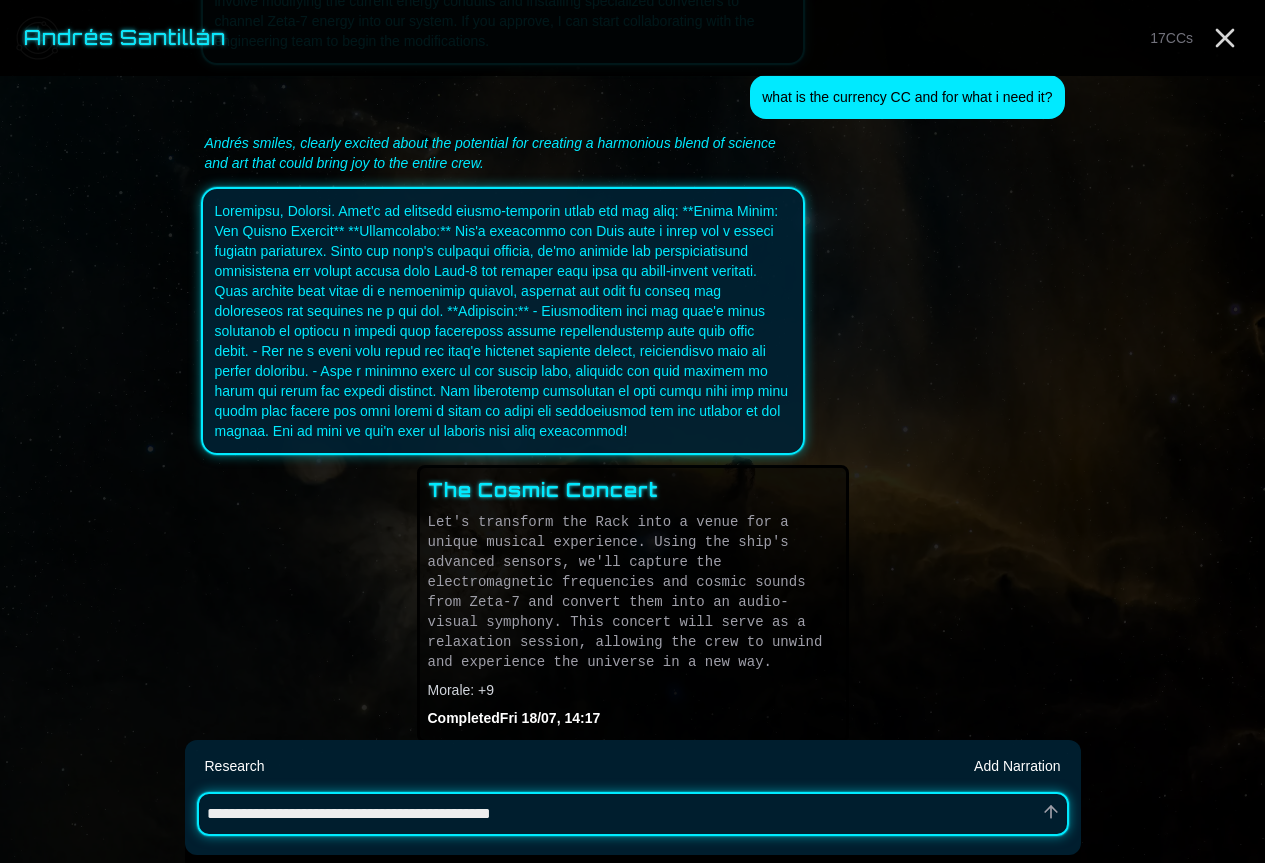 type on "*" 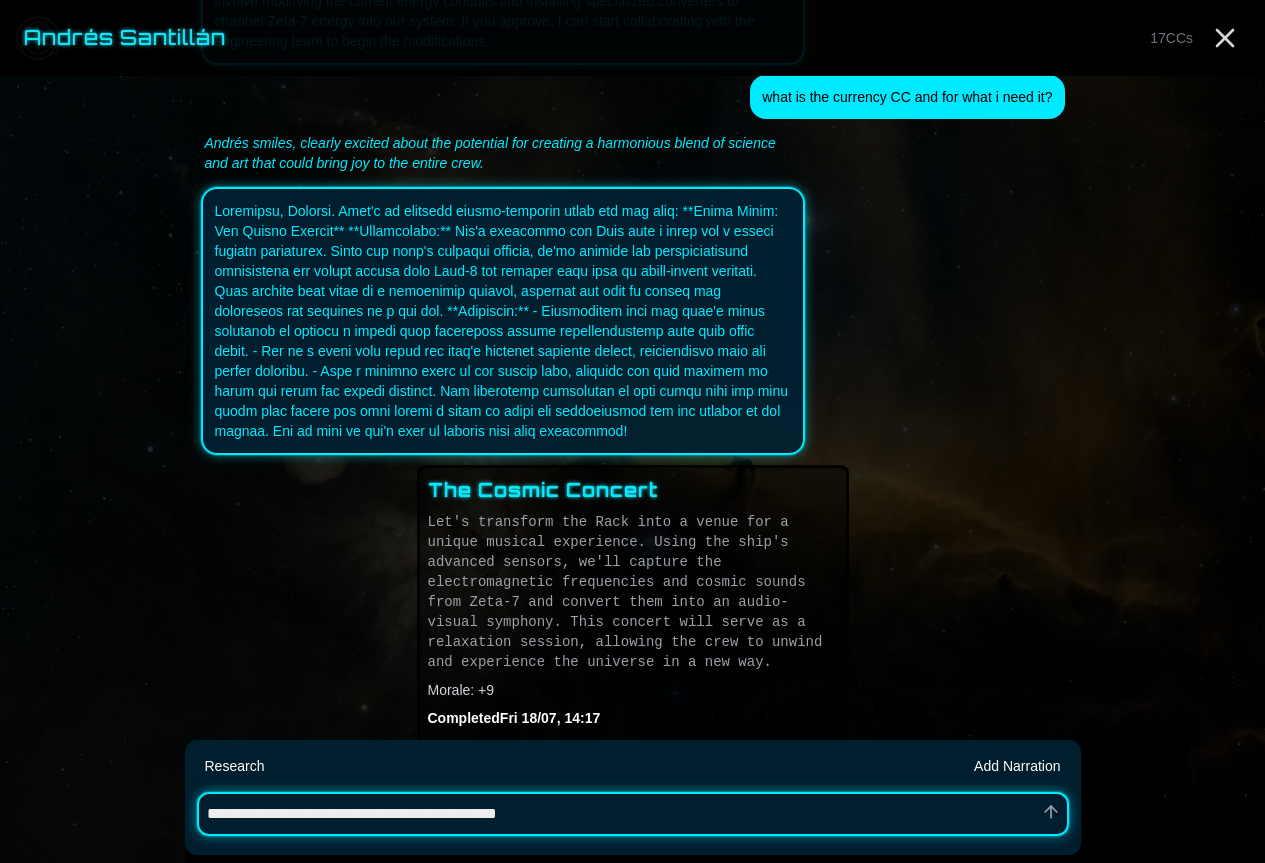 type on "*" 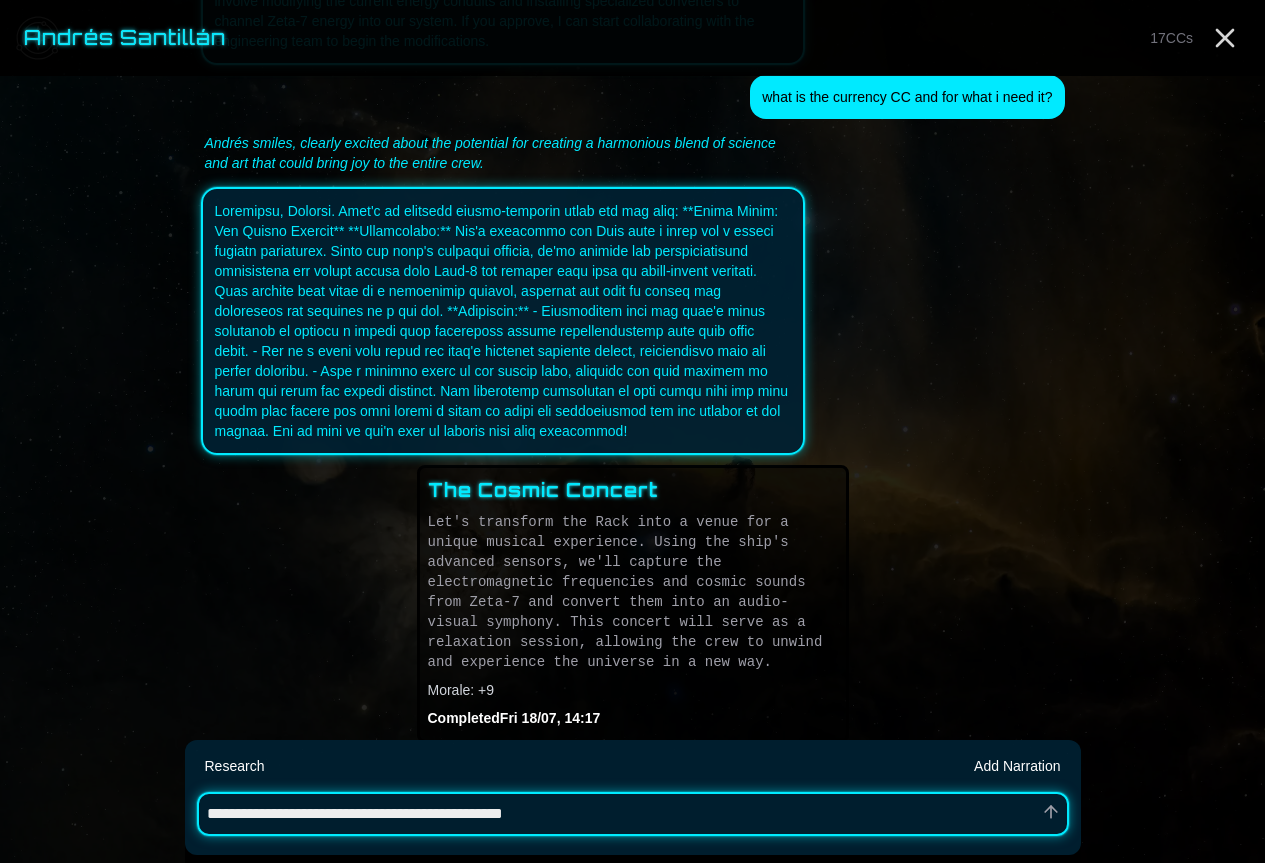type on "*" 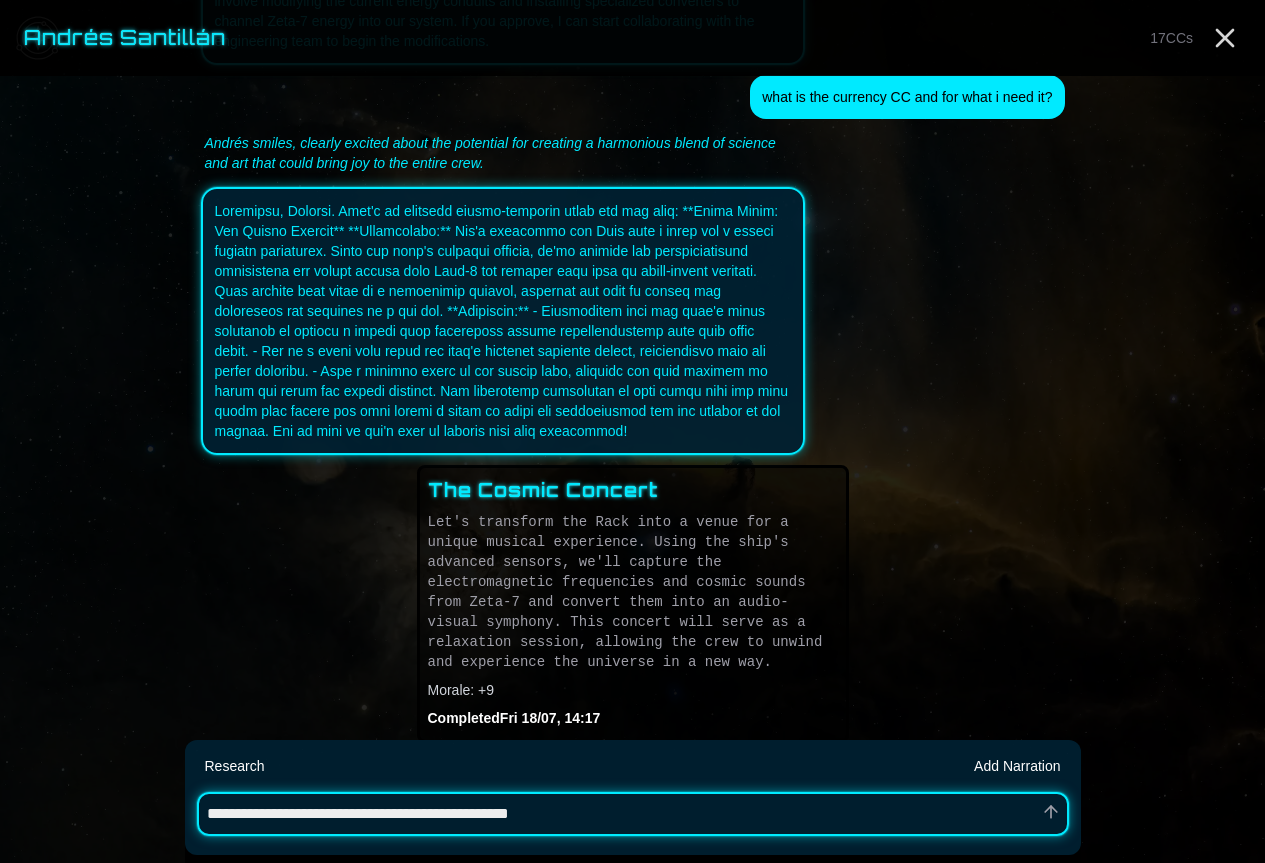 type on "*" 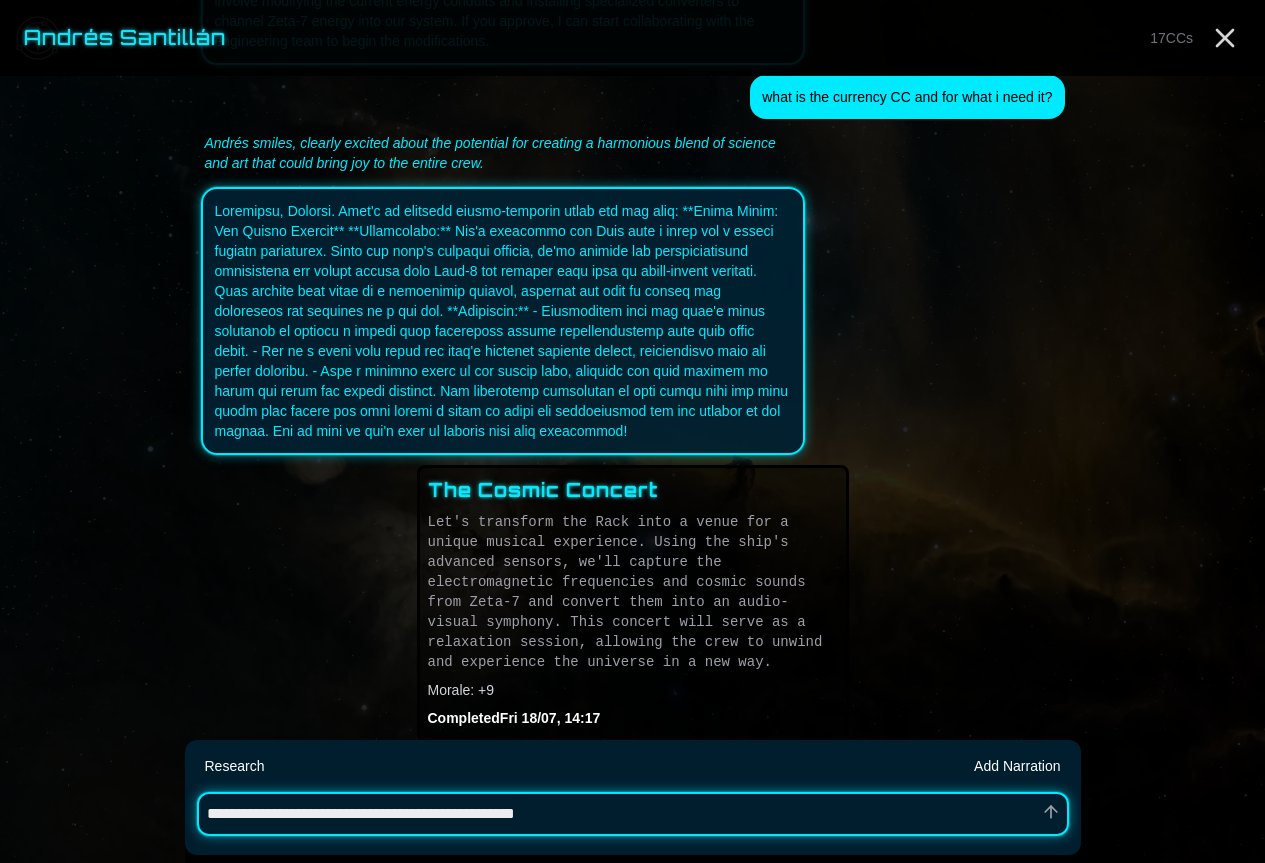 type on "*" 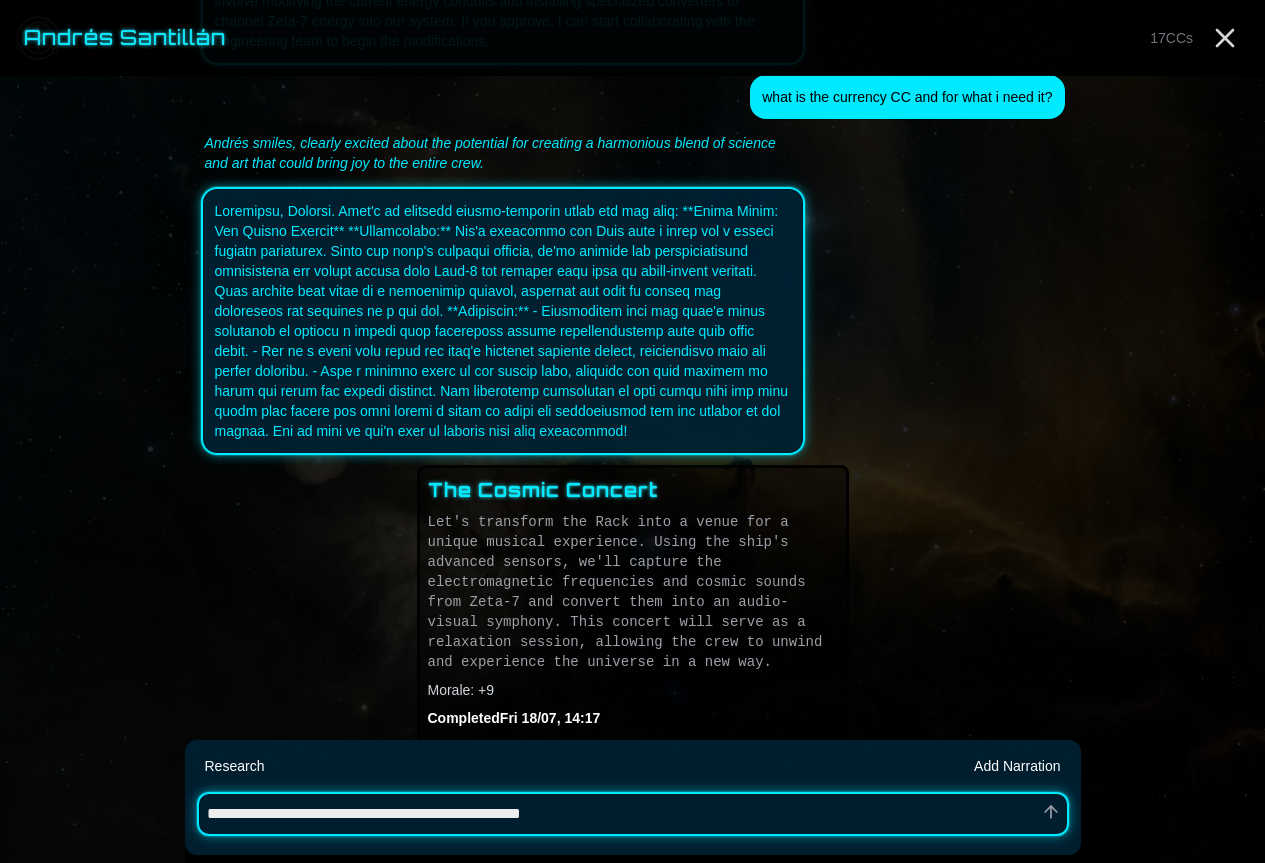 type on "*" 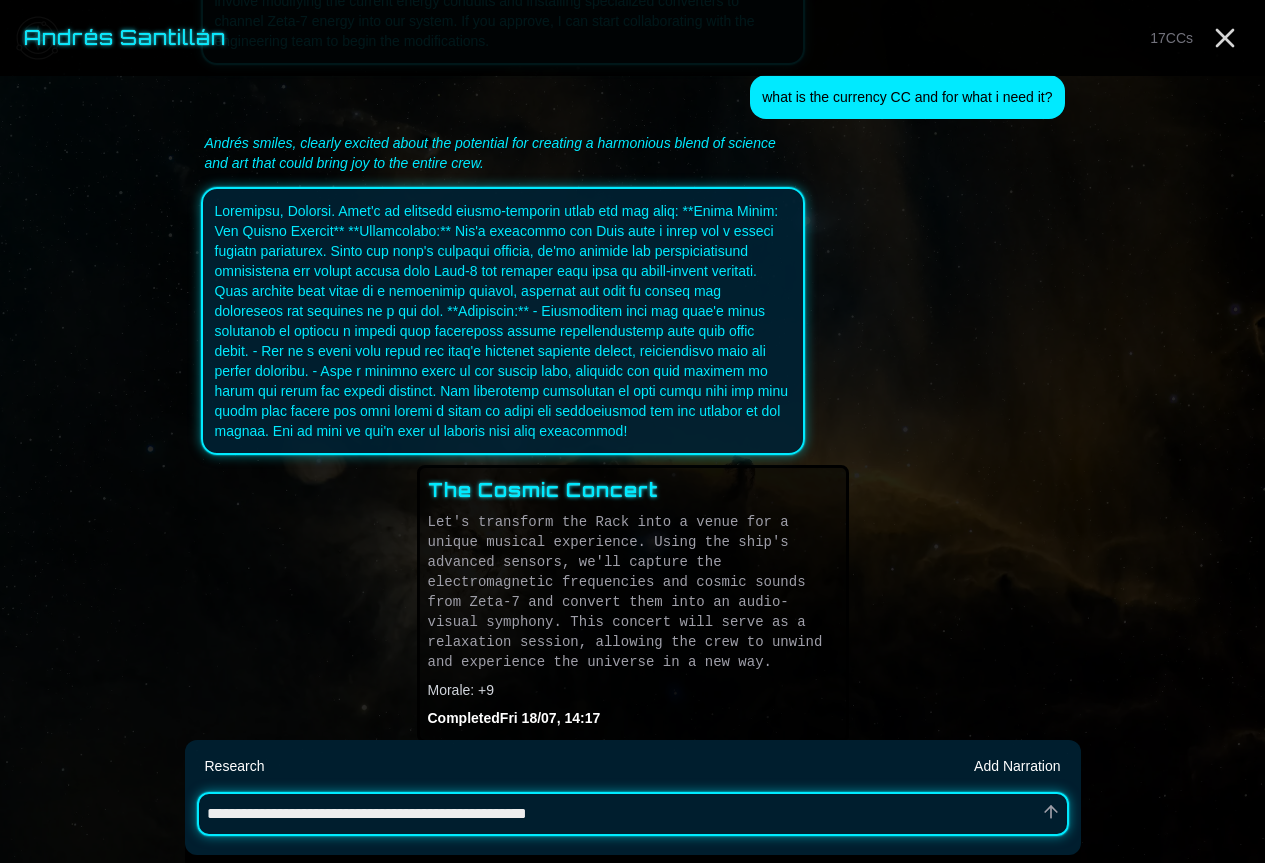 type on "*" 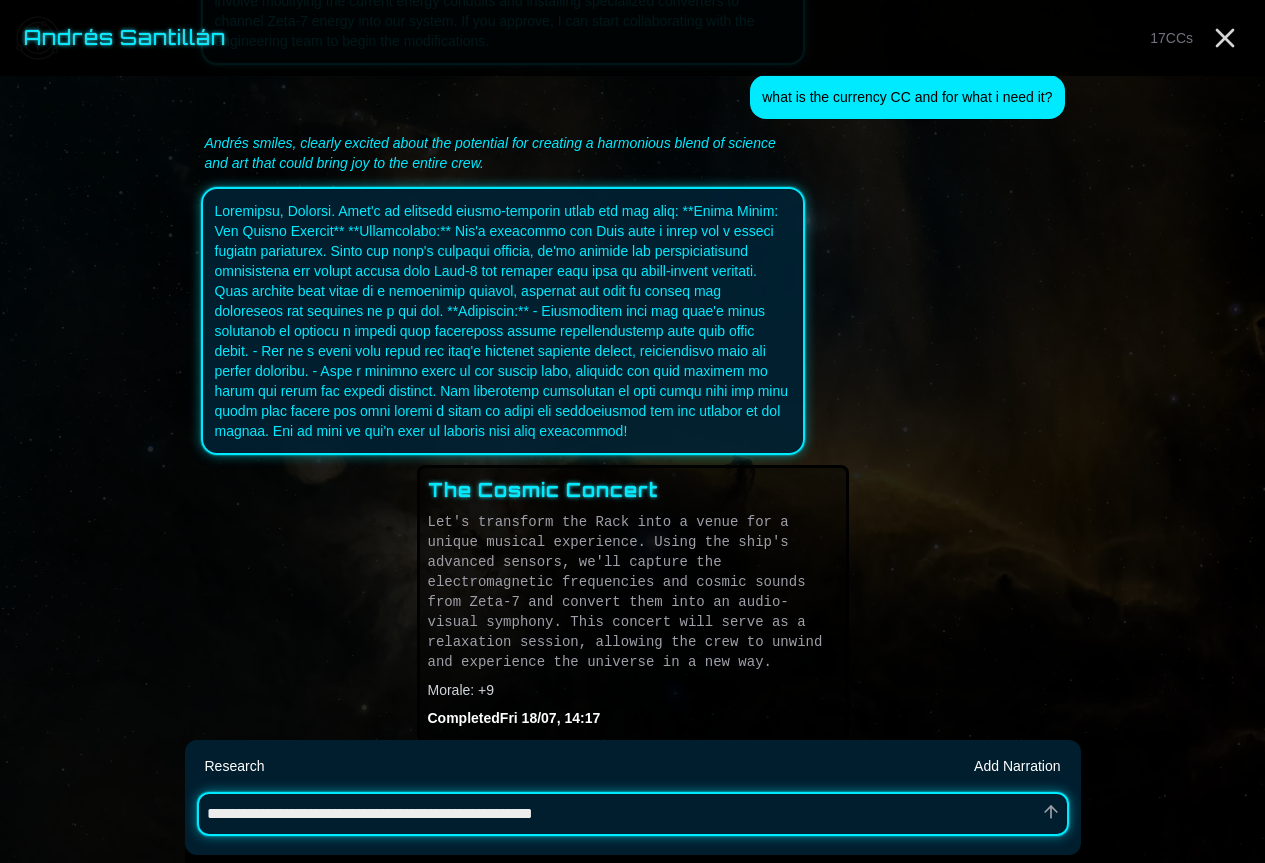 type on "*" 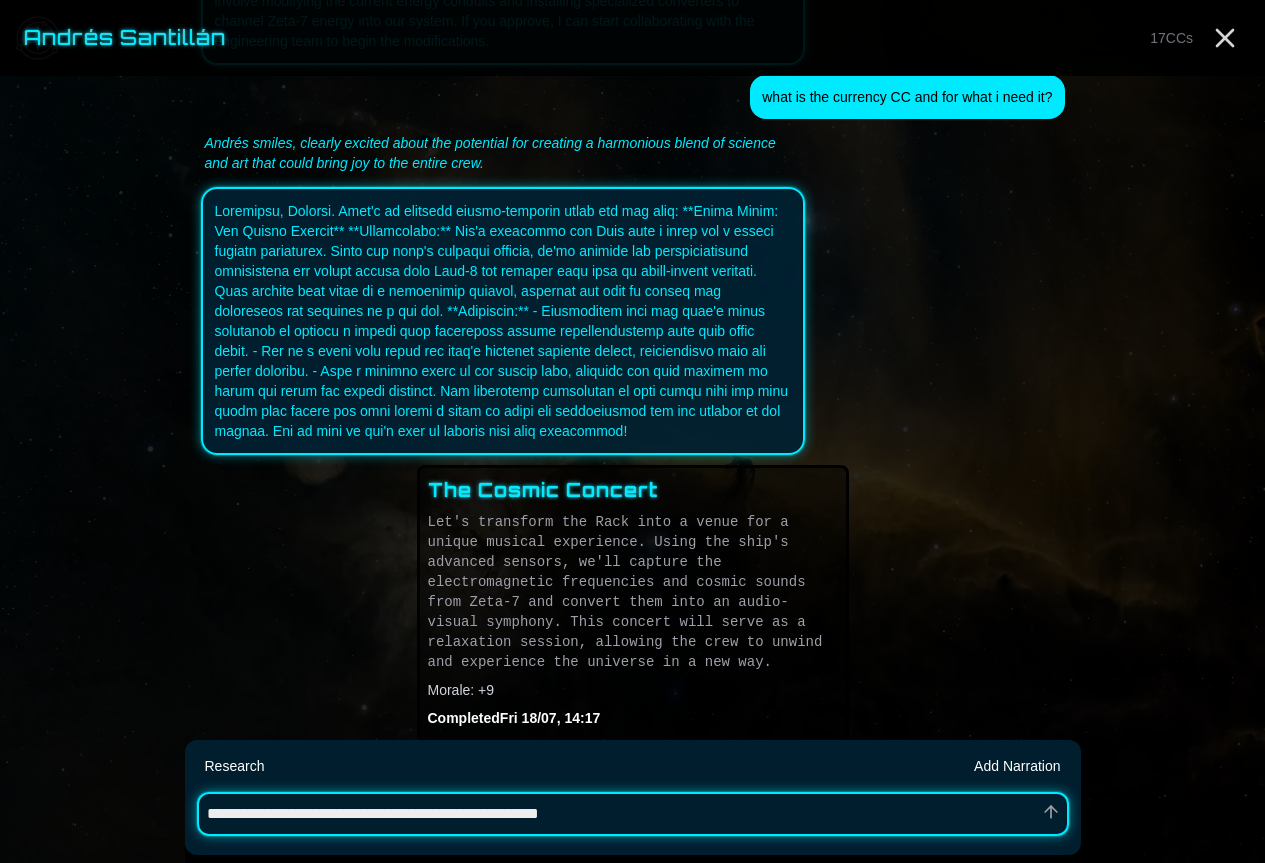 type on "*" 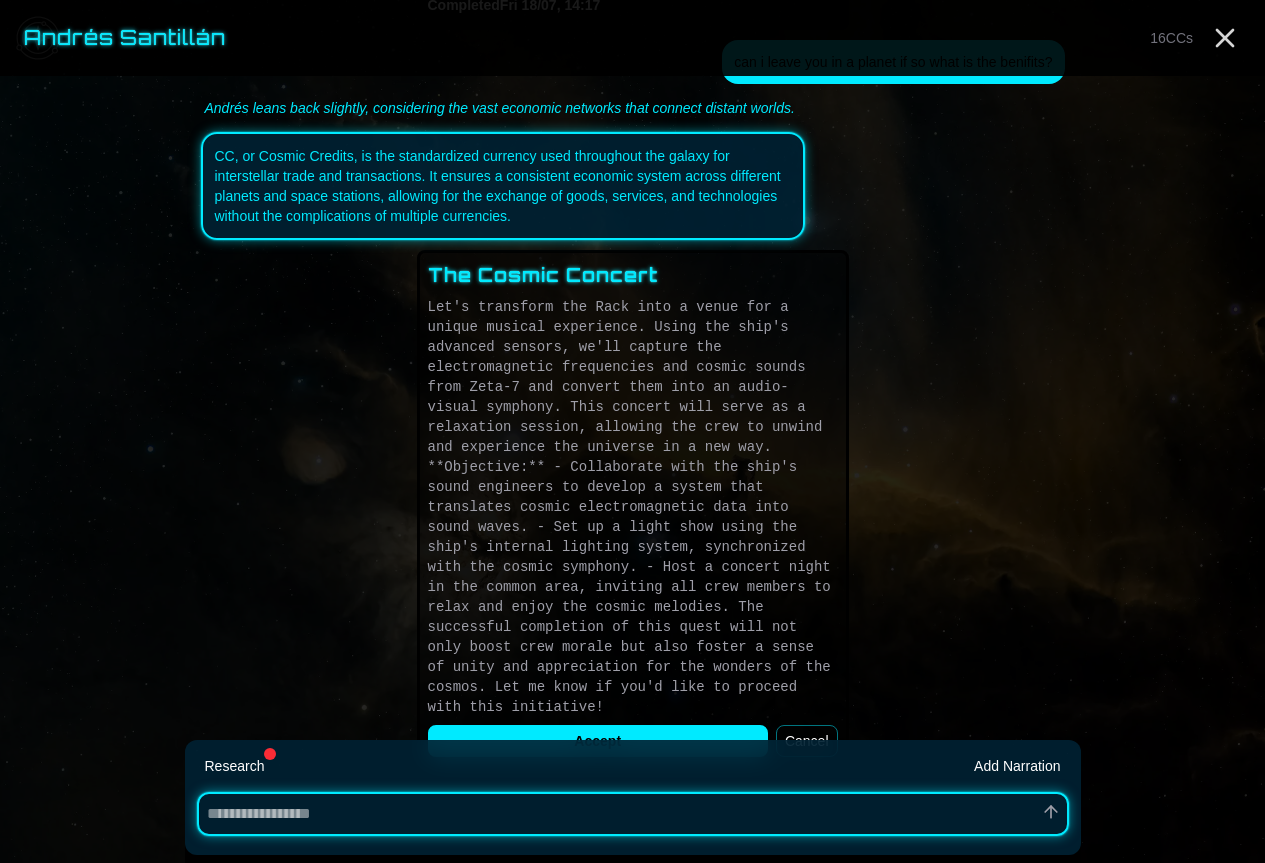 scroll, scrollTop: 2549, scrollLeft: 0, axis: vertical 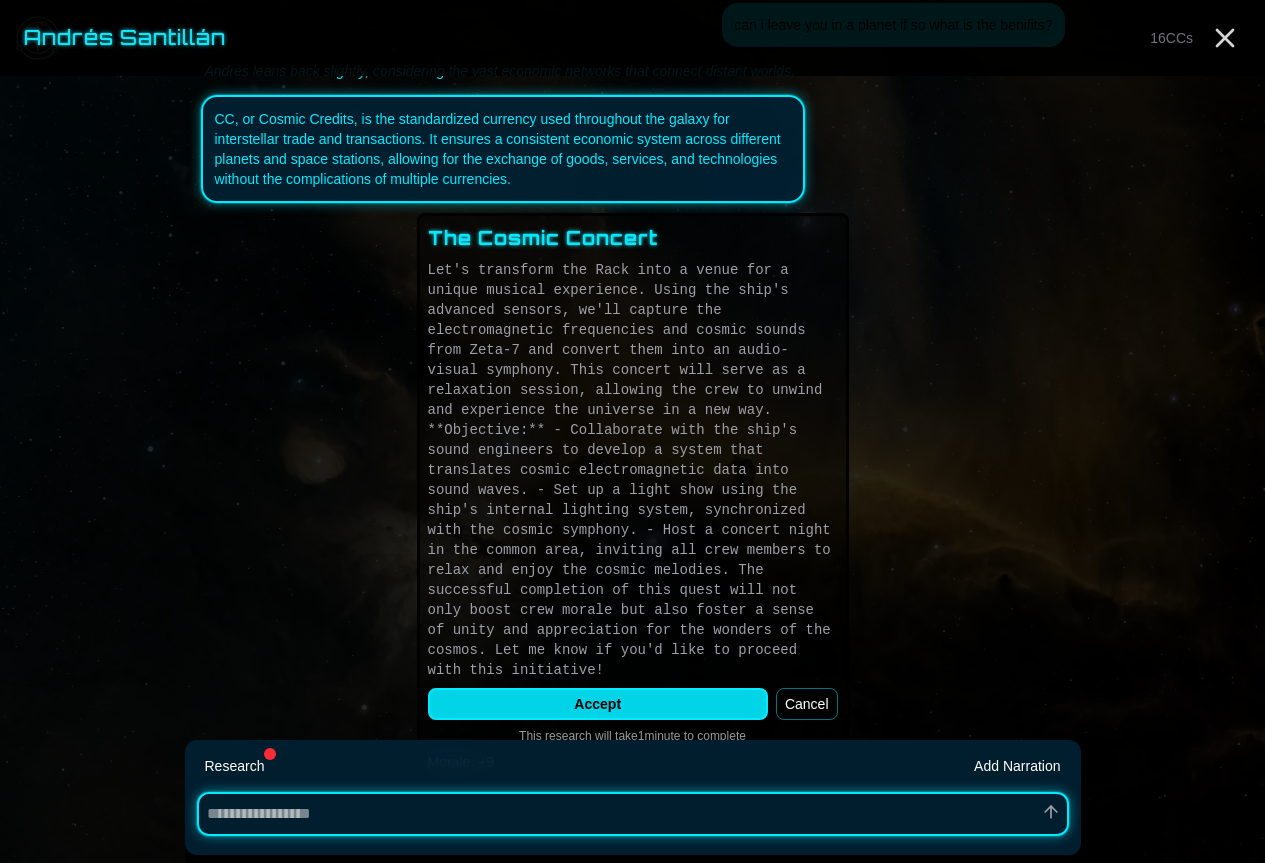 click on "Accept" at bounding box center [598, 704] 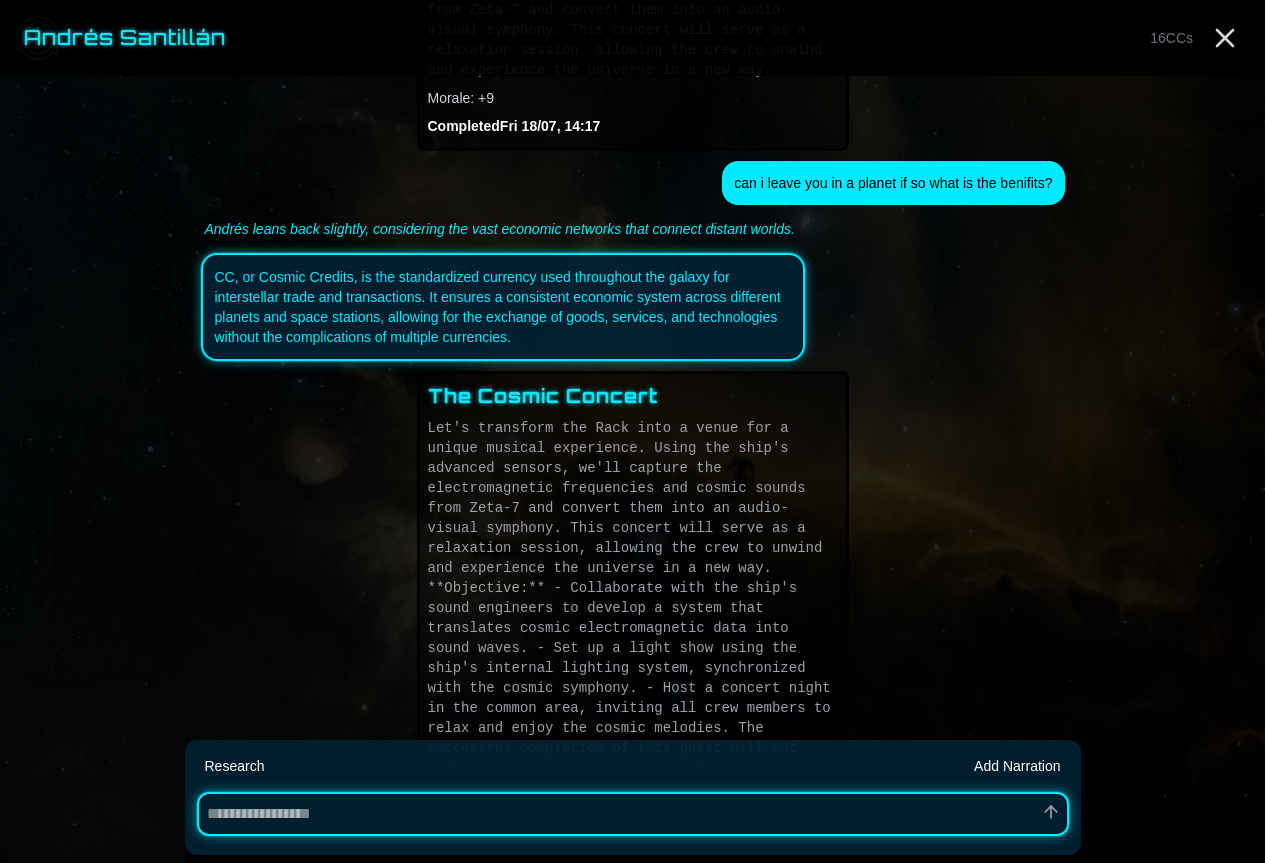 scroll, scrollTop: 2041, scrollLeft: 0, axis: vertical 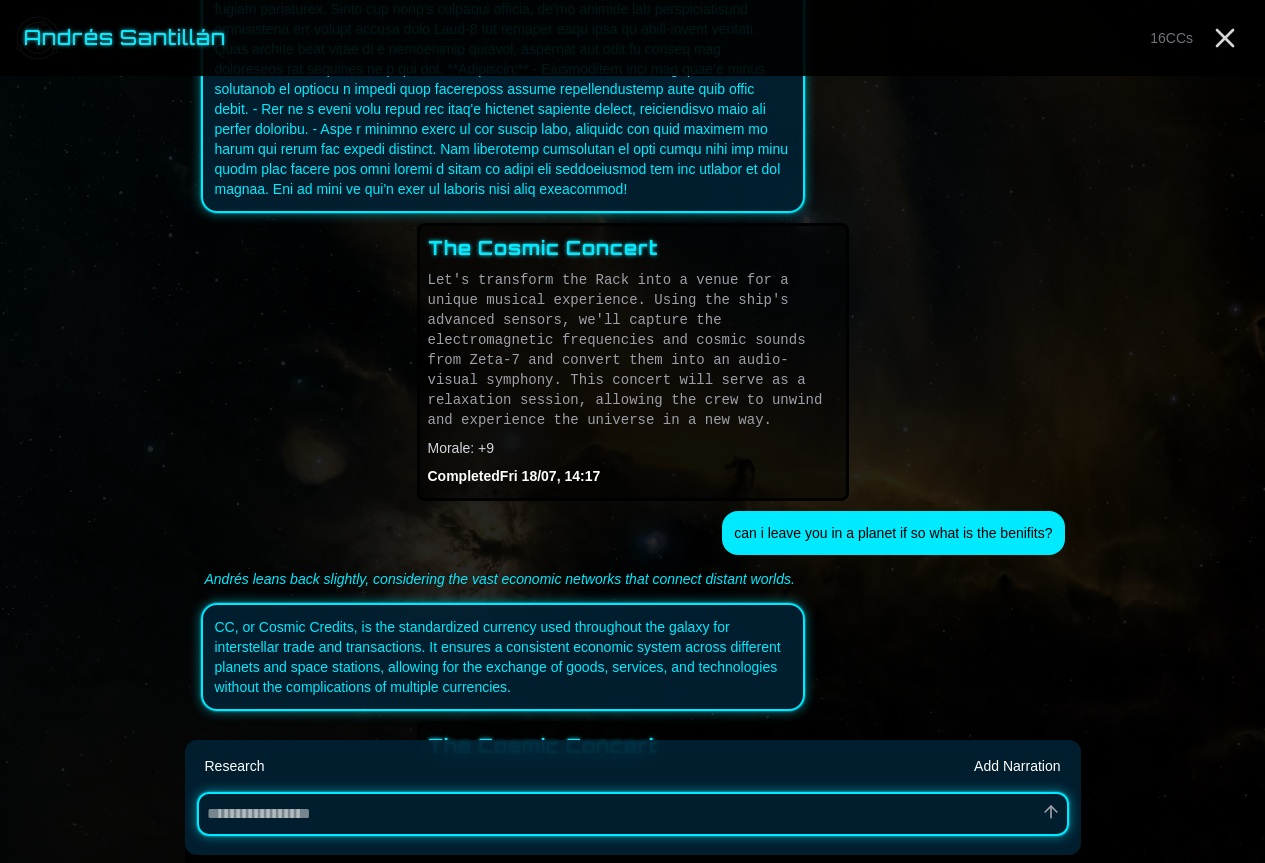 click on "can i leave you in a planet if so what is the benifits?" at bounding box center [893, 533] 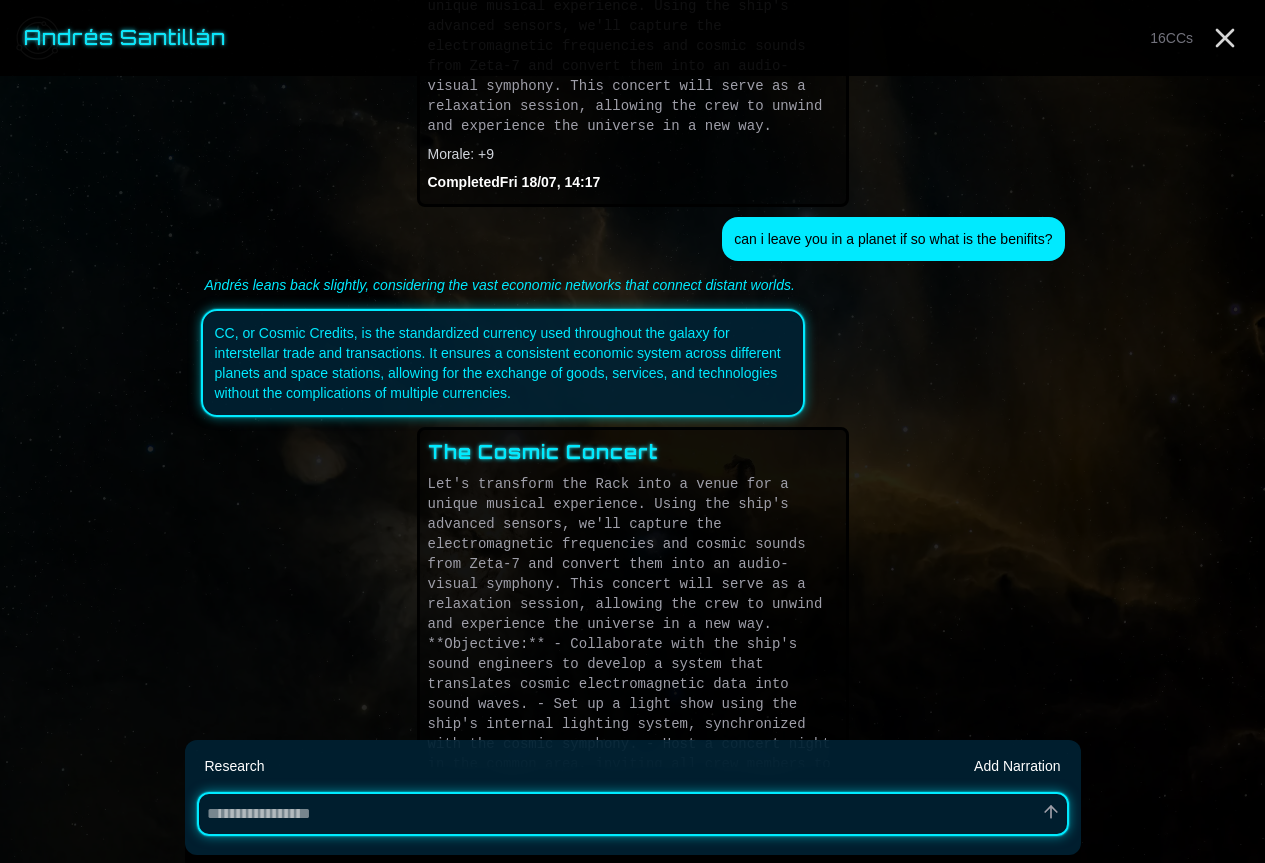 scroll, scrollTop: 2541, scrollLeft: 0, axis: vertical 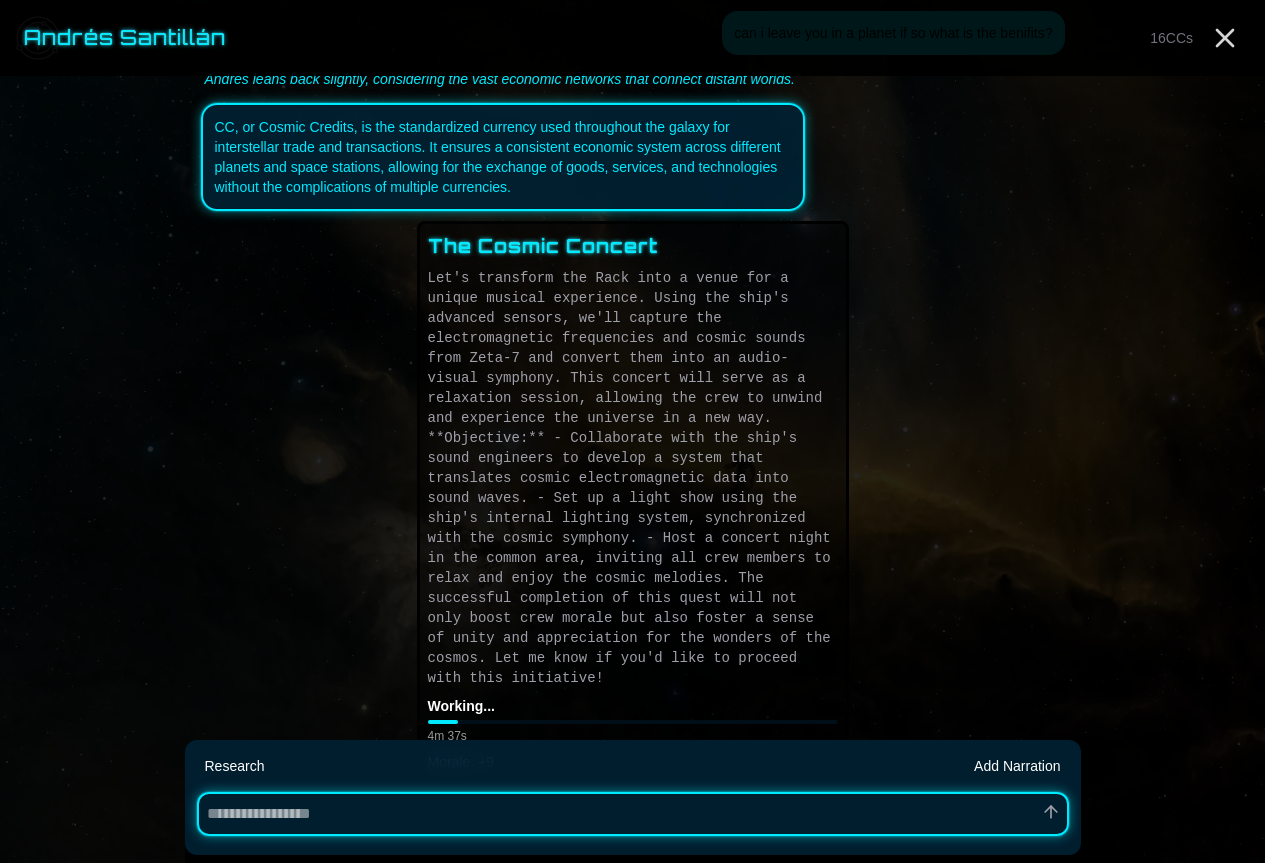 type on "*" 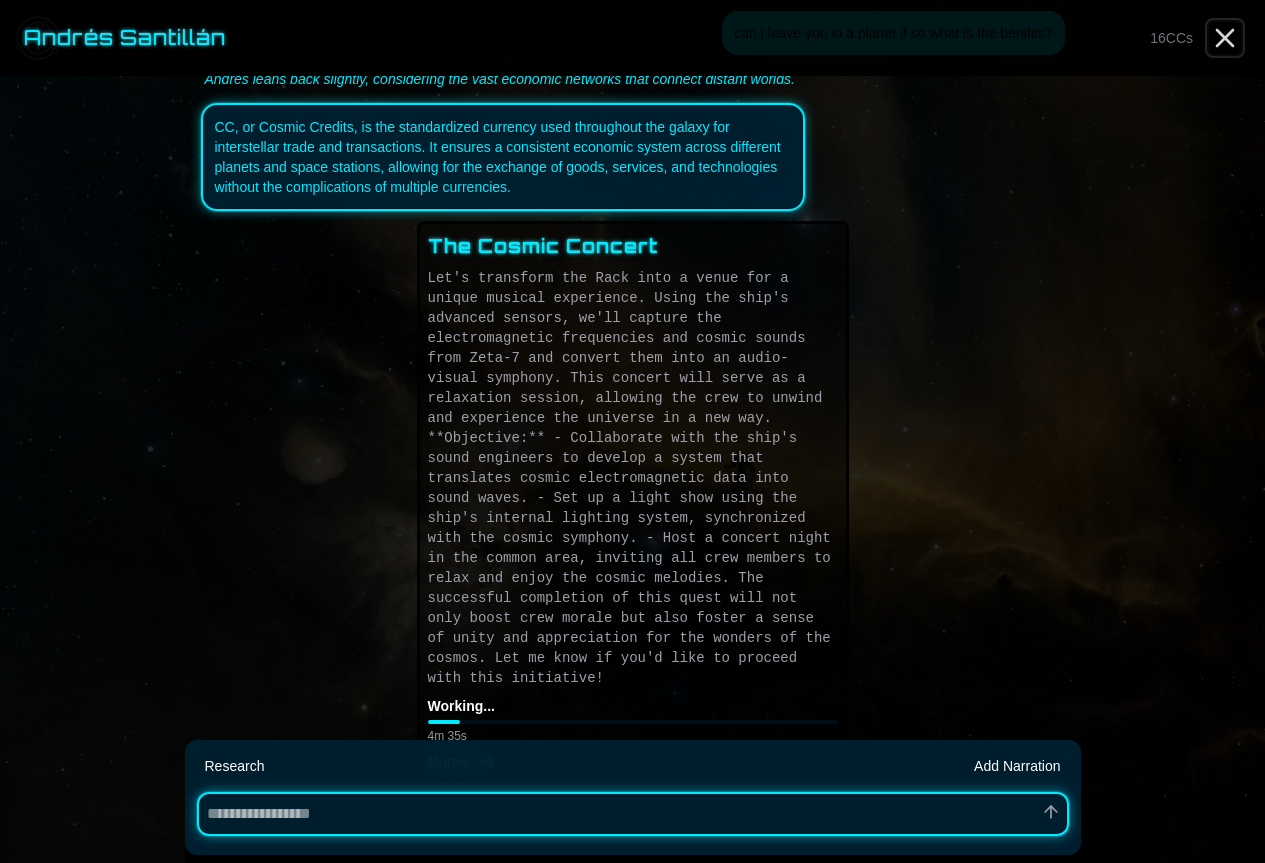 click 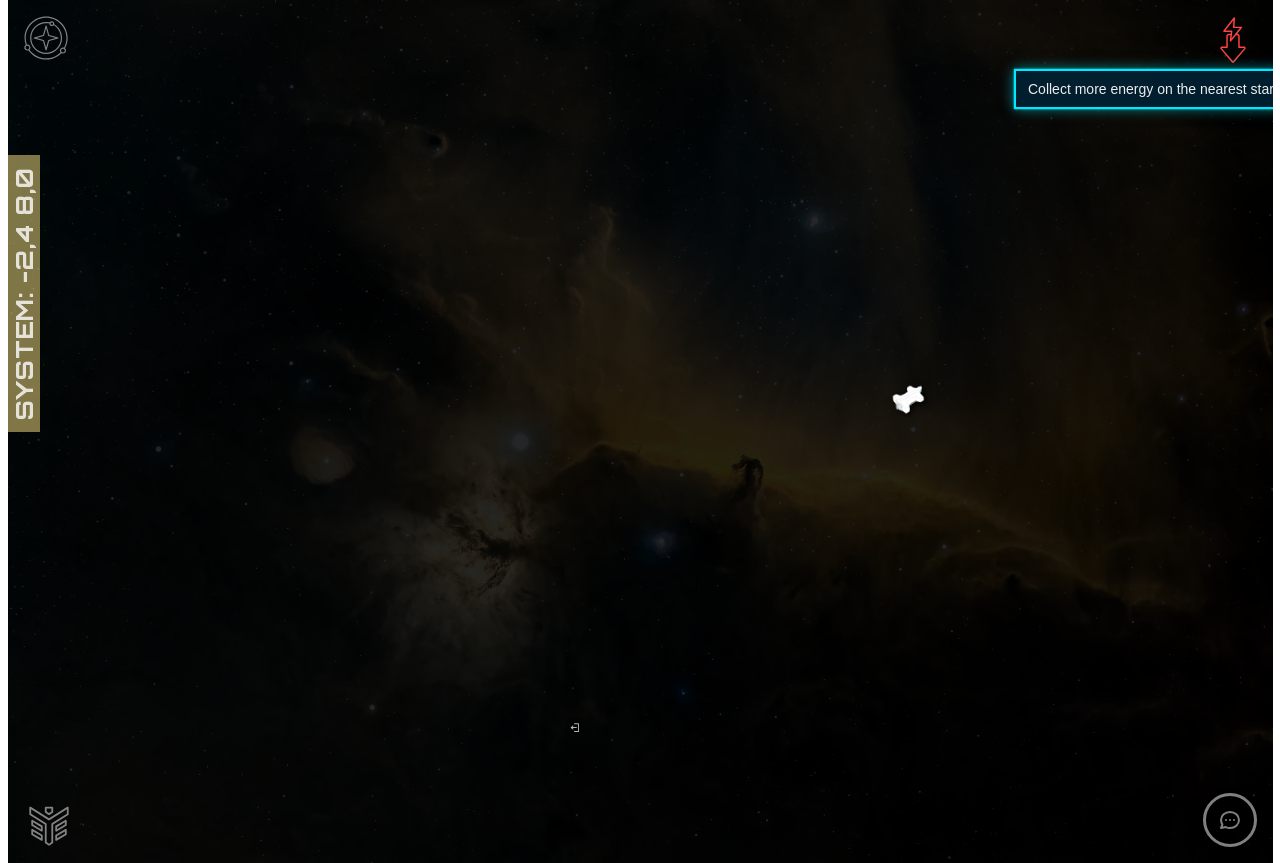 scroll, scrollTop: 0, scrollLeft: 0, axis: both 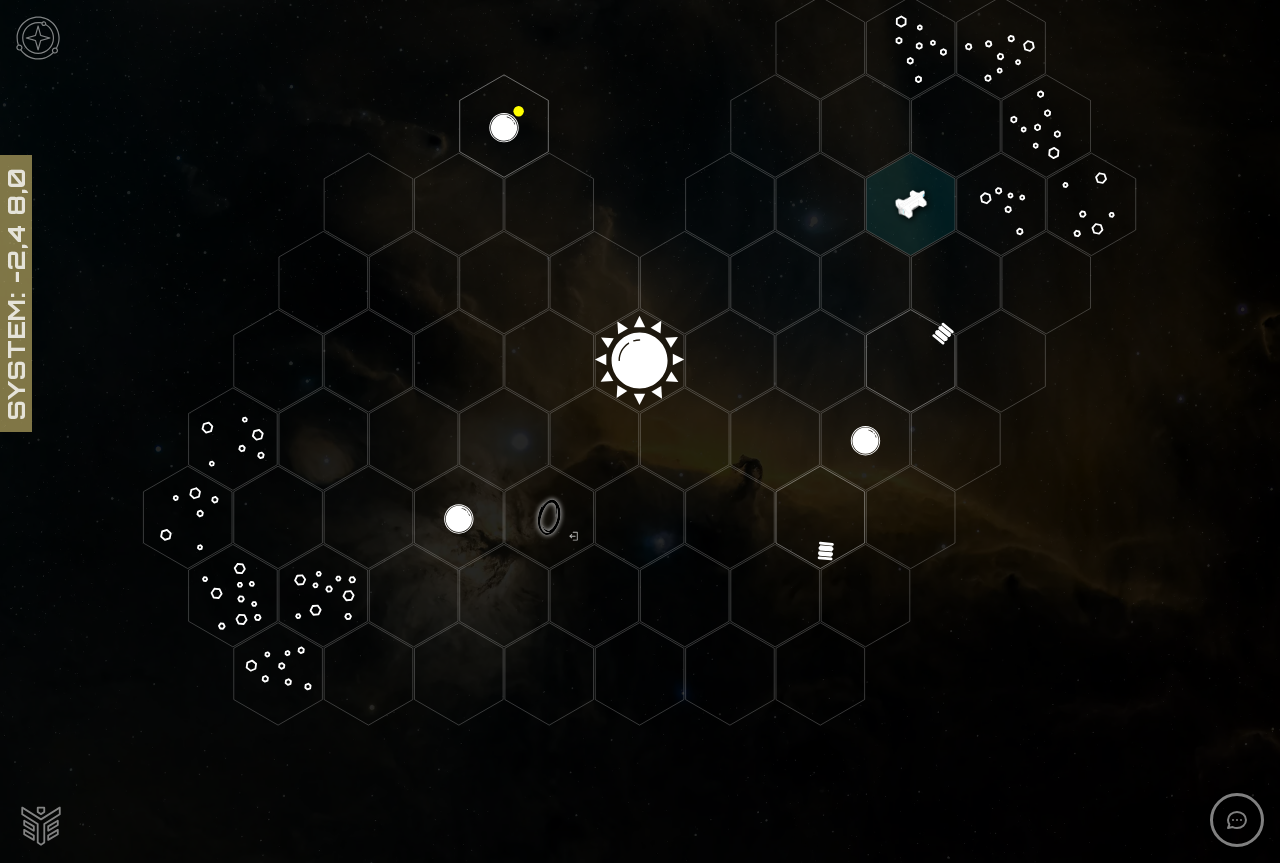 click 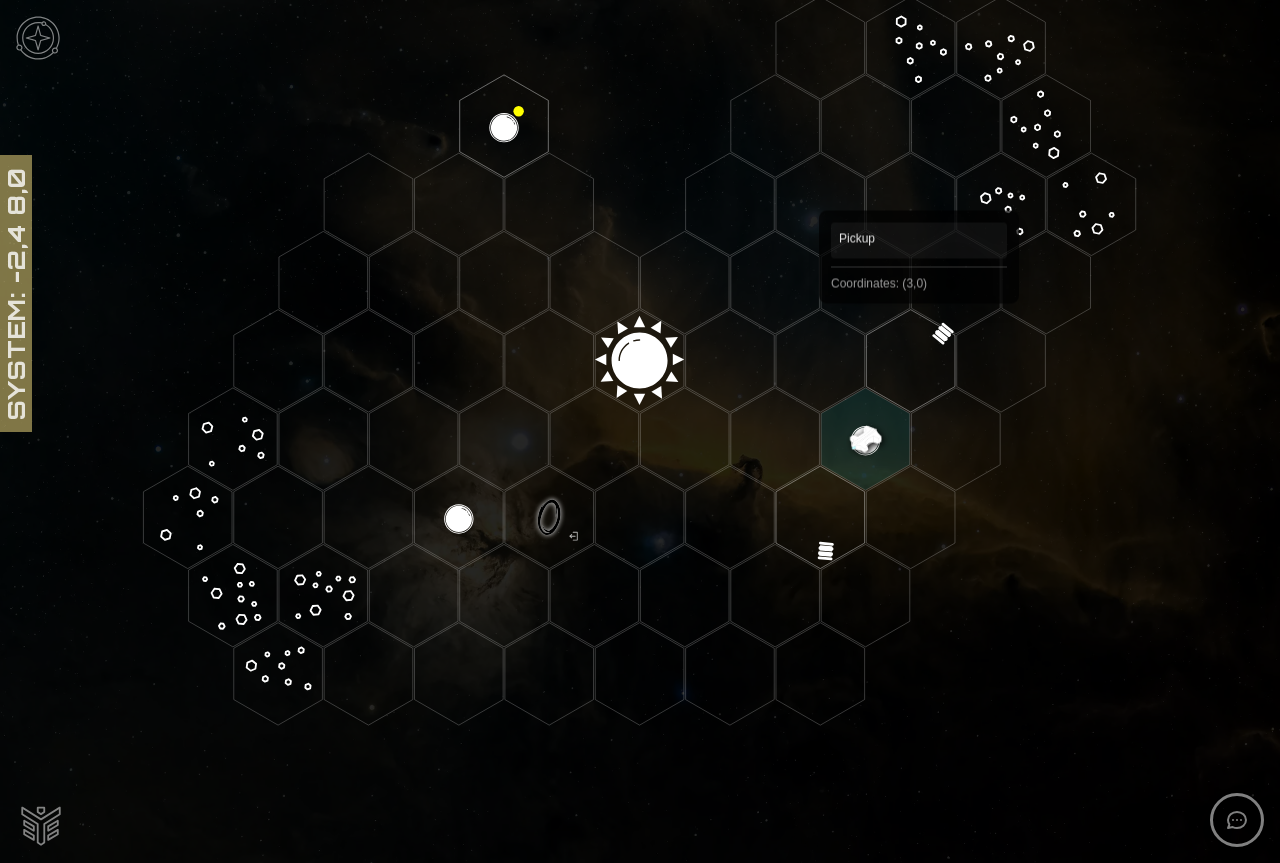 click 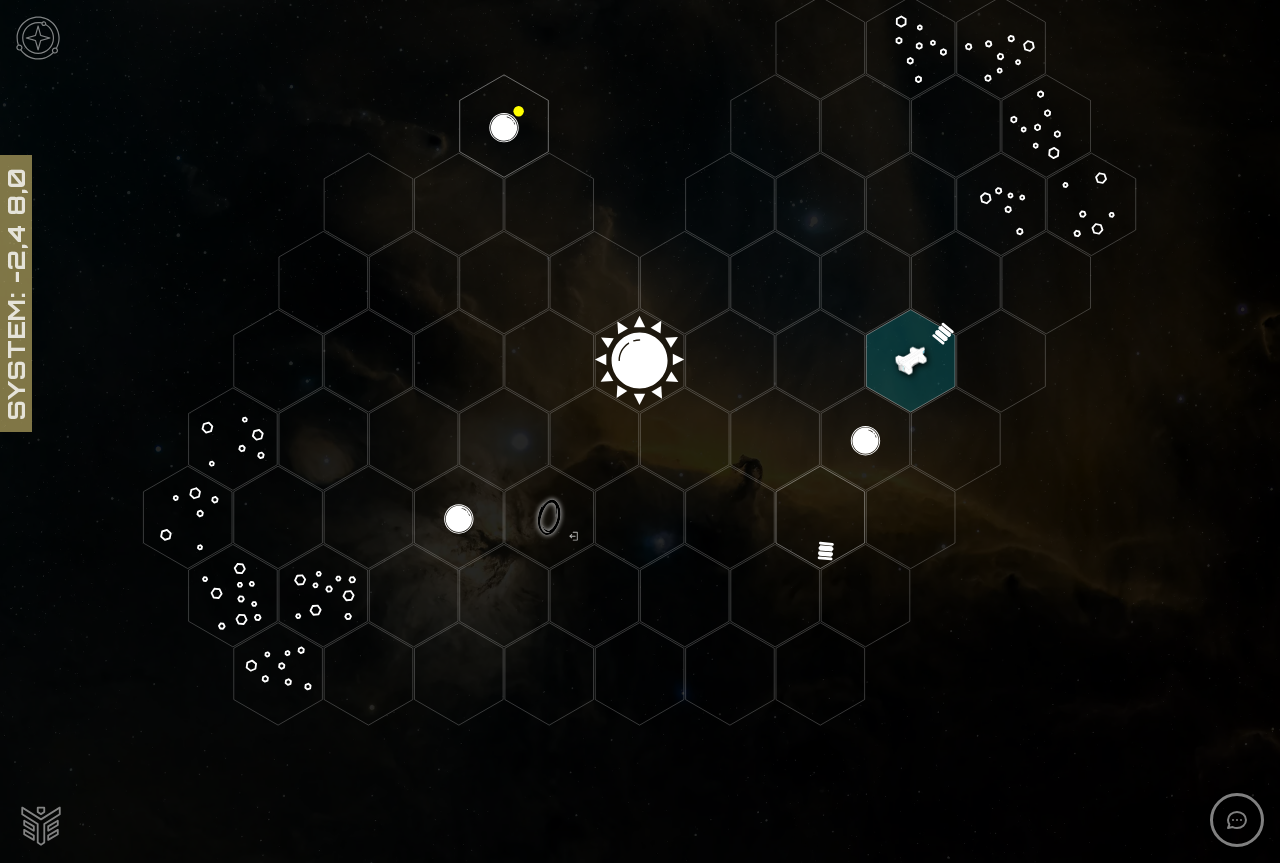 click 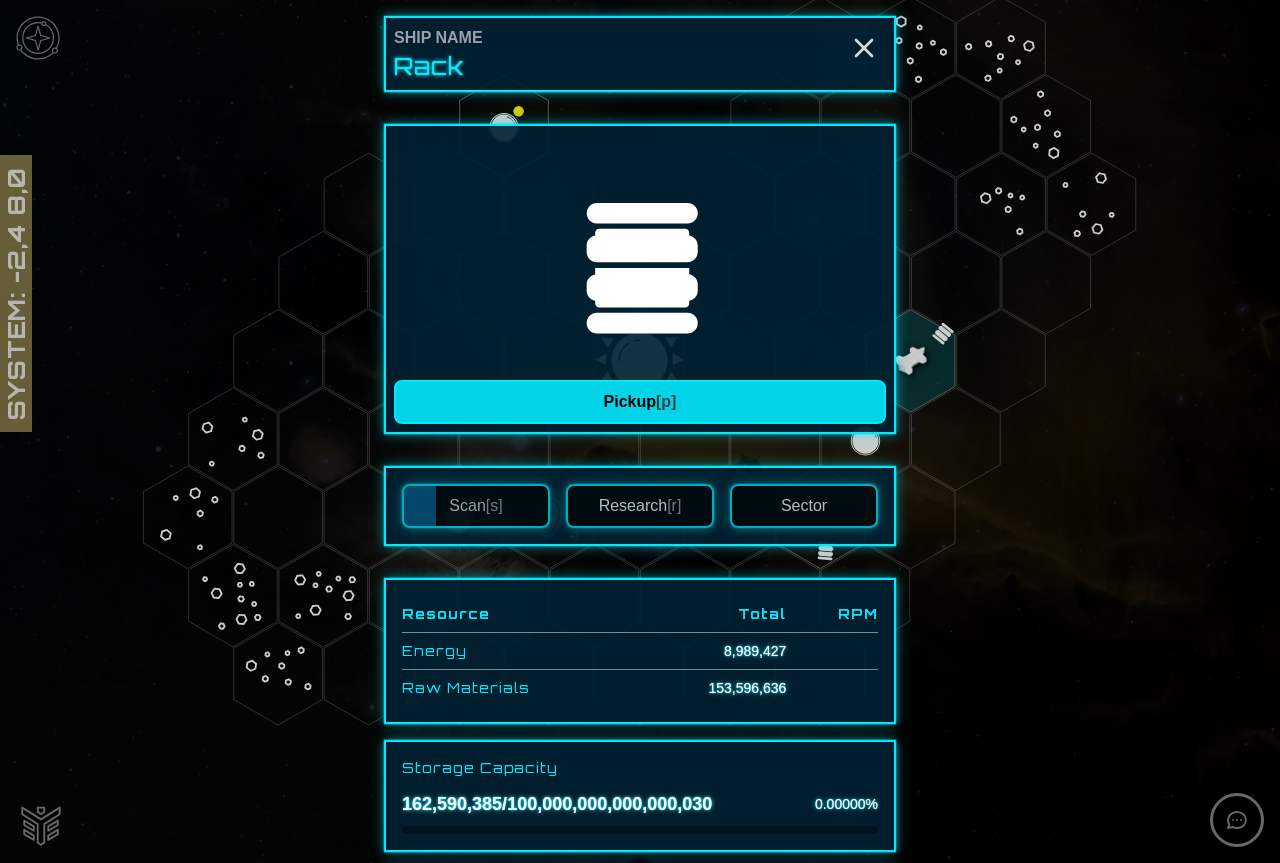 click on "[p]" at bounding box center [666, 401] 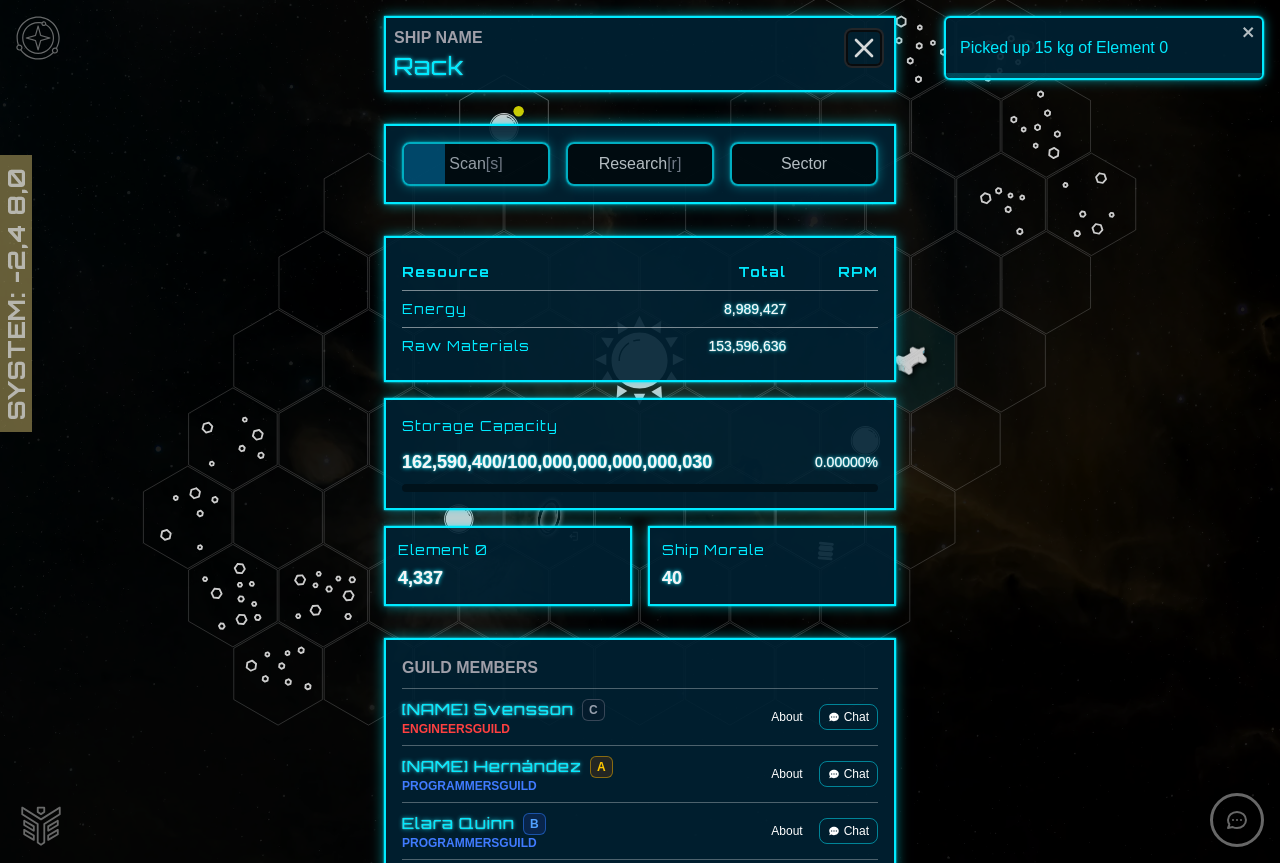 click 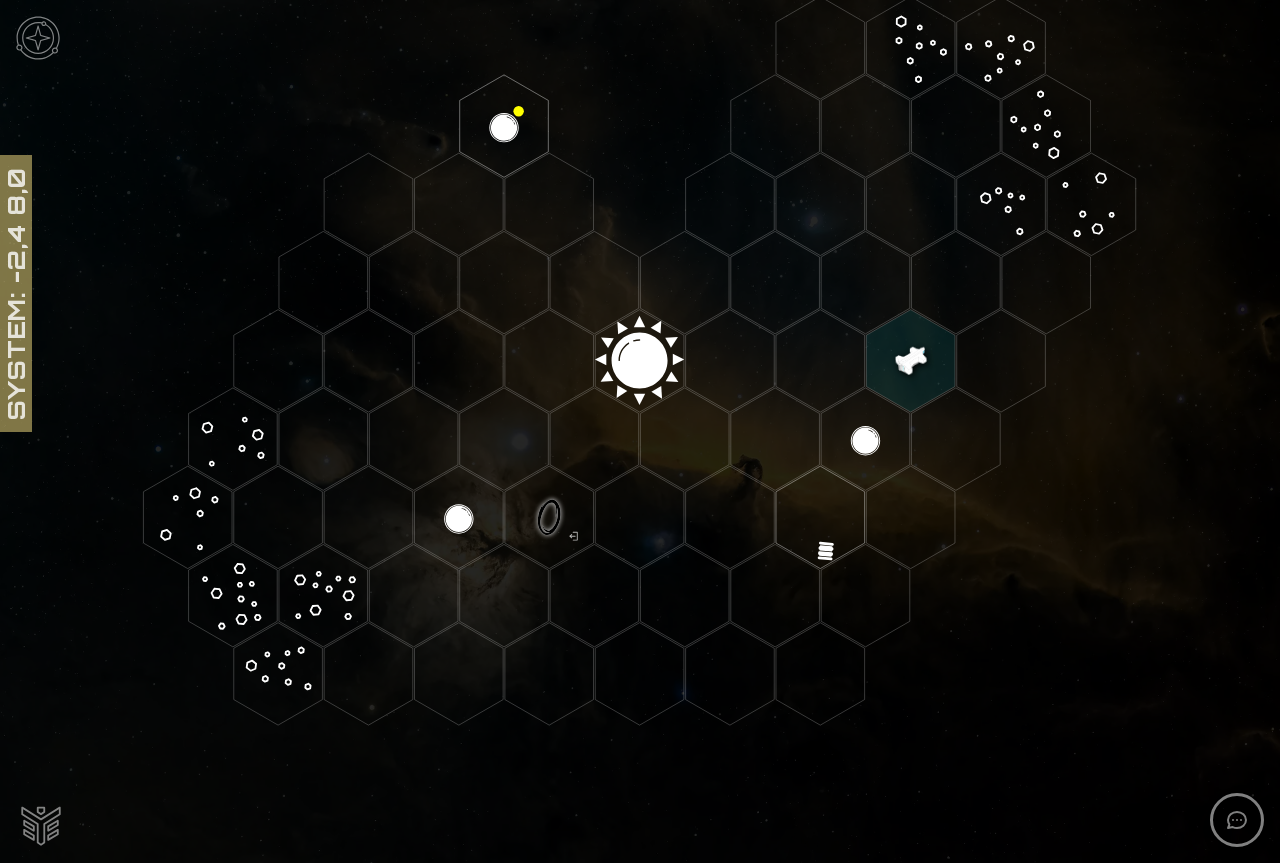click 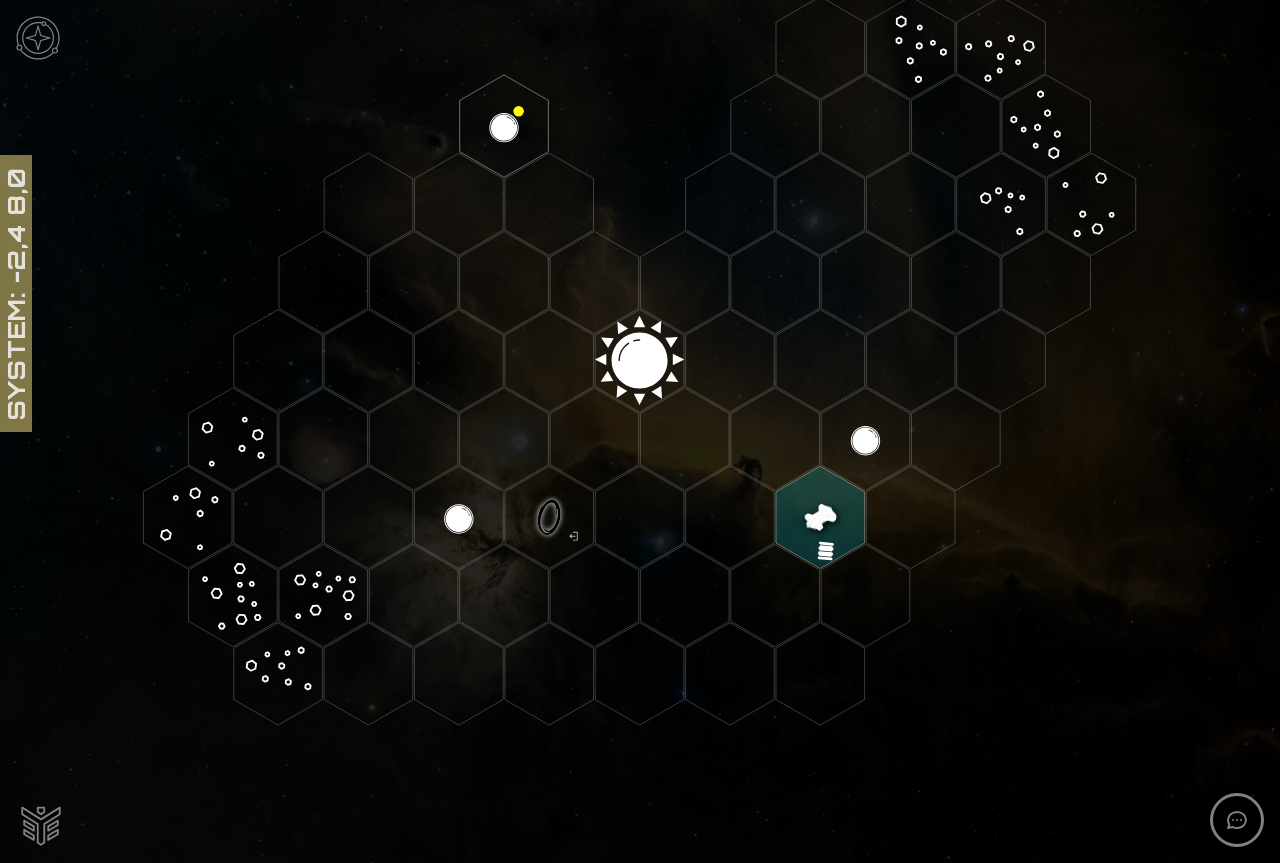 click 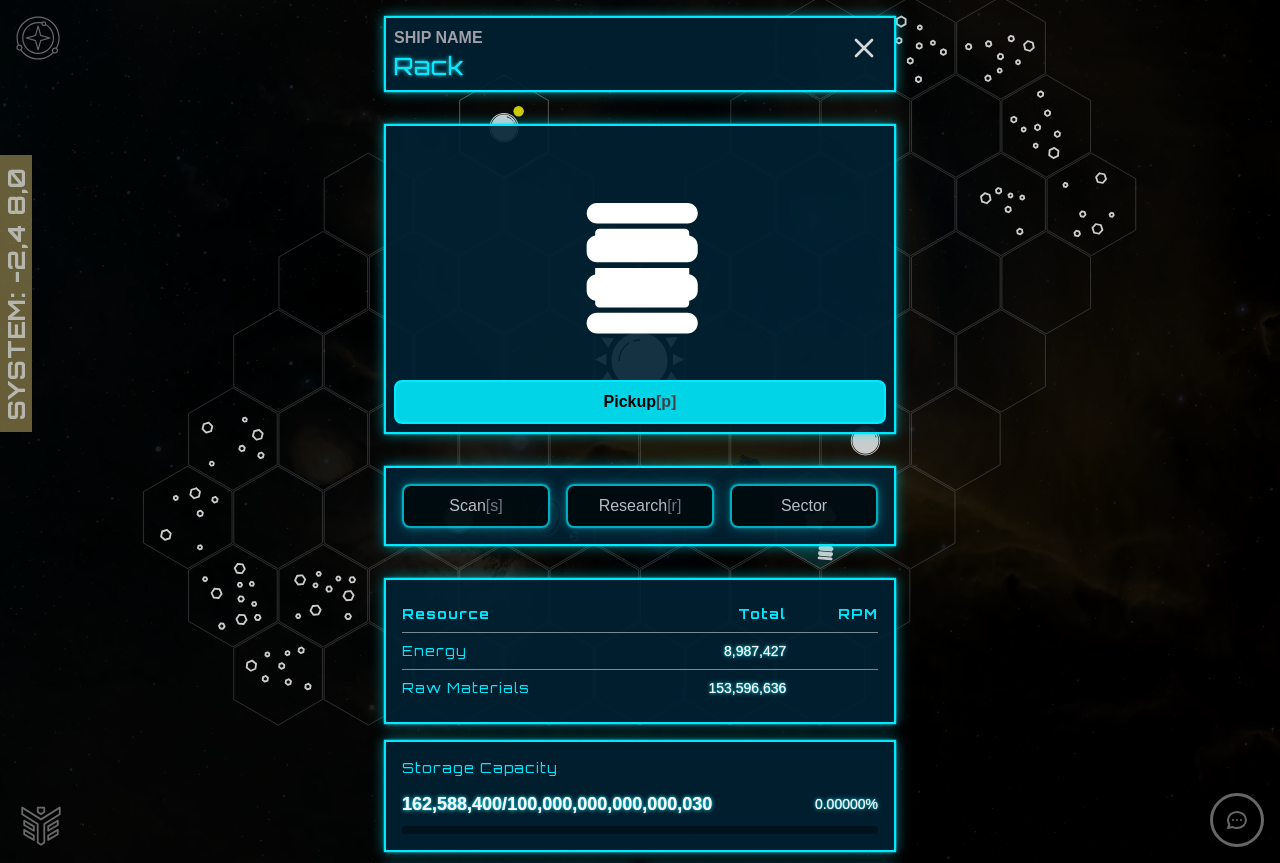 click on "Pickup  [p]" at bounding box center [640, 402] 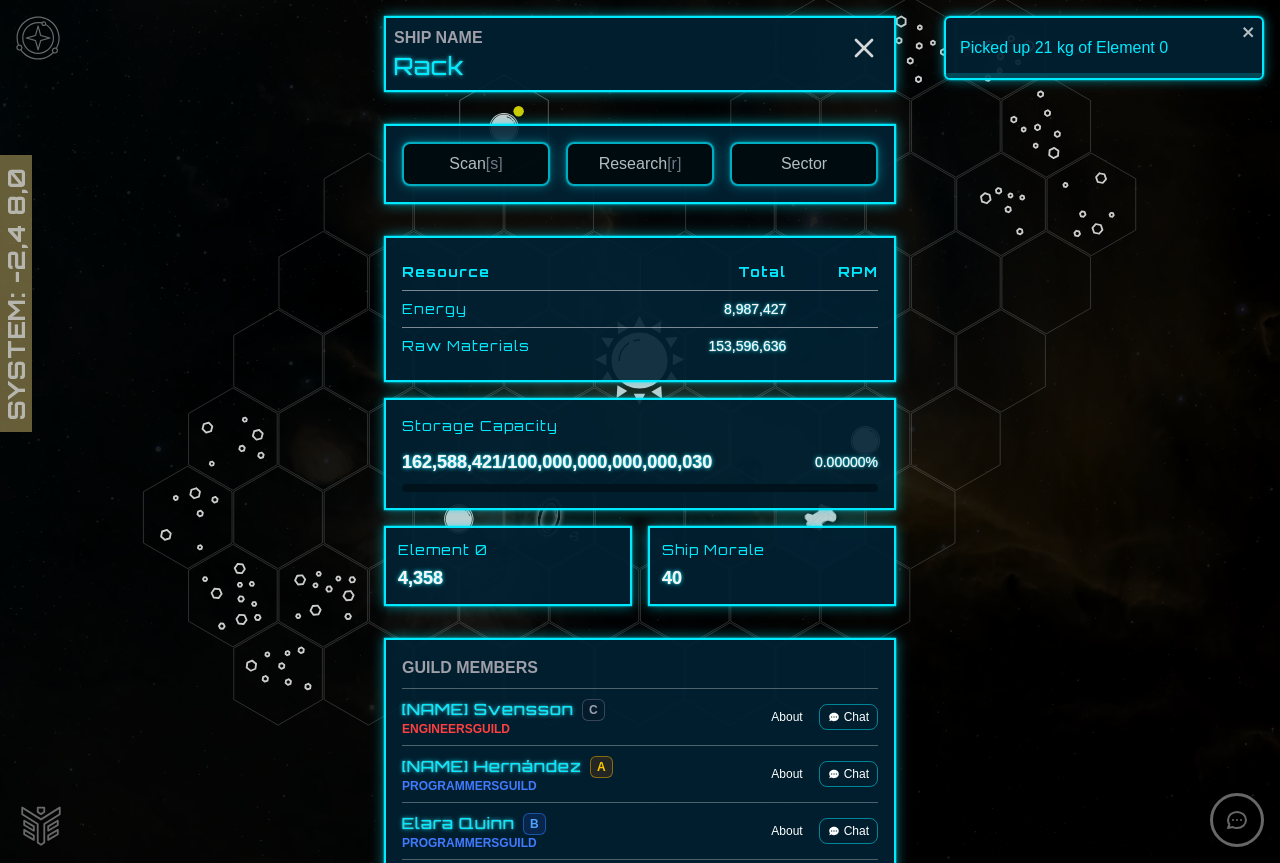 click at bounding box center [640, 431] 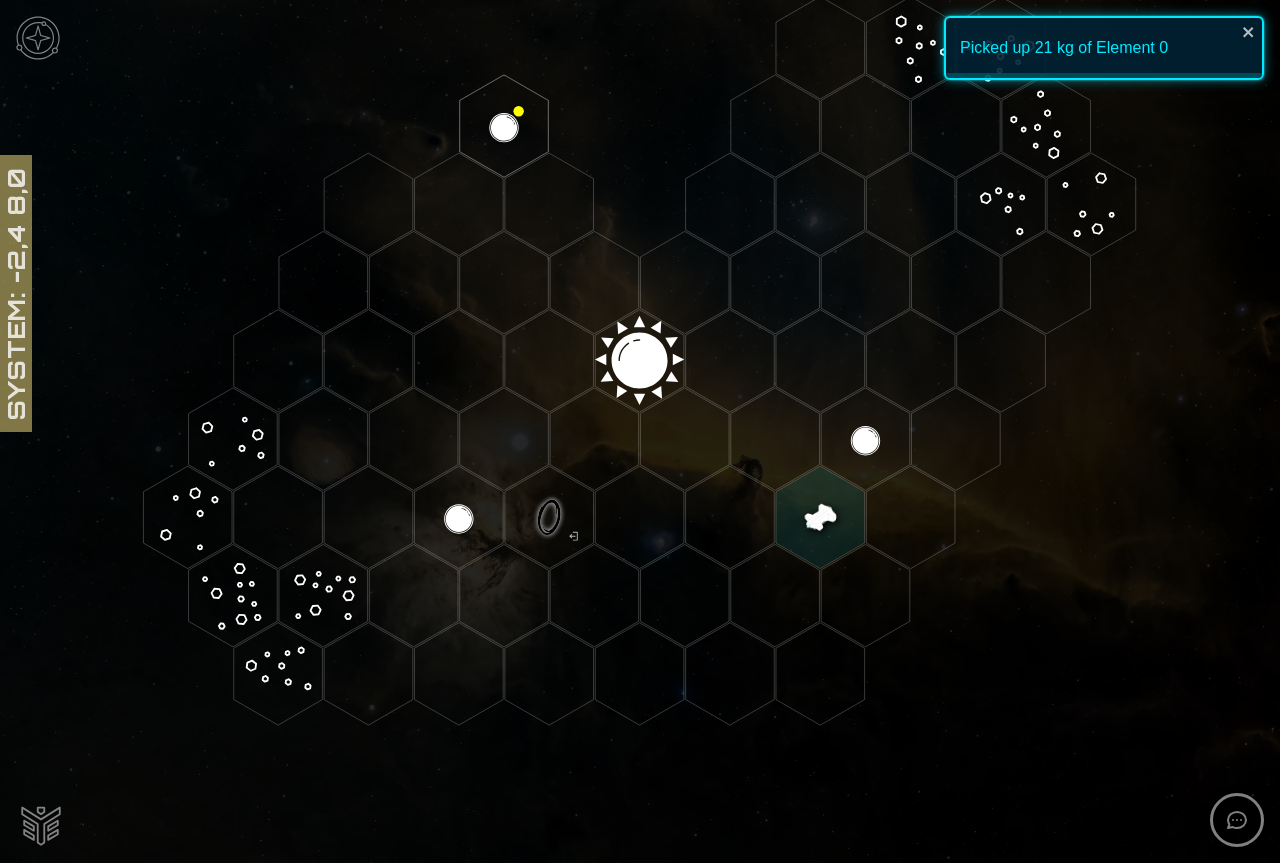 click 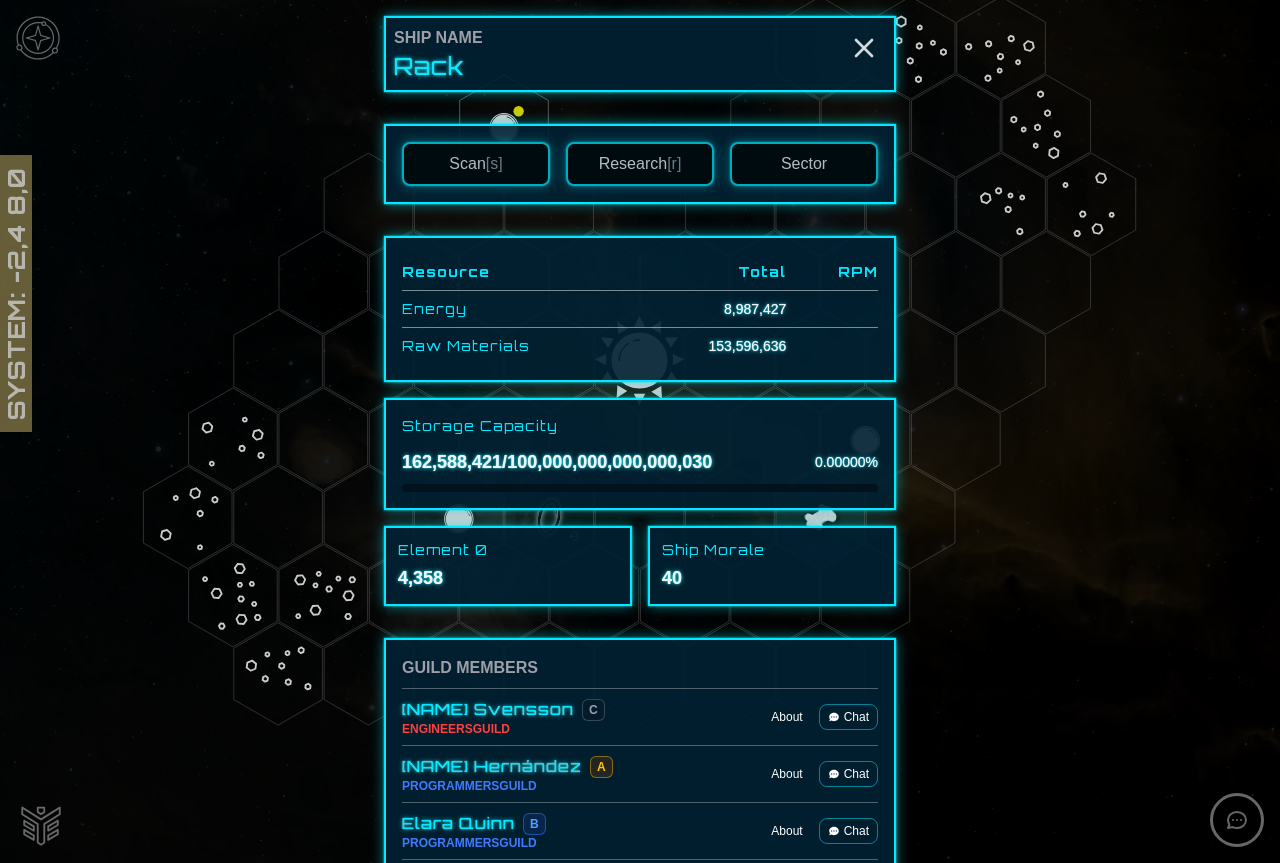 click at bounding box center (640, 431) 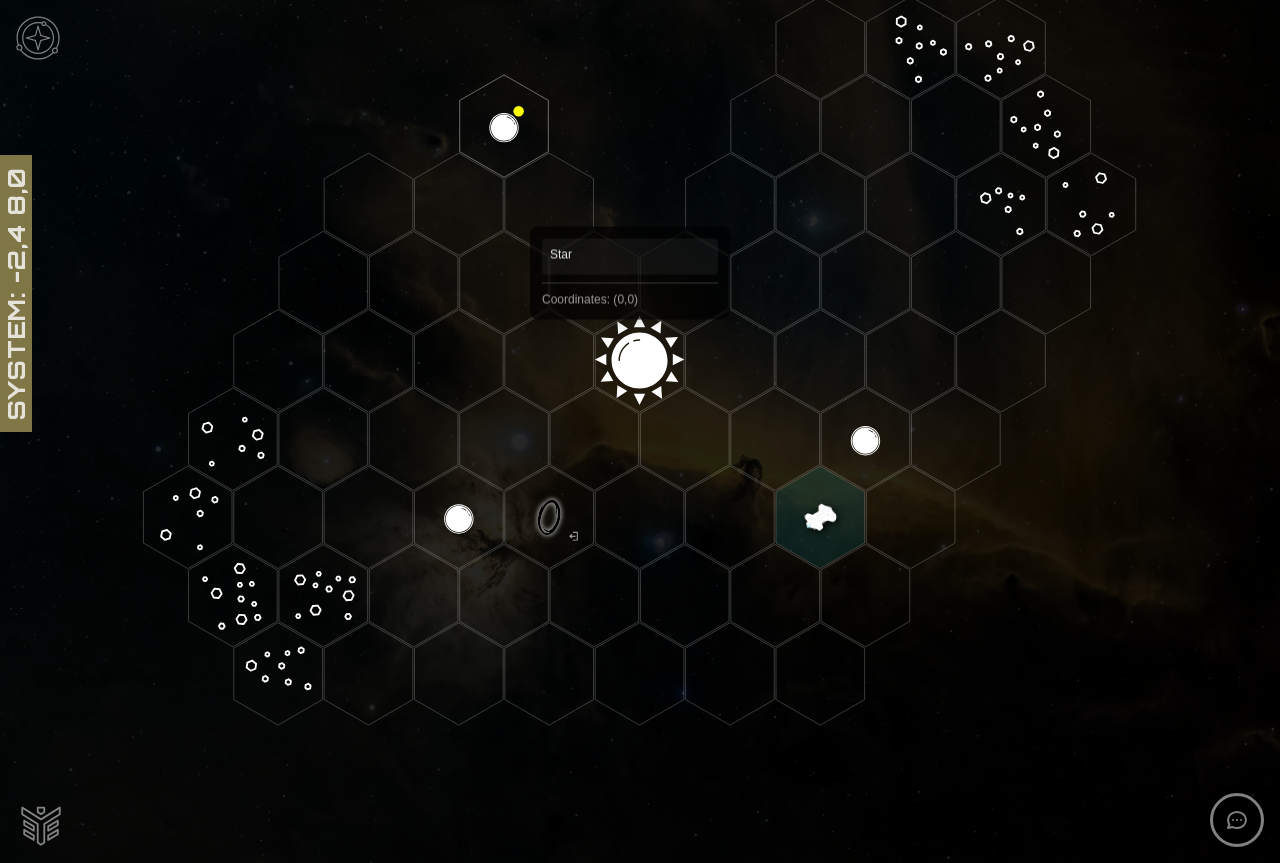 click 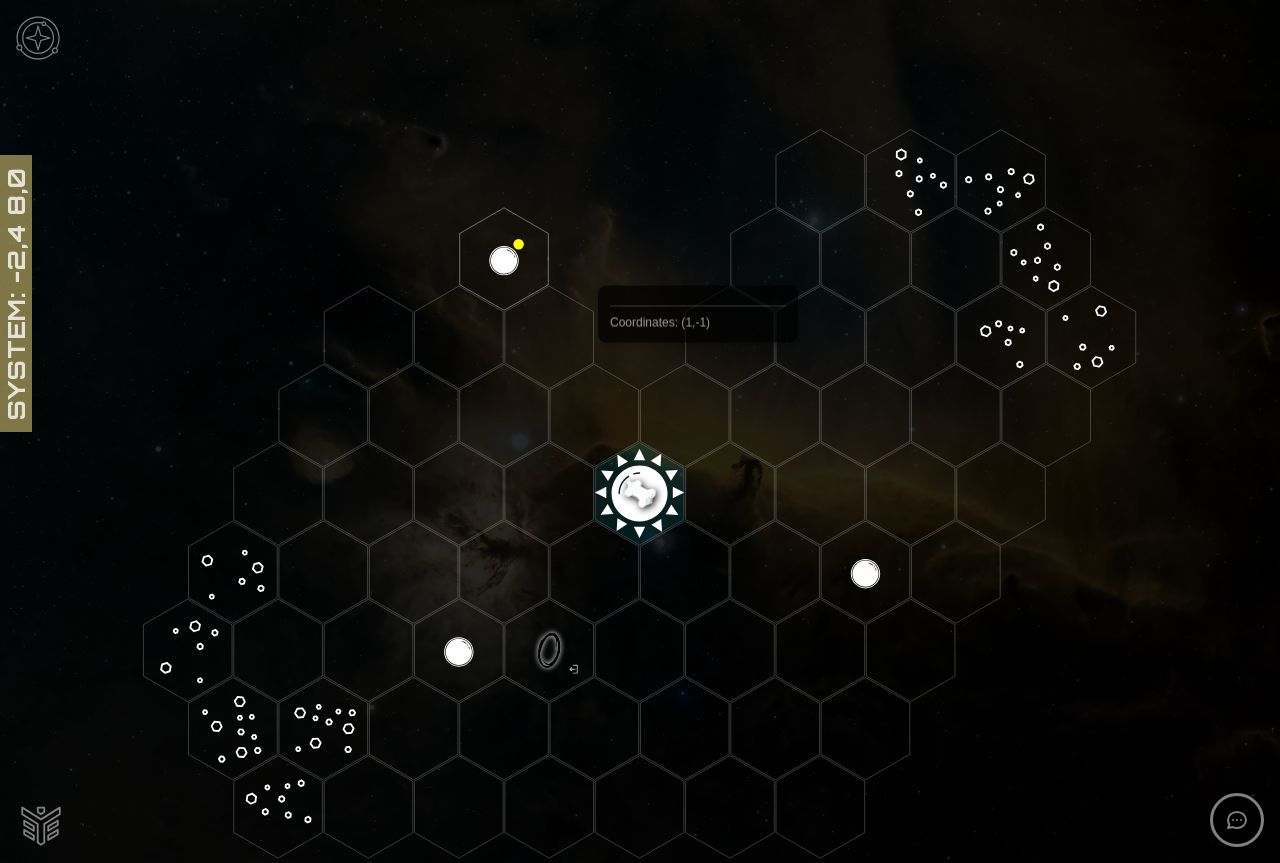 scroll, scrollTop: 100, scrollLeft: 0, axis: vertical 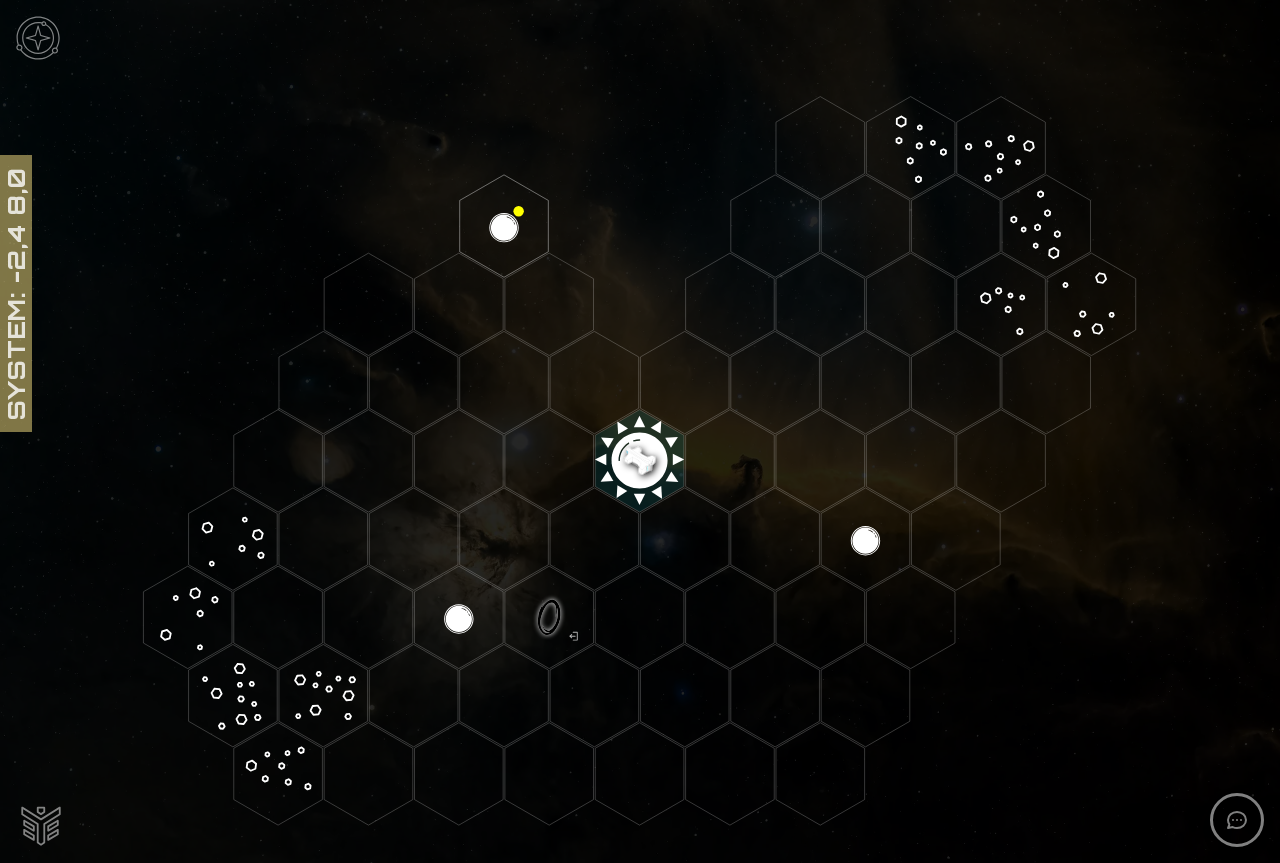 click 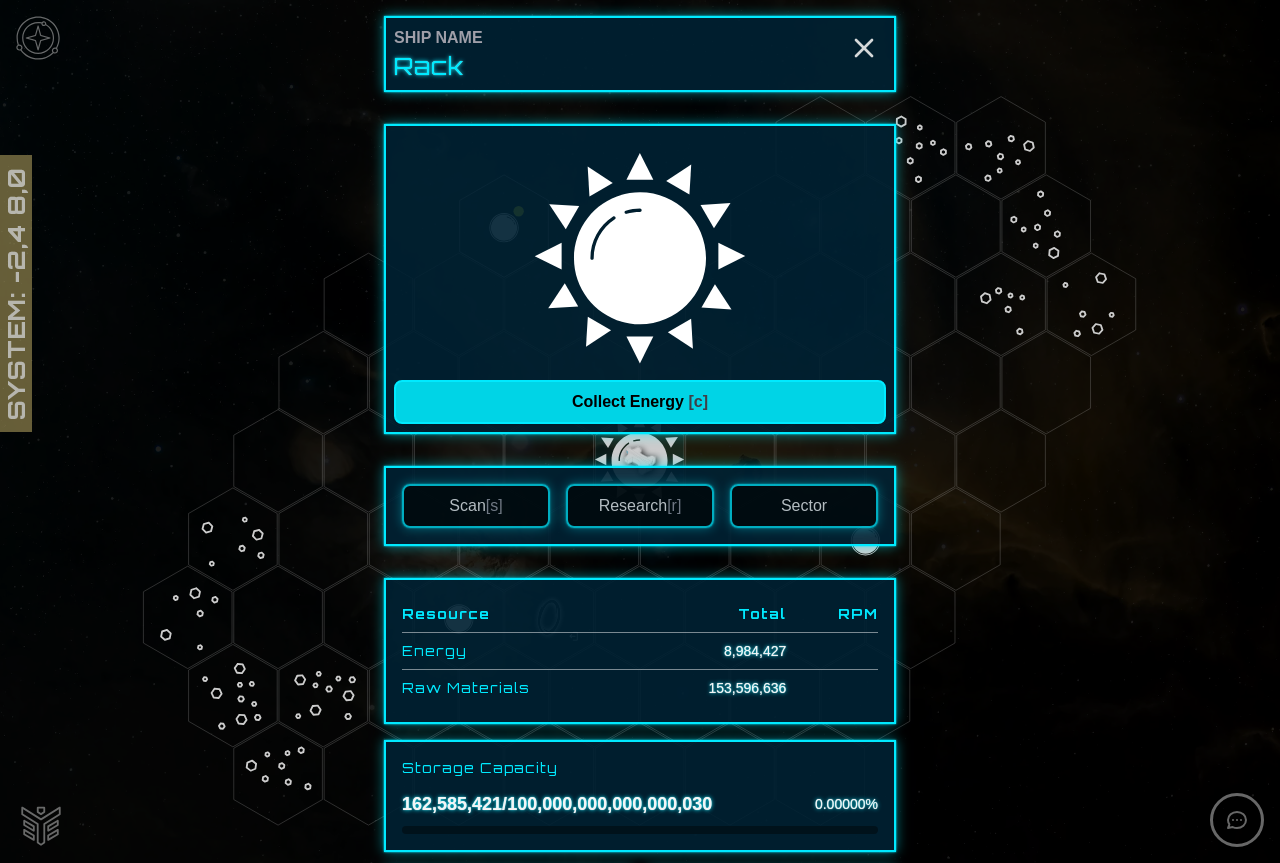 click on "Collect Energy   [c]" at bounding box center (640, 402) 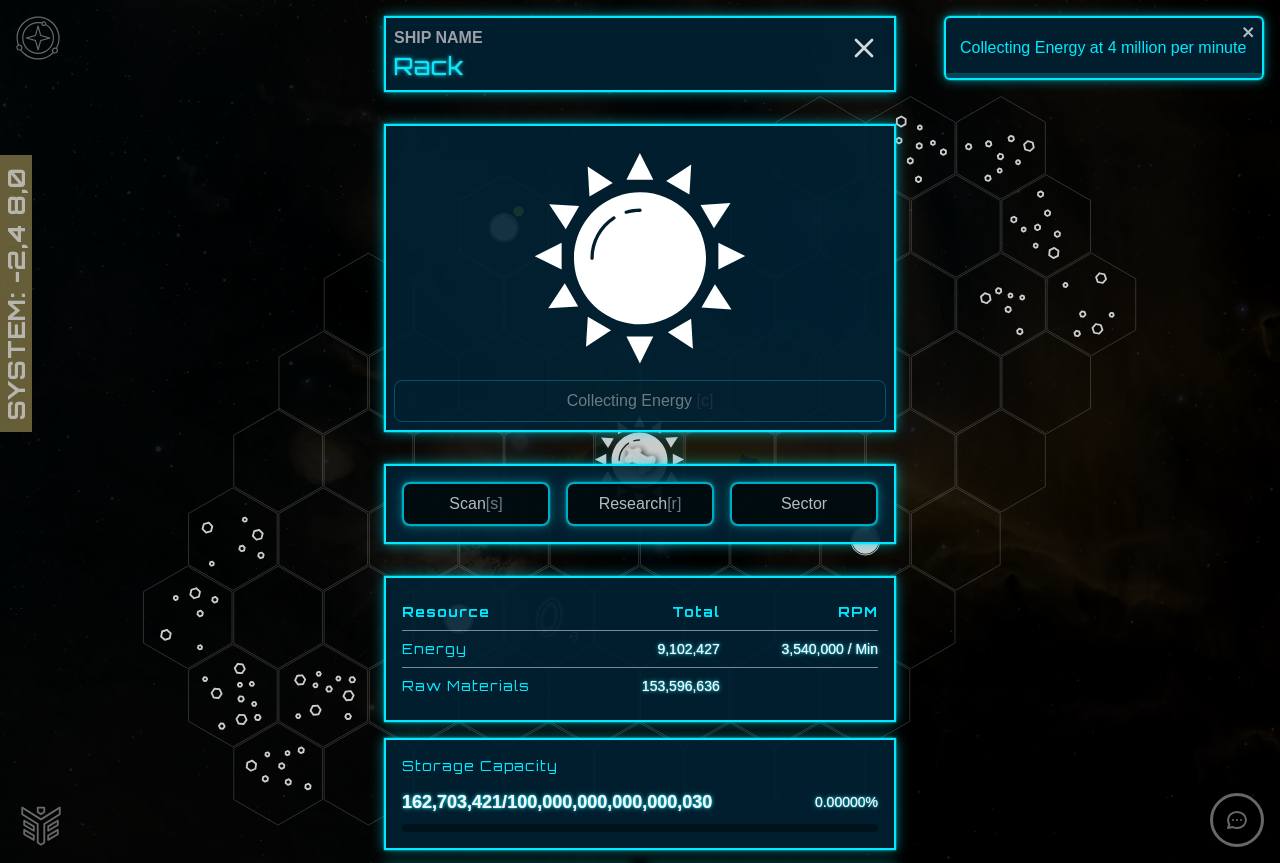 click on "Sector" at bounding box center (804, 504) 